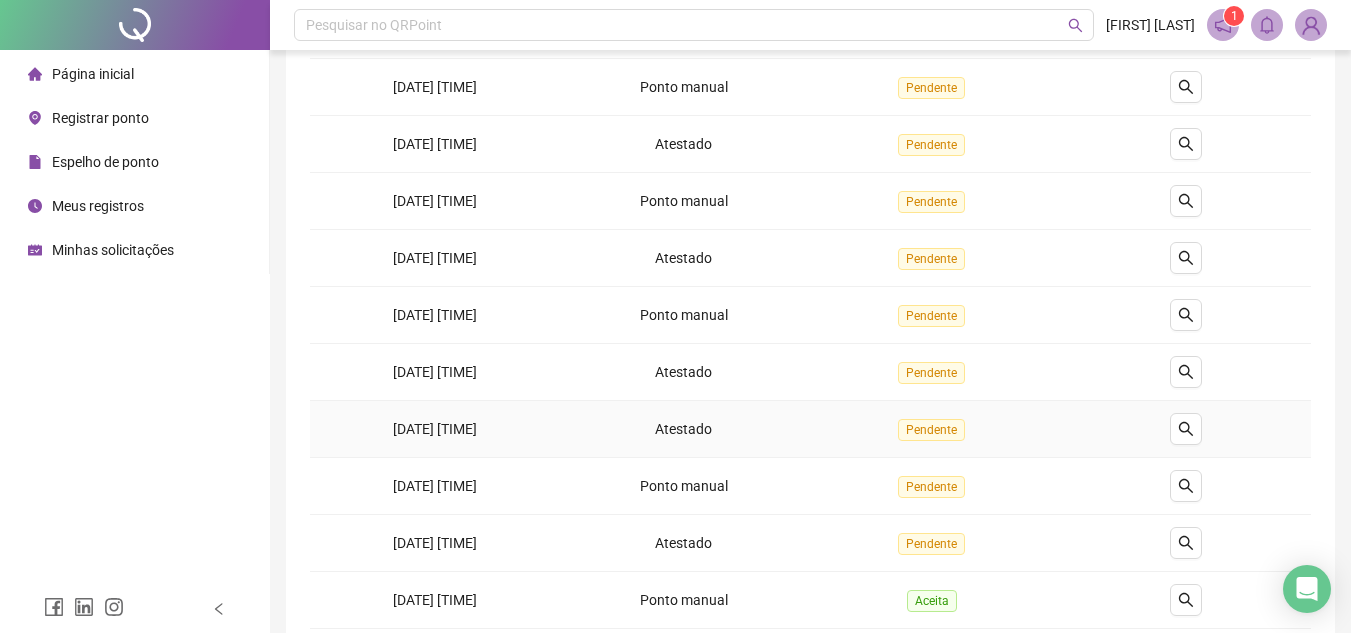 scroll, scrollTop: 300, scrollLeft: 0, axis: vertical 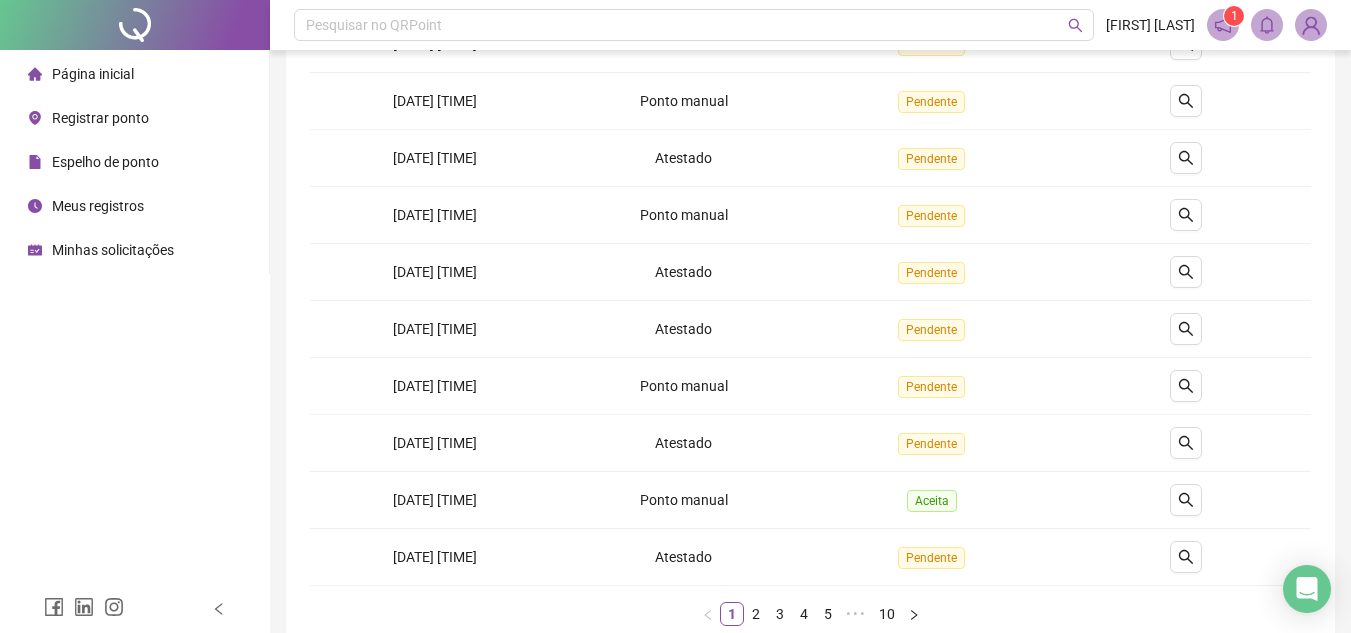 click on "Página inicial" at bounding box center [93, 74] 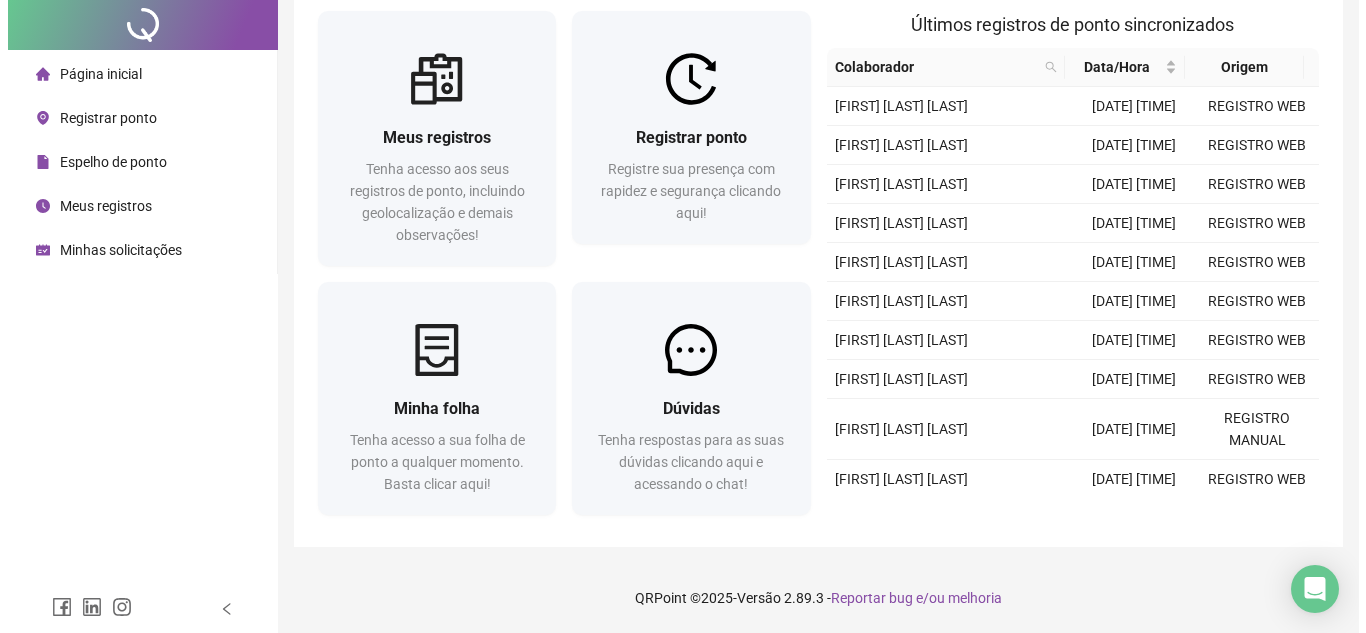scroll, scrollTop: 0, scrollLeft: 0, axis: both 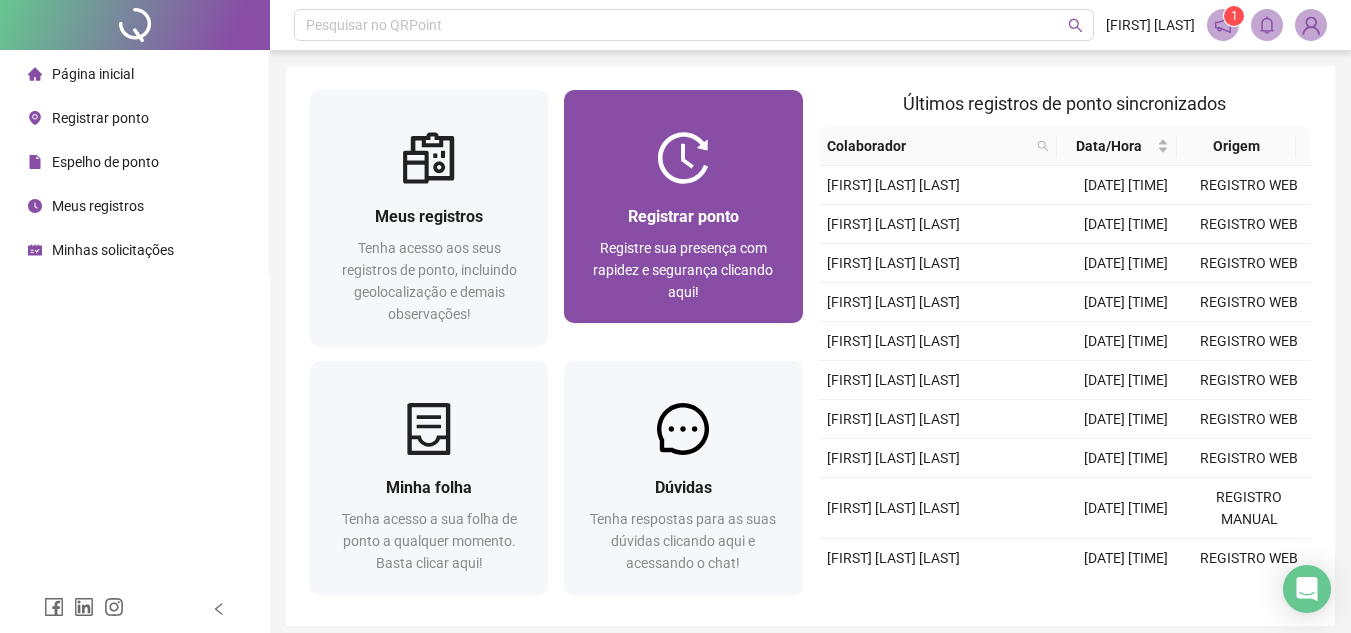 click on "Registre sua presença com rapidez e segurança clicando aqui!" at bounding box center [683, 270] 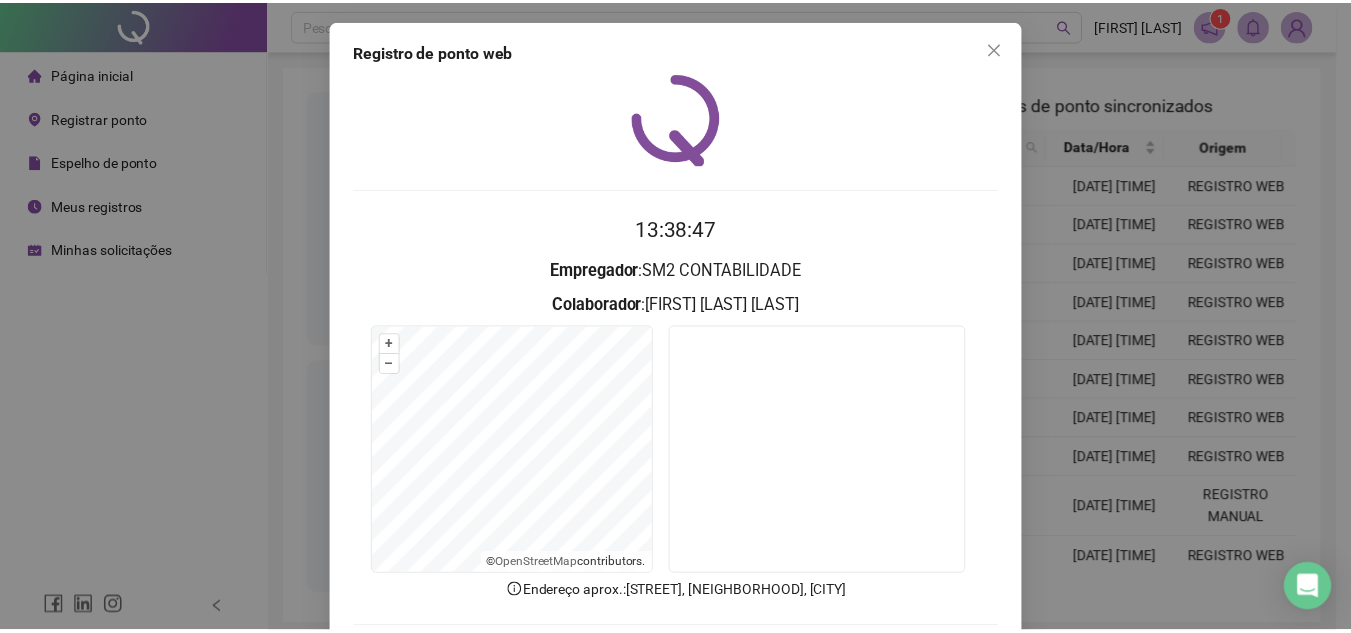 scroll, scrollTop: 100, scrollLeft: 0, axis: vertical 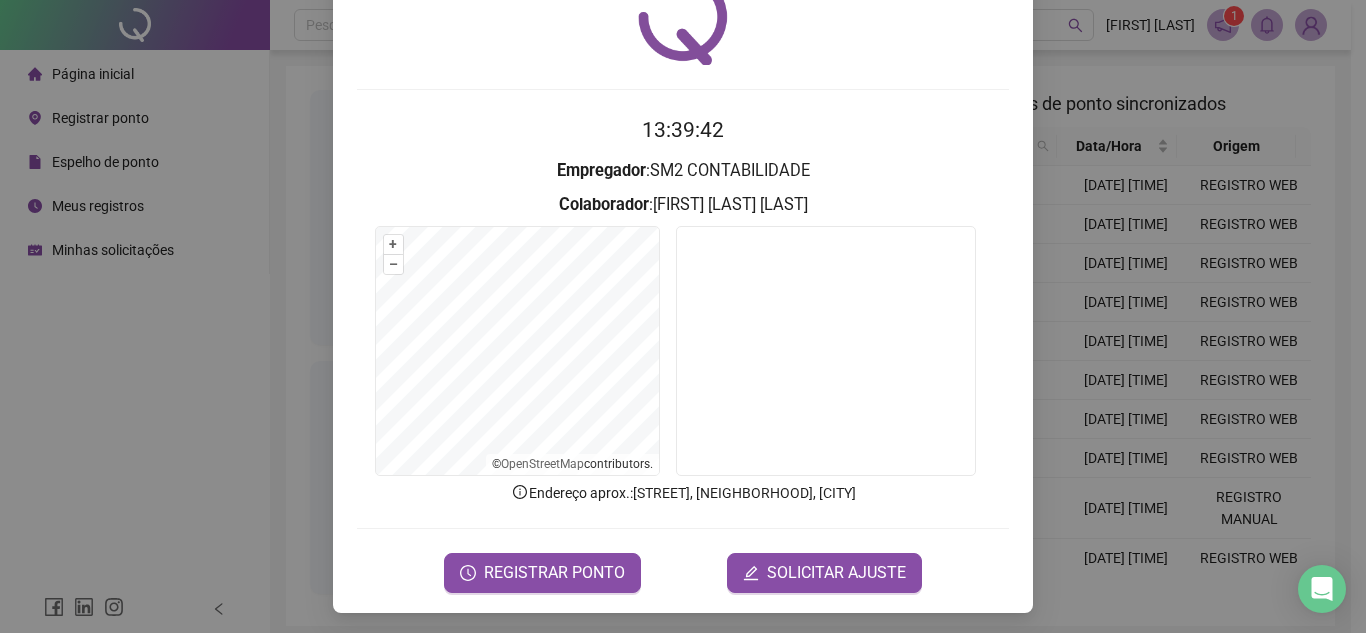 click on "Registro de ponto web 13:39:42 Empregador :  SM2 CONTABILIDADE Colaborador :  MILENA PONCIANO MATIAS + – ⇧ › ©  OpenStreetMap  contributors. Endereço aprox. :  Alameda dos Sombreiros, Caminho das Árvores, Salvador REGISTRAR PONTO SOLICITAR AJUSTE" at bounding box center (683, 316) 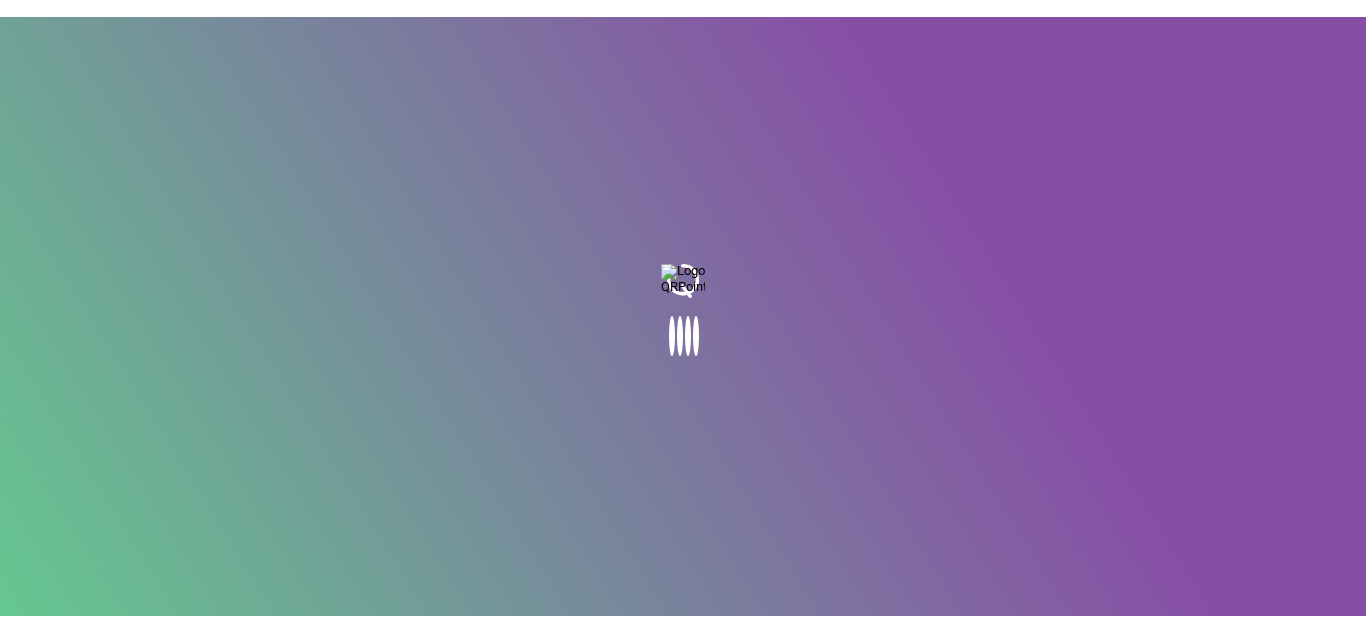 scroll, scrollTop: 0, scrollLeft: 0, axis: both 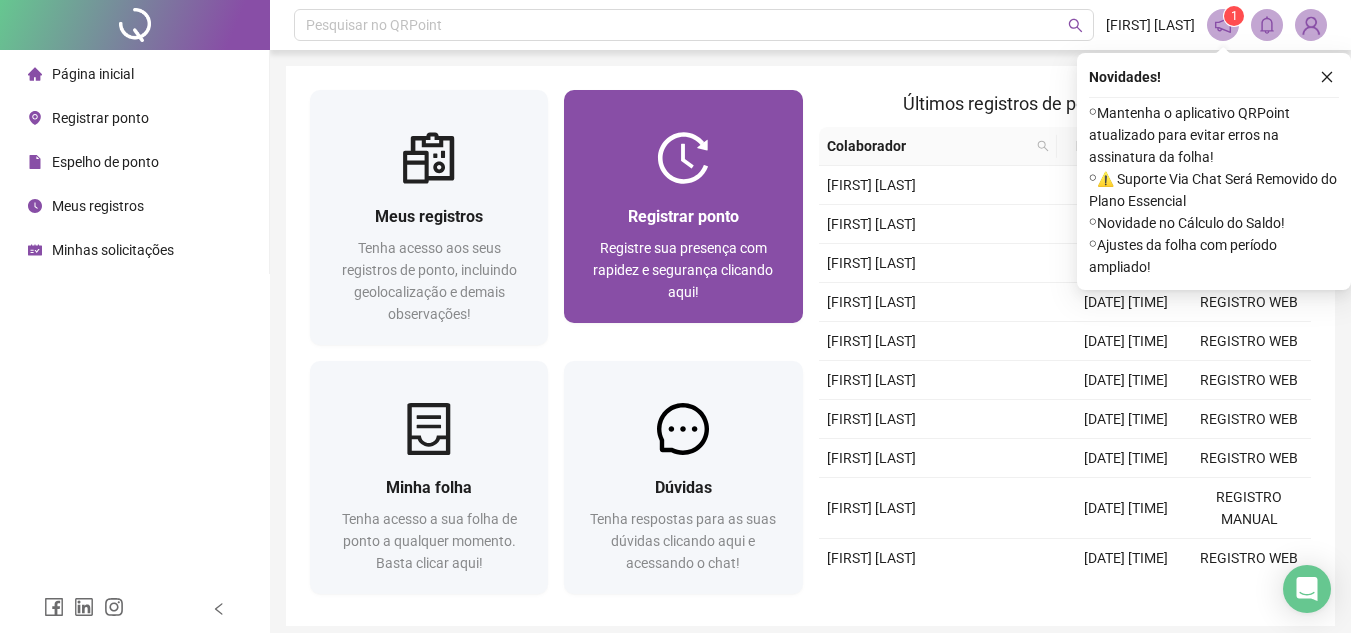 click at bounding box center (683, 158) 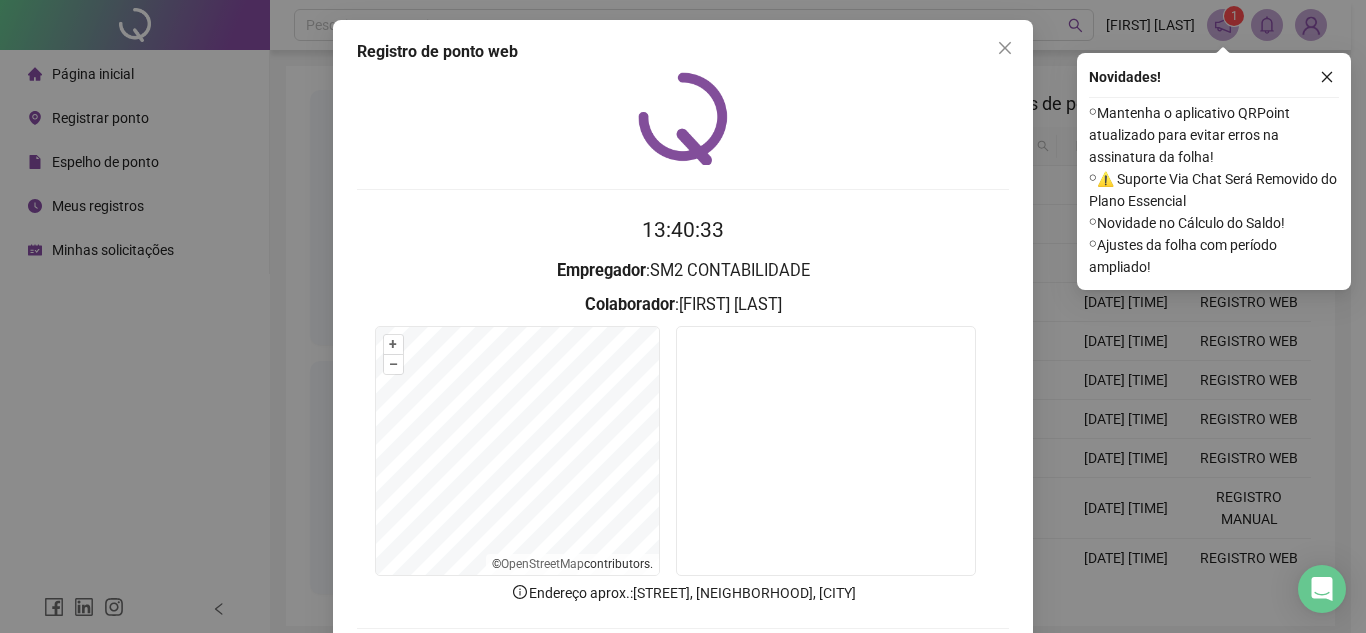 click on "Registro de ponto web 13:40:33 Empregador :  SM2 CONTABILIDADE Colaborador :  MILENA PONCIANO MATIAS + – ⇧ › ©  OpenStreetMap  contributors. Endereço aprox. :  Alameda dos Sombreiros, Caminho das Árvores, Salvador REGISTRAR PONTO SOLICITAR AJUSTE" at bounding box center (683, 316) 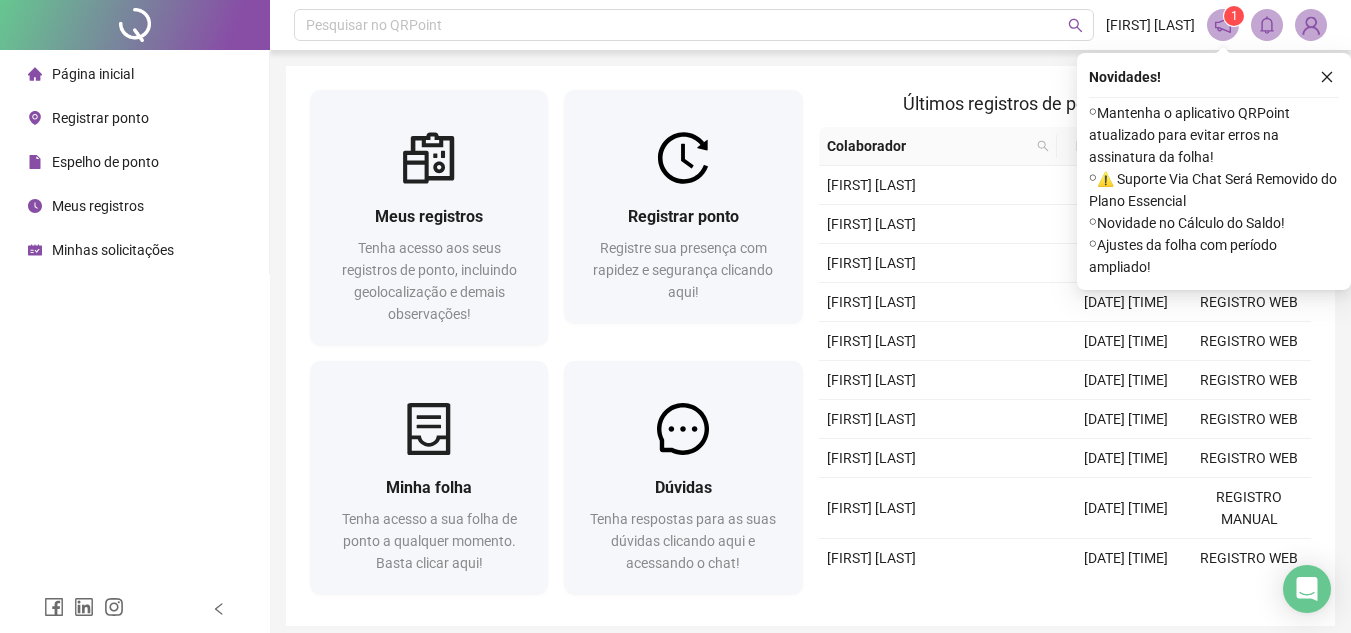 click on "Novidades !" at bounding box center (1214, 77) 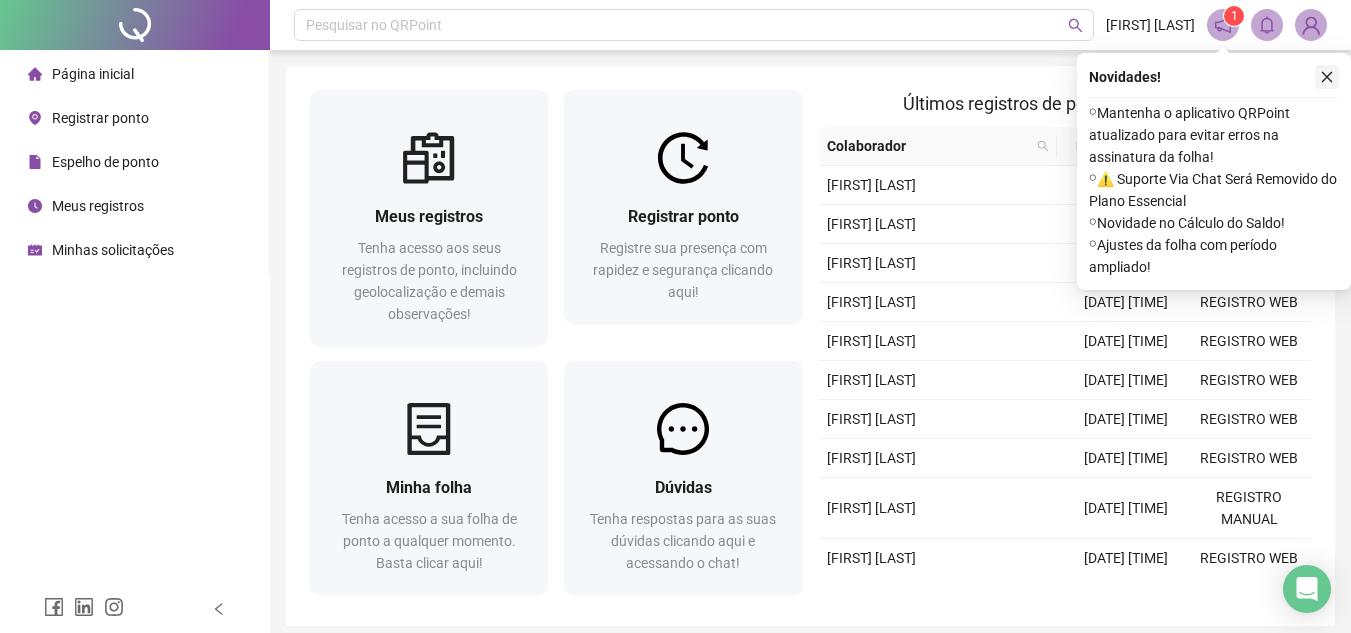 click at bounding box center (1327, 77) 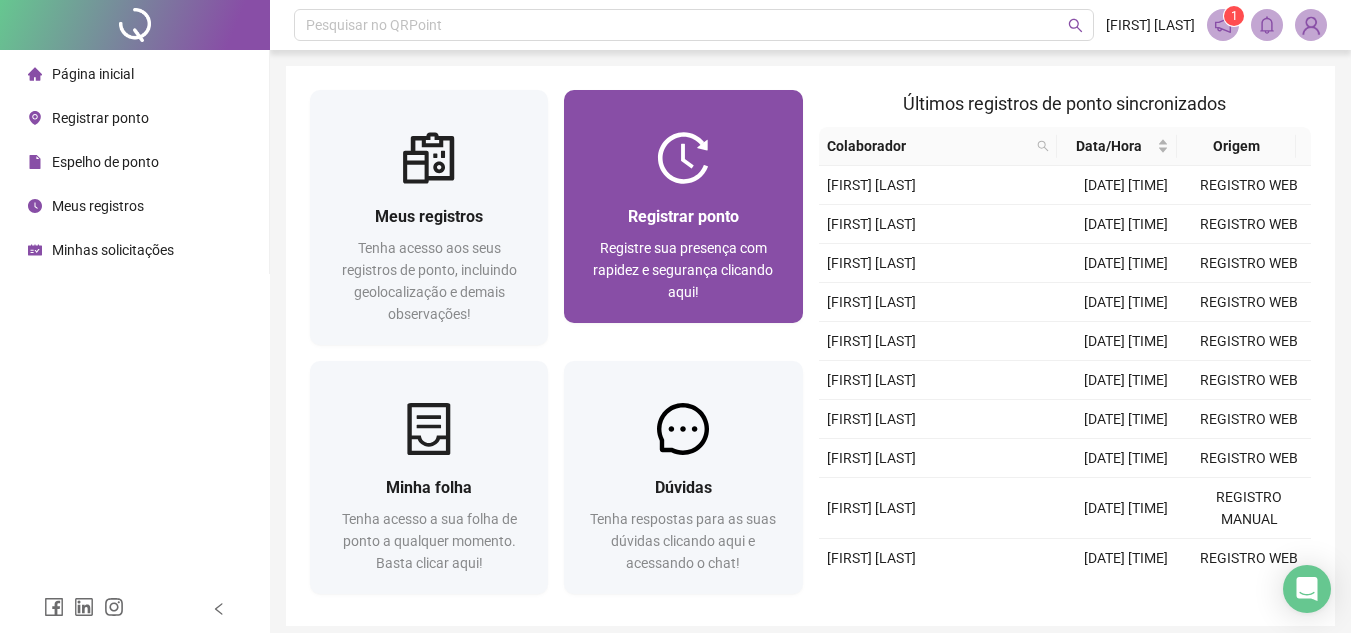 click at bounding box center (683, 158) 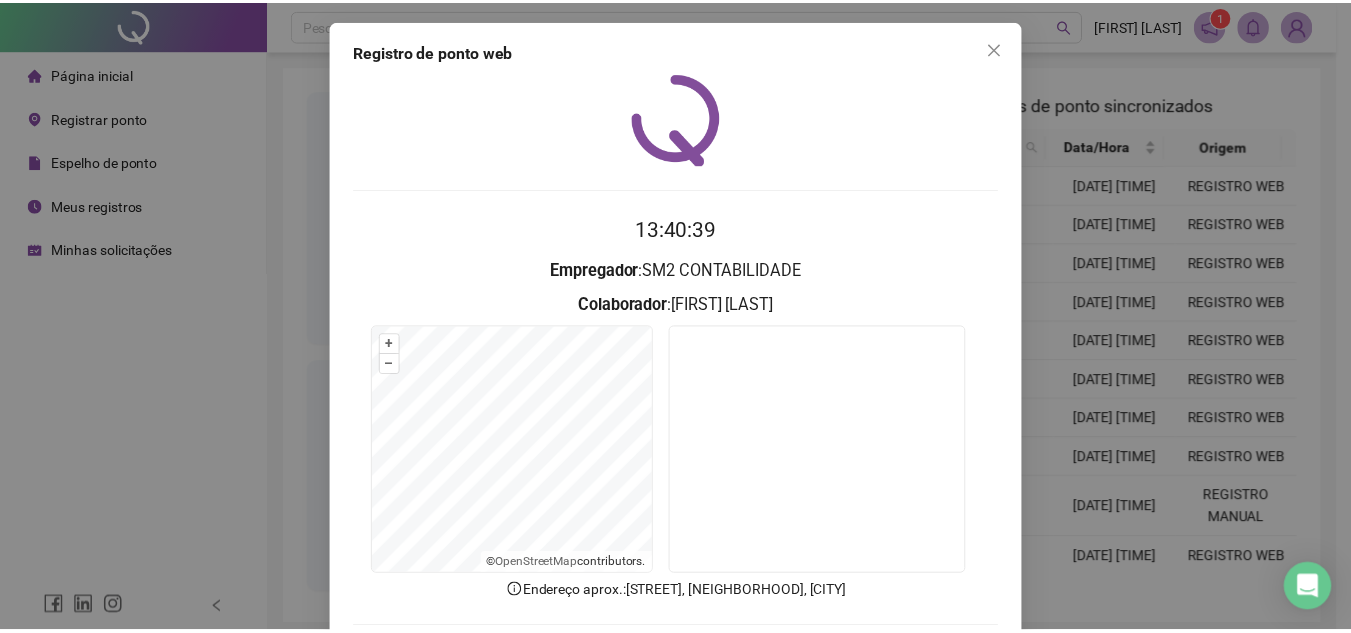 scroll, scrollTop: 100, scrollLeft: 0, axis: vertical 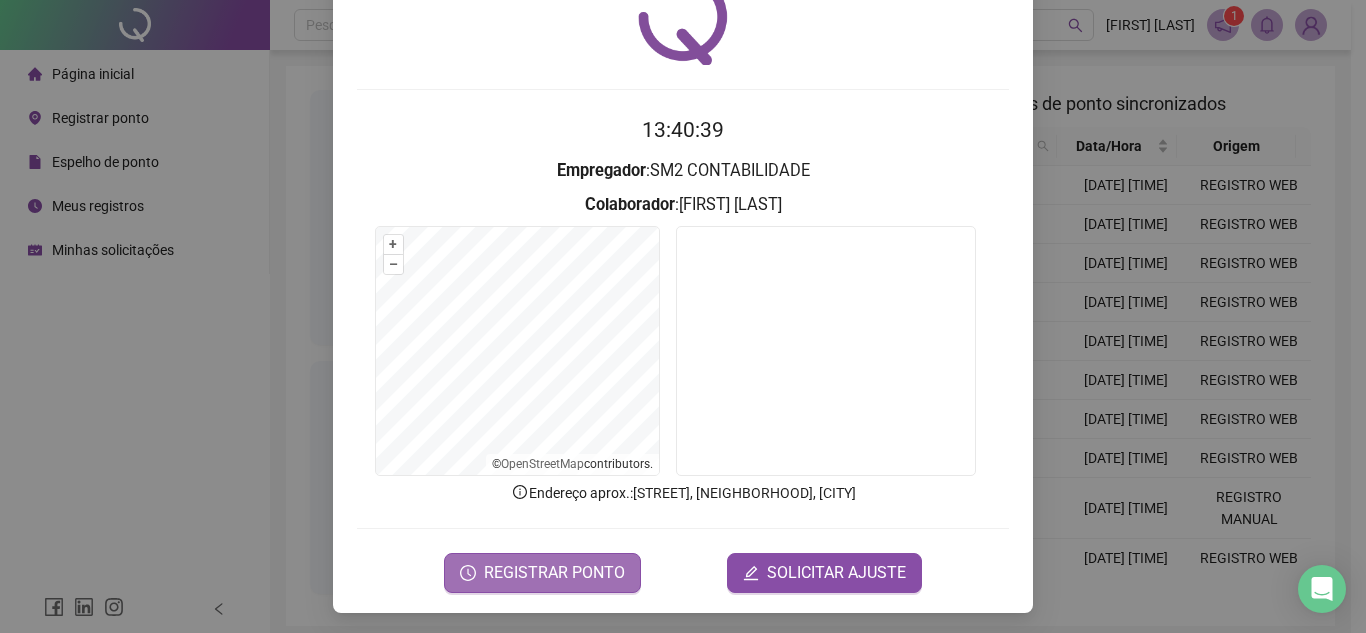 click on "REGISTRAR PONTO" at bounding box center (554, 573) 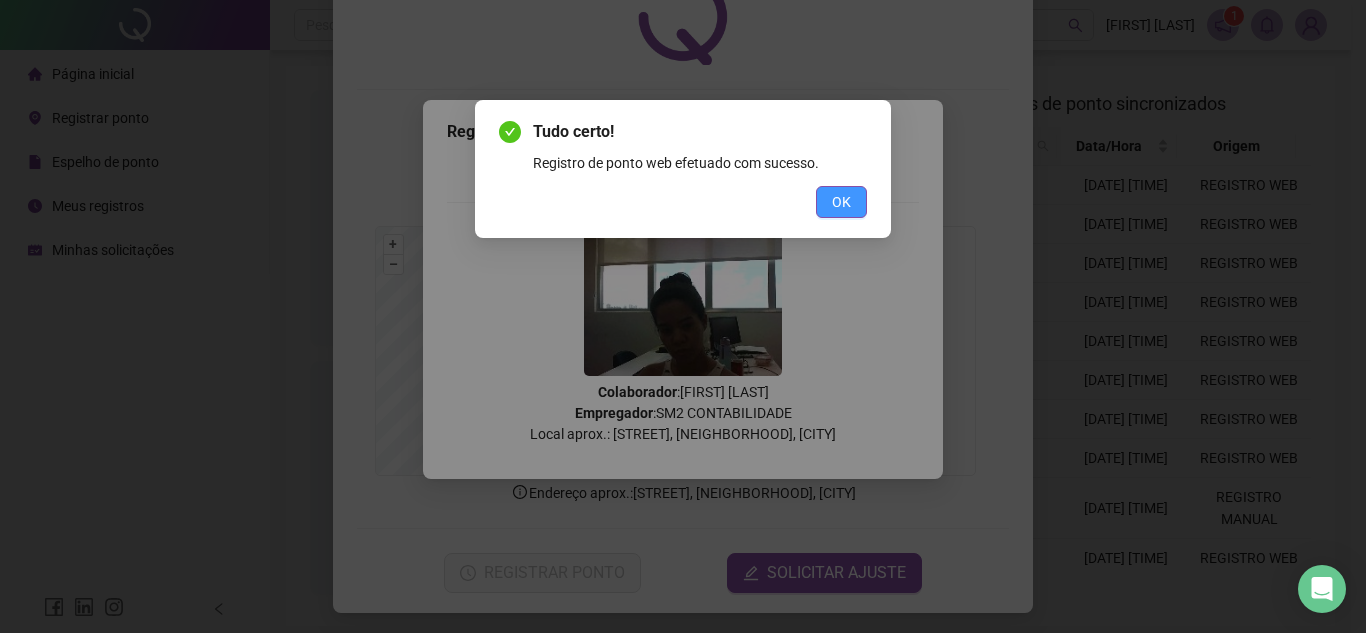 click on "OK" at bounding box center (841, 202) 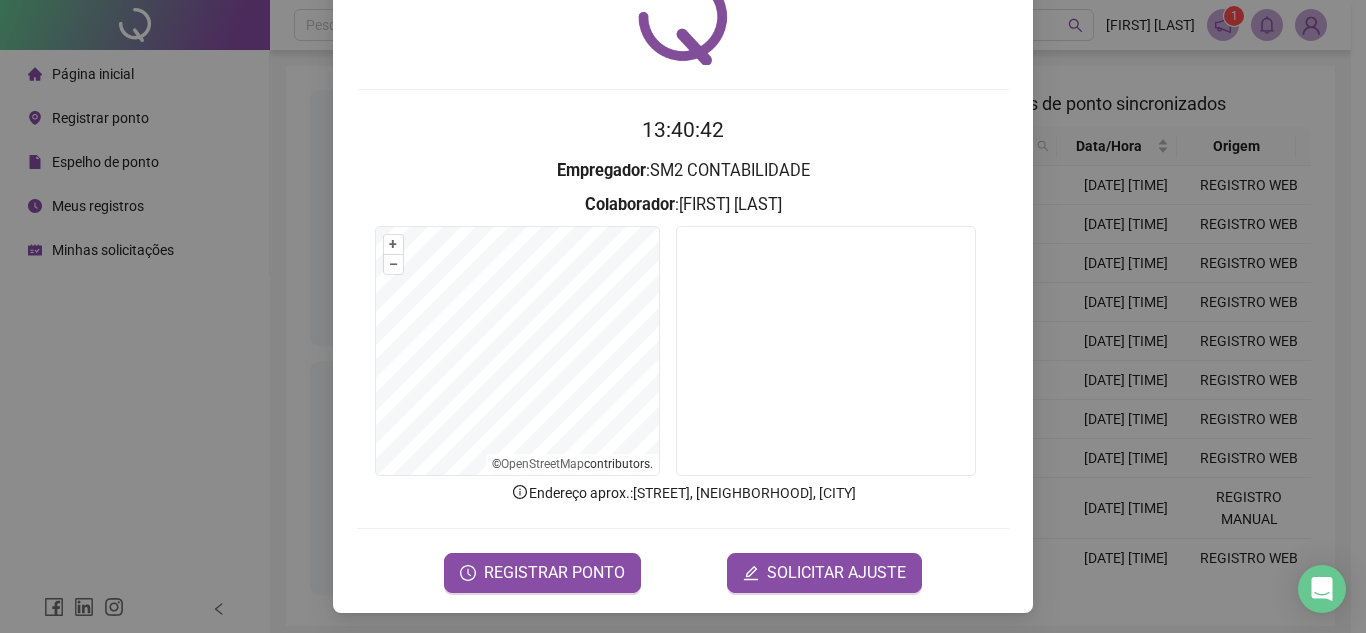click on "Registro de ponto web 13:40:42 Empregador :  SM2 CONTABILIDADE Colaborador :  MILENA PONCIANO MATIAS + – ⇧ › ©  OpenStreetMap  contributors. Endereço aprox. :  Alameda dos Sombreiros, Caminho das Árvores, Salvador REGISTRAR PONTO SOLICITAR AJUSTE" at bounding box center [683, 316] 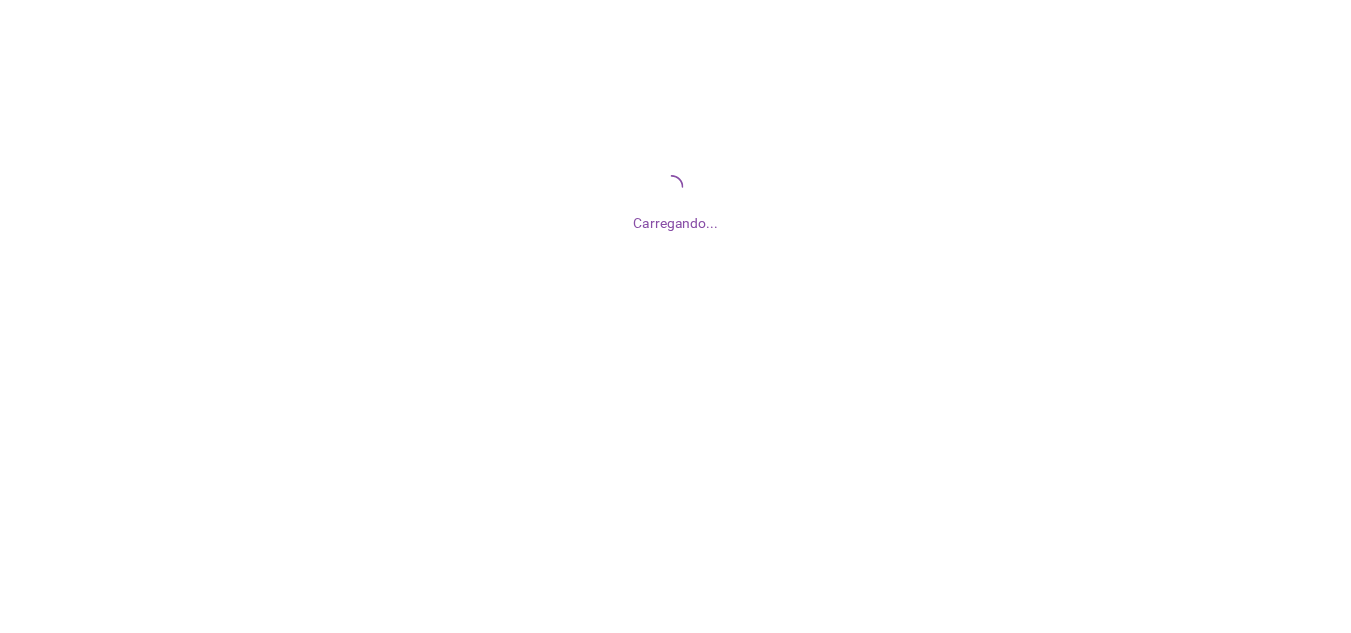 scroll, scrollTop: 0, scrollLeft: 0, axis: both 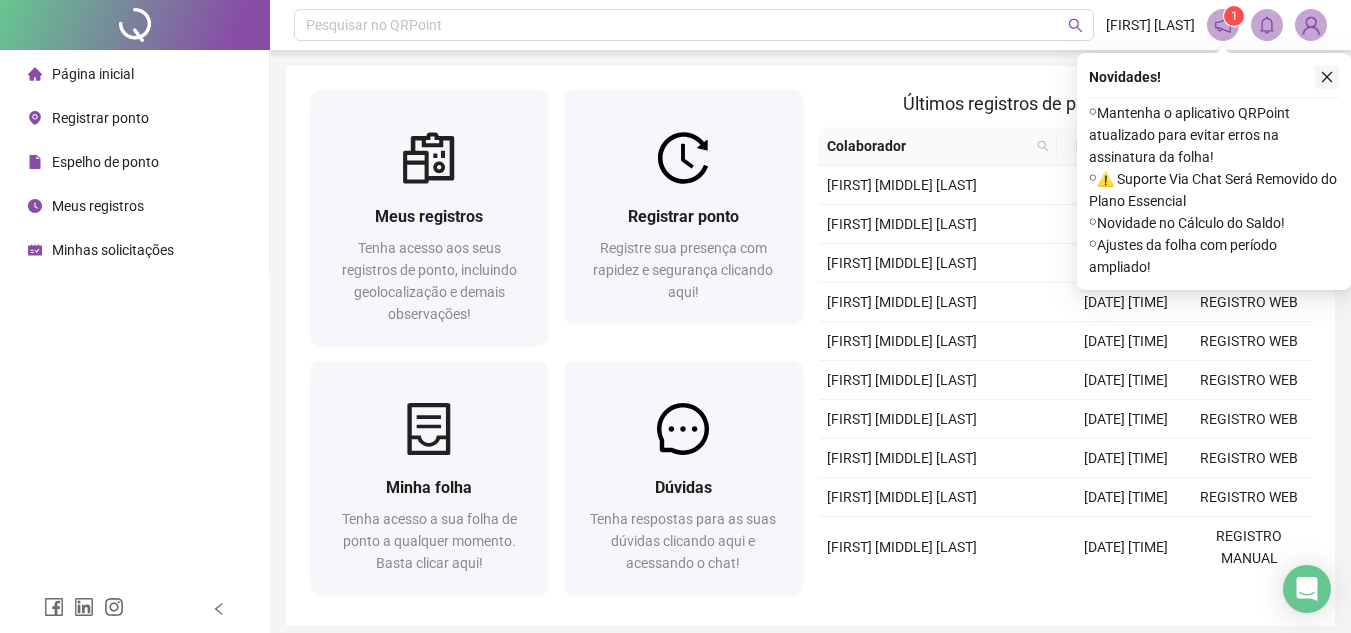 click 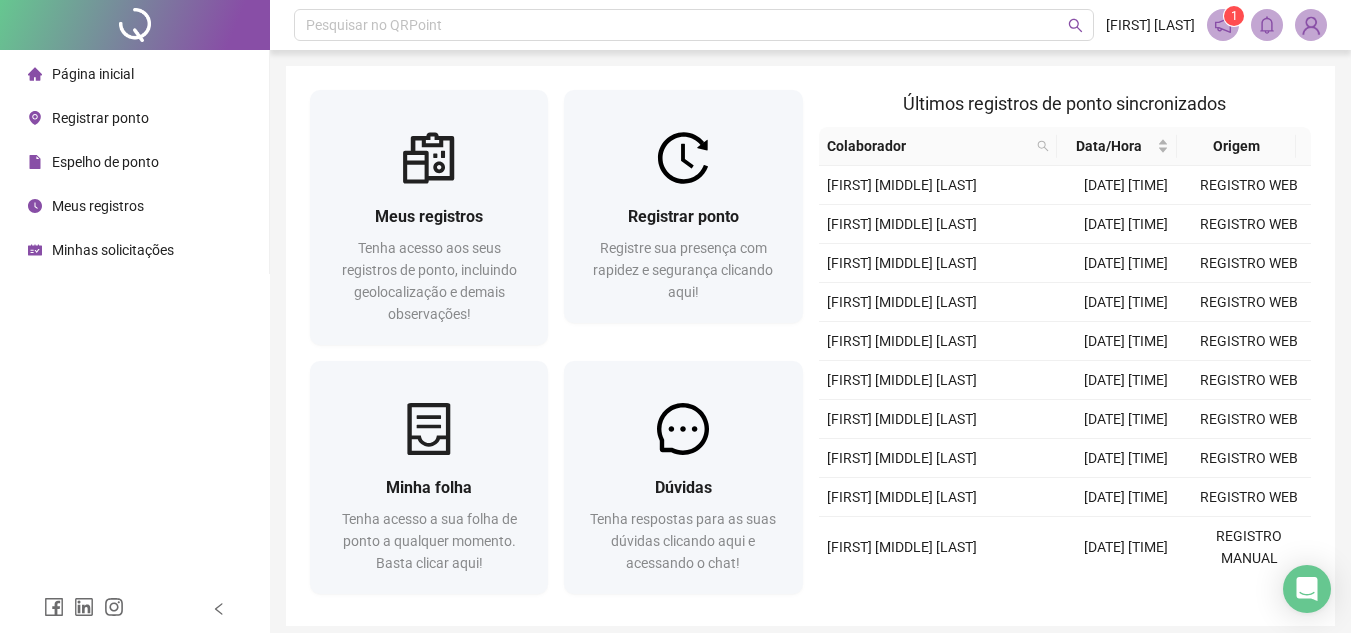 click on "Minhas solicitações" at bounding box center (113, 250) 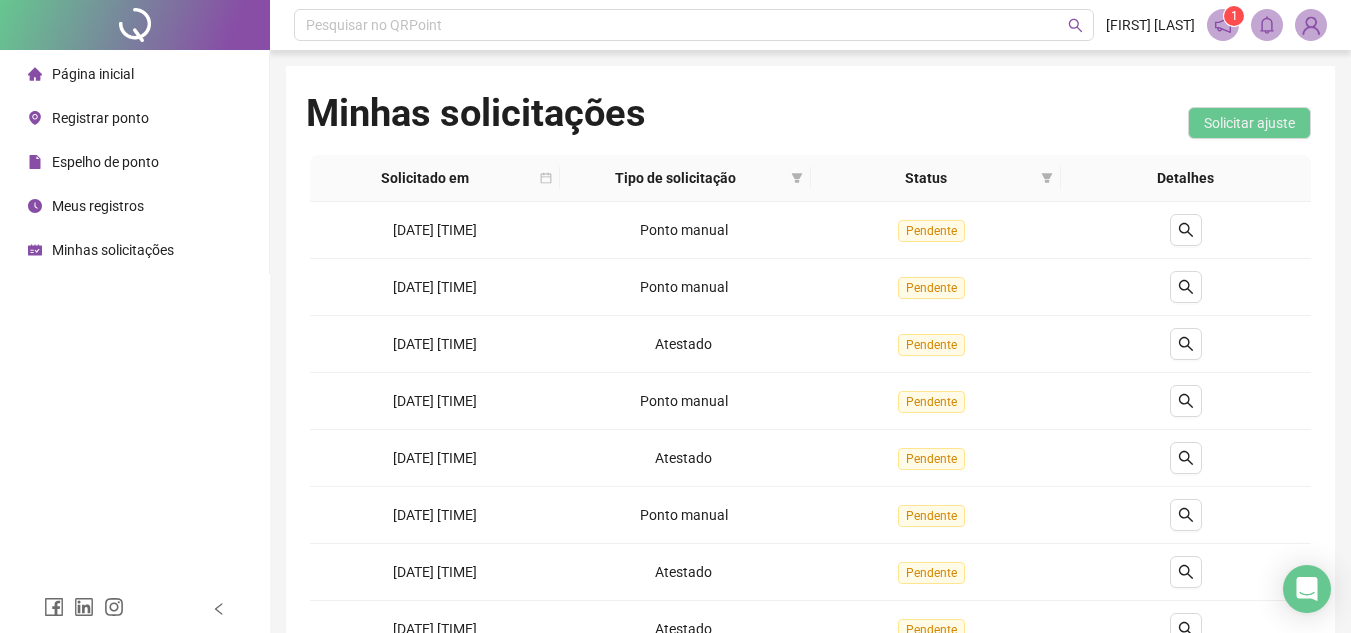 drag, startPoint x: 1326, startPoint y: 217, endPoint x: 1360, endPoint y: 234, distance: 38.013157 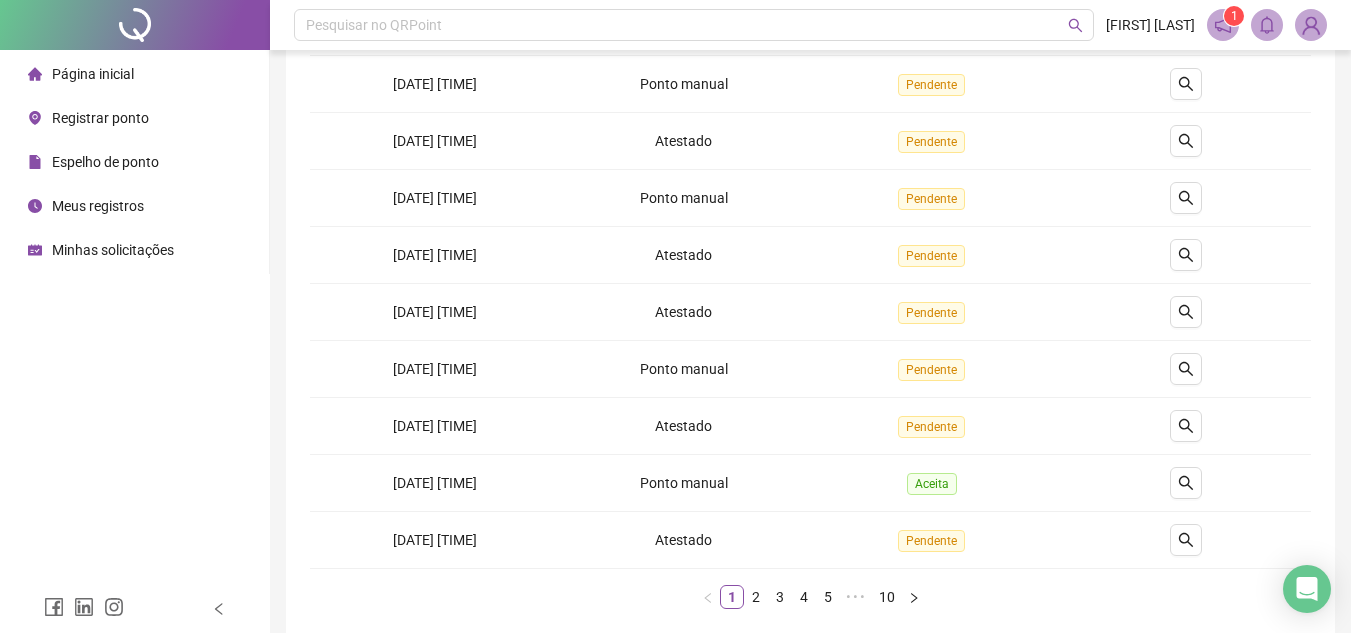 scroll, scrollTop: 408, scrollLeft: 0, axis: vertical 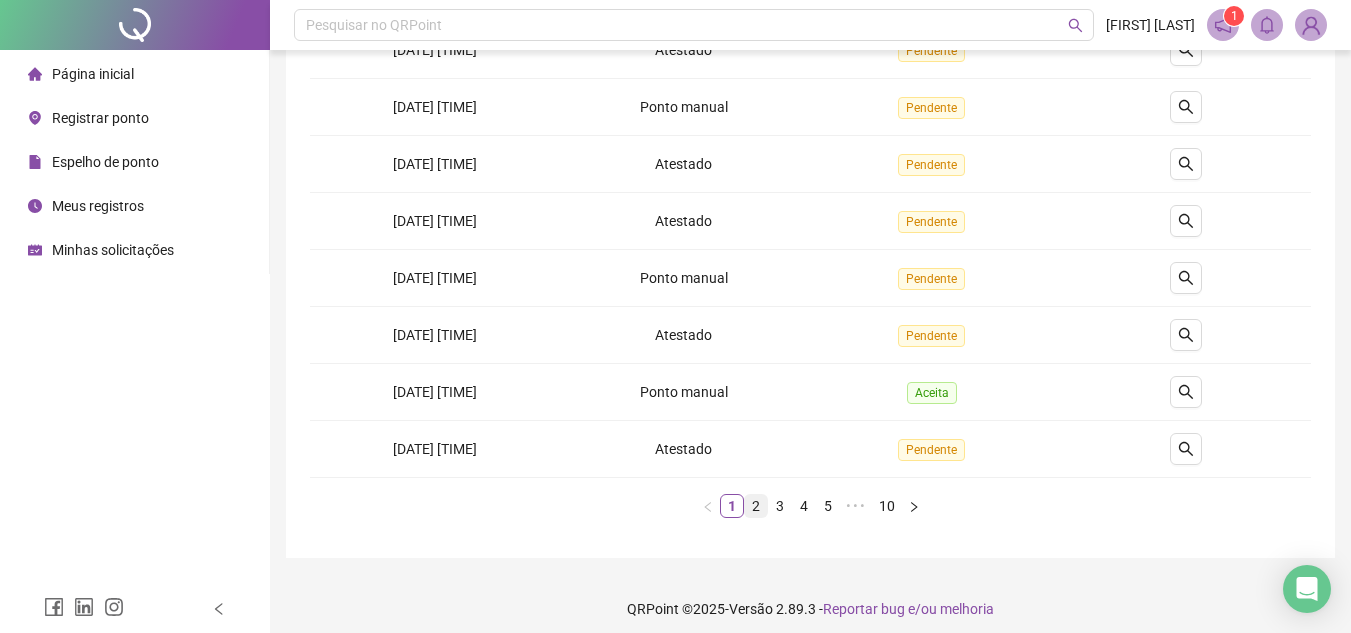 click on "2" at bounding box center (756, 506) 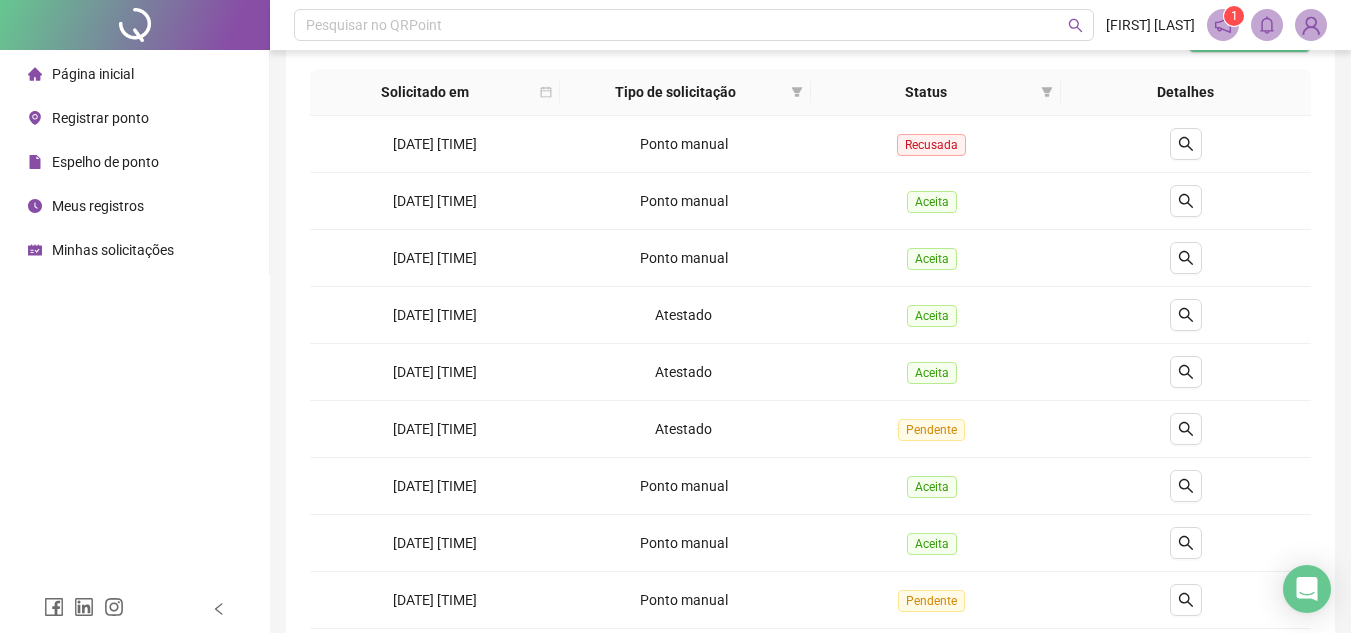 scroll, scrollTop: 81, scrollLeft: 0, axis: vertical 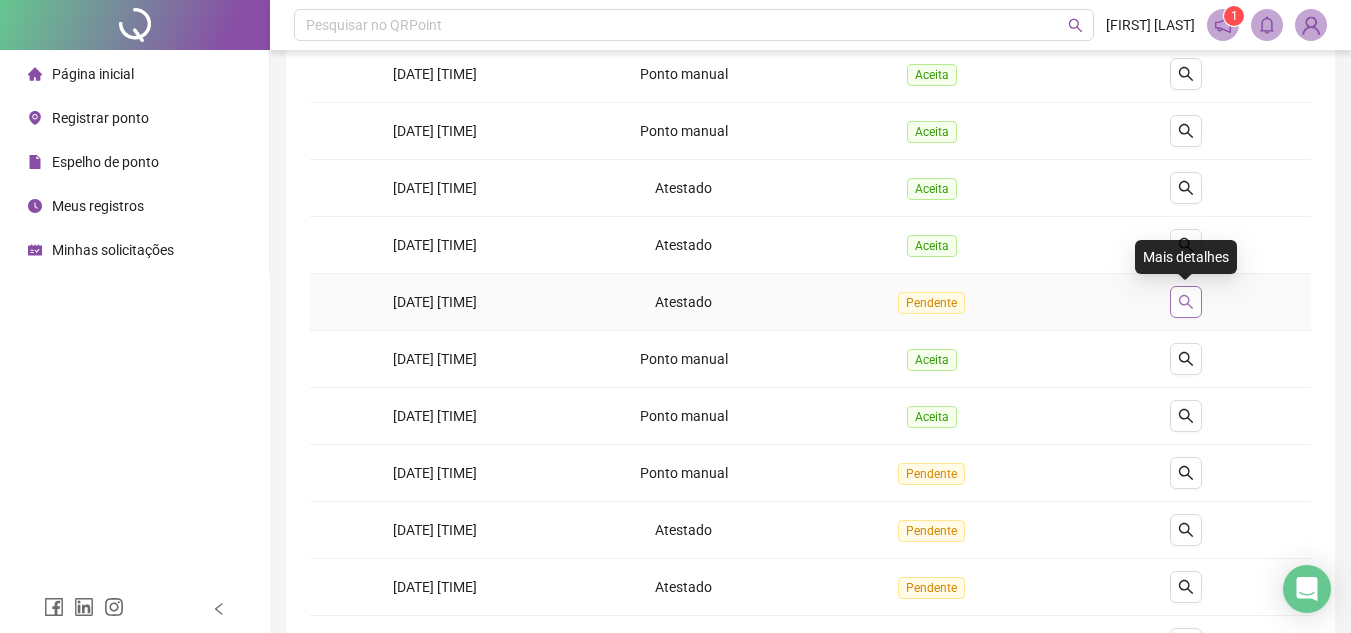 click 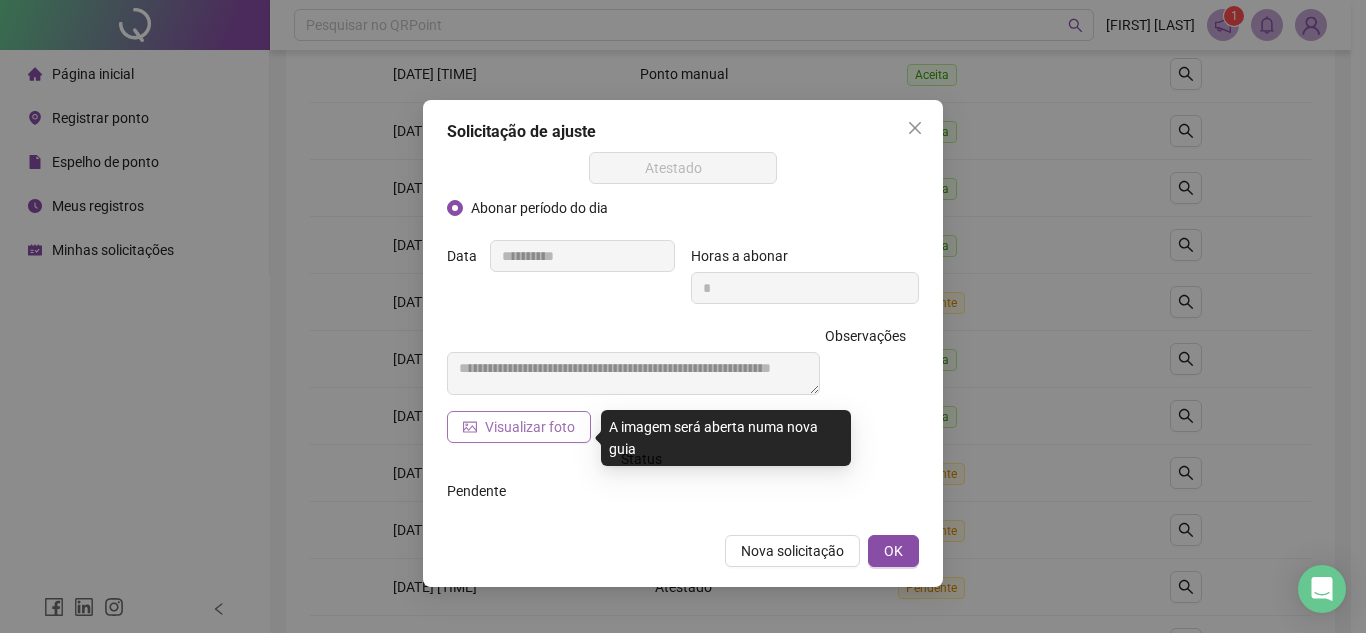 click on "Visualizar foto" at bounding box center [530, 427] 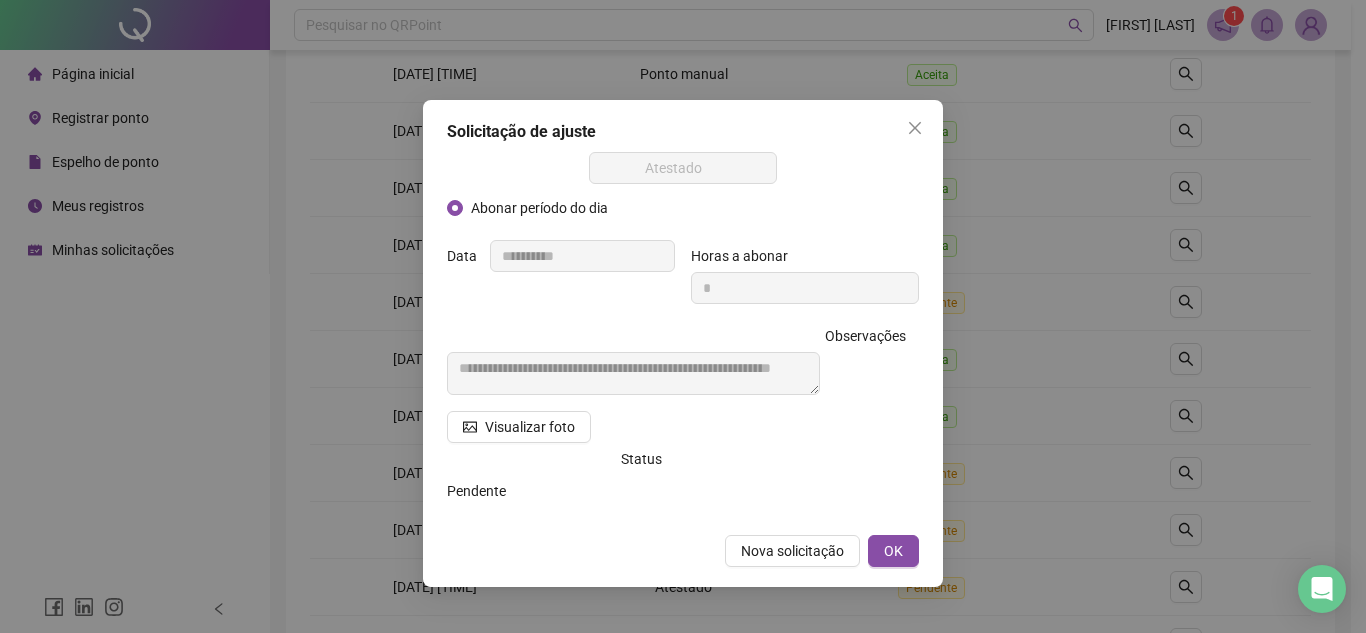 click on "**********" at bounding box center [683, 316] 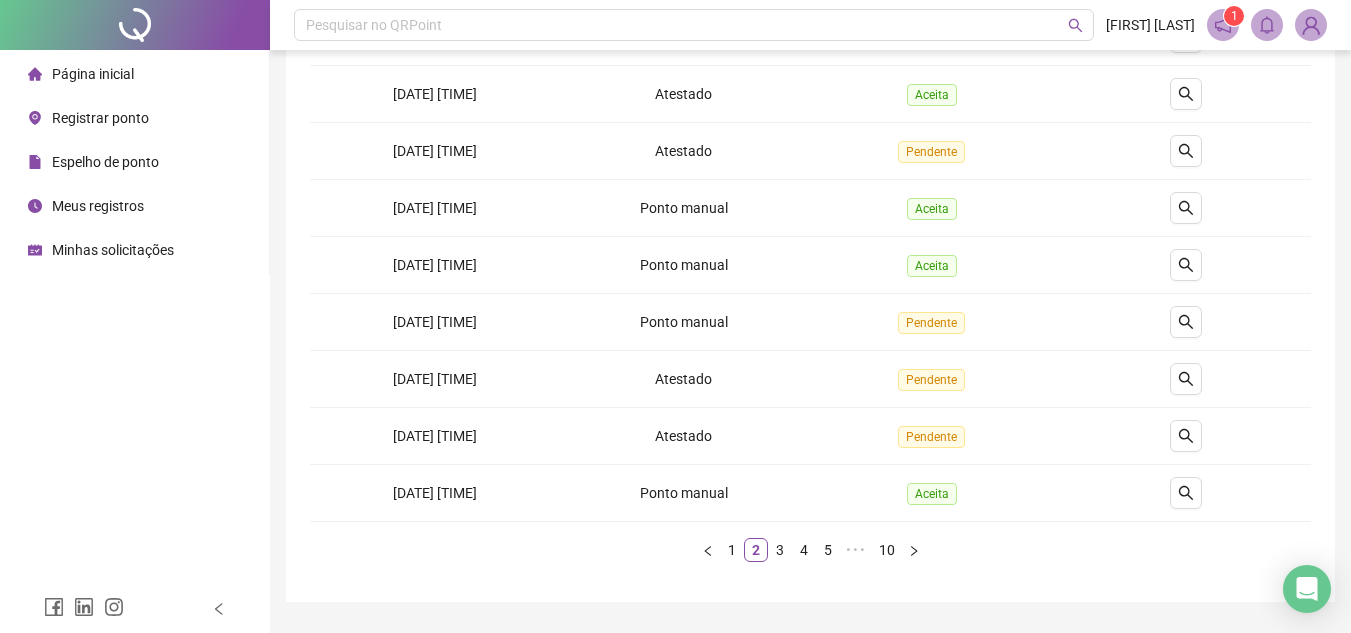 scroll, scrollTop: 0, scrollLeft: 0, axis: both 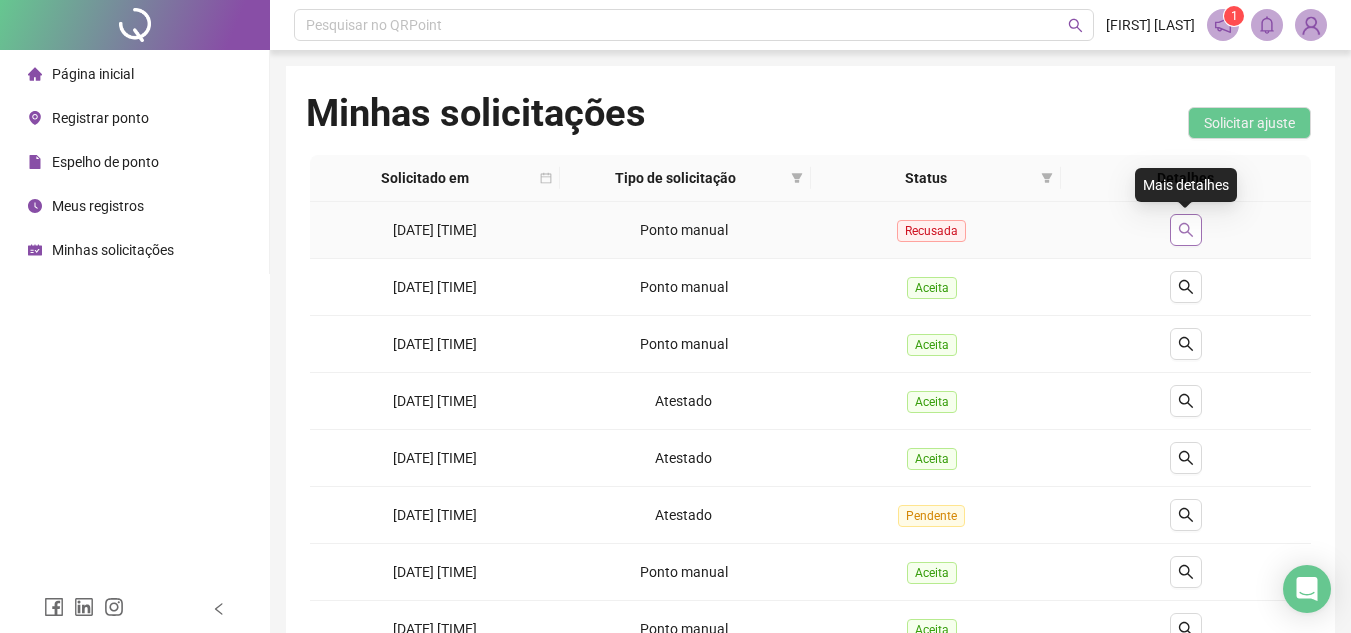 click 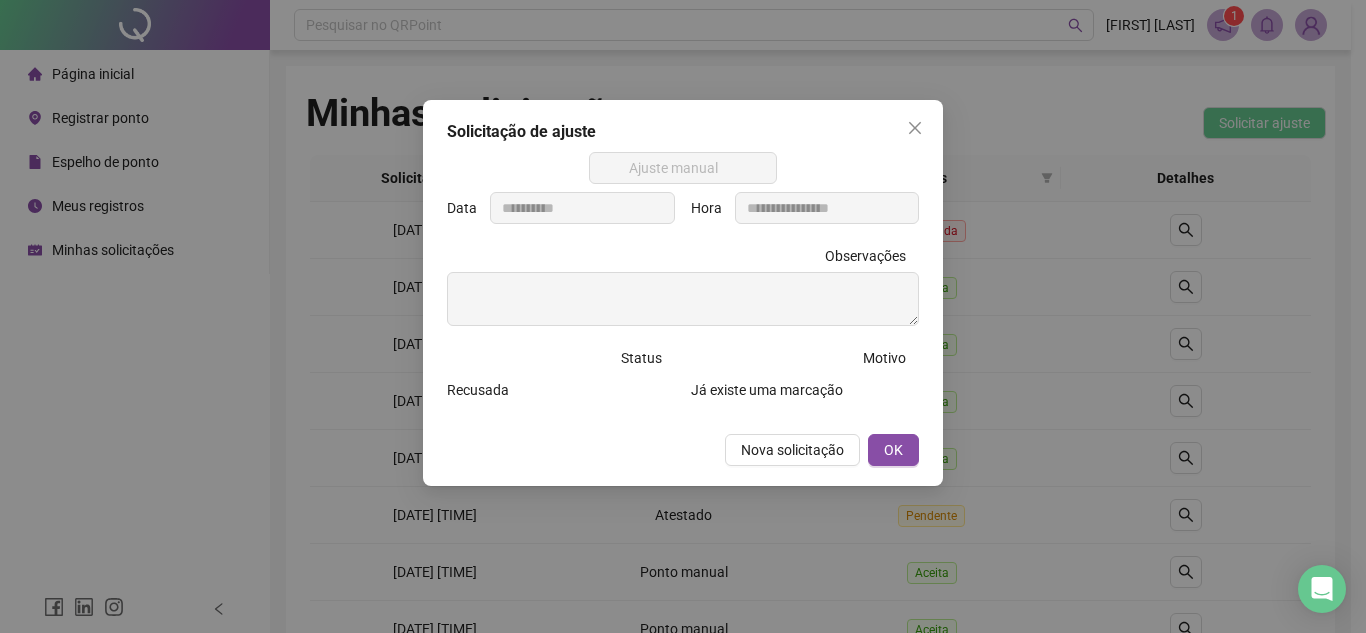 click on "**********" at bounding box center (683, 316) 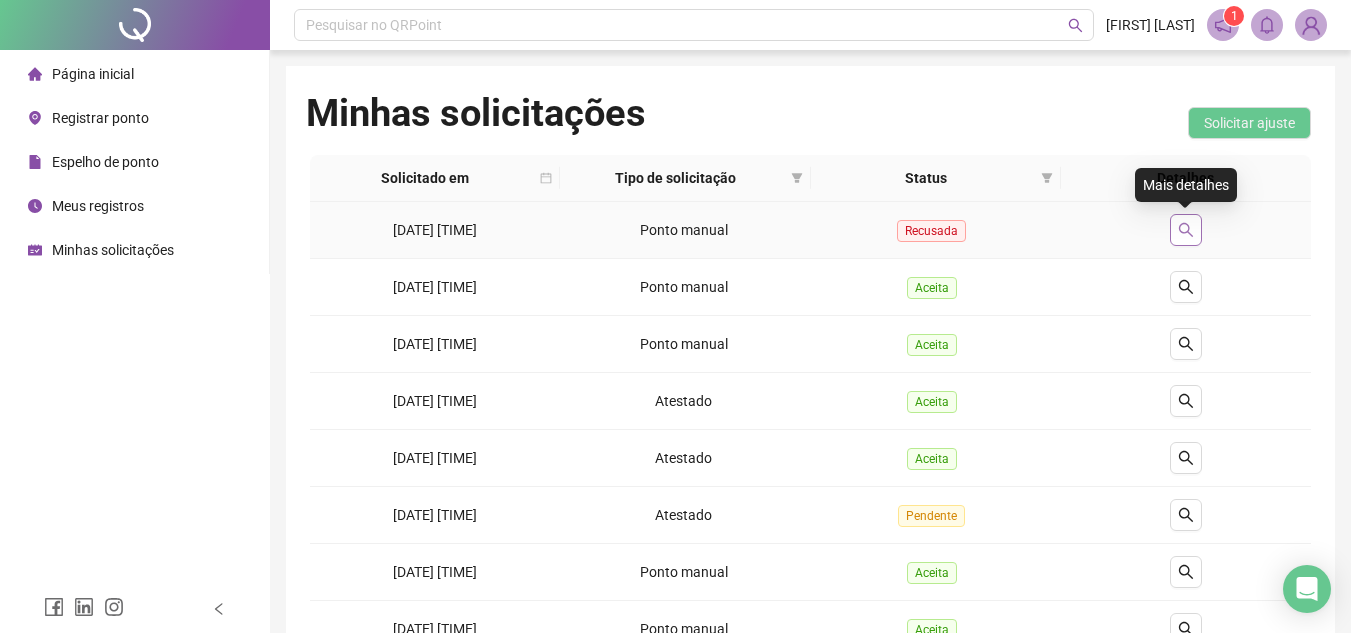 click 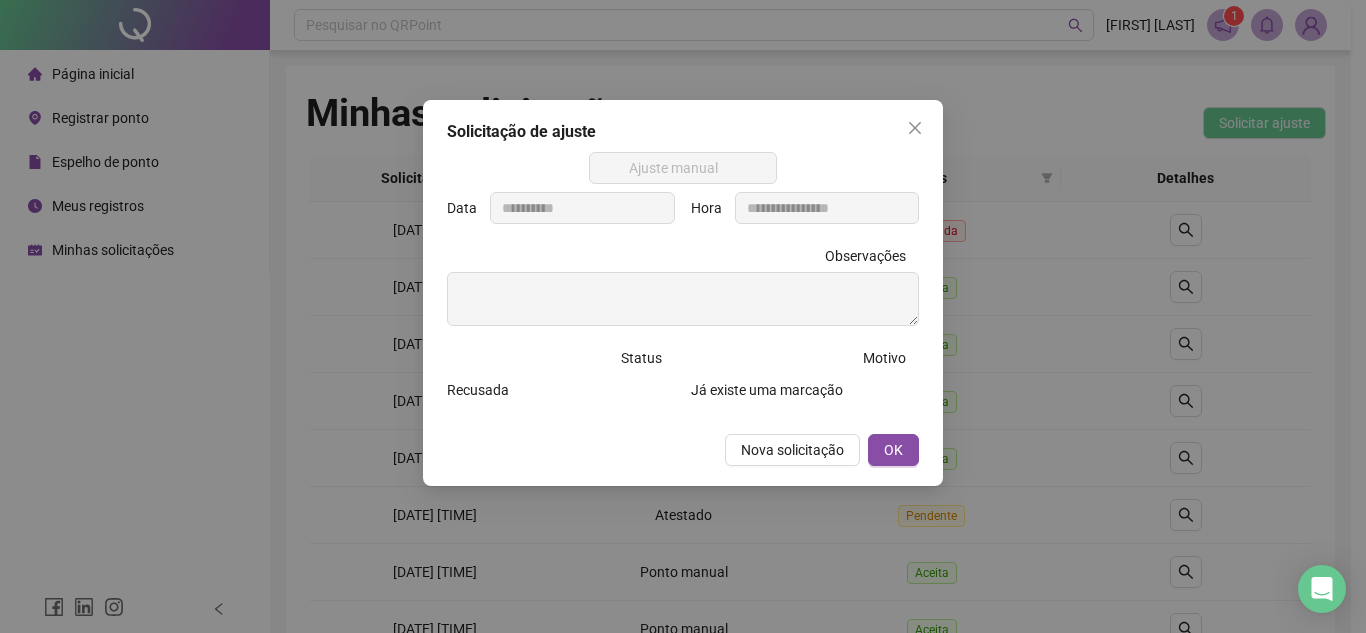 click on "**********" at bounding box center [683, 316] 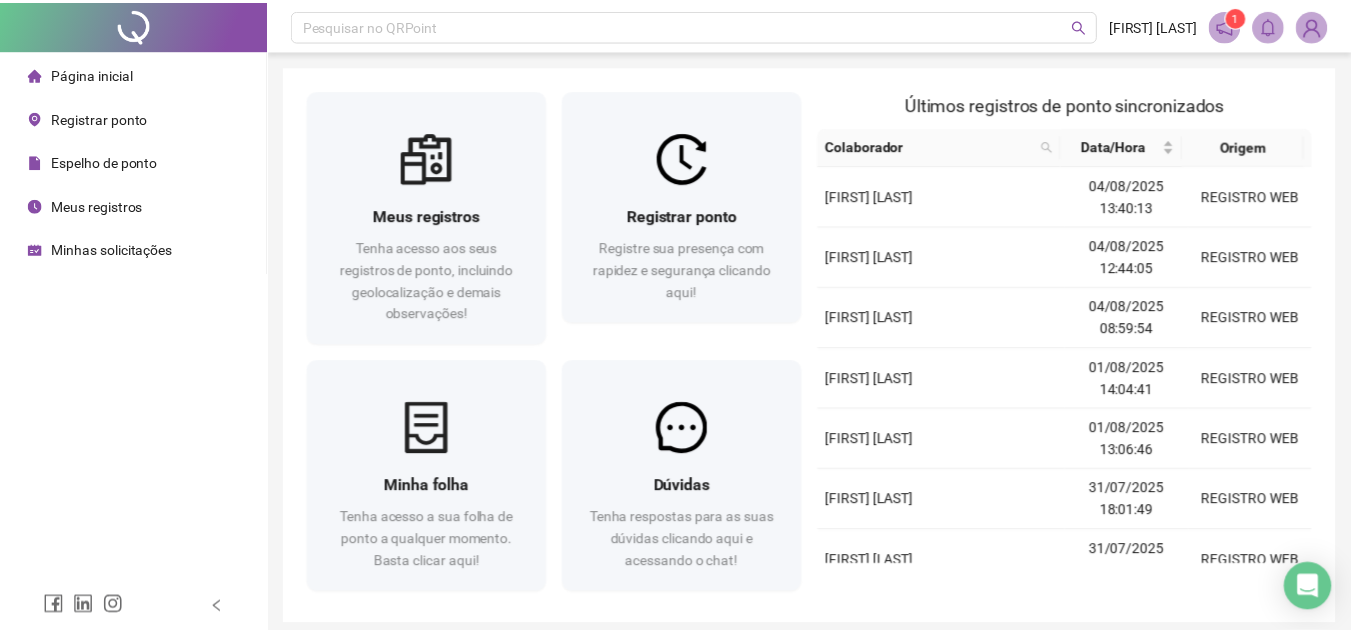 scroll, scrollTop: 0, scrollLeft: 0, axis: both 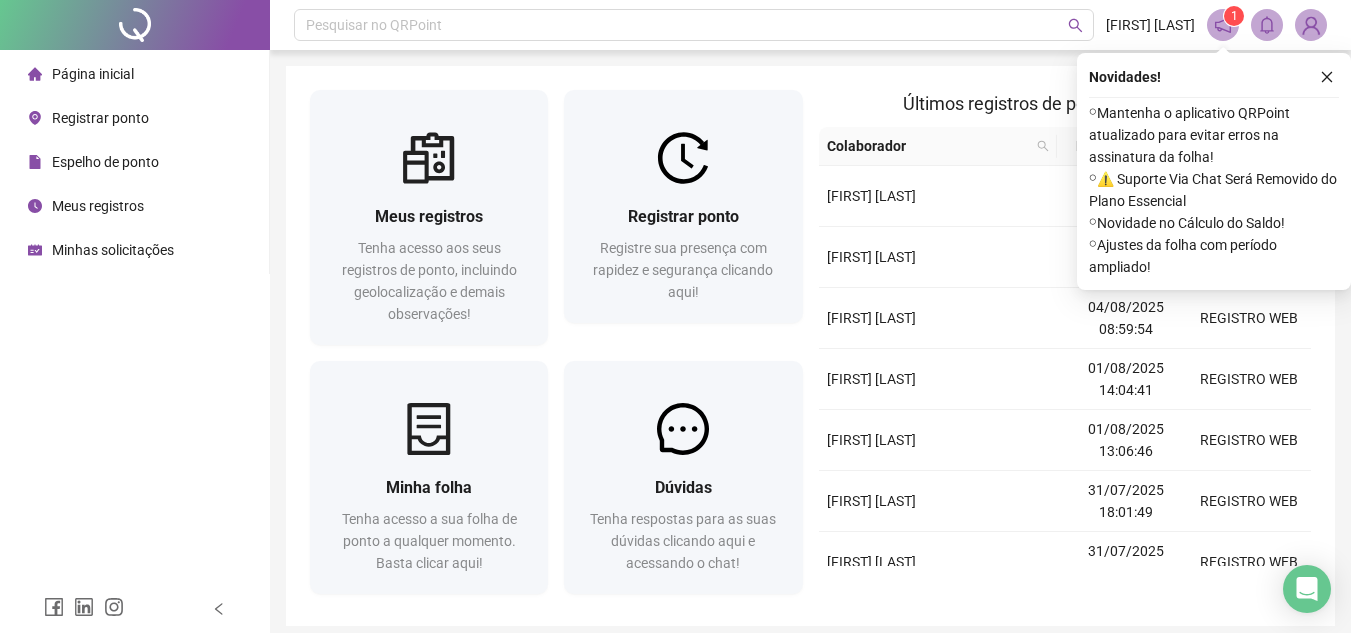 click on "Espelho de ponto" at bounding box center [105, 162] 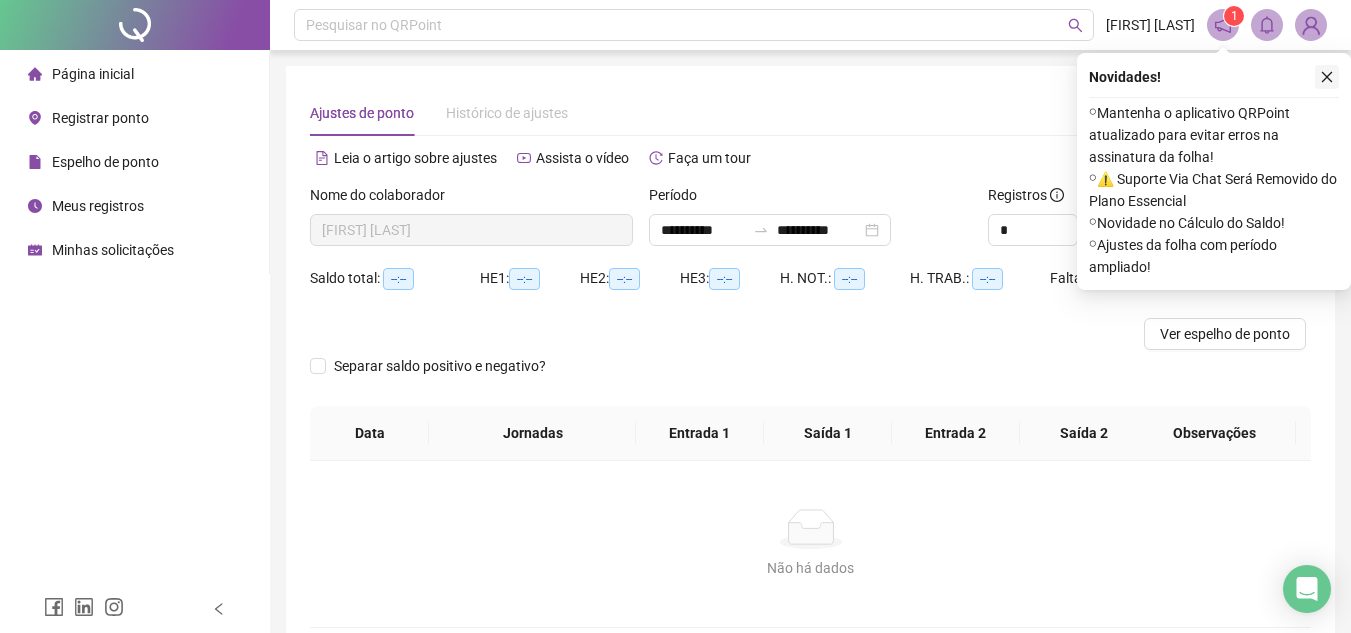 click 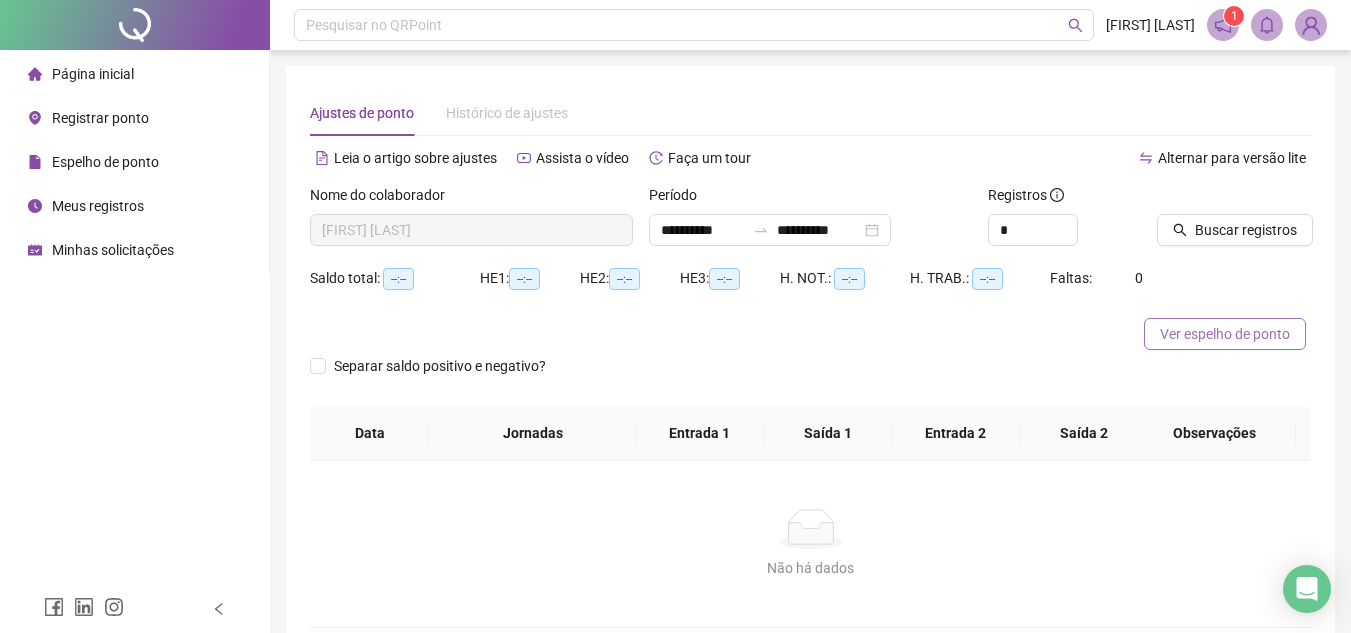 click on "Ver espelho de ponto" at bounding box center [1225, 334] 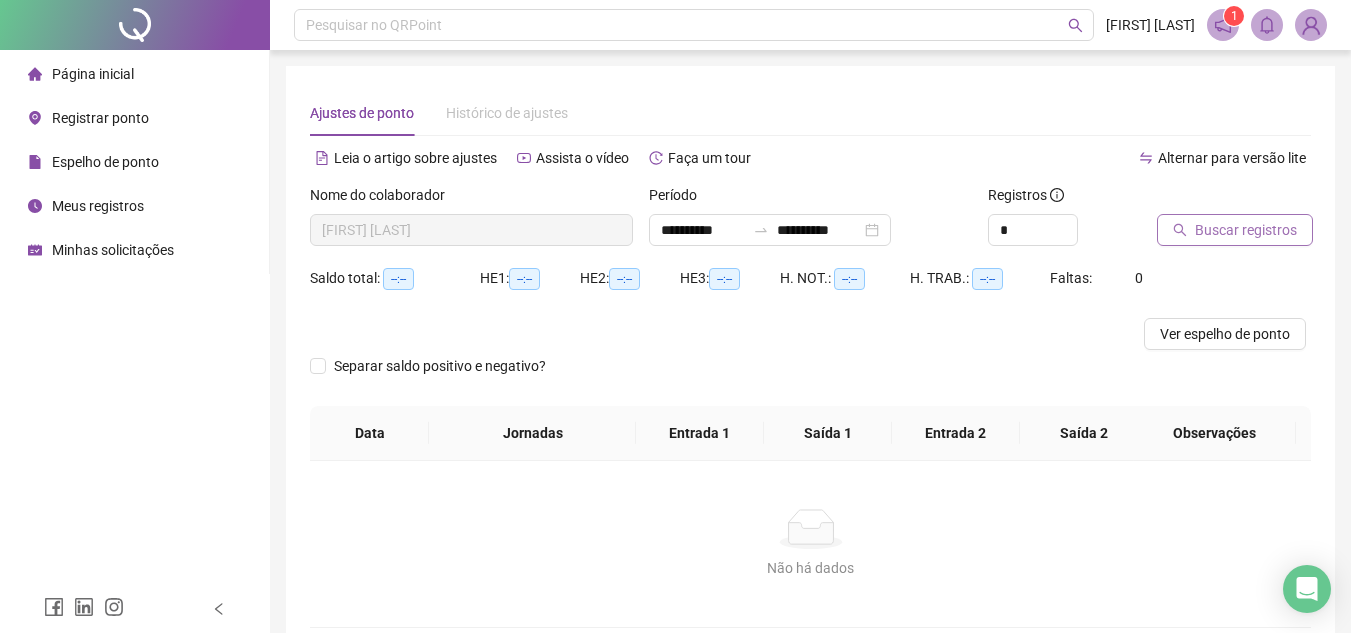 click on "Buscar registros" at bounding box center [1246, 230] 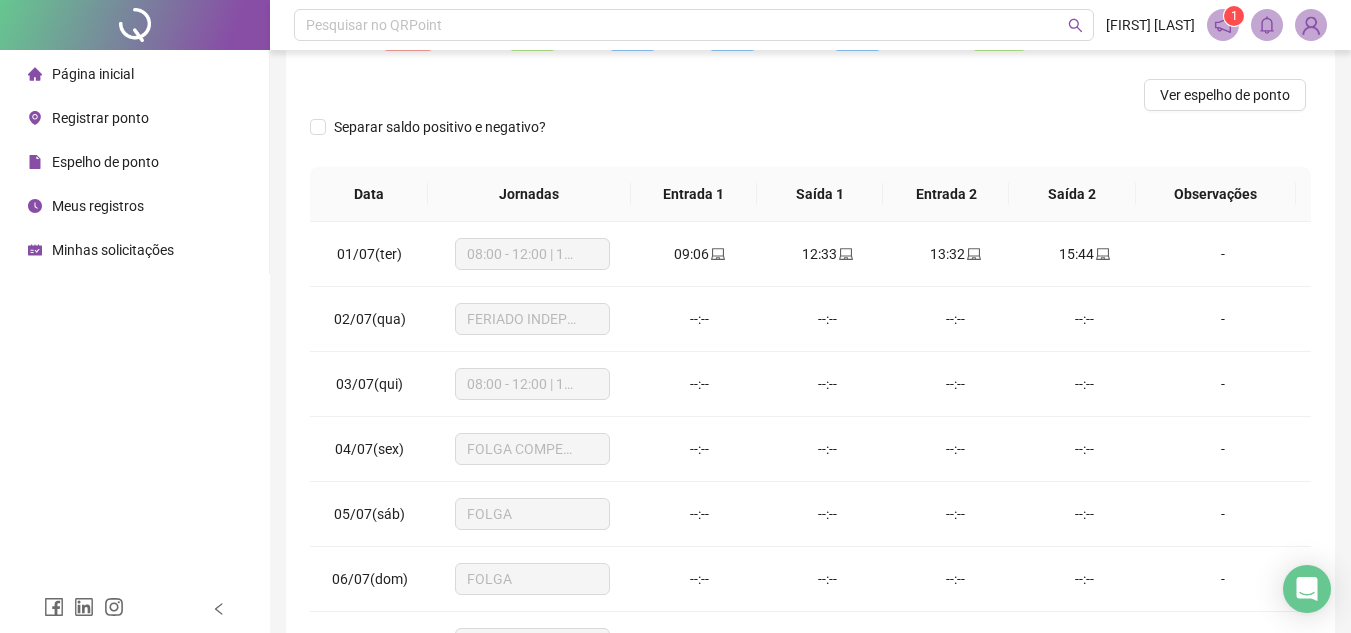 scroll, scrollTop: 241, scrollLeft: 0, axis: vertical 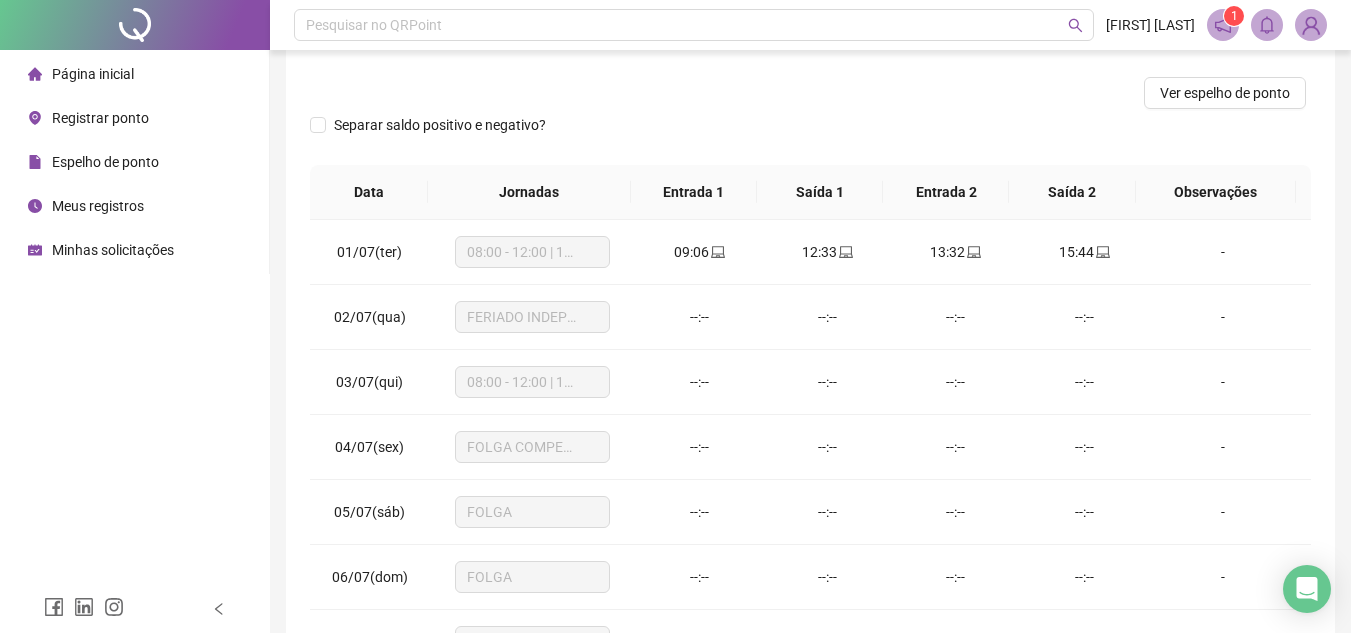 click on "Minhas solicitações" at bounding box center (101, 250) 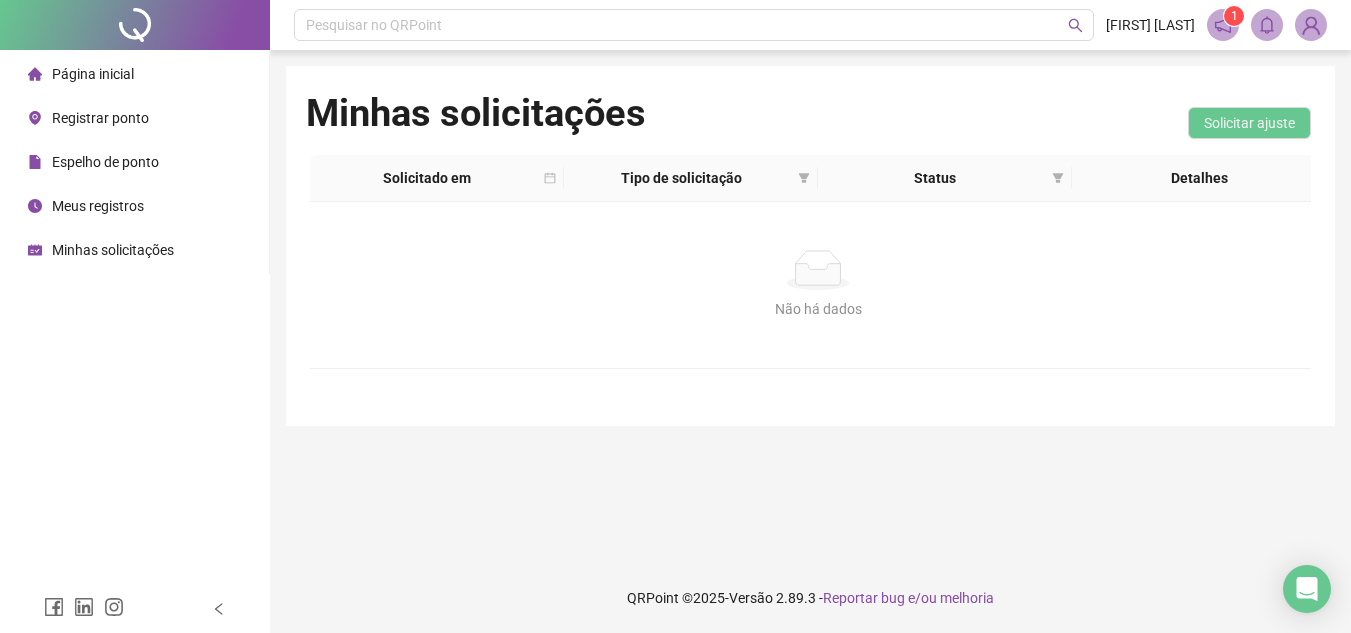 scroll, scrollTop: 0, scrollLeft: 0, axis: both 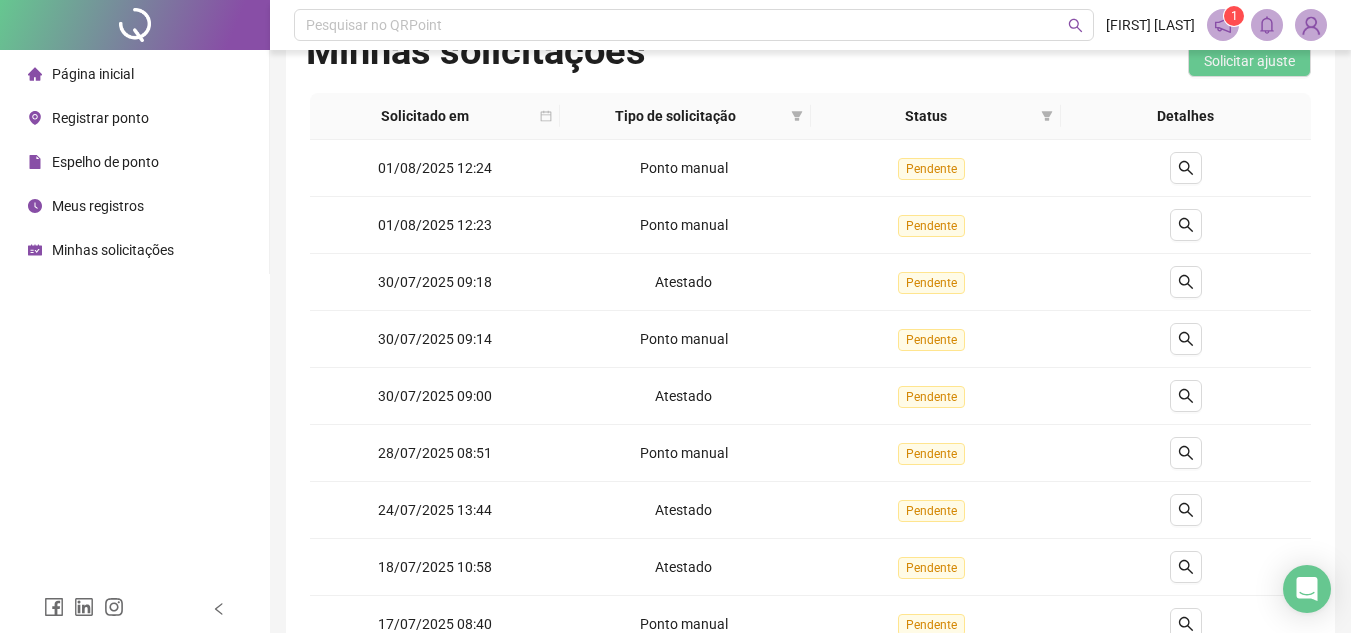 type 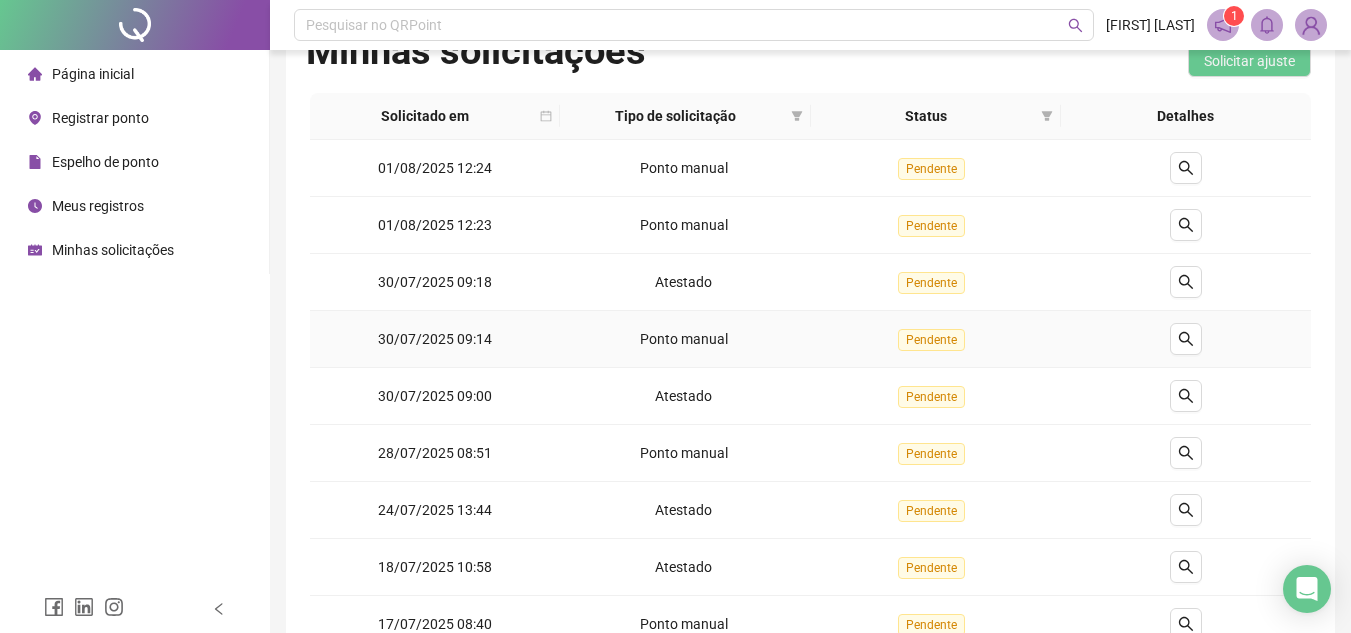 drag, startPoint x: 801, startPoint y: 351, endPoint x: 834, endPoint y: 133, distance: 220.48357 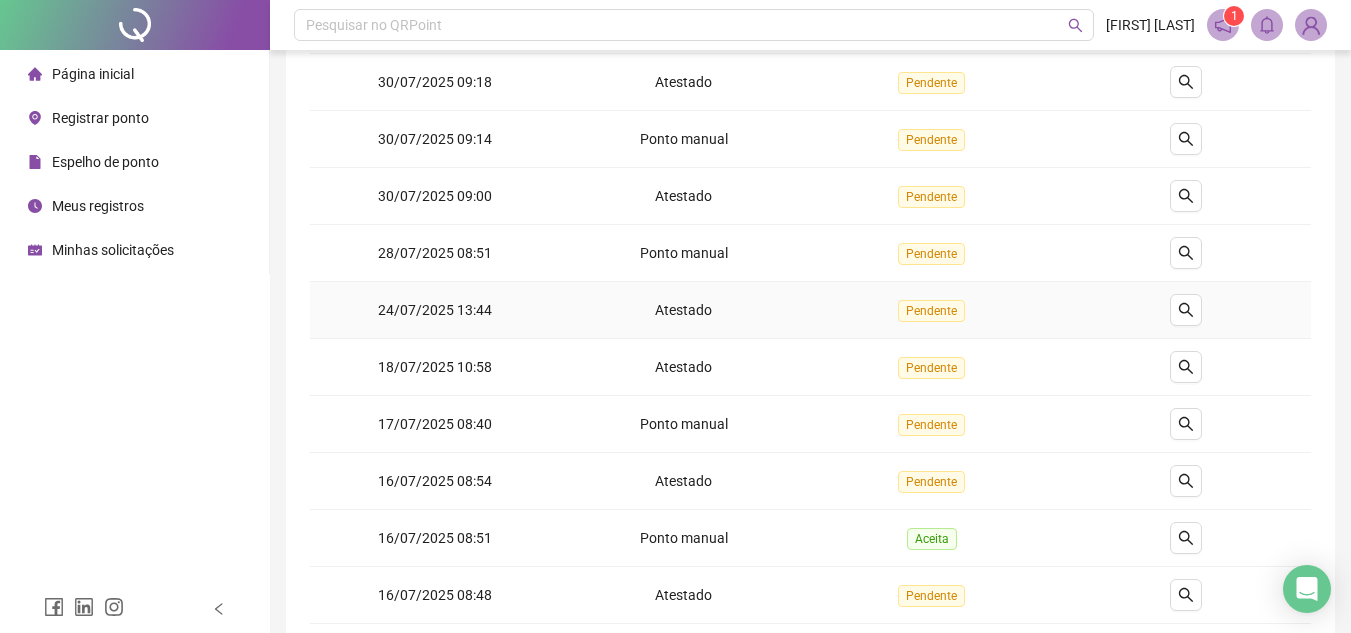 scroll, scrollTop: 419, scrollLeft: 0, axis: vertical 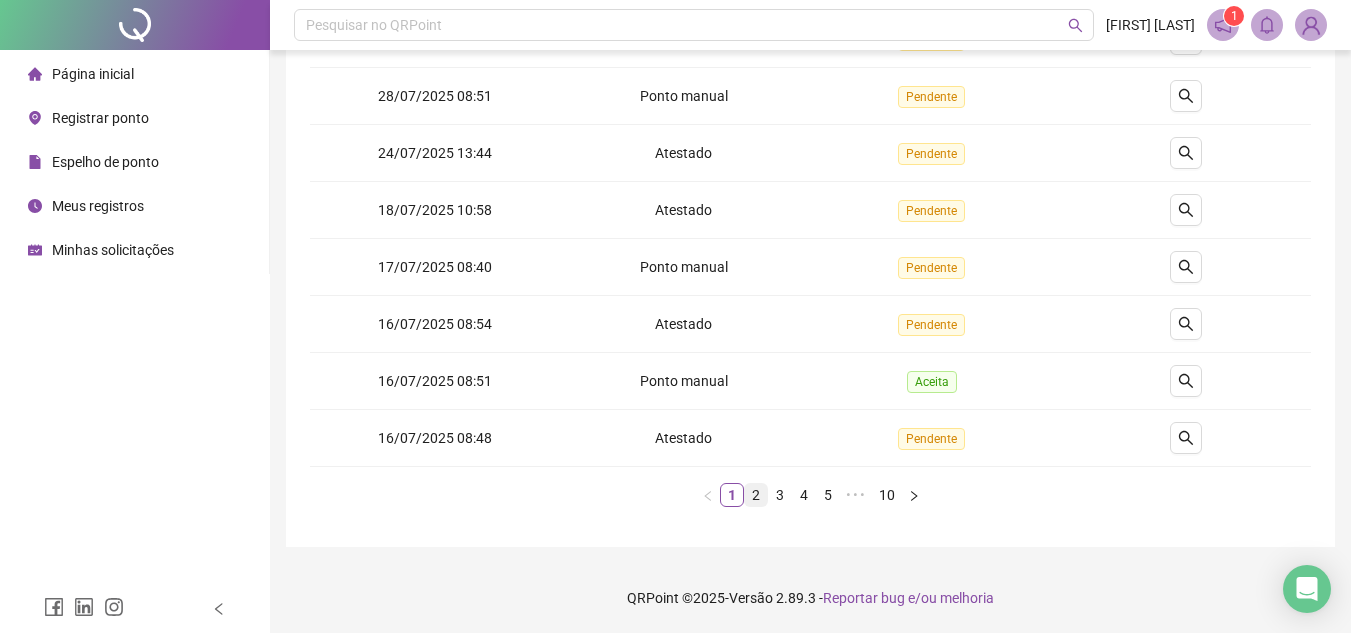click on "2" at bounding box center (756, 495) 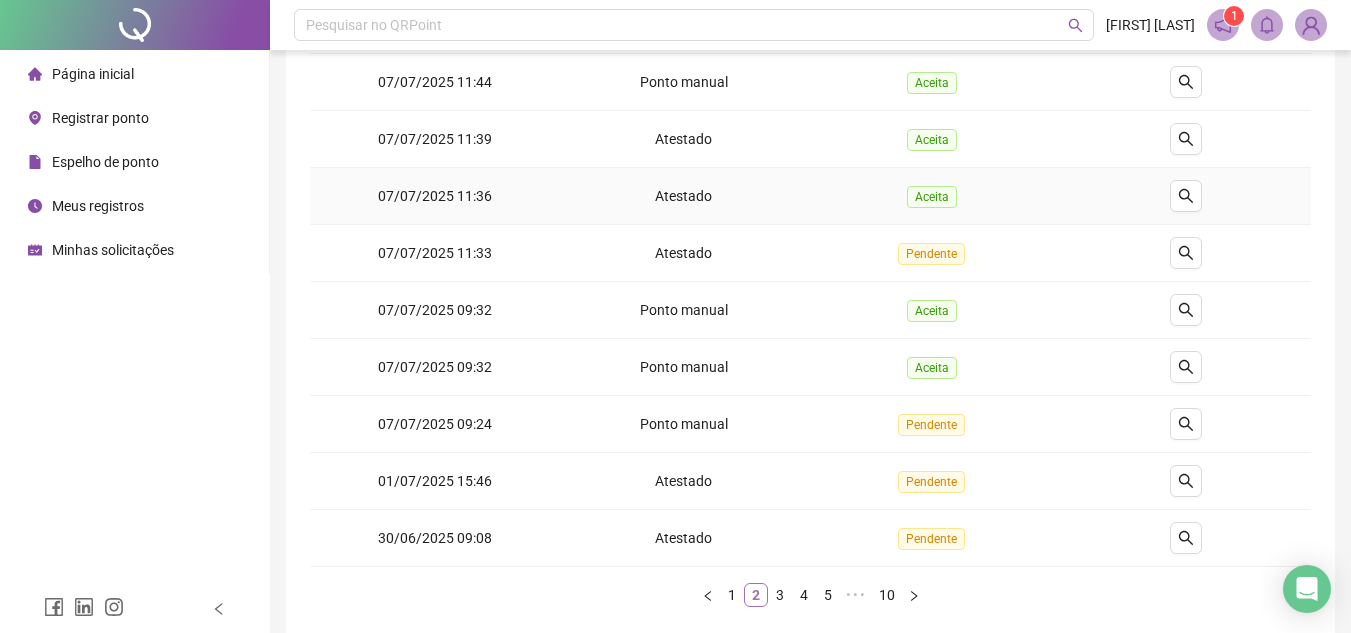 scroll, scrollTop: 419, scrollLeft: 0, axis: vertical 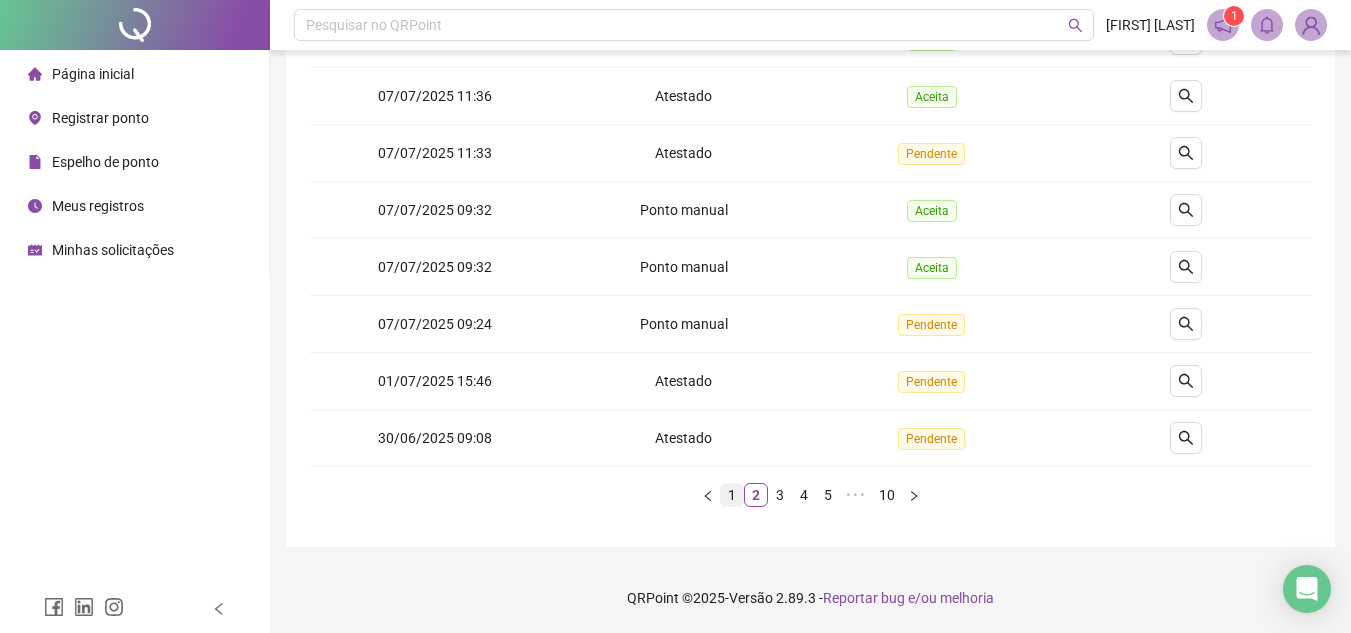 click on "1" at bounding box center [732, 495] 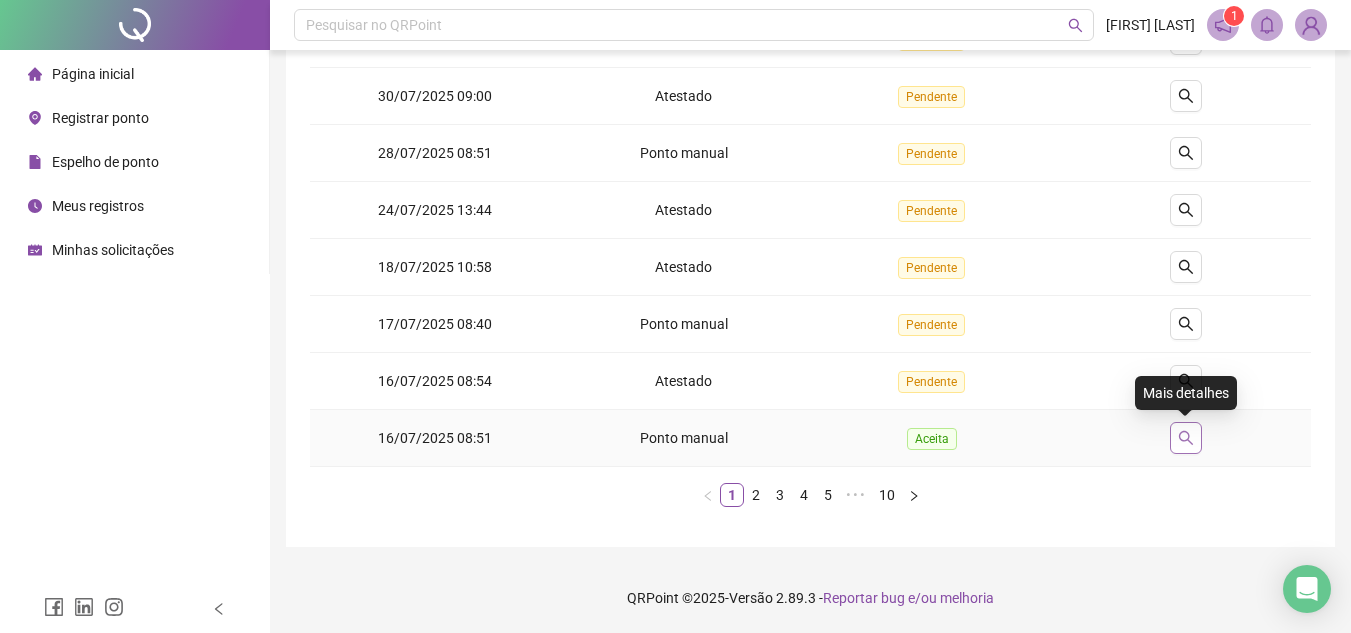 click 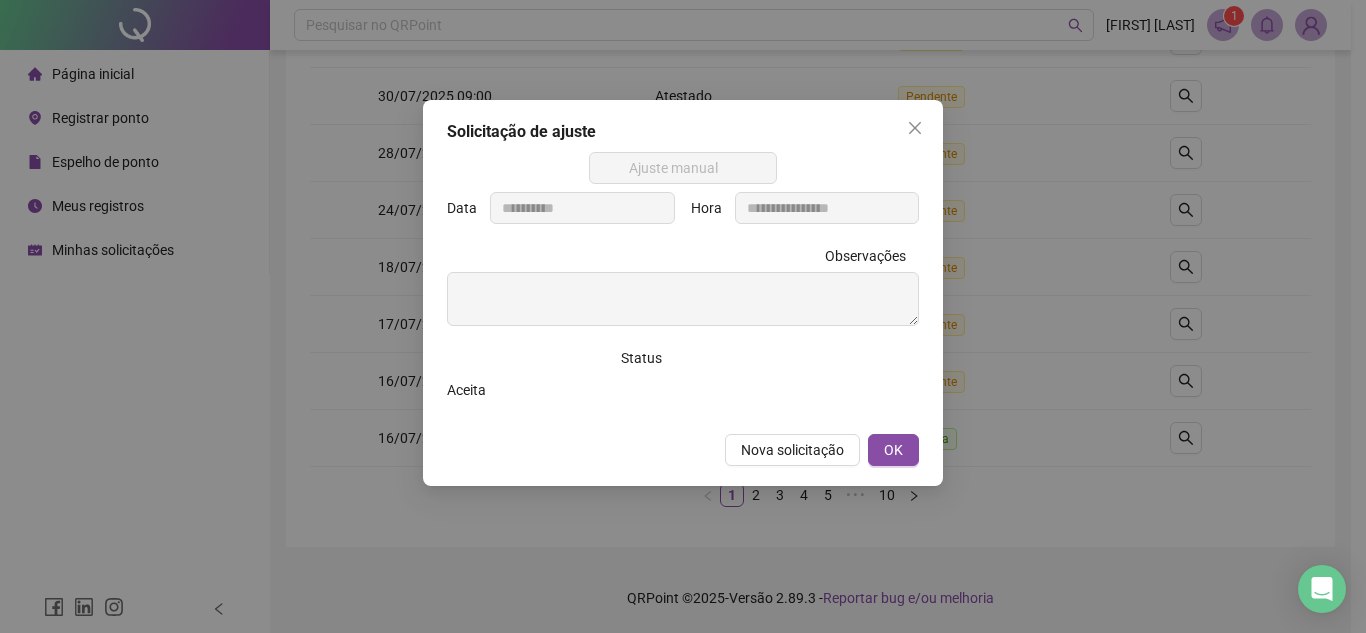 click on "**********" at bounding box center [683, 316] 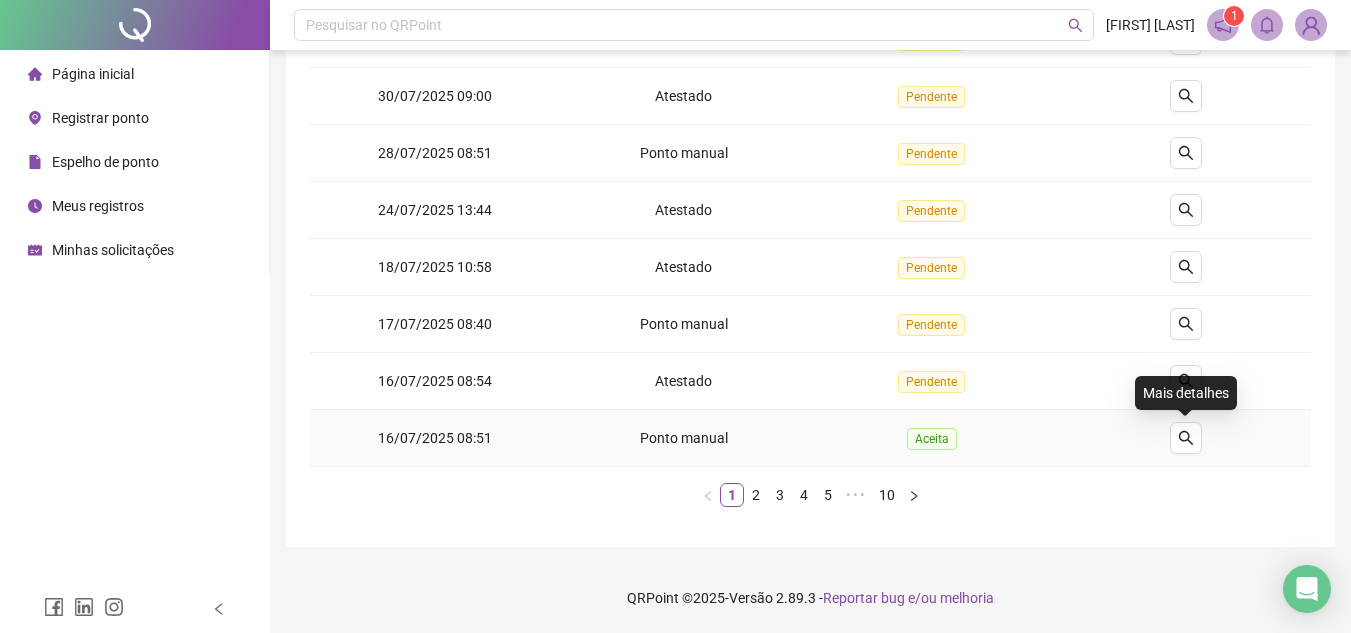 click on "Mais detalhes" at bounding box center [1186, 393] 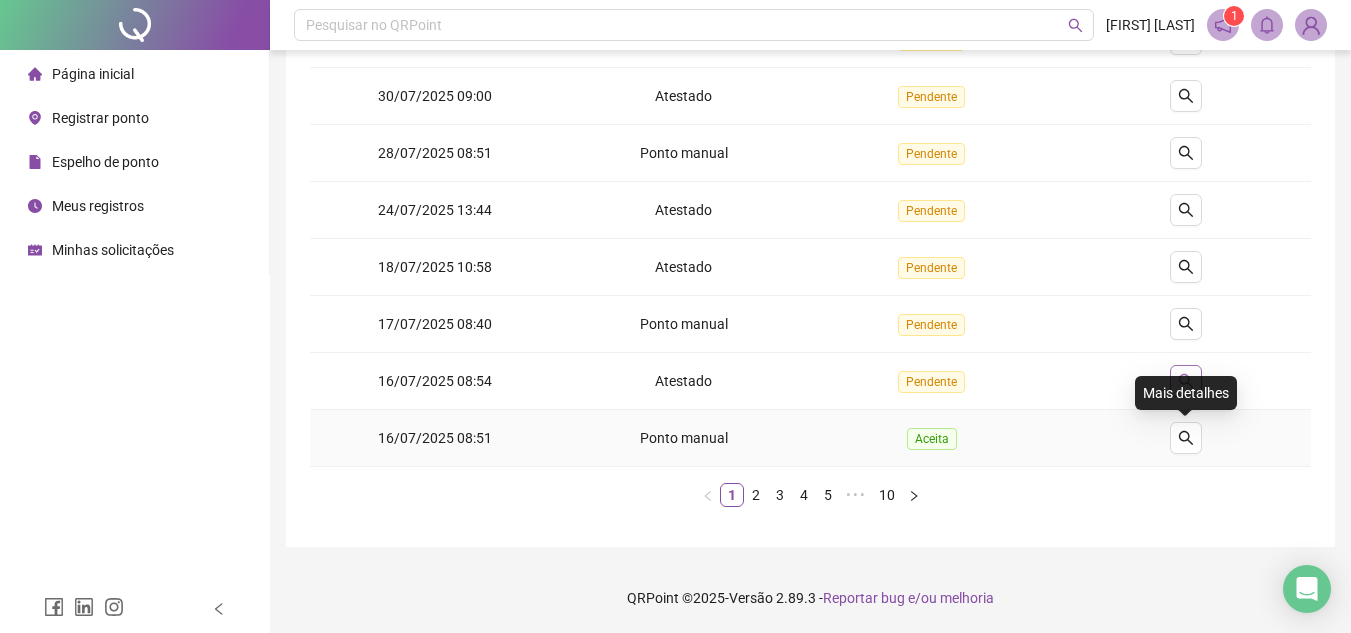 click 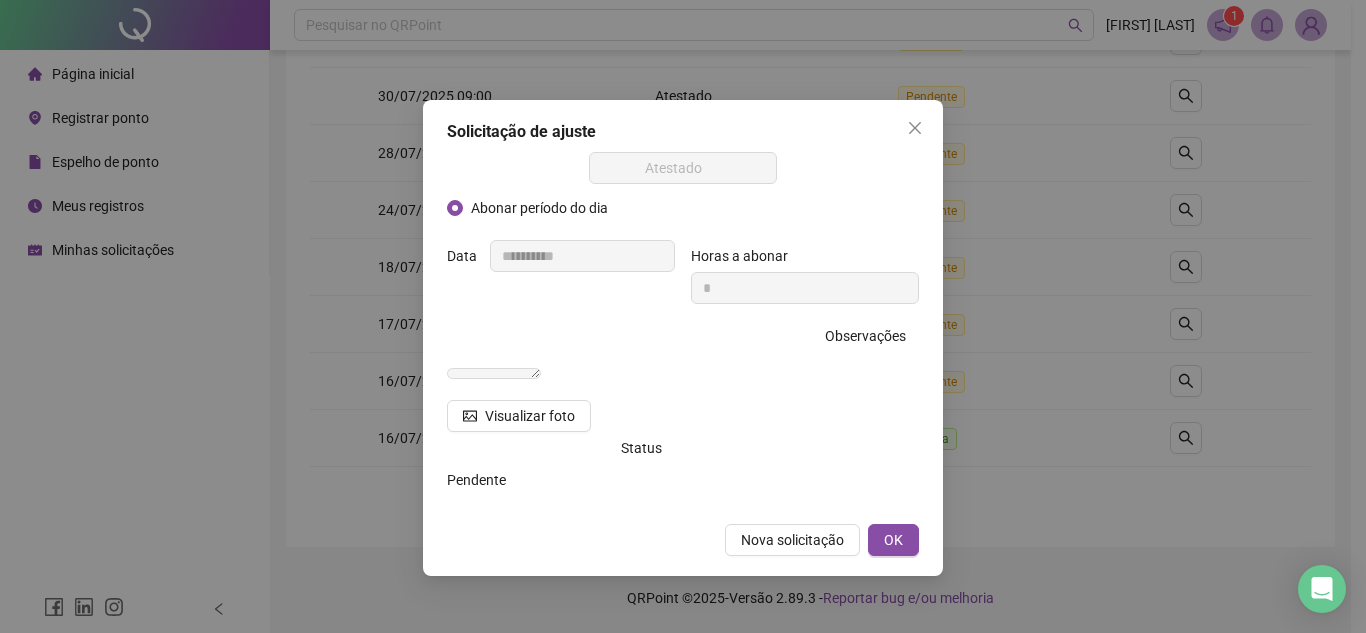 click on "**********" at bounding box center (683, 316) 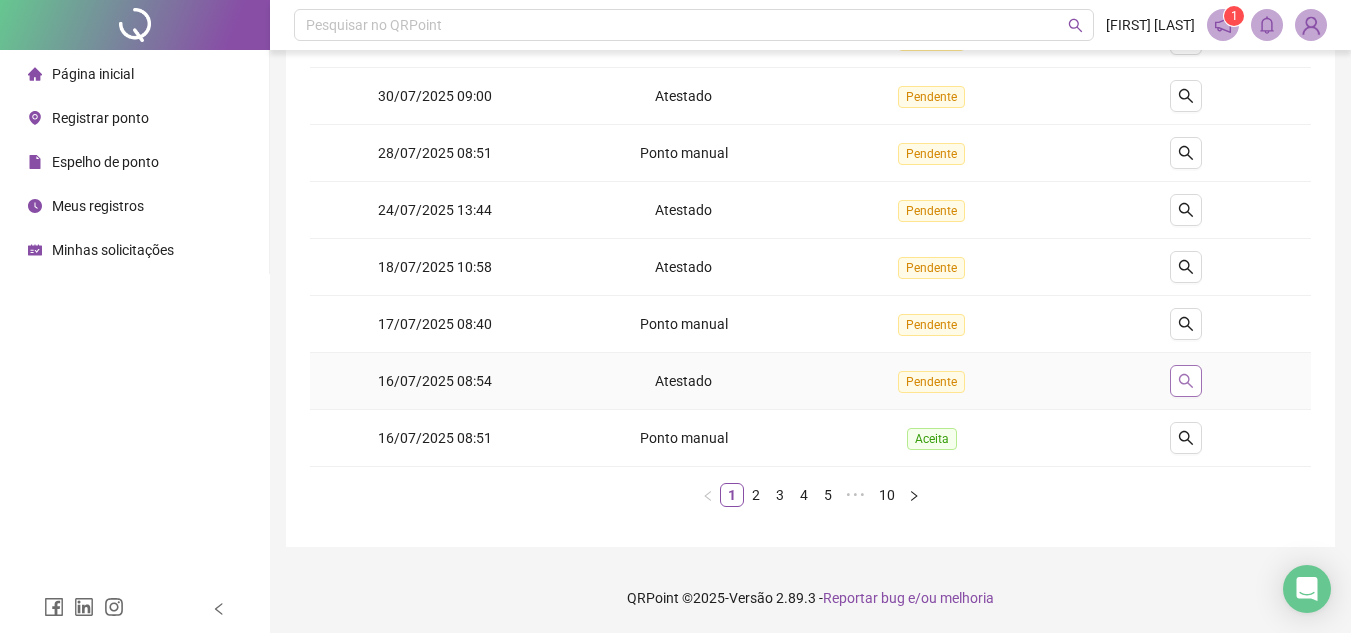 click at bounding box center (1186, 381) 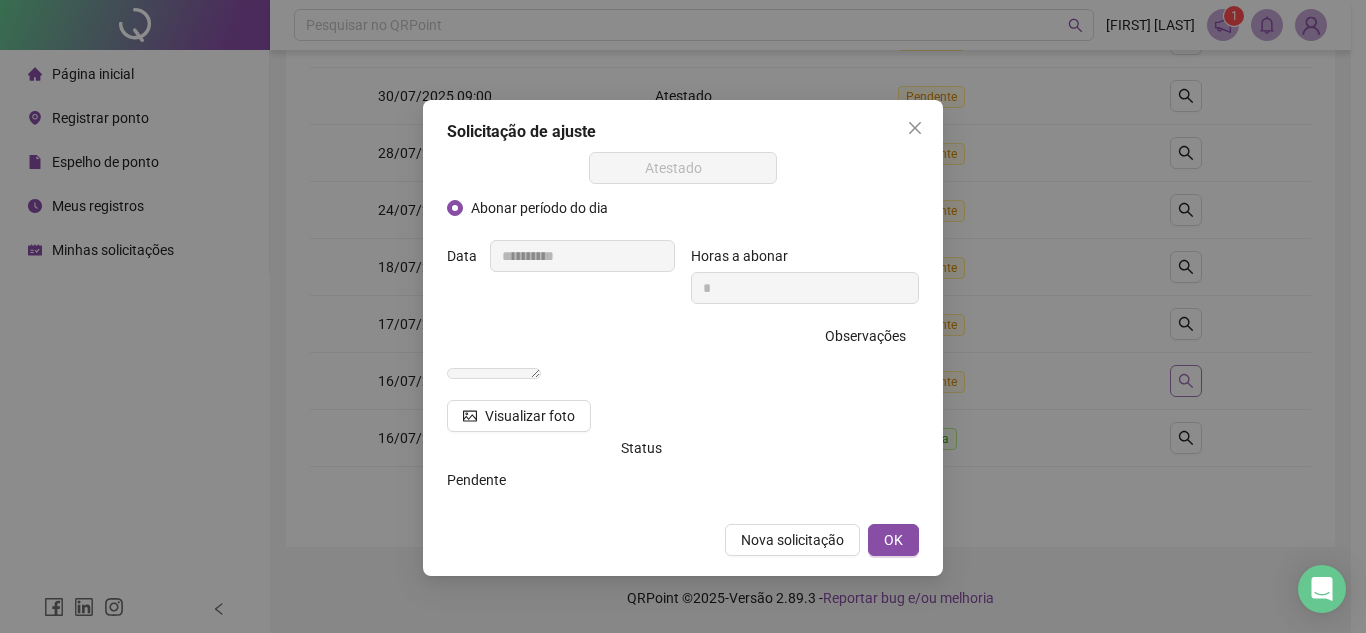 click on "**********" at bounding box center (683, 316) 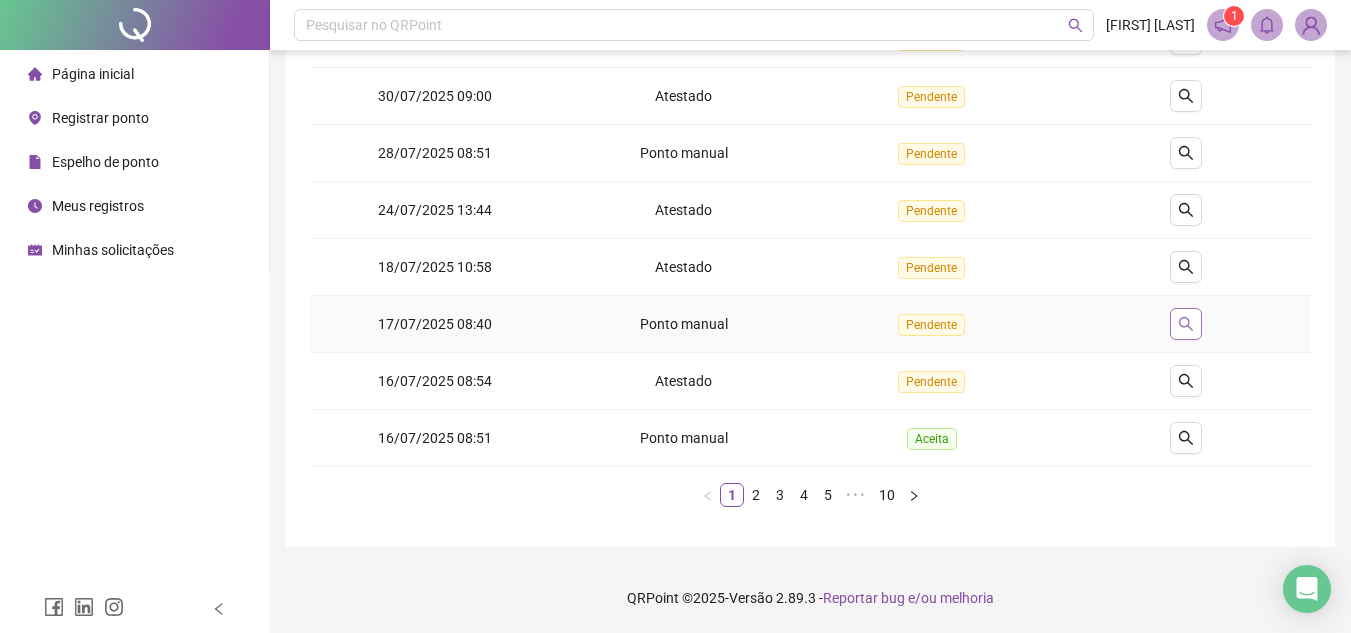 click at bounding box center (1186, 324) 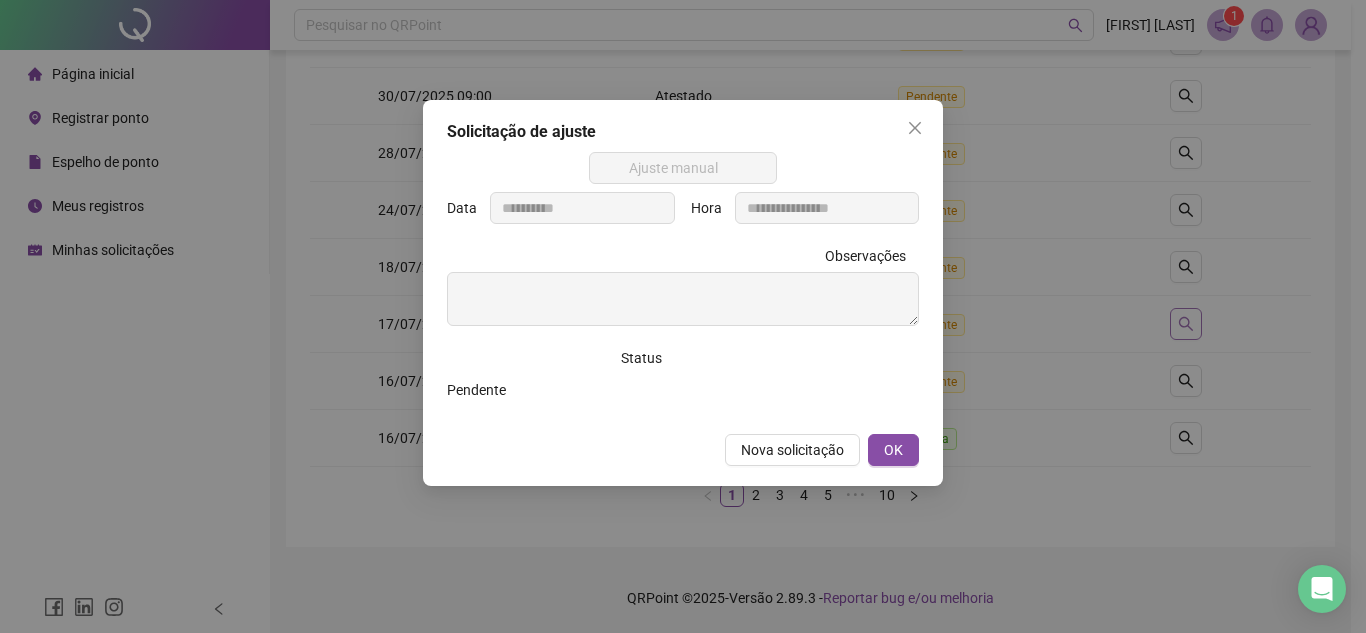 click on "**********" at bounding box center (683, 316) 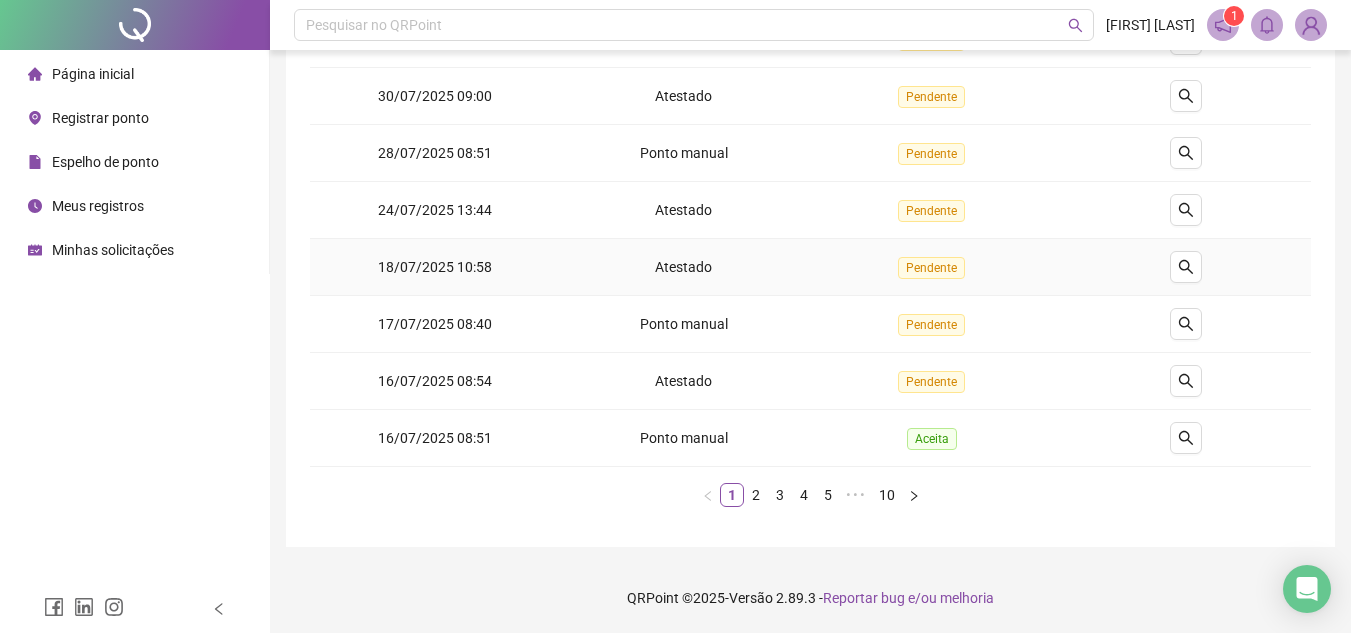 click at bounding box center [1186, 267] 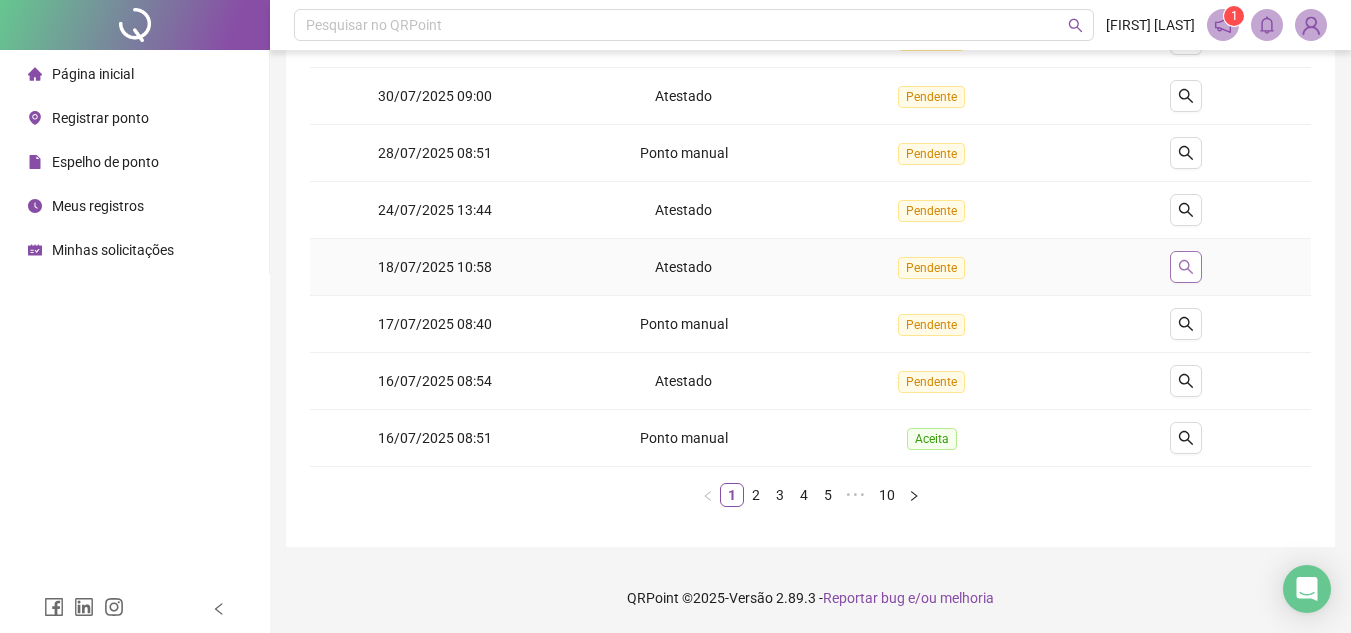 click 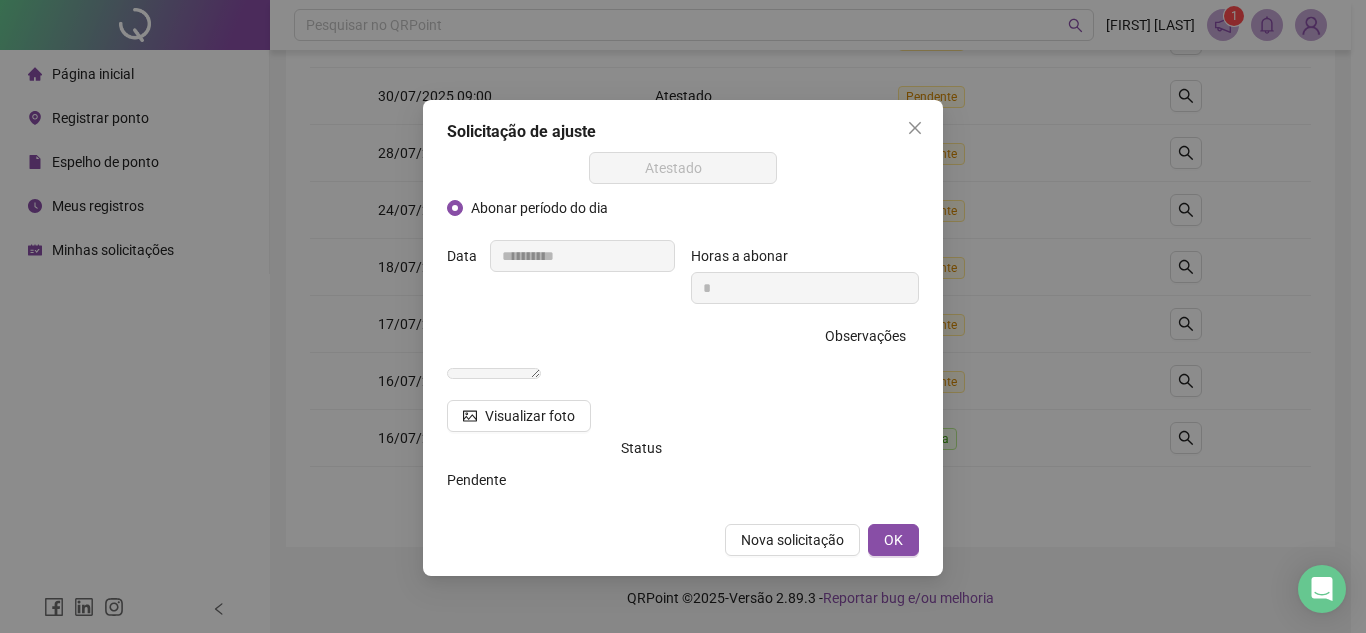 click on "**********" at bounding box center (683, 316) 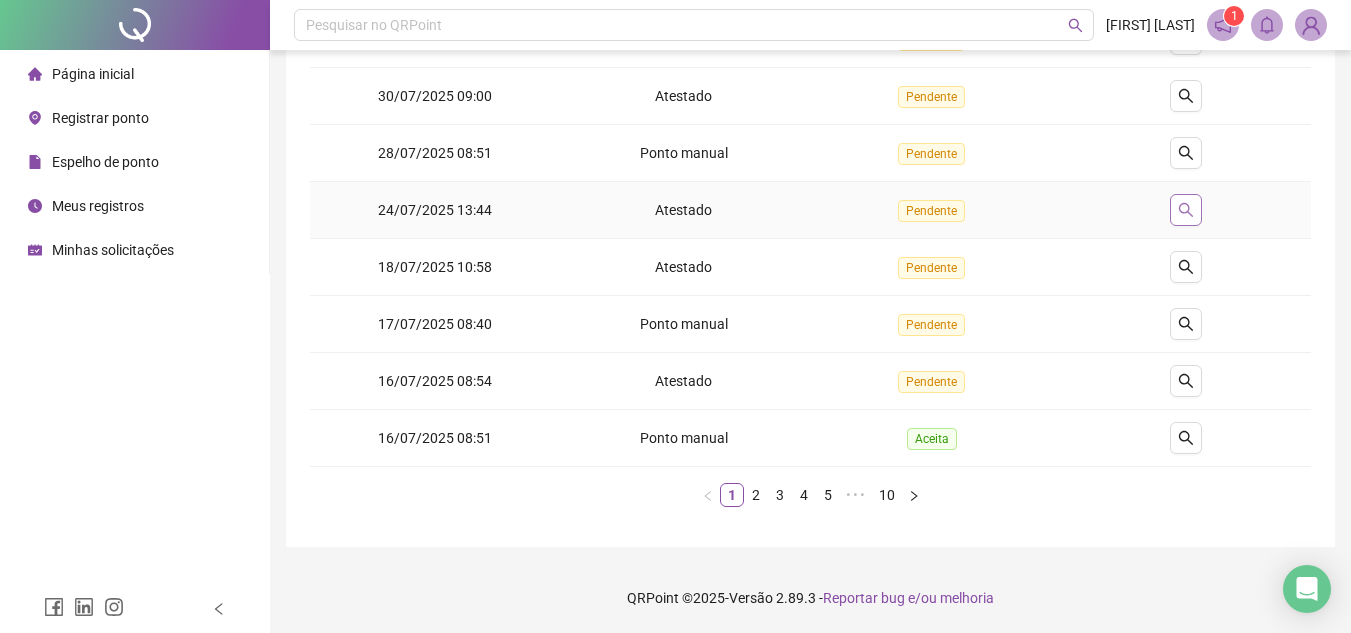 drag, startPoint x: 1185, startPoint y: 182, endPoint x: 1177, endPoint y: 221, distance: 39.812057 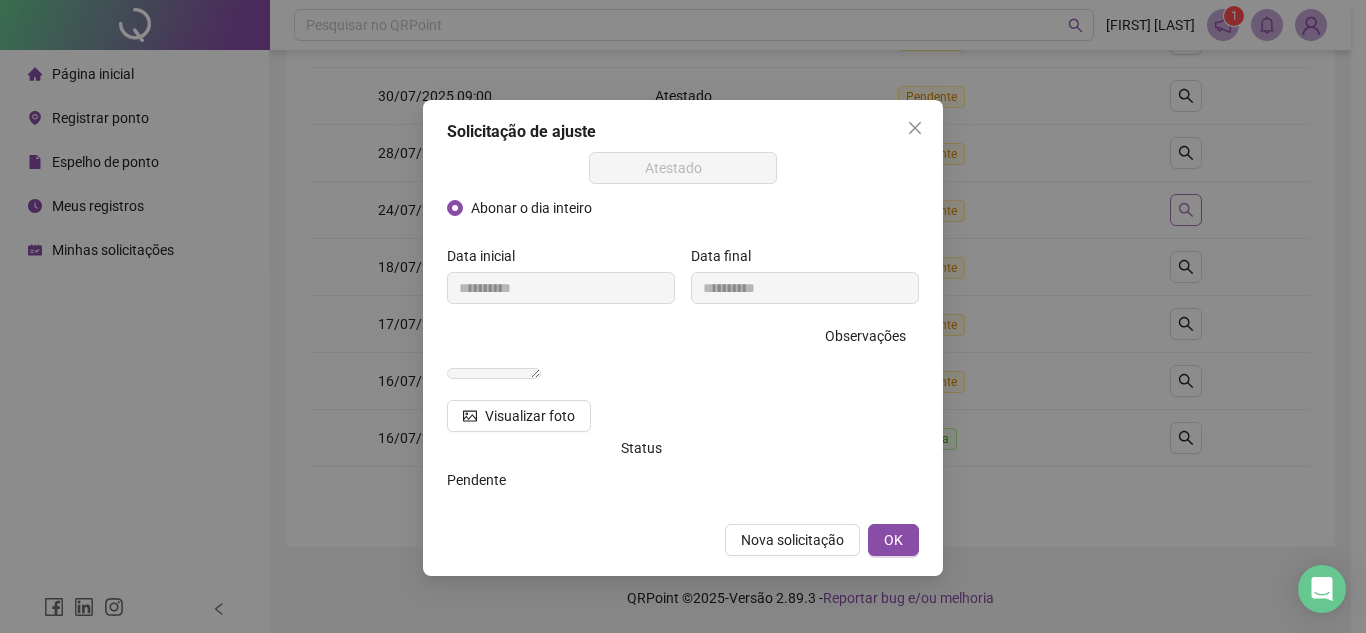click on "**********" at bounding box center [683, 316] 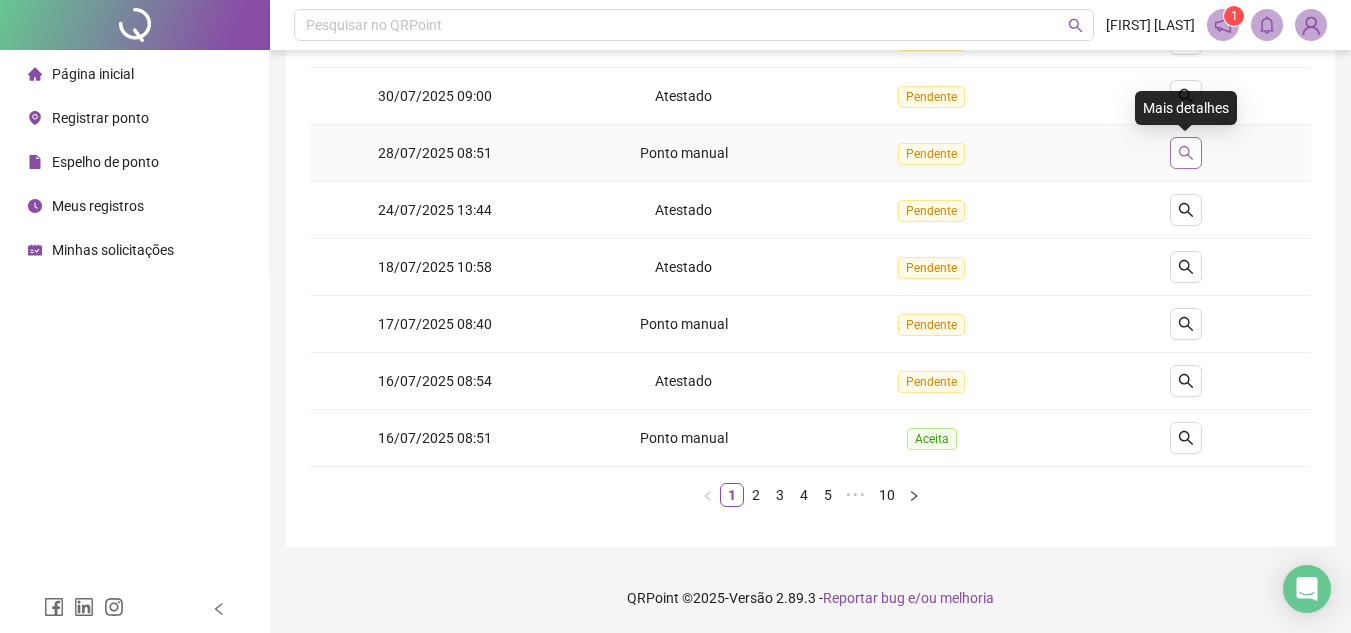 click 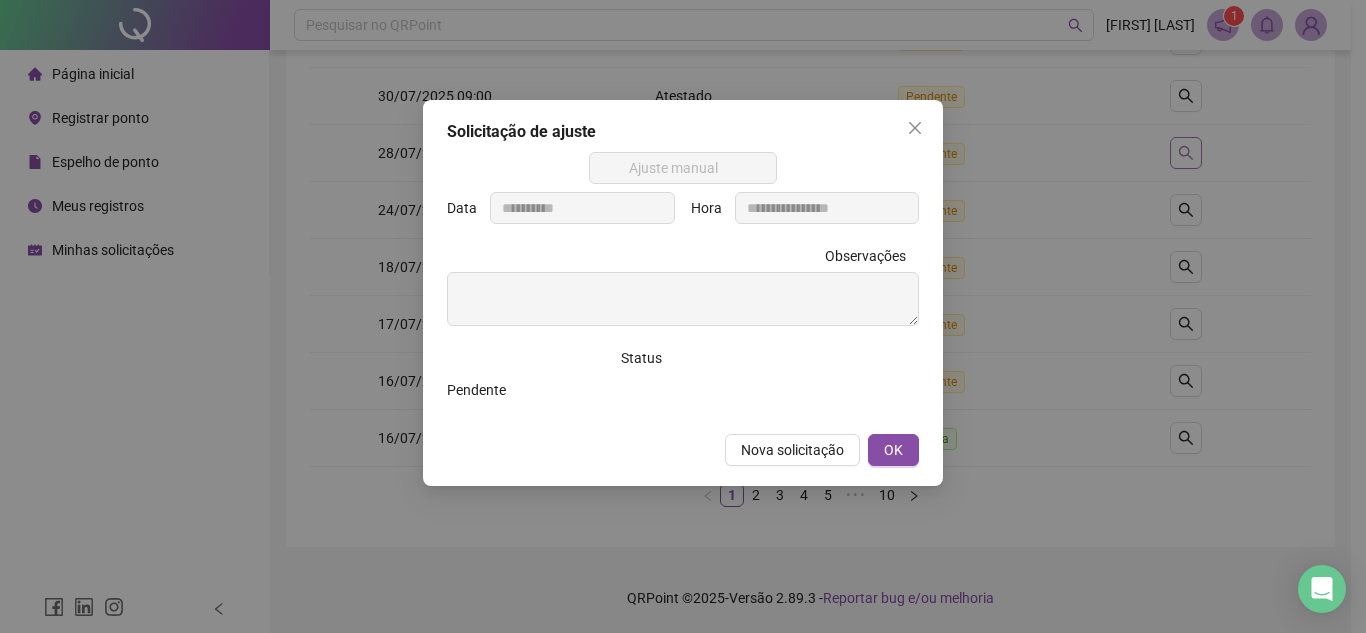 click on "**********" at bounding box center (683, 316) 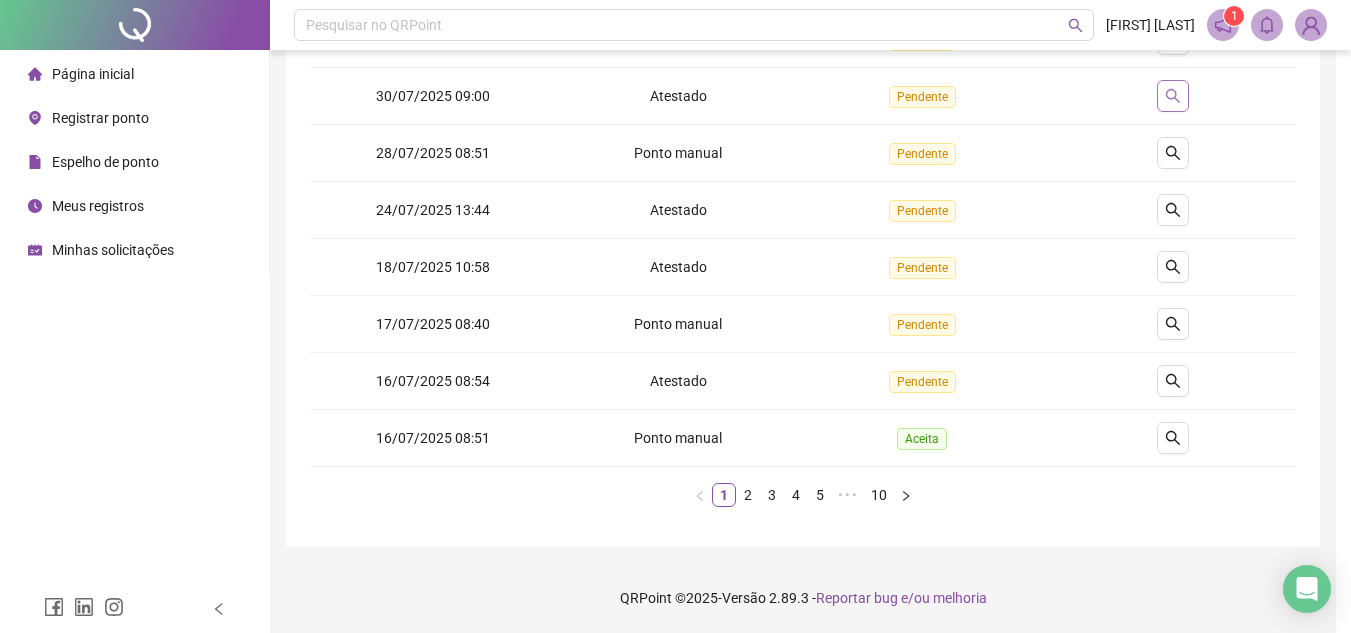 click at bounding box center [1173, 96] 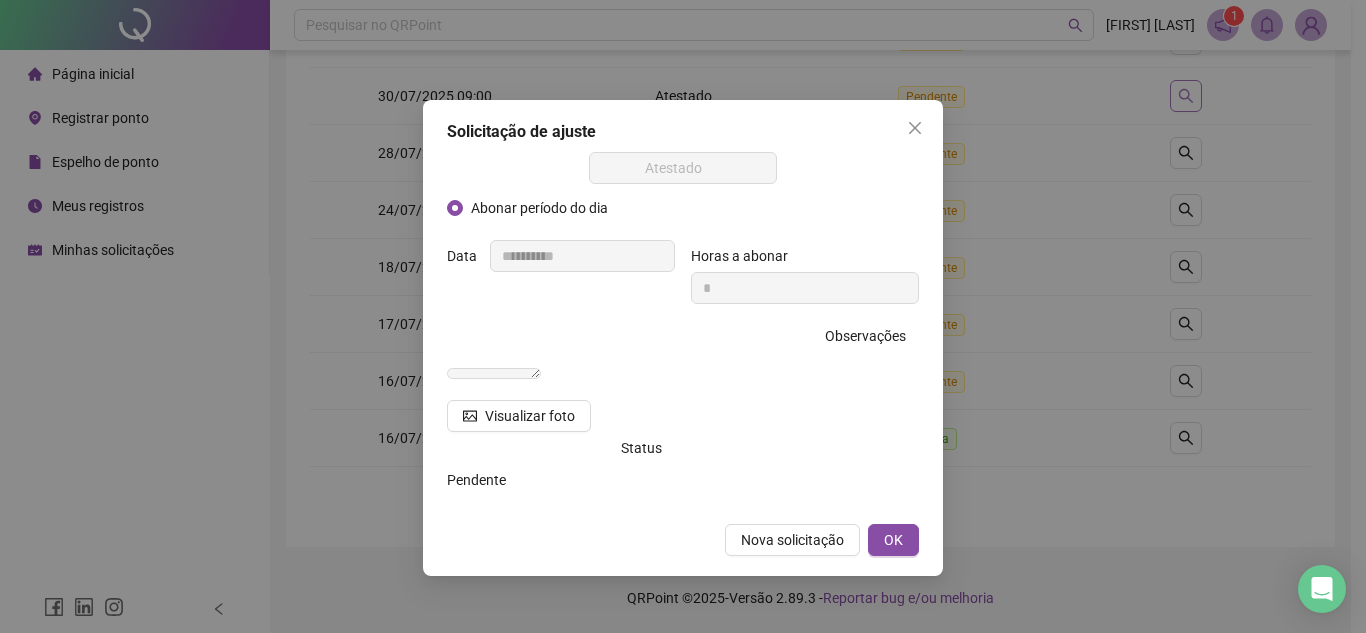 click on "**********" at bounding box center (683, 316) 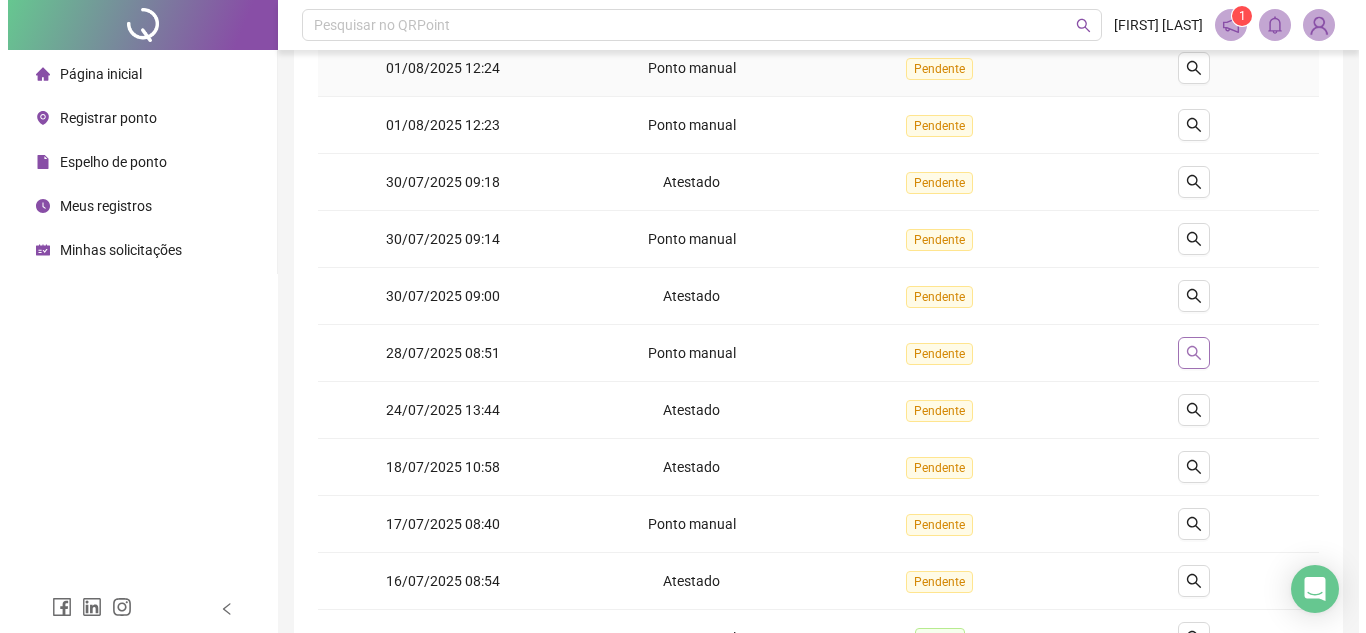 scroll, scrollTop: 119, scrollLeft: 0, axis: vertical 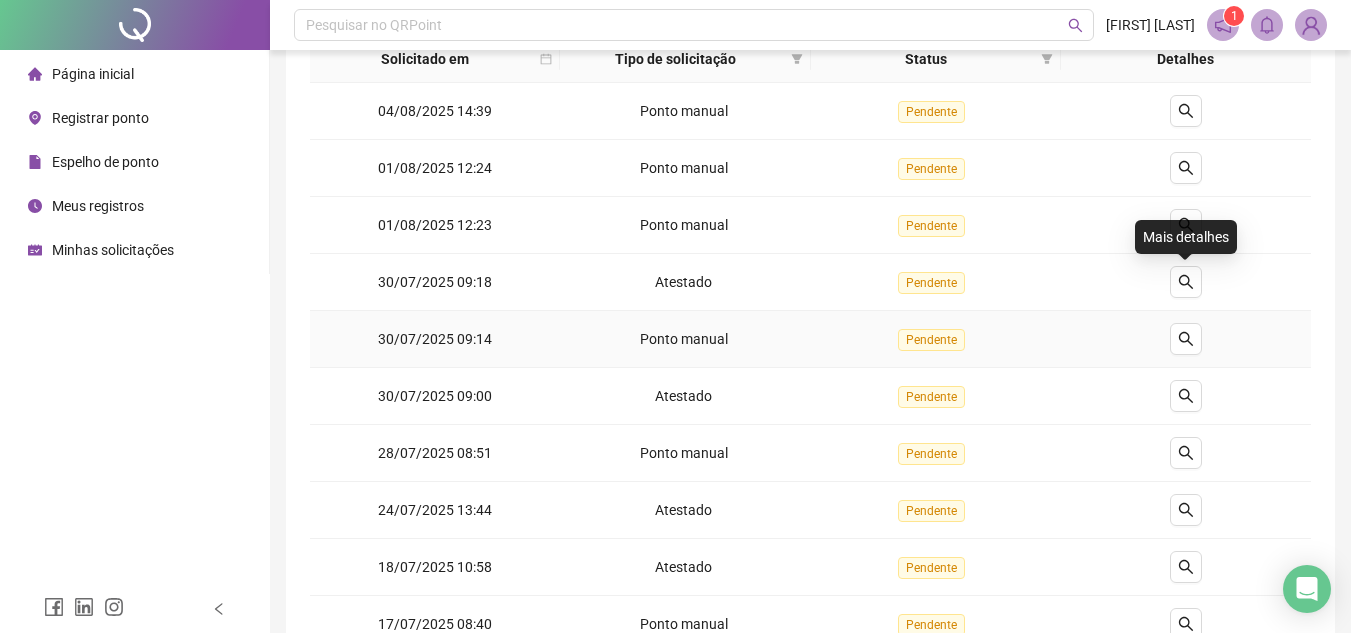 click at bounding box center [1186, 339] 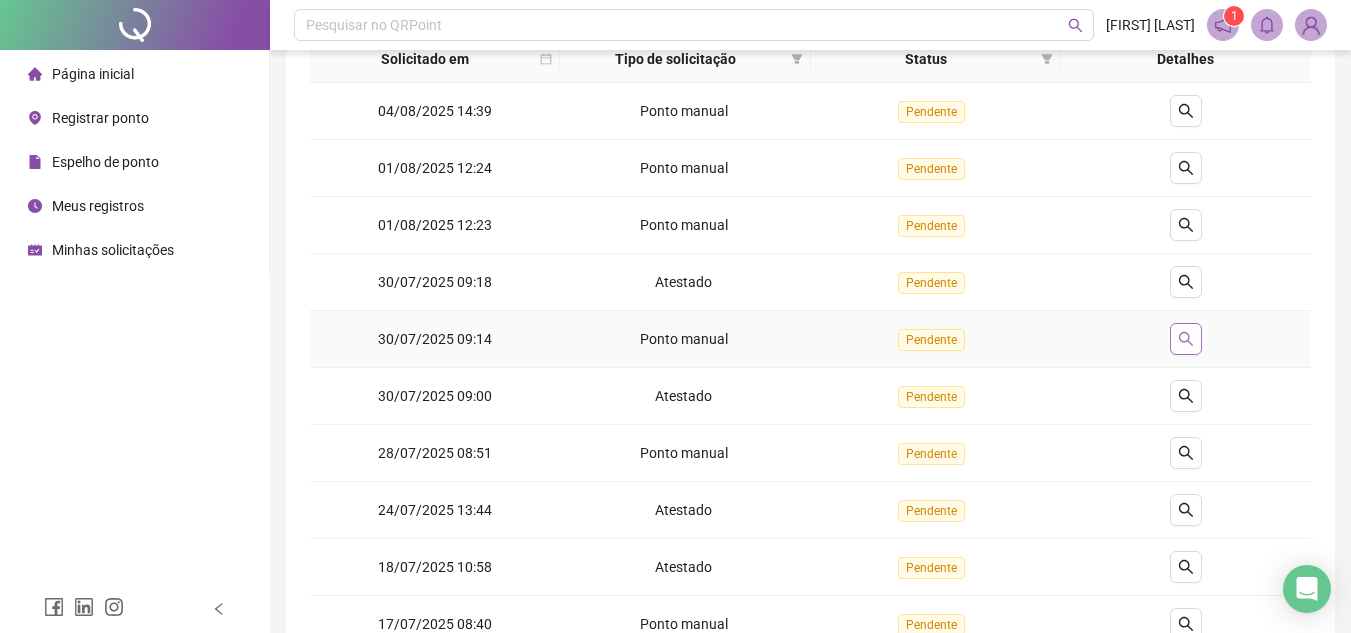 click 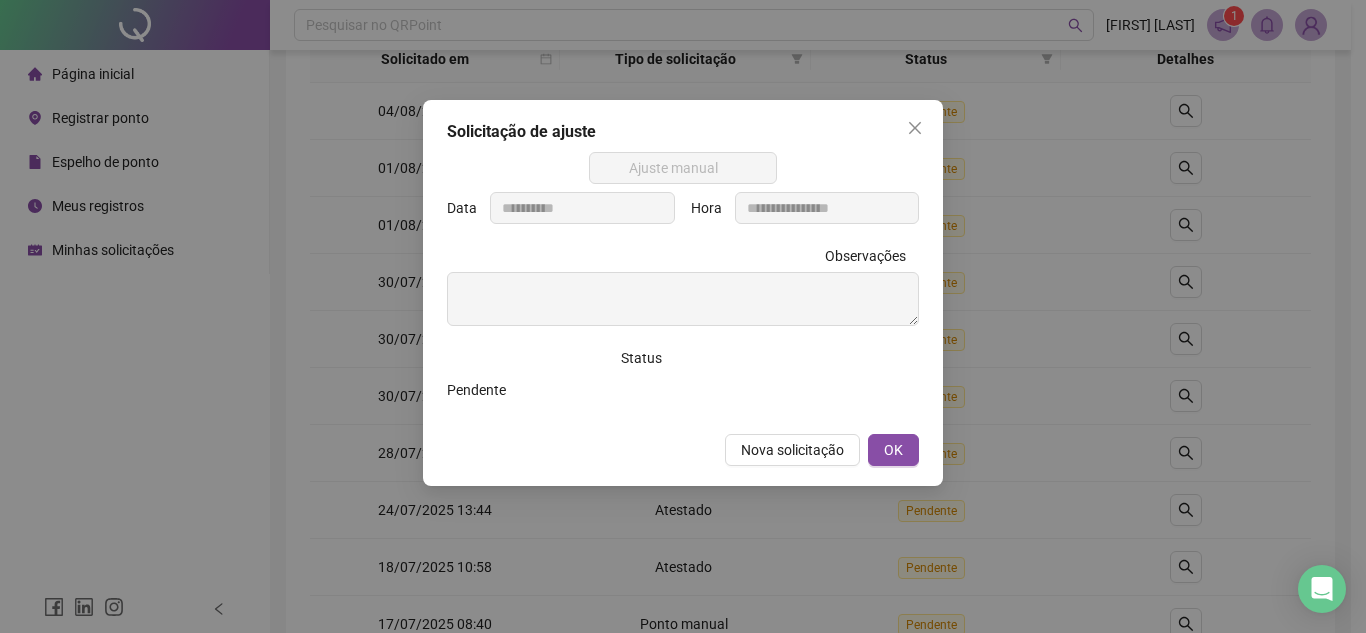 click on "**********" at bounding box center (683, 316) 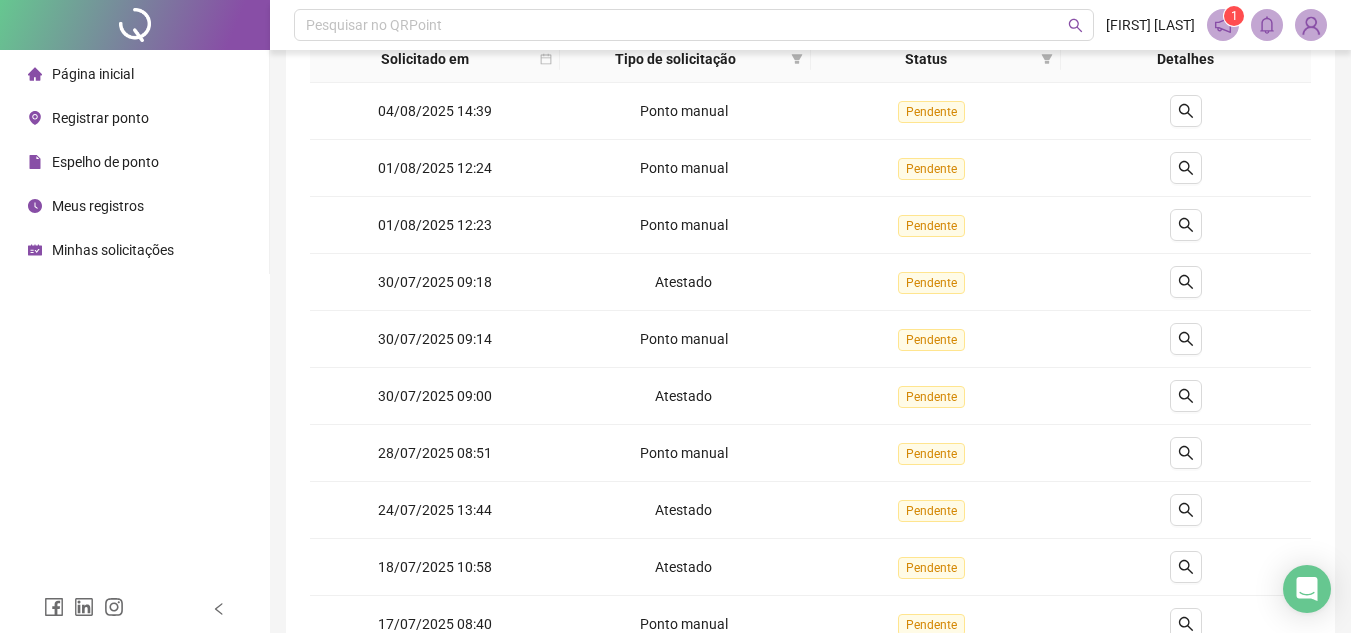 click at bounding box center [1186, 282] 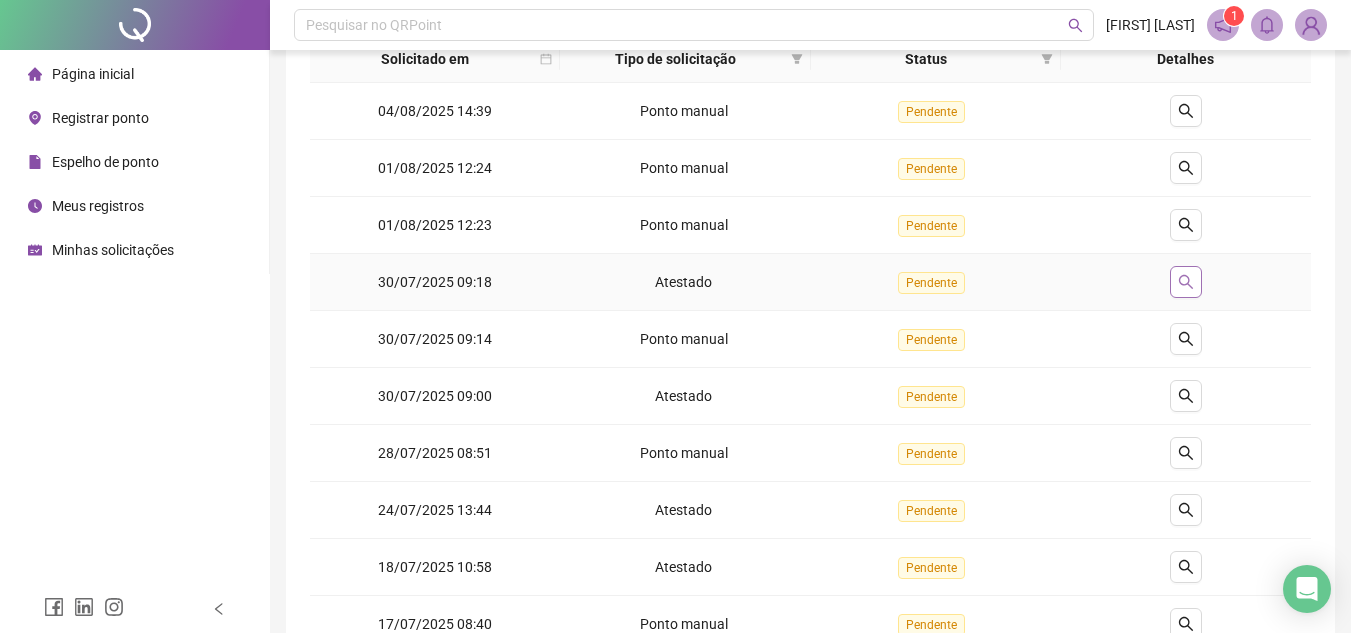 click 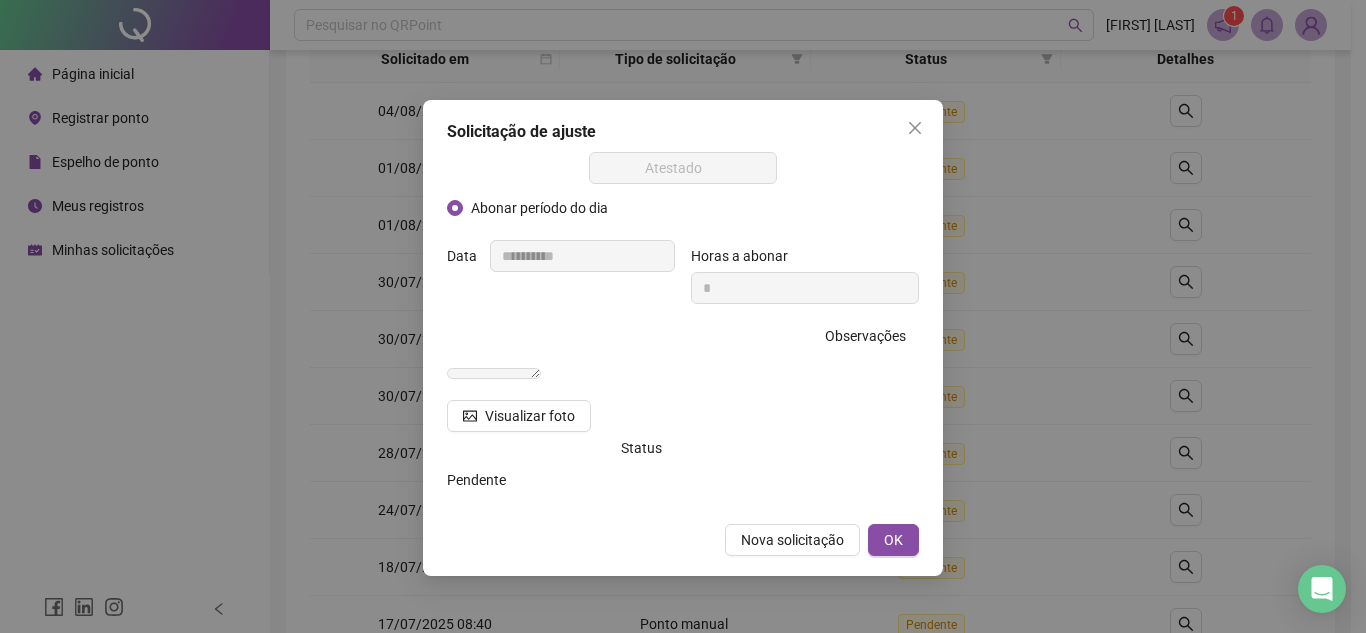 click on "**********" at bounding box center [683, 316] 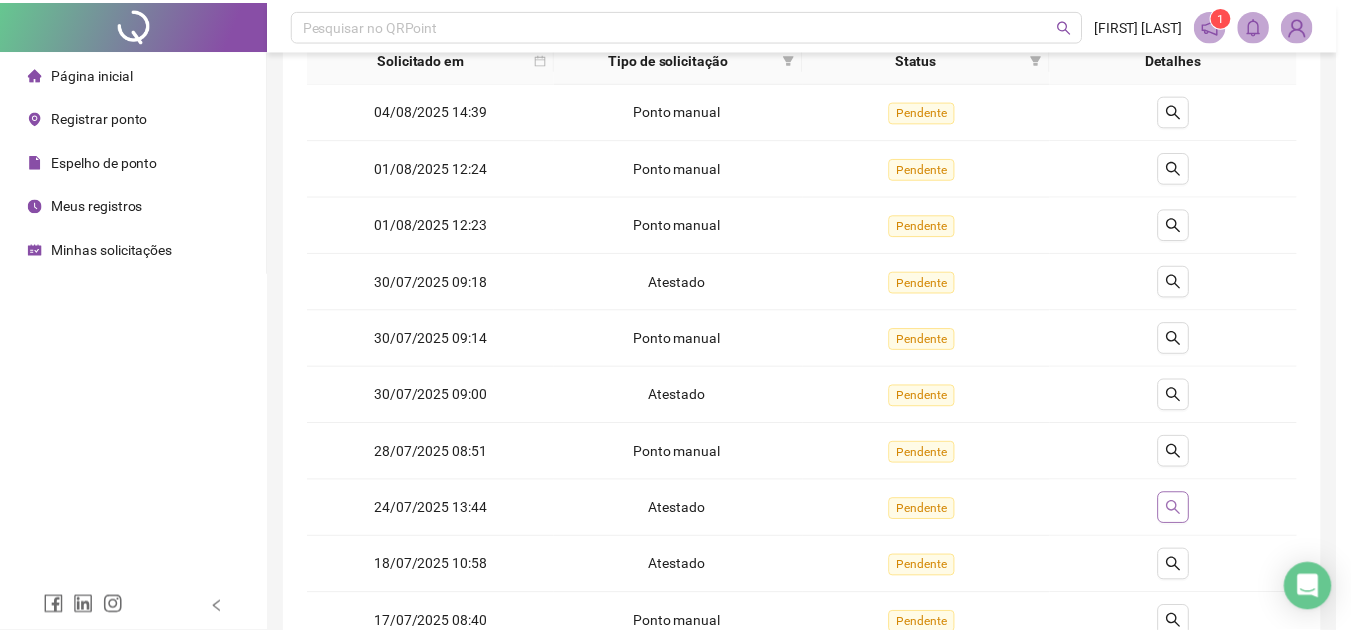 scroll, scrollTop: 319, scrollLeft: 0, axis: vertical 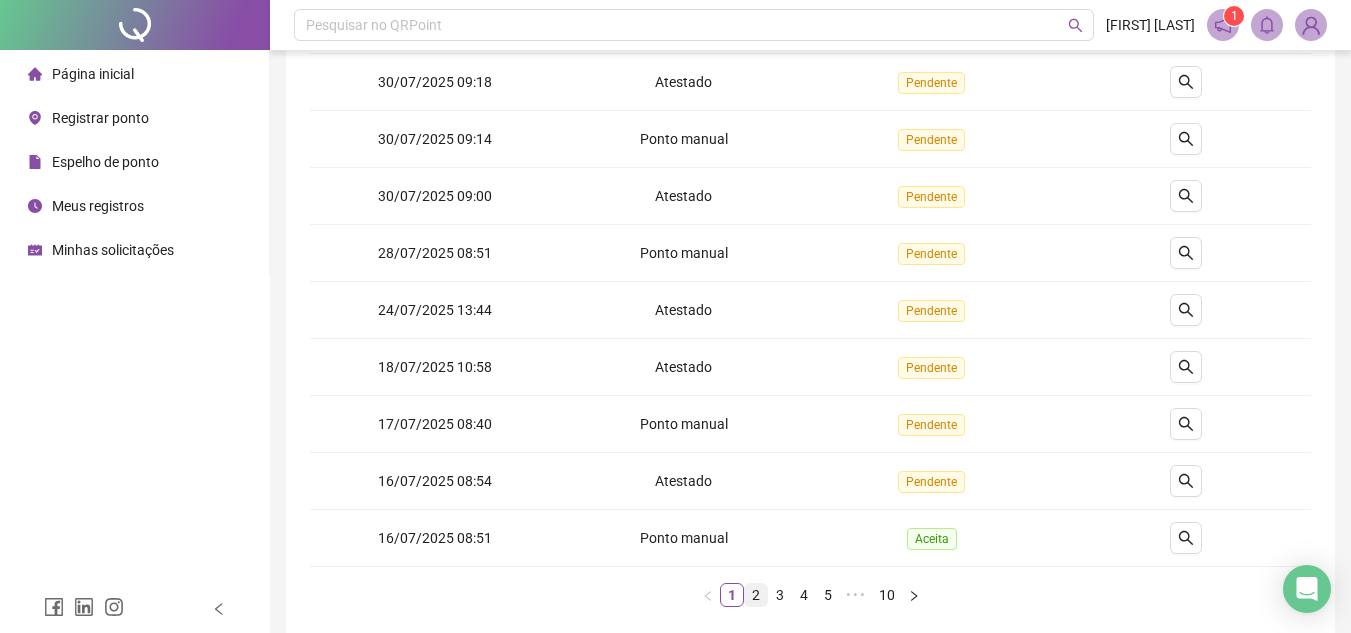 click on "2" at bounding box center (756, 595) 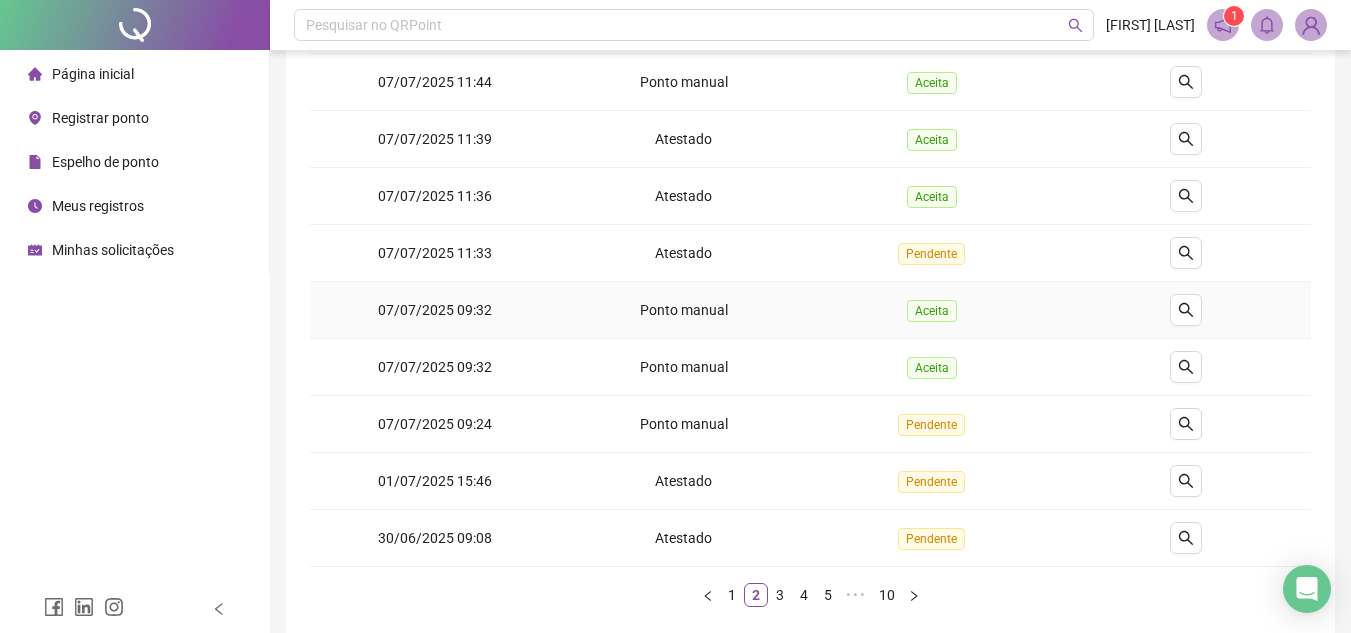 scroll, scrollTop: 19, scrollLeft: 0, axis: vertical 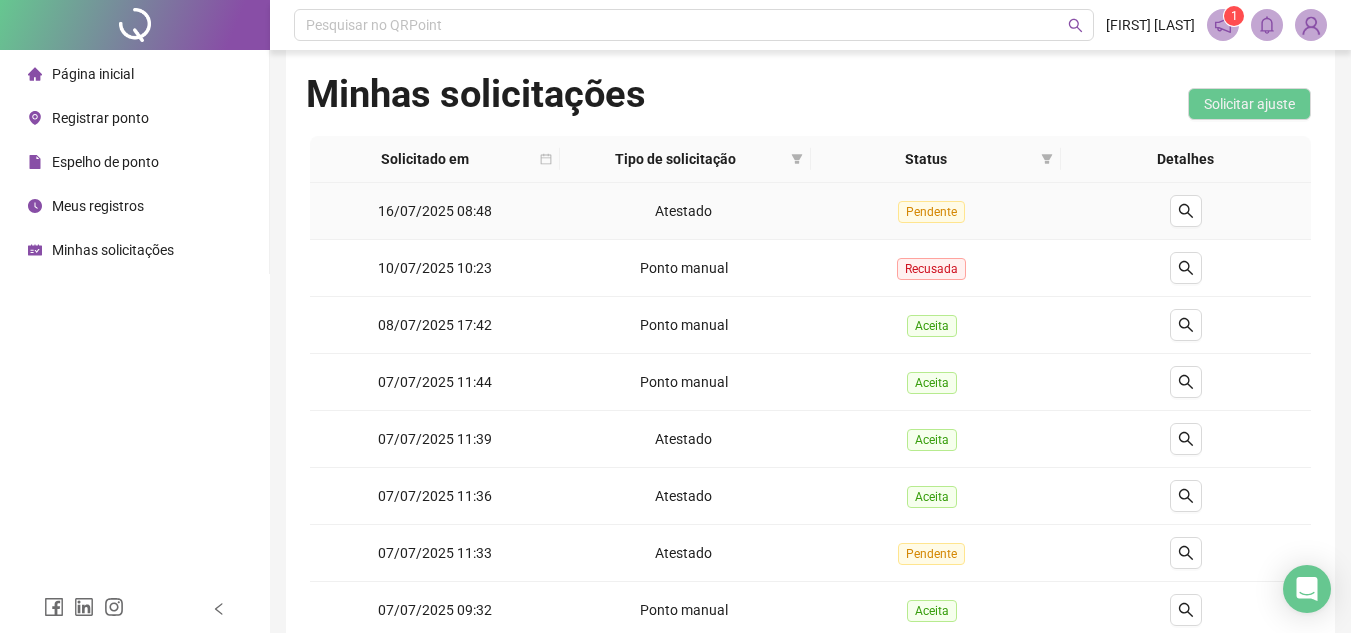 click at bounding box center [1186, 211] 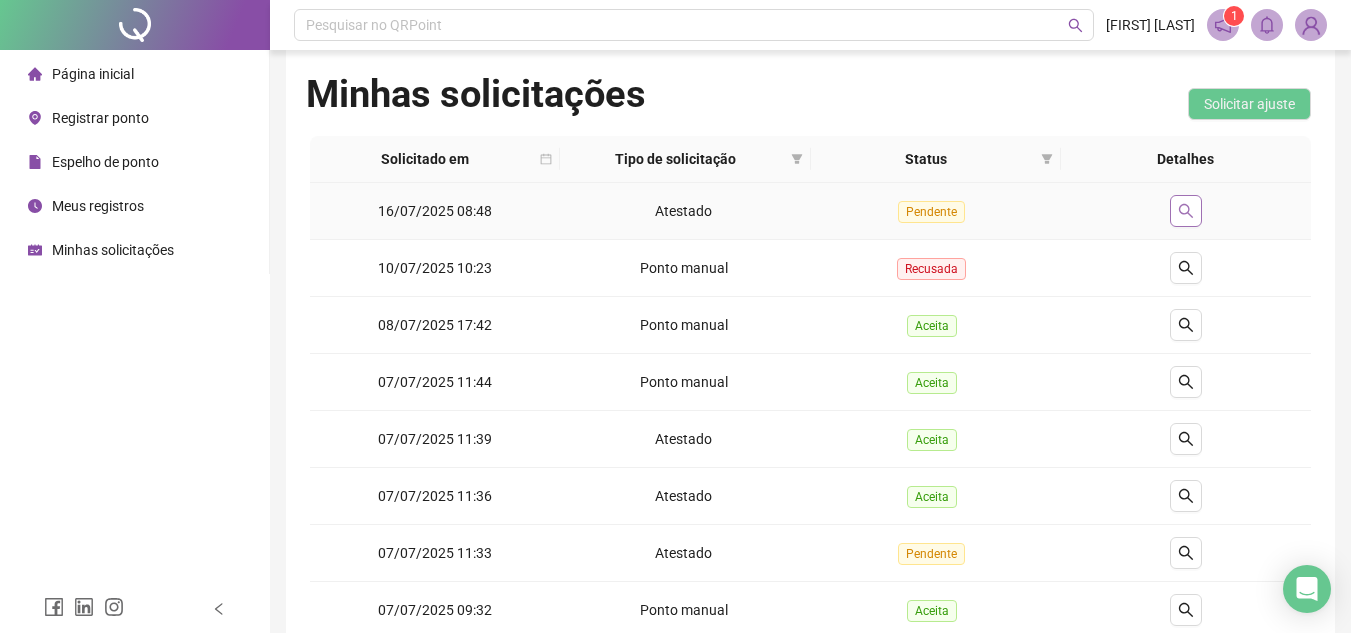click 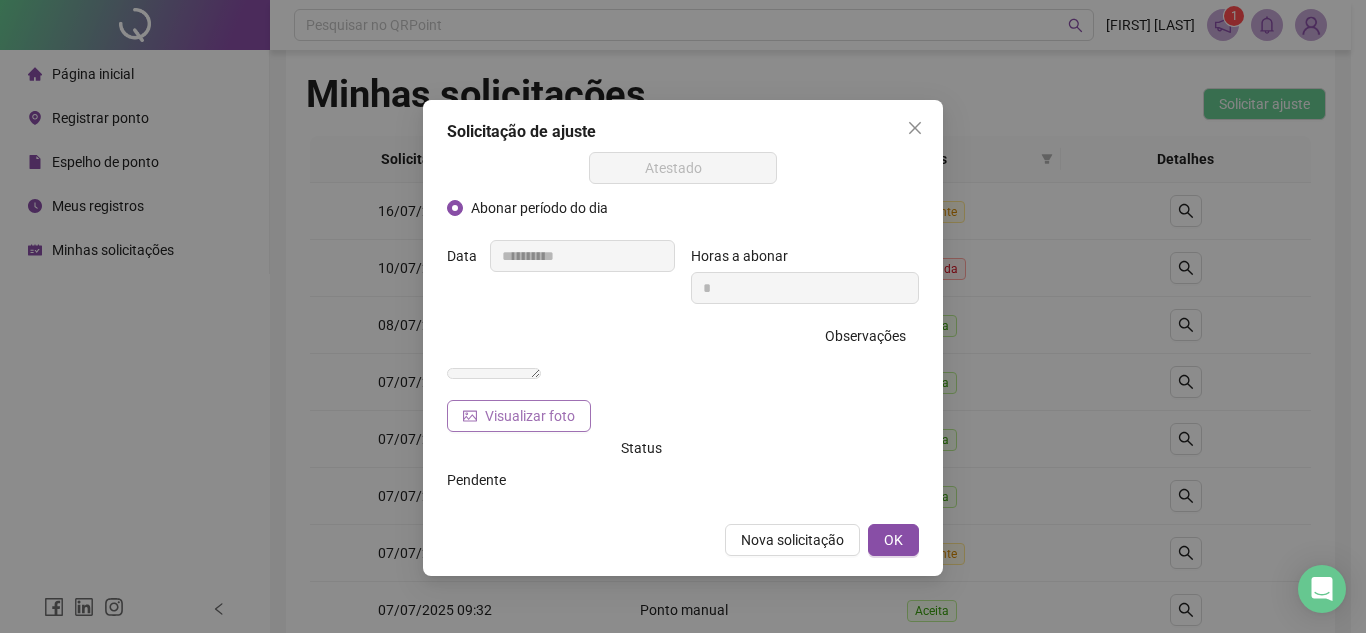 click on "Visualizar foto" at bounding box center [519, 416] 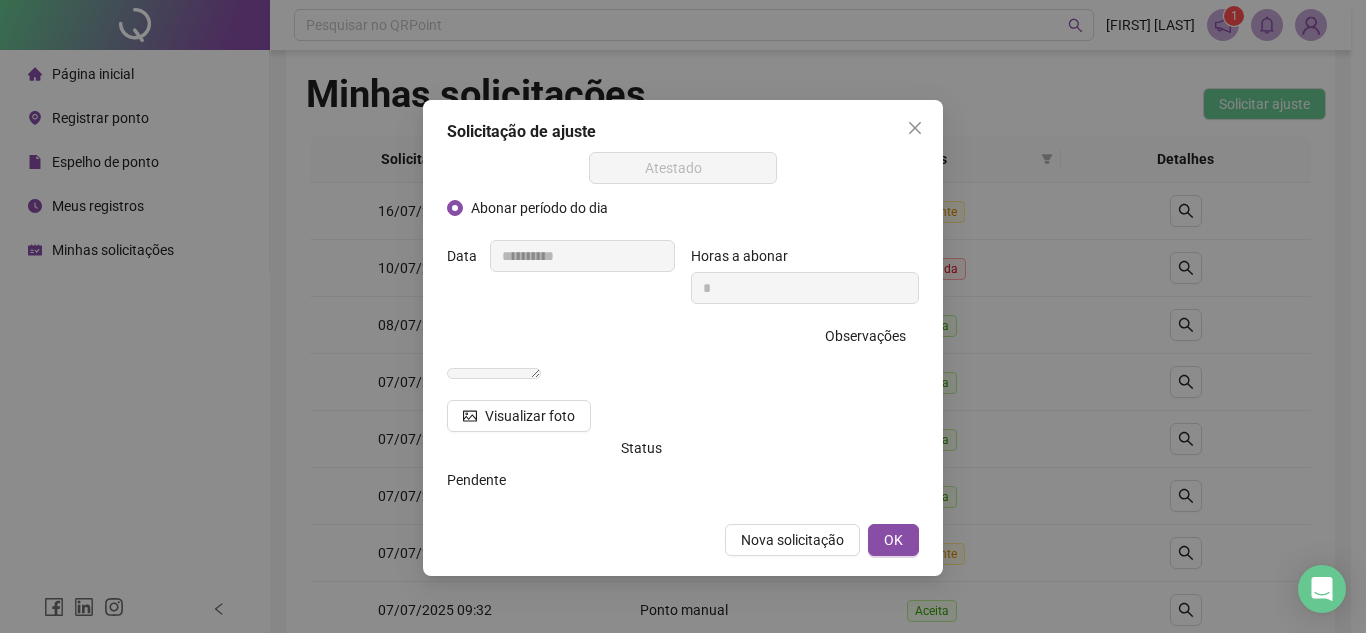 click on "**********" at bounding box center (683, 316) 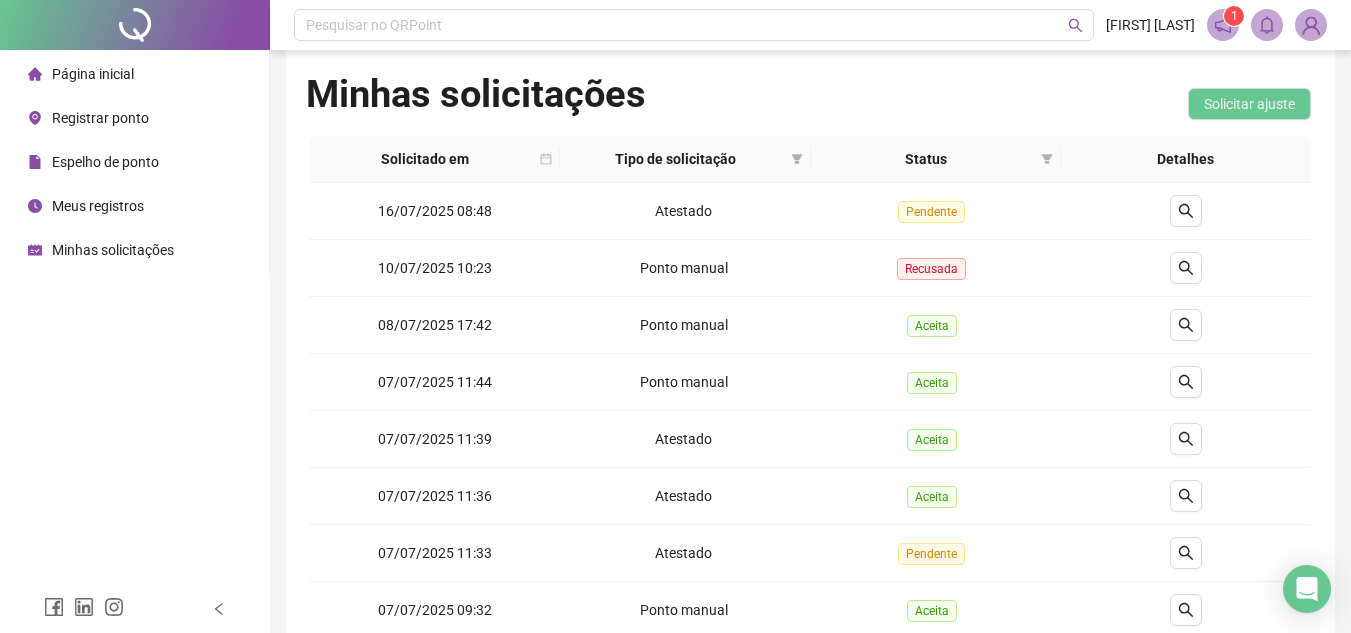 click on "Espelho de ponto" at bounding box center [105, 162] 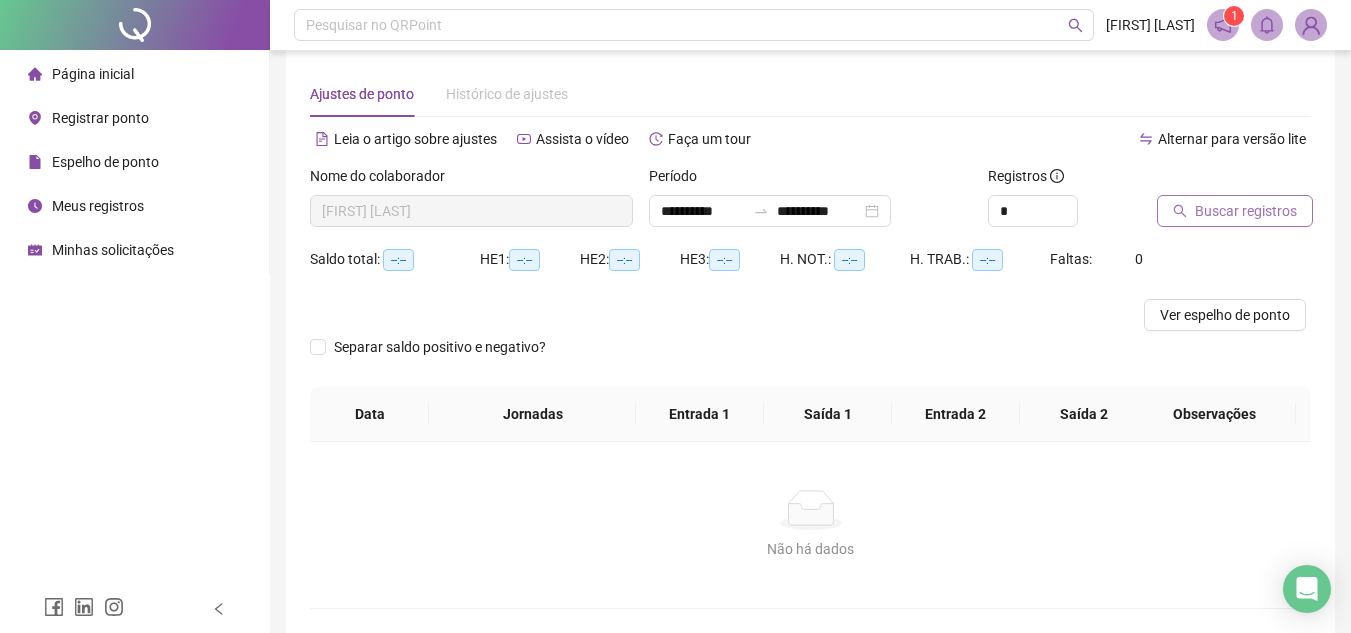 click on "Buscar registros" at bounding box center [1246, 211] 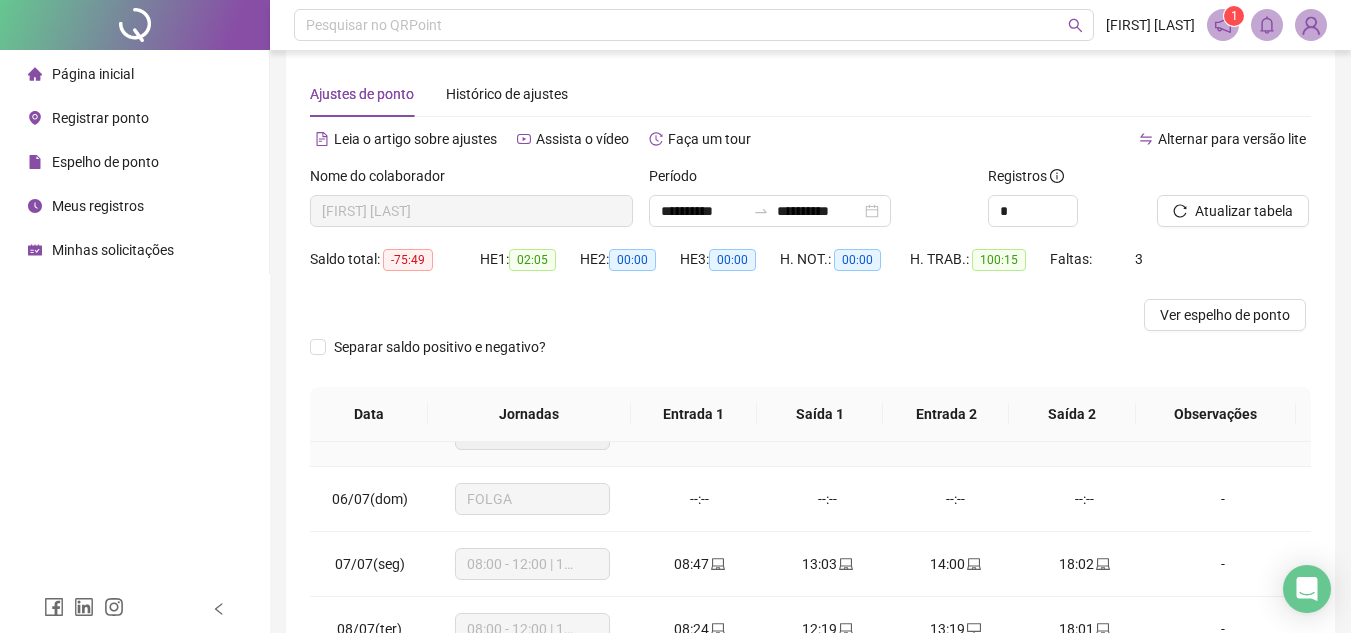 scroll, scrollTop: 700, scrollLeft: 0, axis: vertical 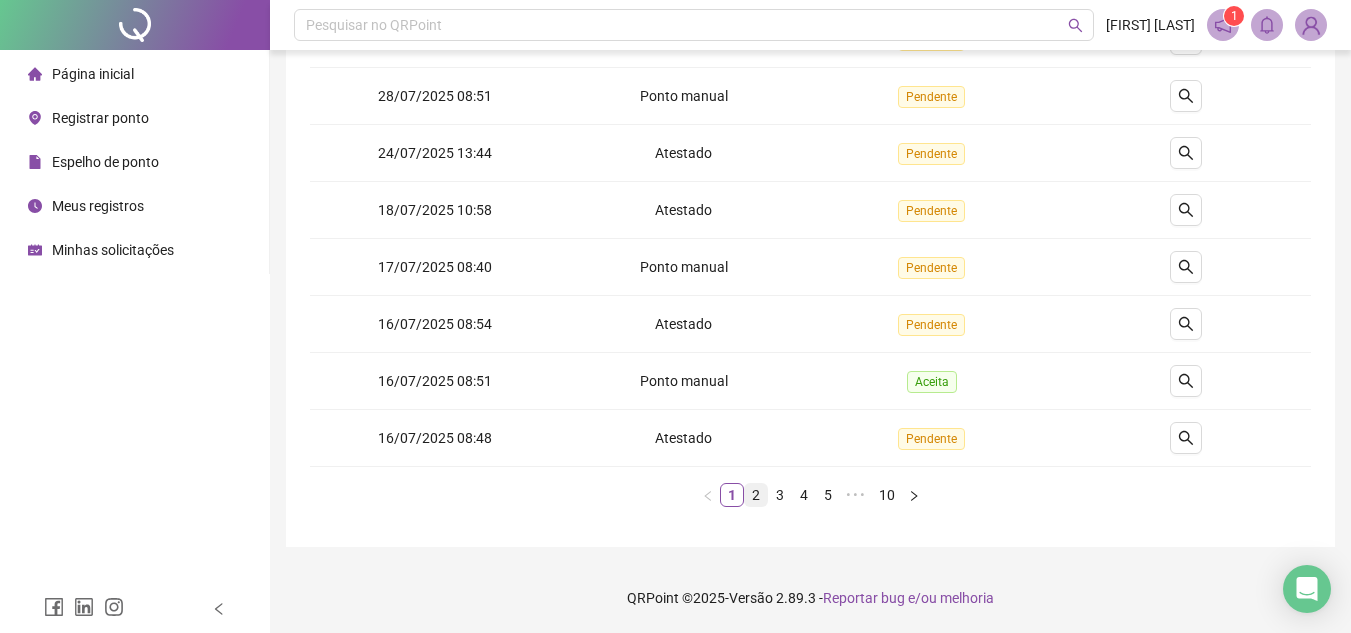 click on "2" at bounding box center (756, 495) 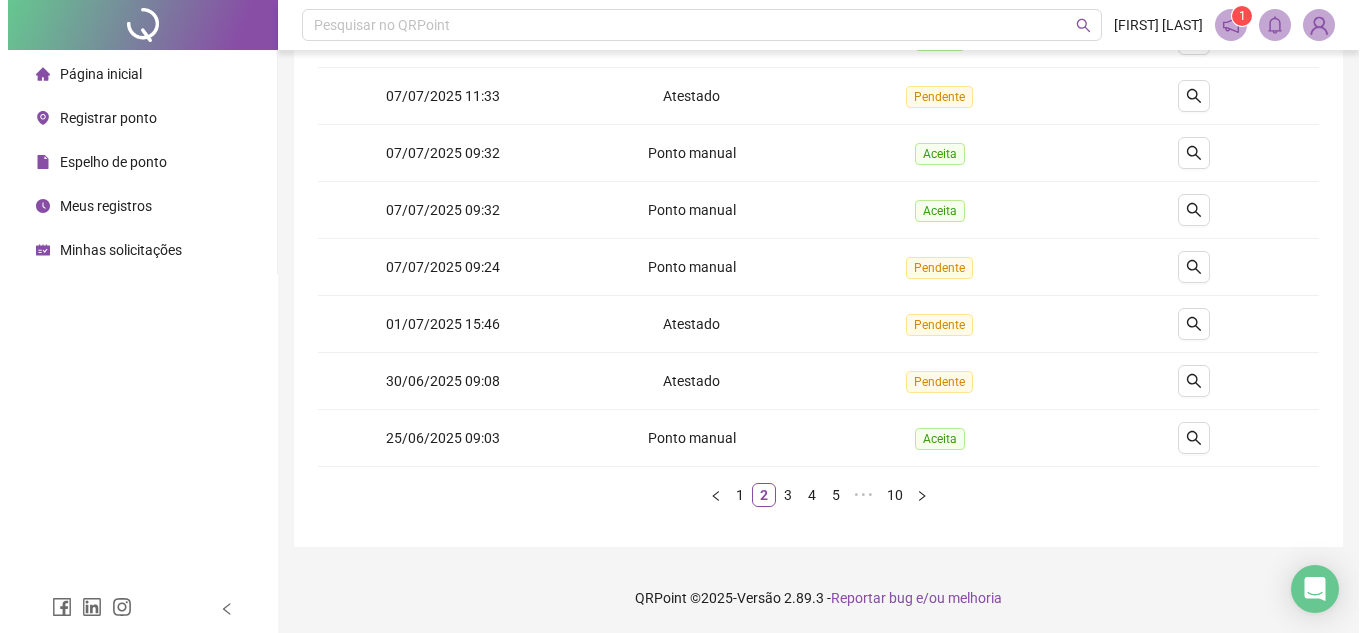scroll, scrollTop: 0, scrollLeft: 0, axis: both 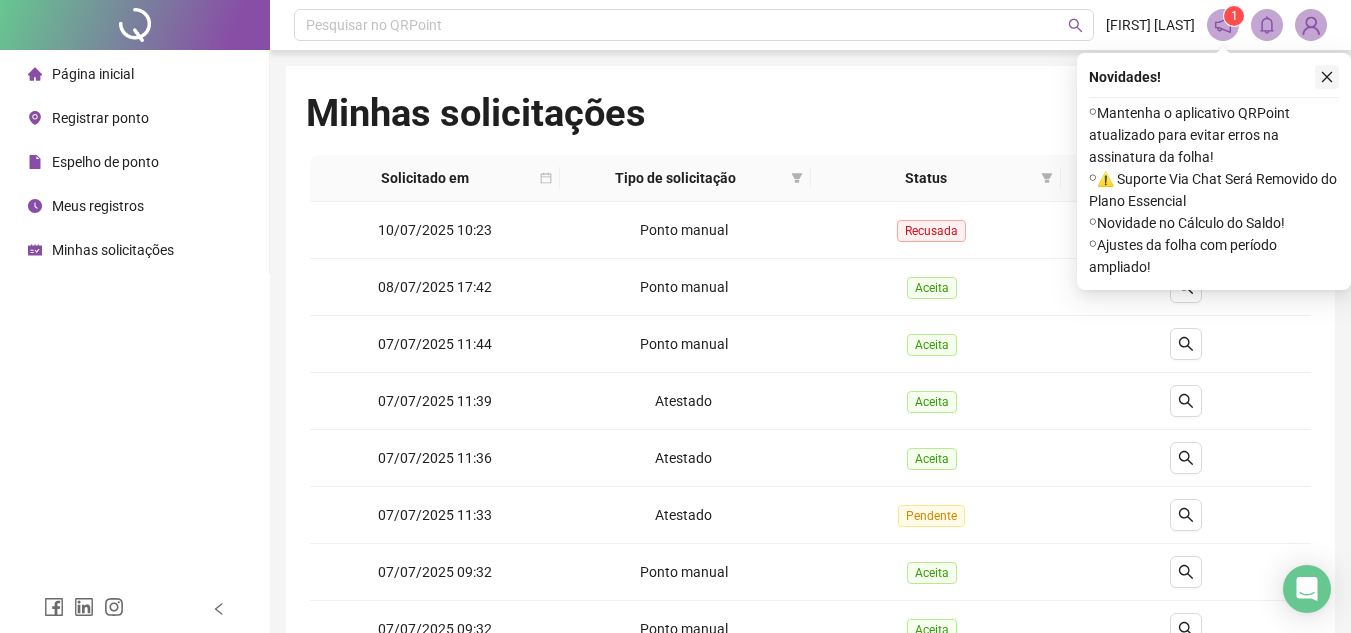 click 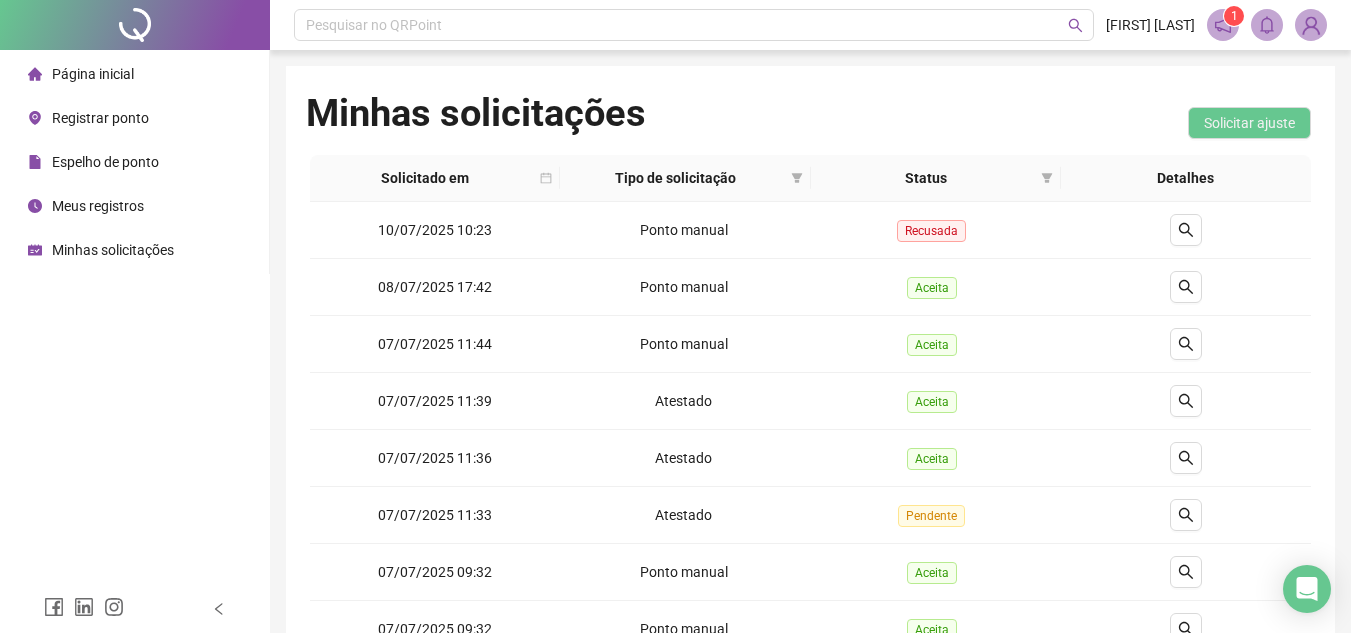 click on "Página inicial" at bounding box center [134, 74] 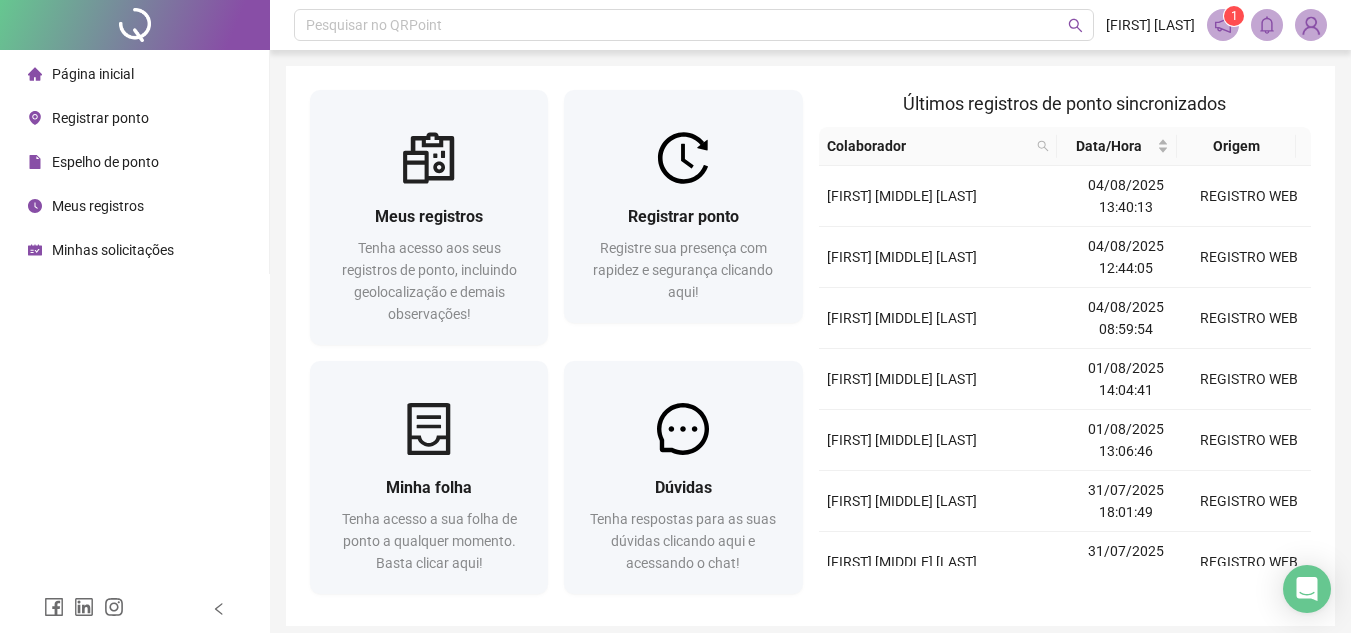 click on "Minhas solicitações" at bounding box center [113, 250] 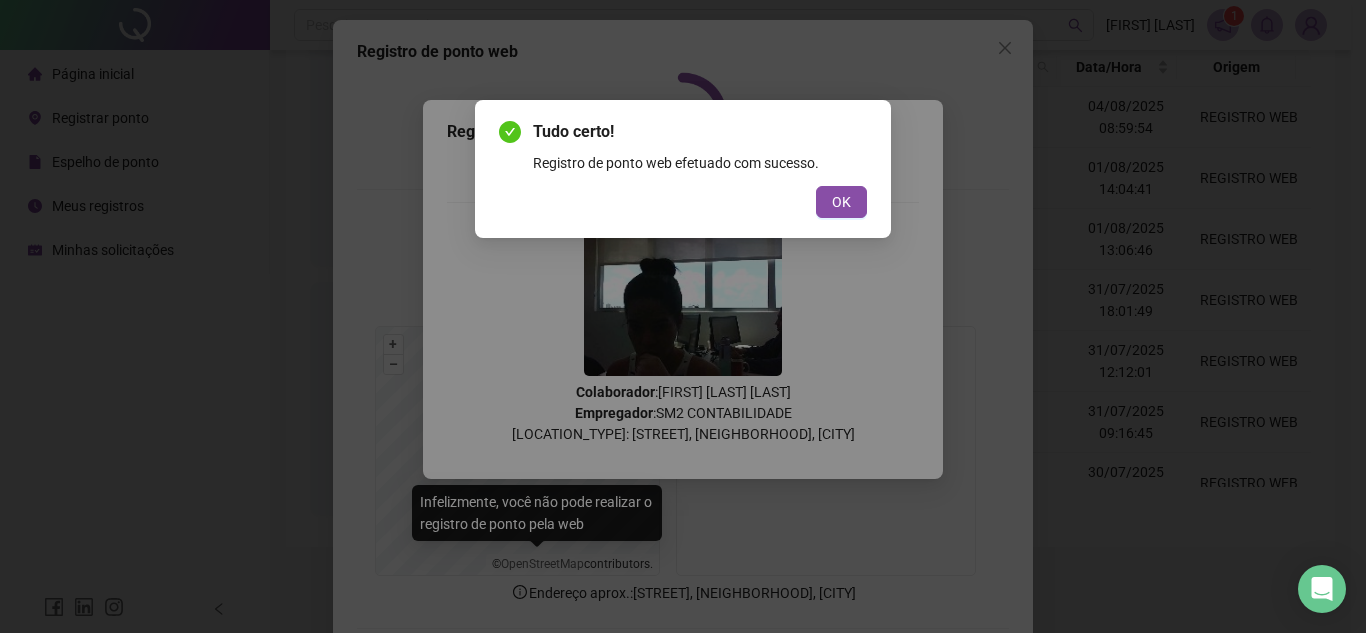 scroll, scrollTop: 79, scrollLeft: 0, axis: vertical 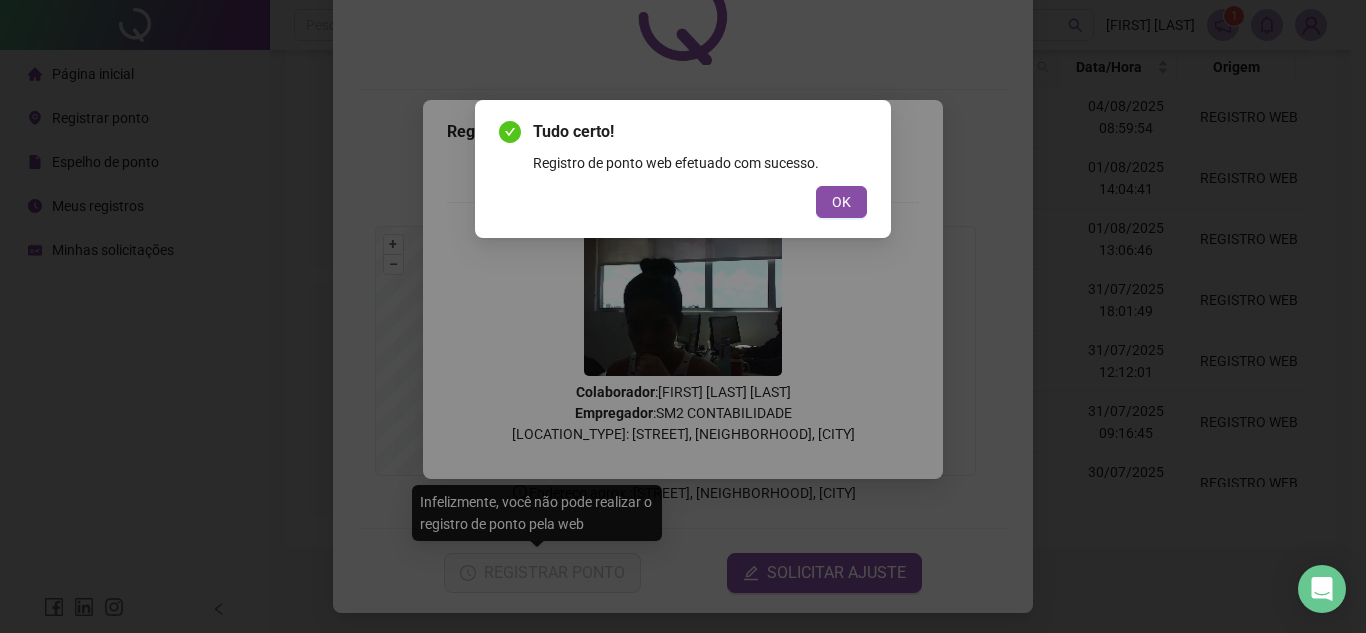 click on "Tudo certo! Registro de ponto web efetuado com sucesso. OK" at bounding box center (683, 316) 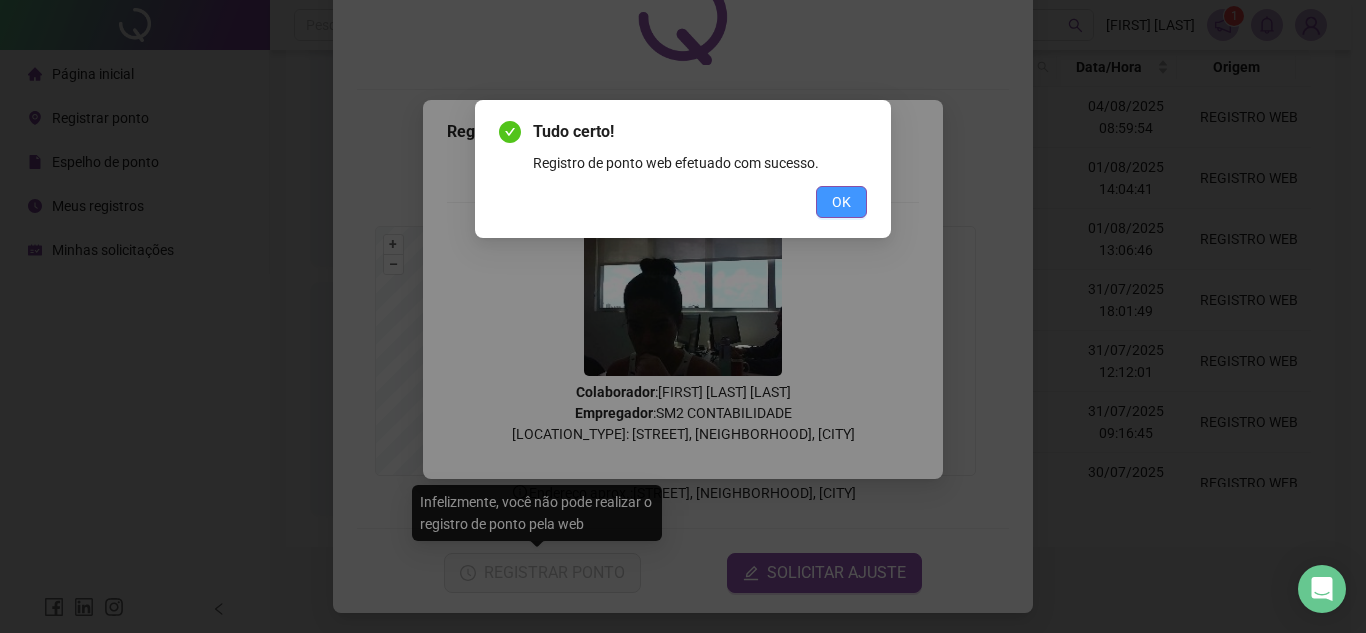 click on "OK" at bounding box center [841, 202] 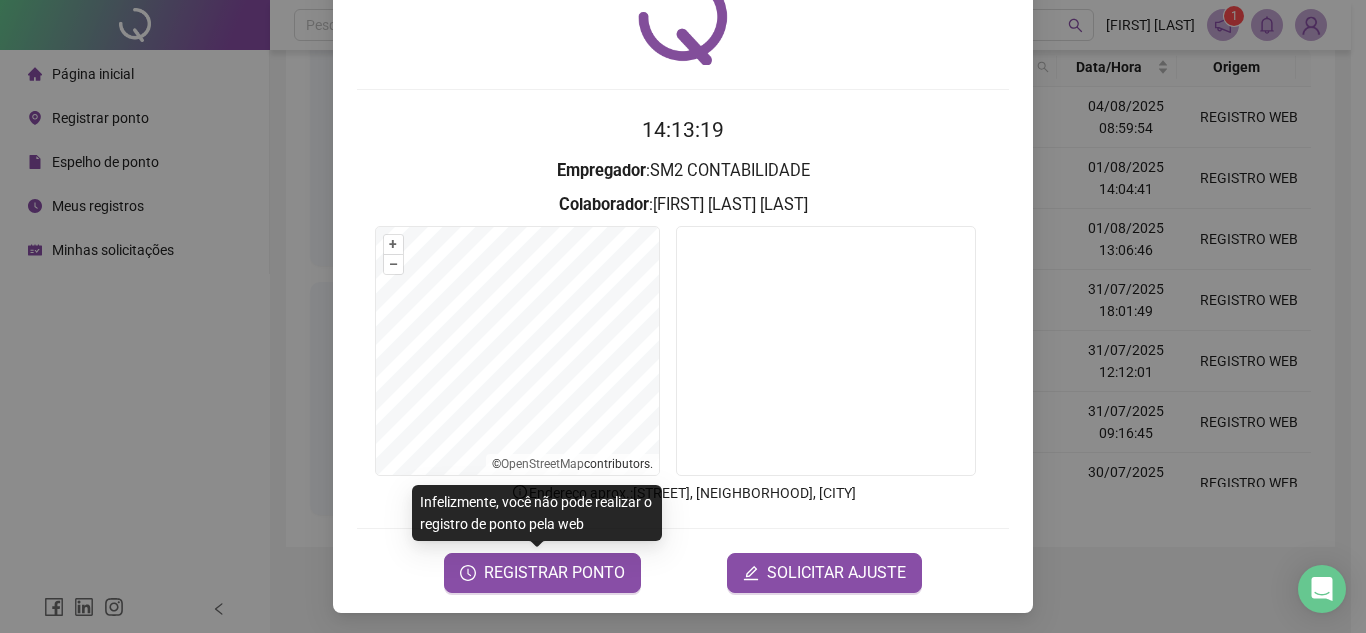 click on "[RECORD_TYPE] [TIME] [EMPLOYER_LABEL] : [COMPANY_NAME] [COLLABORATOR_LABEL] : [FIRST] [LAST] [LAST] + – ⇧ › ©  OpenStreetMap  contributors. [ADDRESS_LABEL] : [STREET], [NEIGHBORHOOD], [CITY] [ACTION_1] [ACTION_2]" at bounding box center (683, 316) 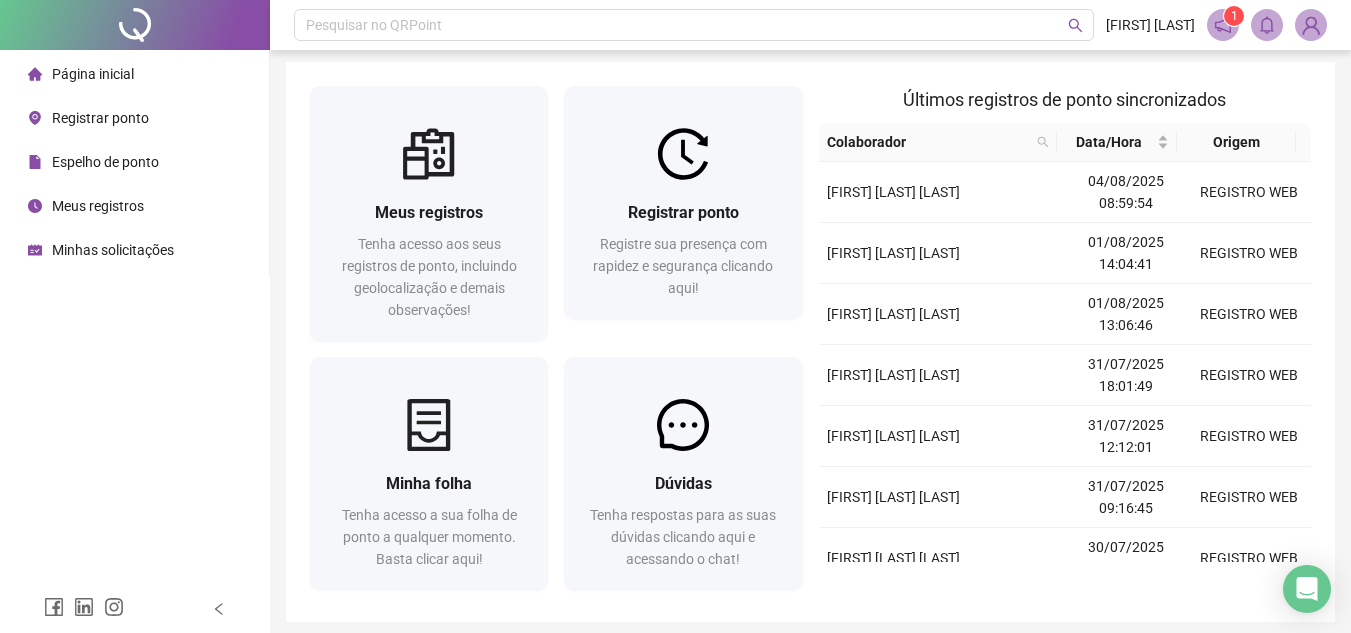 scroll, scrollTop: 0, scrollLeft: 0, axis: both 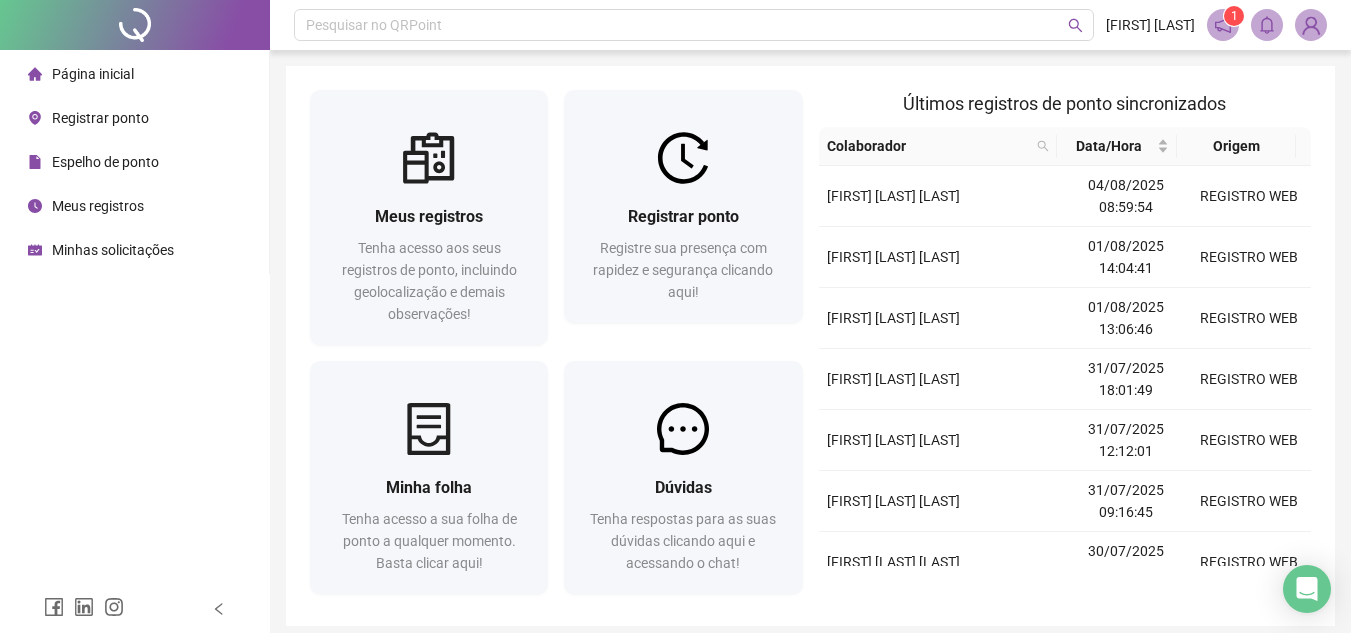click on "Minhas solicitações" at bounding box center (113, 250) 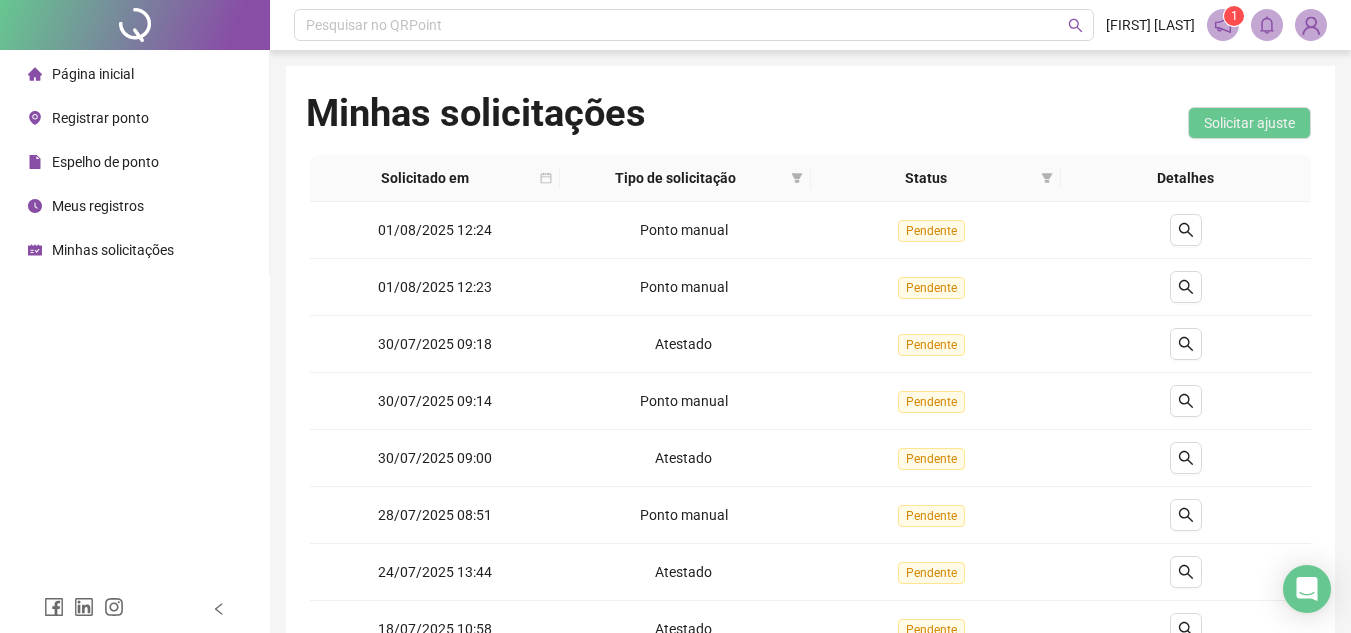 click on "Espelho de ponto" at bounding box center (93, 162) 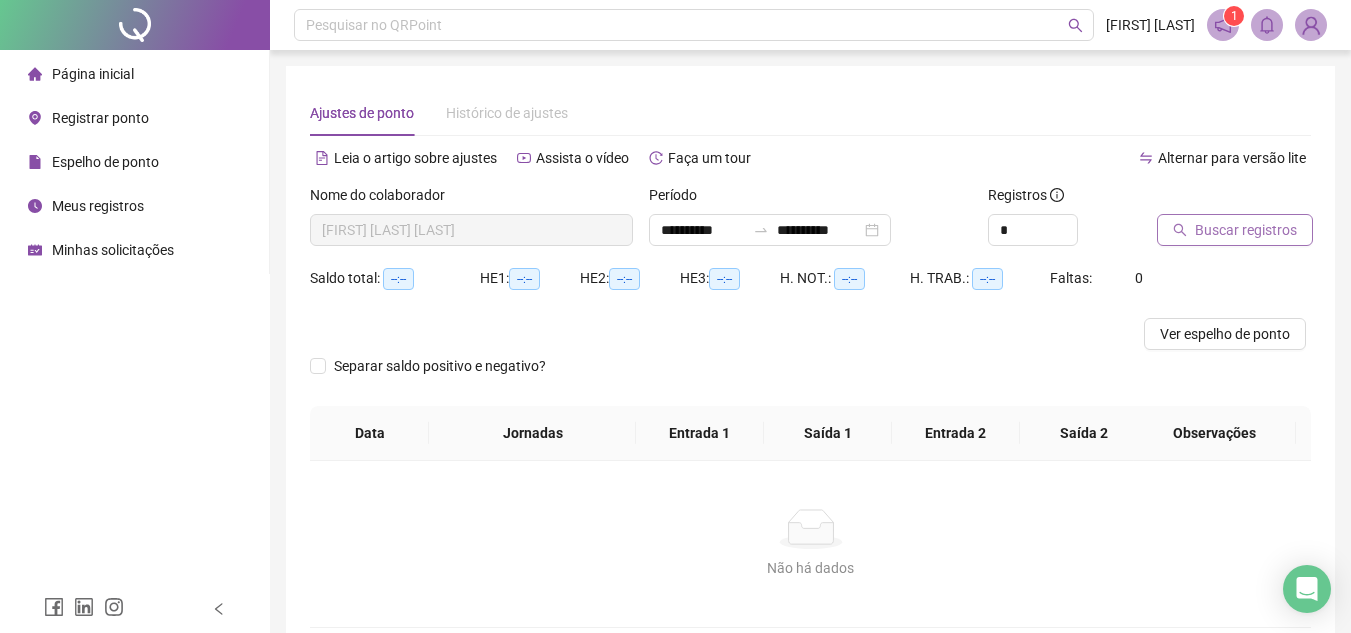 click on "Buscar registros" at bounding box center [1246, 230] 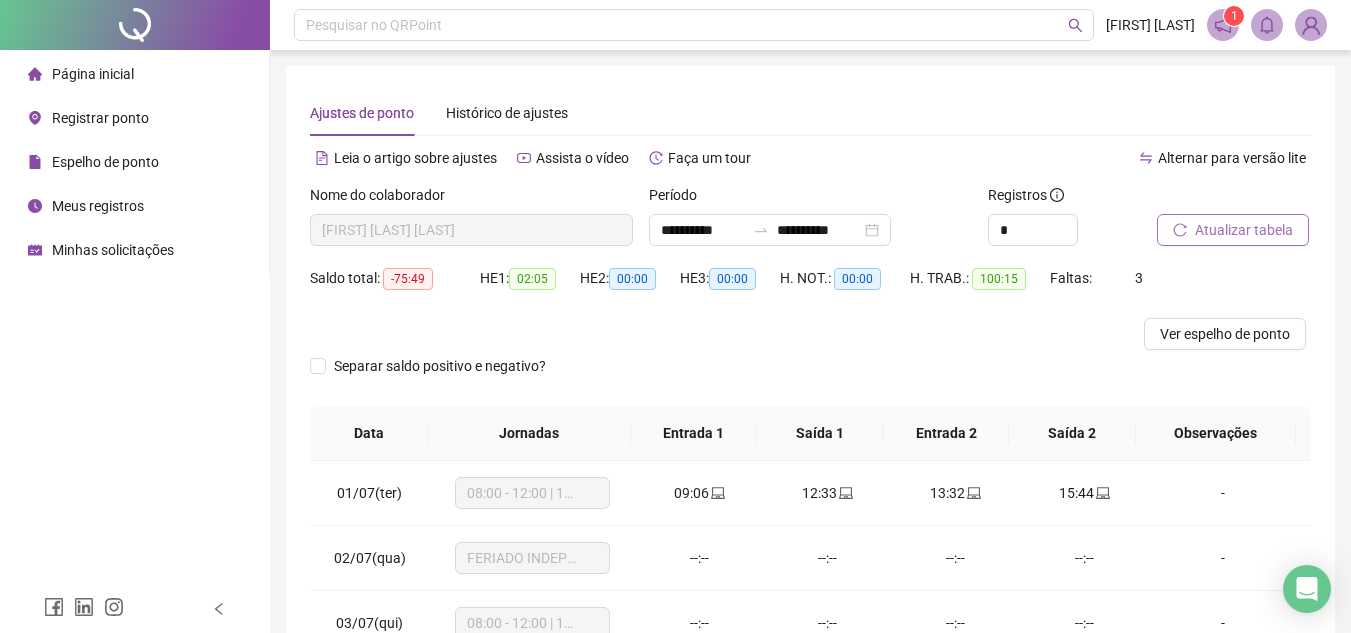 click on "Página inicial Registrar ponto Espelho de ponto Meus registros Minhas solicitações" at bounding box center [135, 292] 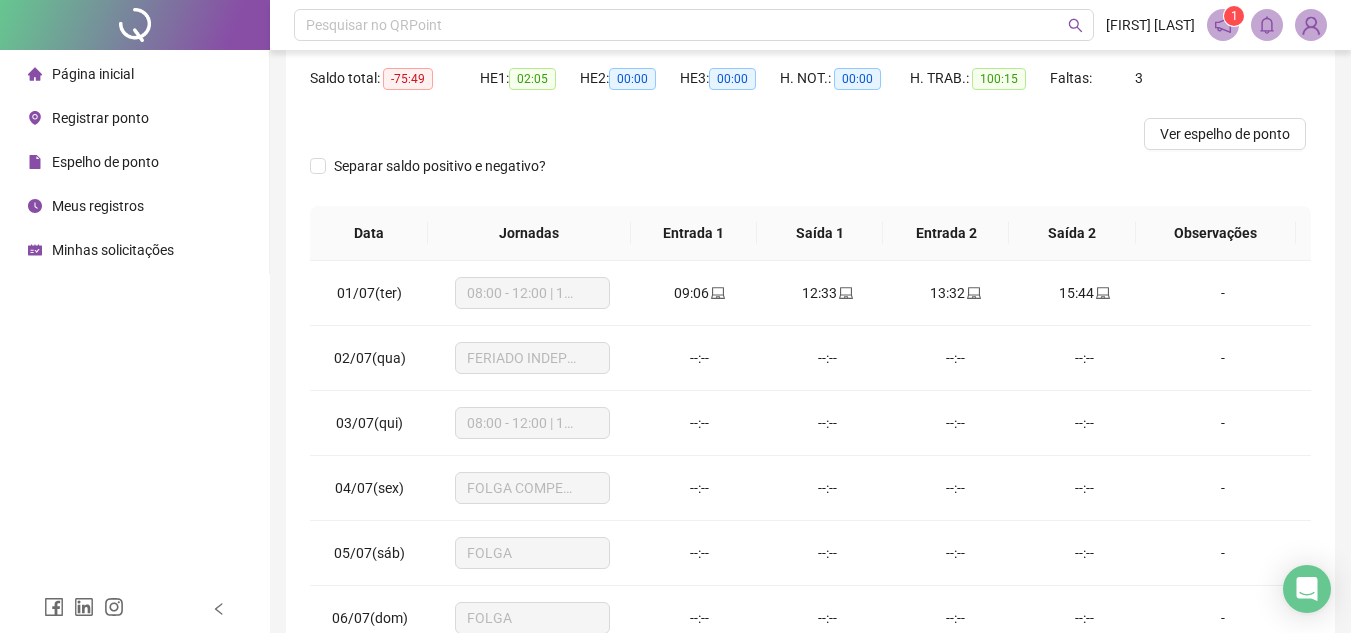 scroll, scrollTop: 365, scrollLeft: 0, axis: vertical 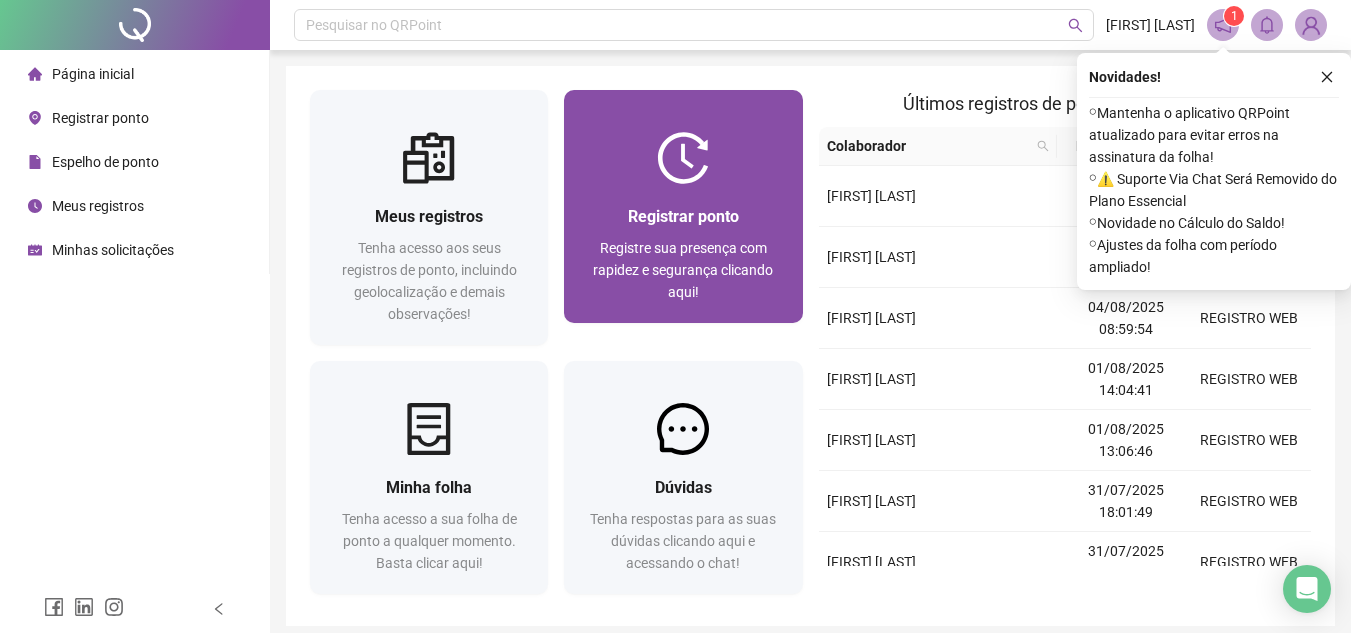 click on "Registre sua presença com rapidez e segurança clicando aqui!" at bounding box center (683, 270) 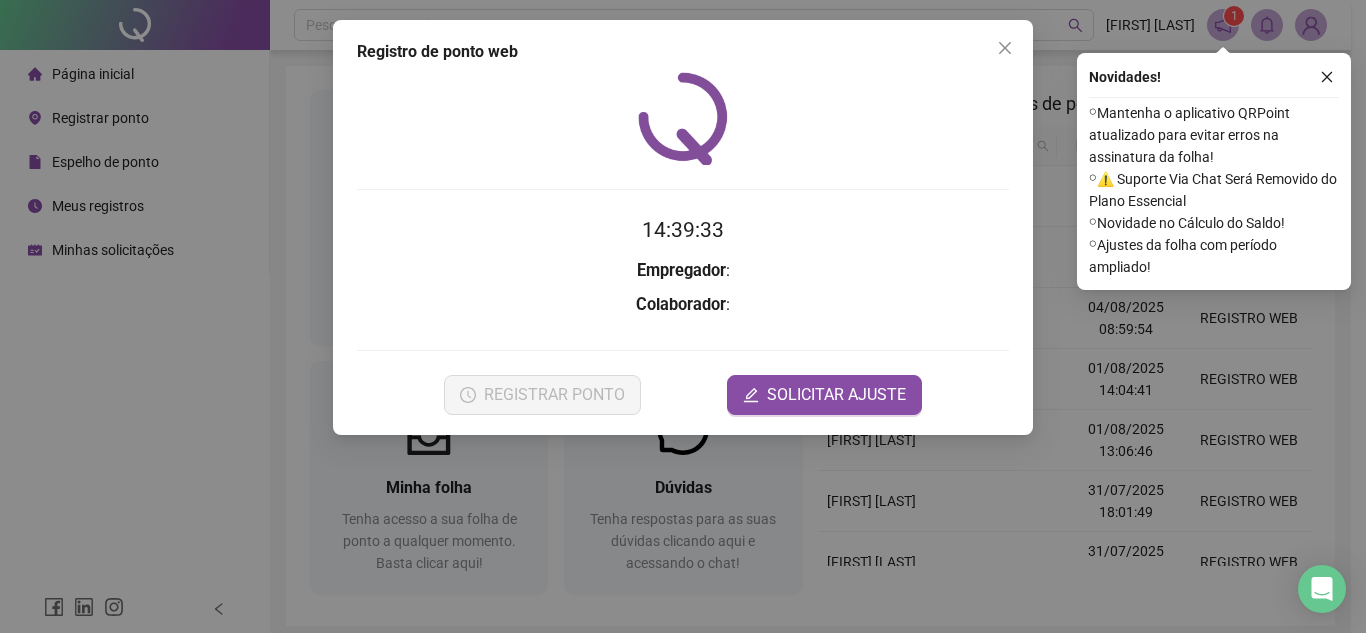 click on "Registro de ponto web 14:39:33 Empregador :  Colaborador :  REGISTRAR PONTO SOLICITAR AJUSTE" at bounding box center [683, 227] 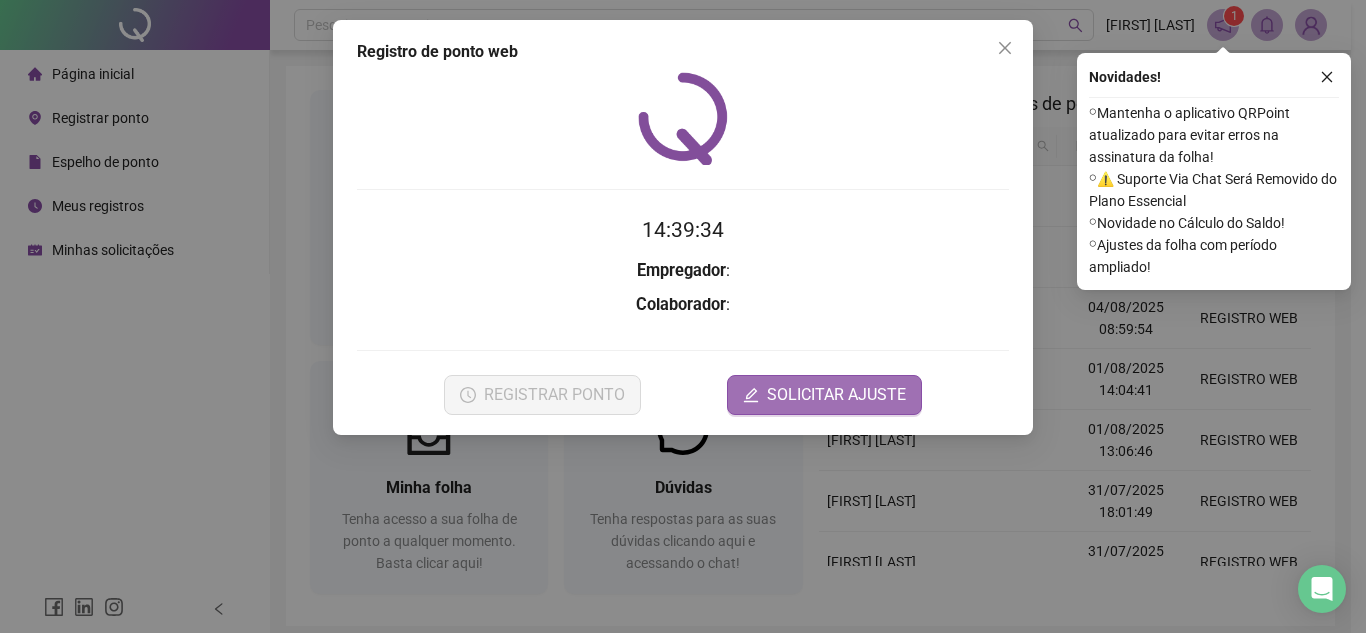 click on "SOLICITAR AJUSTE" at bounding box center (824, 395) 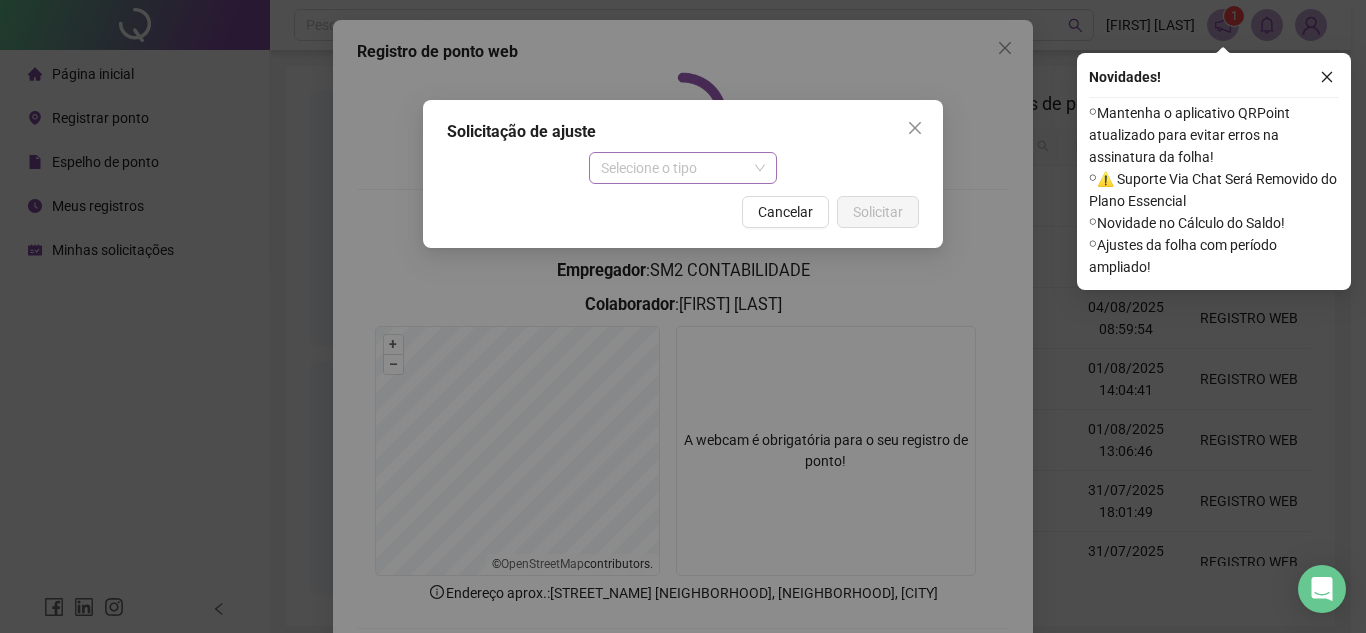 click on "Selecione o tipo" at bounding box center (683, 168) 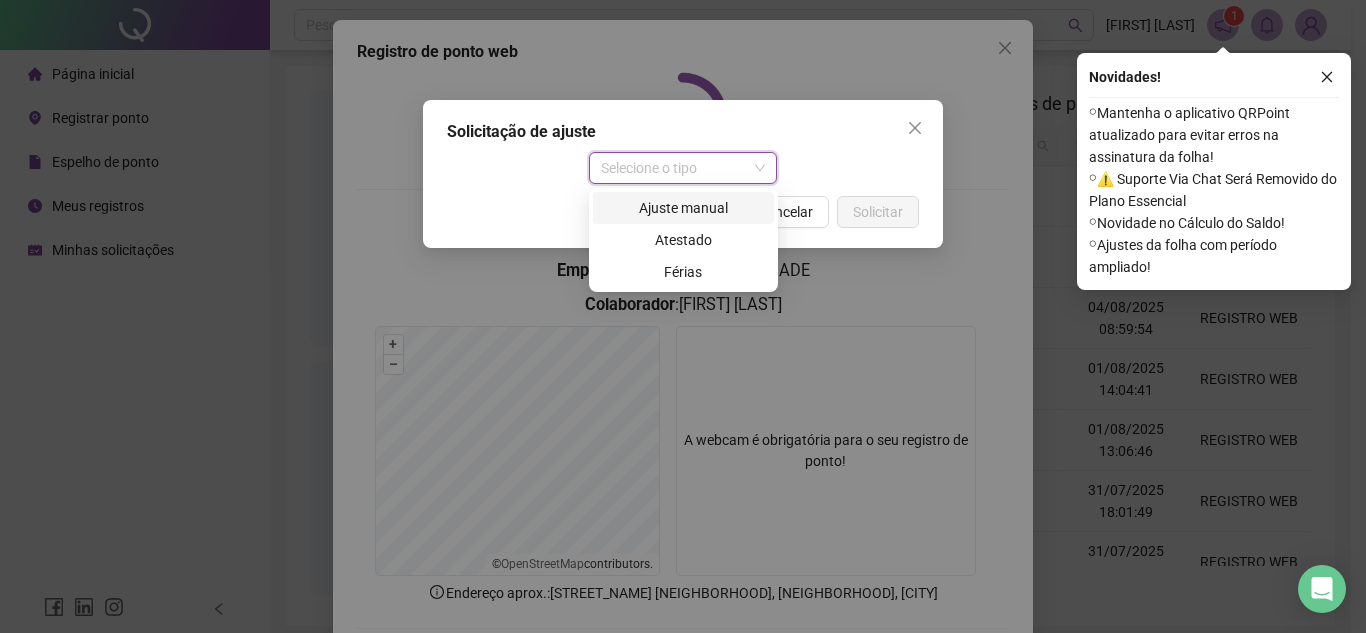 click on "Ajuste manual" at bounding box center [683, 208] 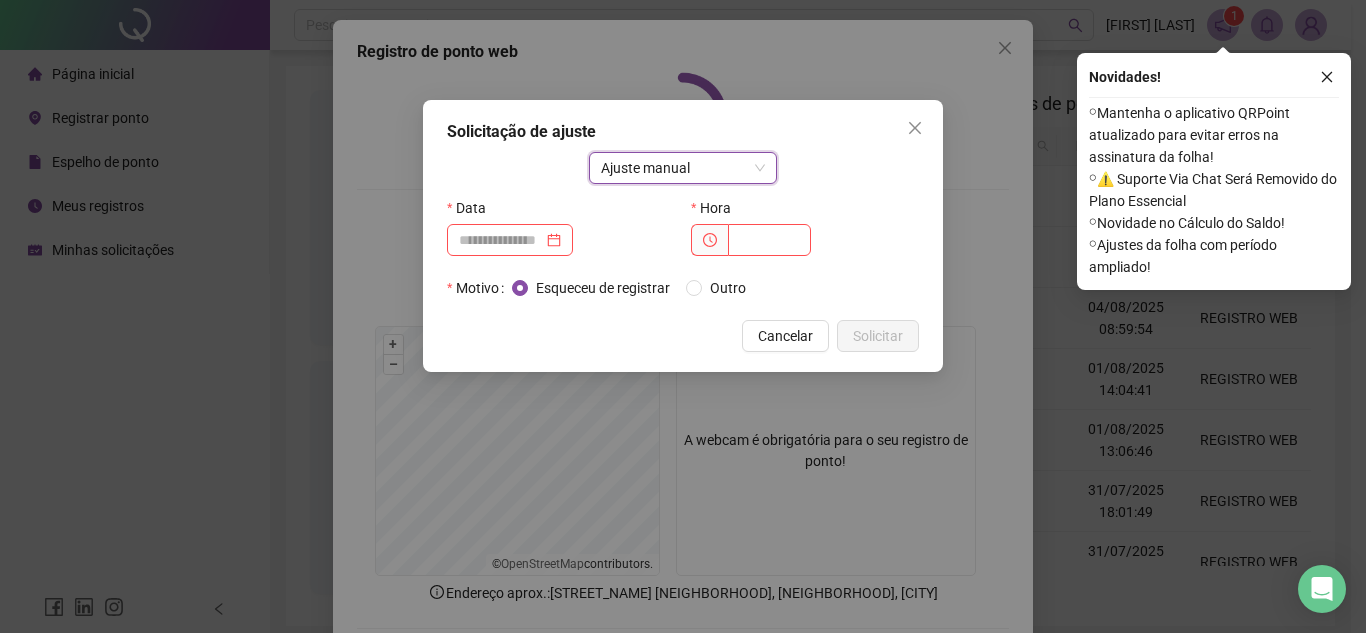 click on "Data" at bounding box center [561, 208] 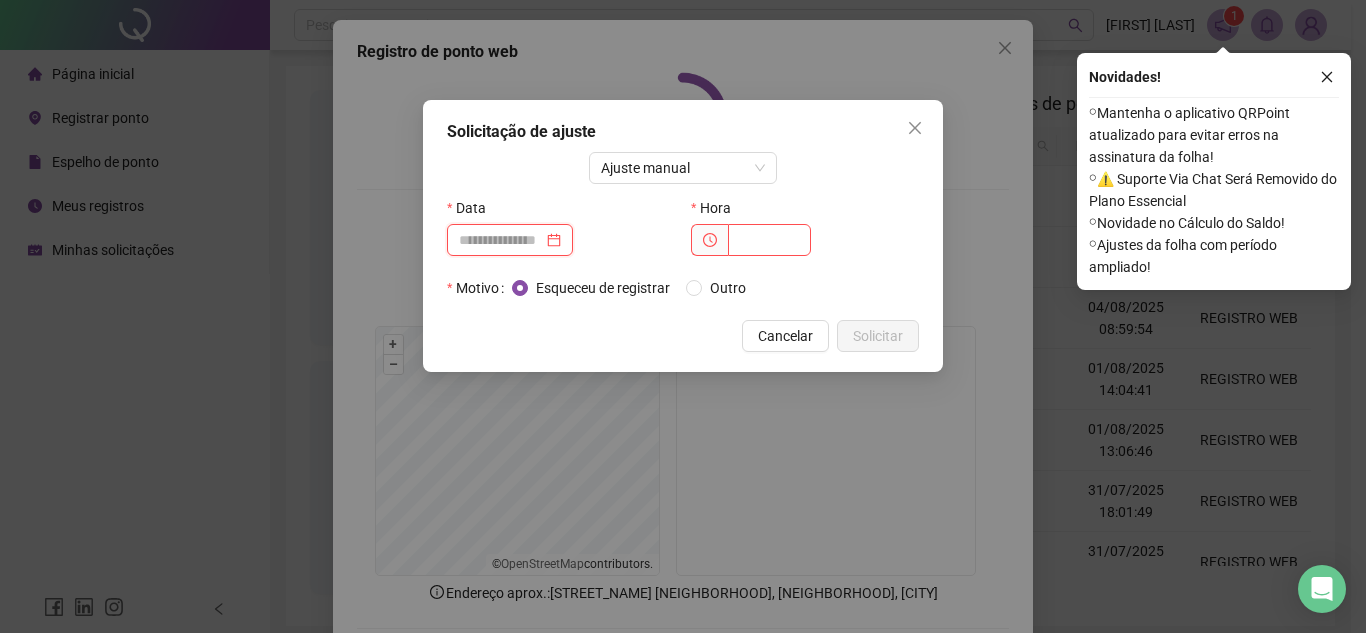 click at bounding box center (501, 240) 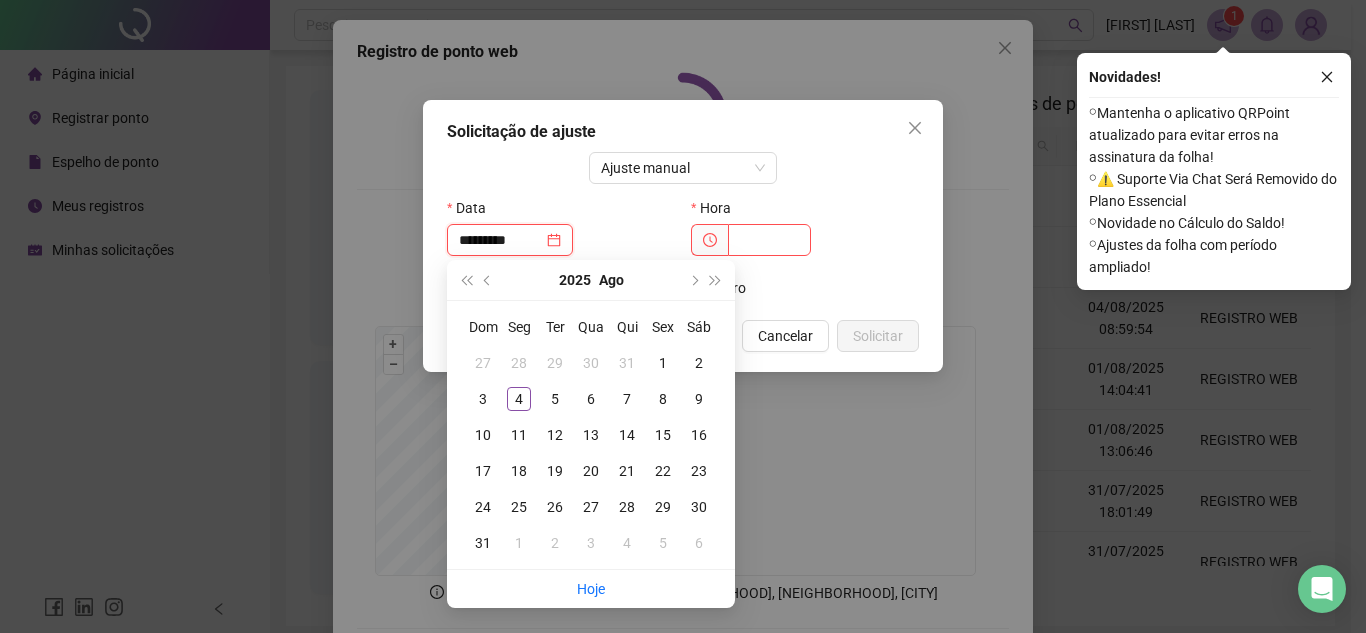 type on "*********" 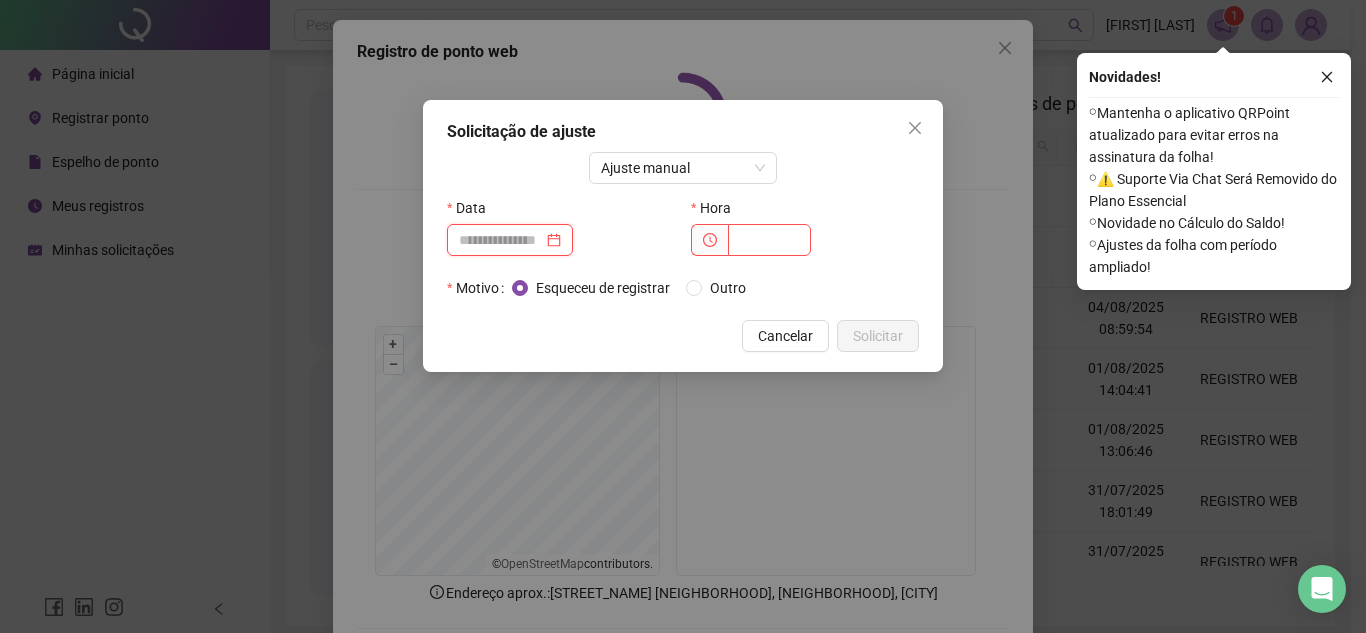 click at bounding box center (501, 240) 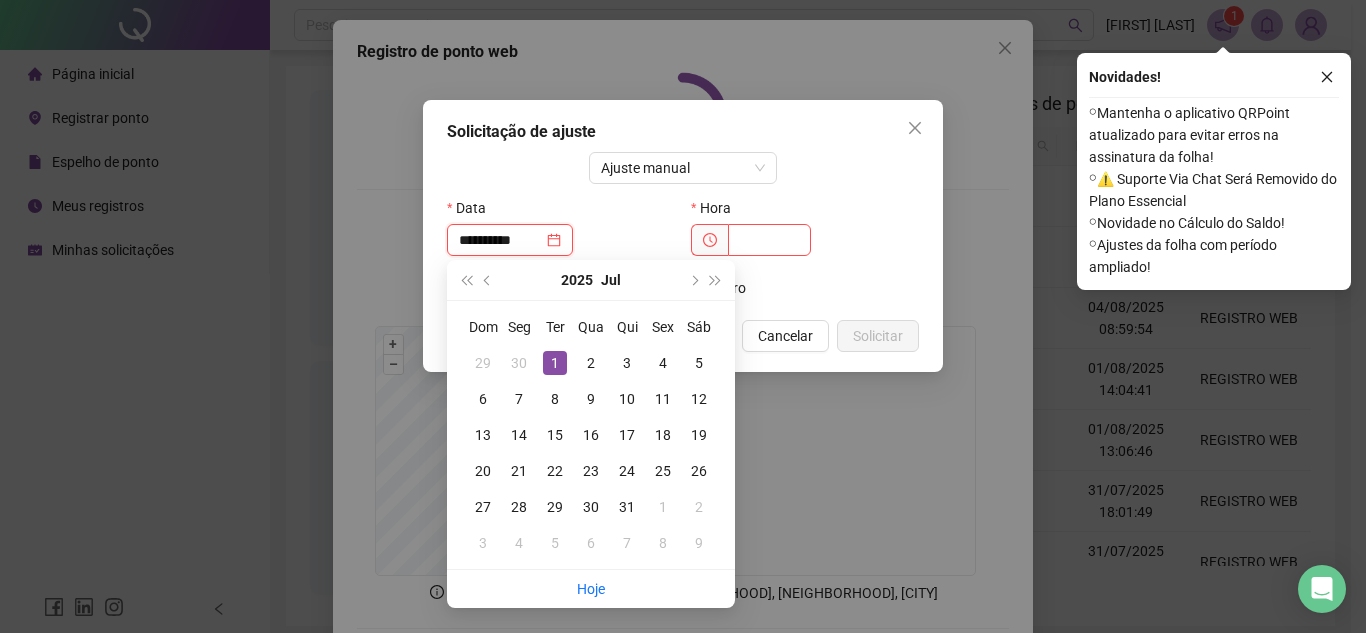 type on "**********" 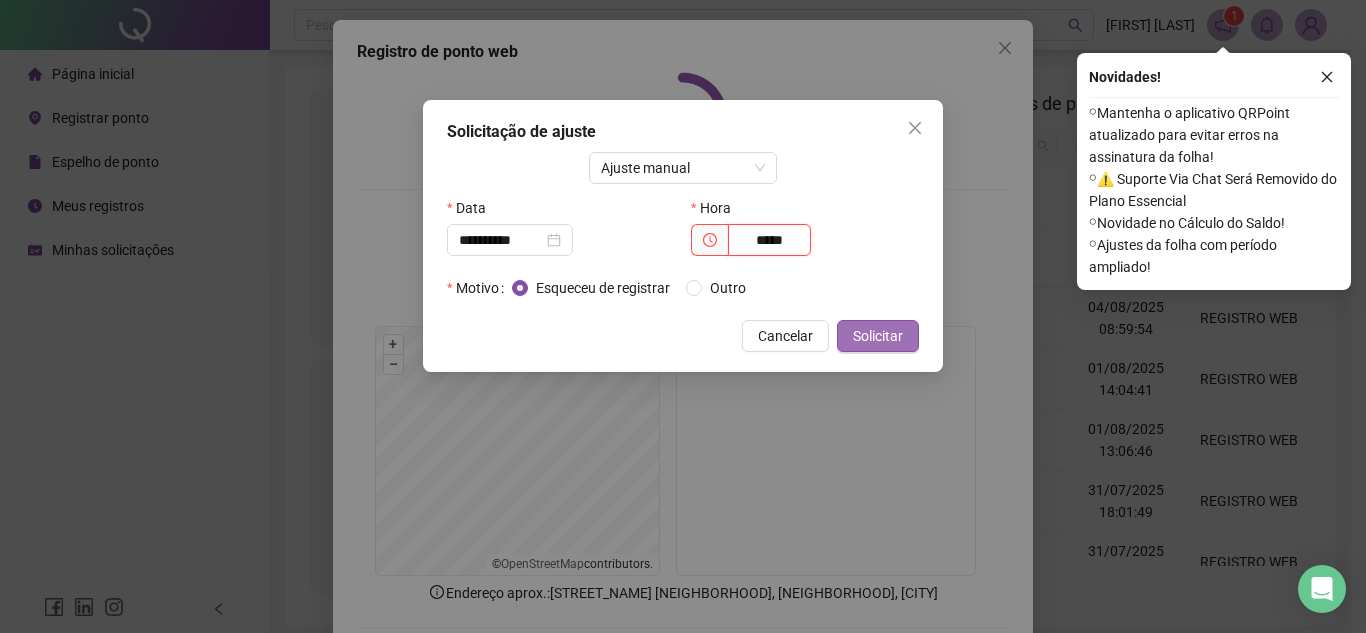 type on "*****" 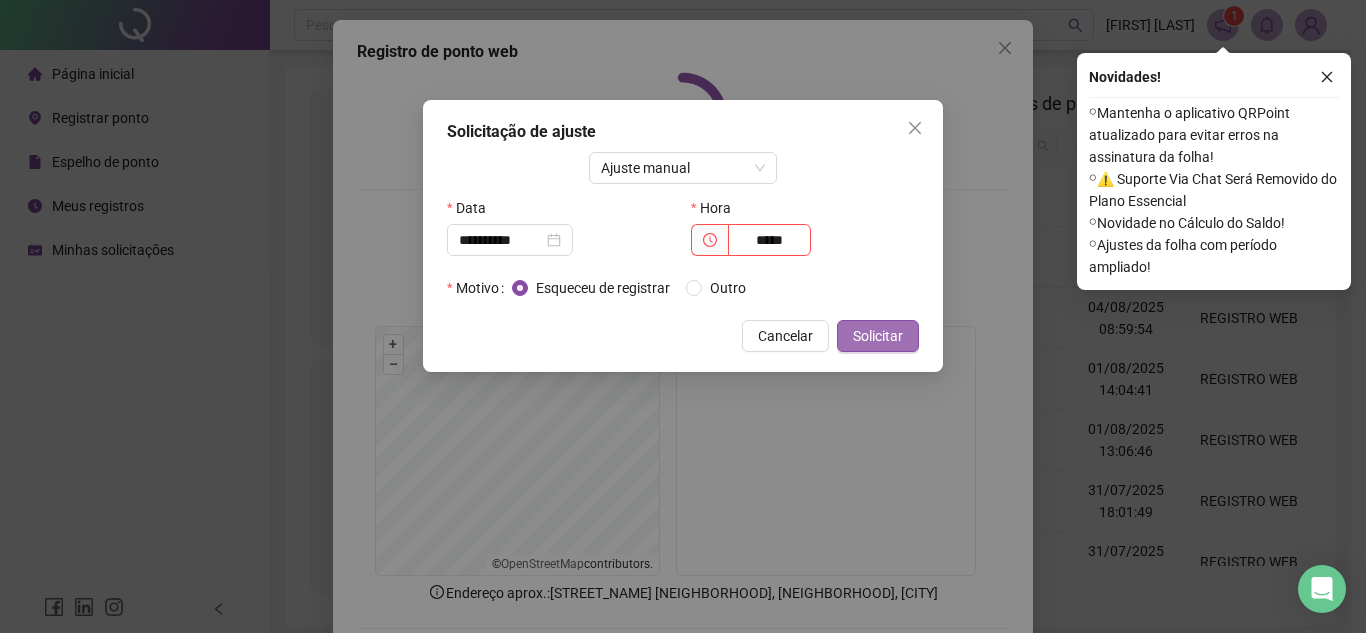 click on "Solicitar" at bounding box center [878, 336] 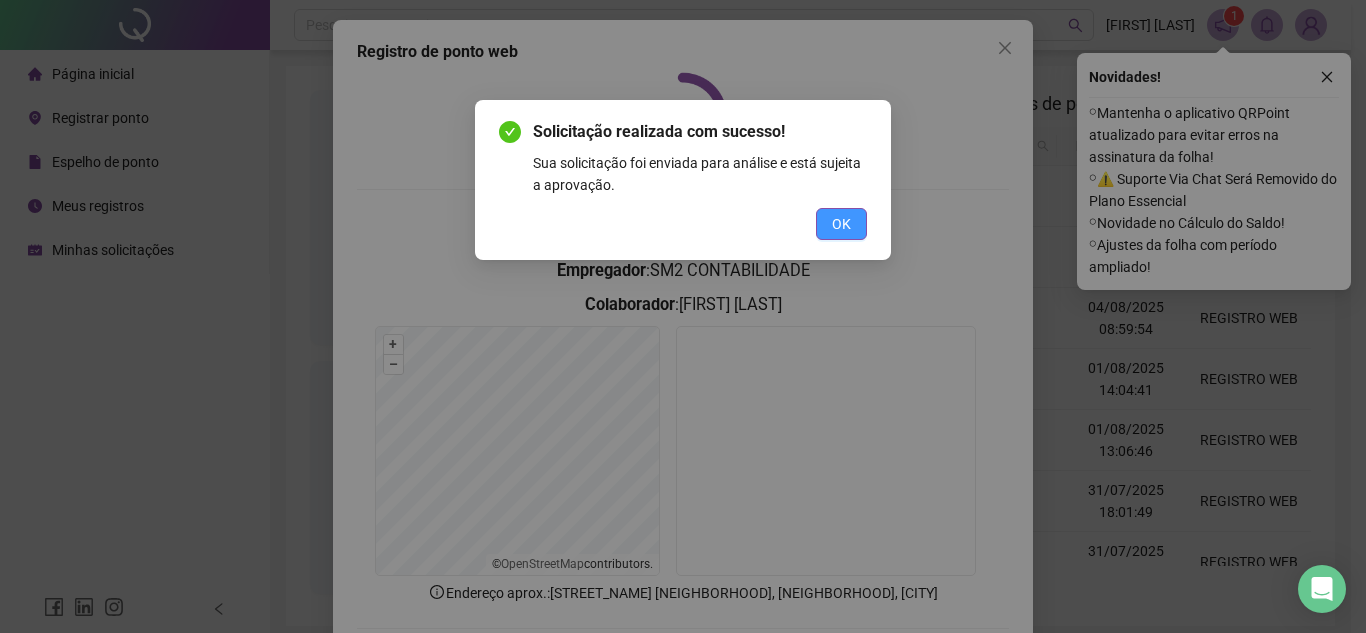 click on "OK" at bounding box center (841, 224) 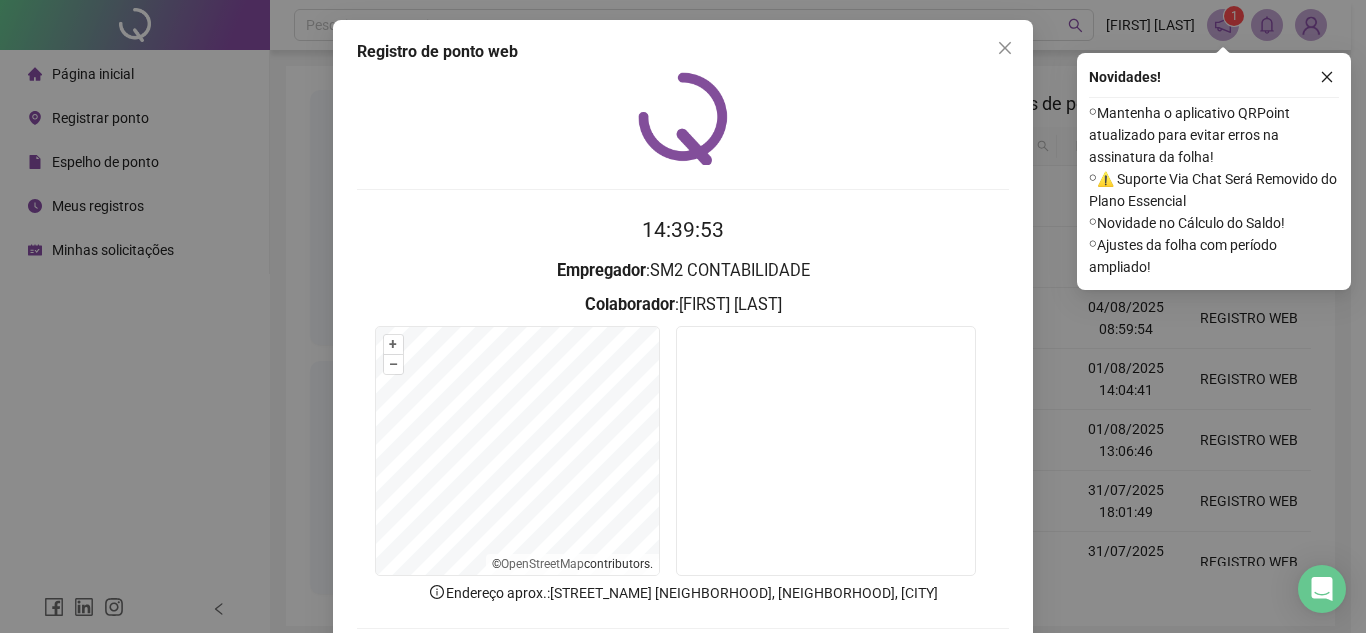 click on "Registro de ponto web 14:39:53 Empregador :  SM2 CONTABILIDADE Colaborador :  MILENA PONCIANO MATIAS + – ⇧ › ©  OpenStreetMap  contributors. Endereço aprox. :  Alameda dos Sombreiros, Caminho das Árvores, Salvador REGISTRAR PONTO SOLICITAR AJUSTE" at bounding box center (683, 316) 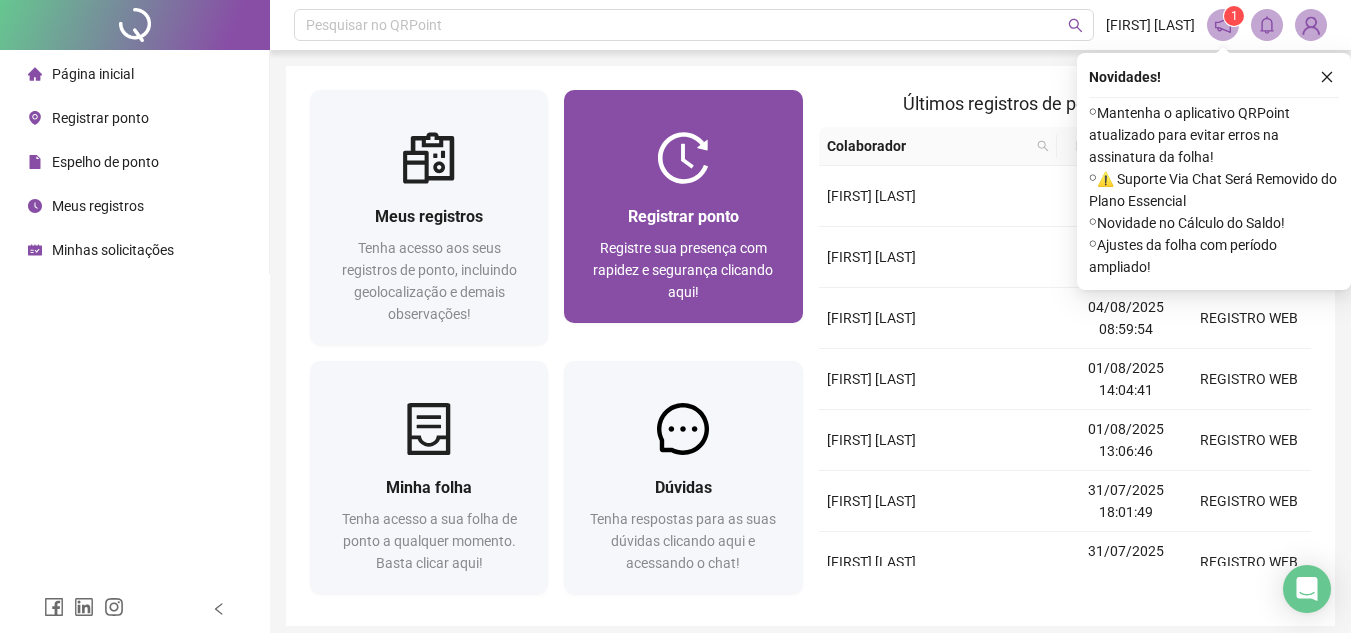 click at bounding box center (683, 158) 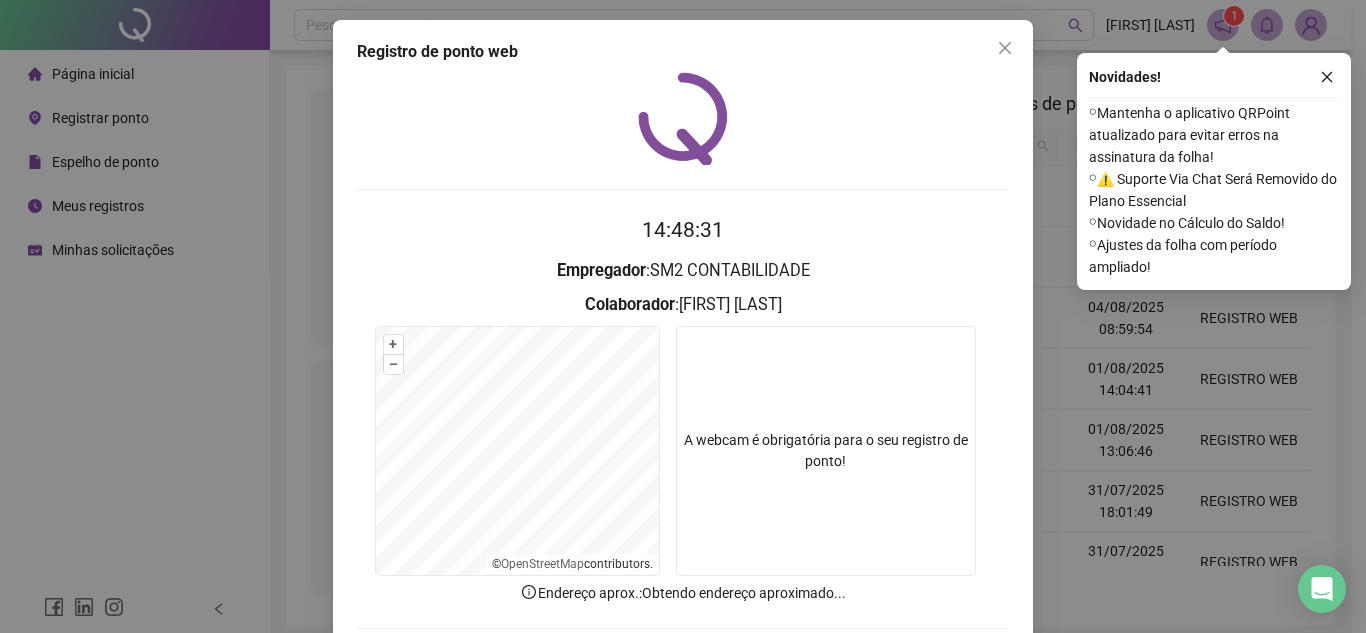 click at bounding box center [826, 451] 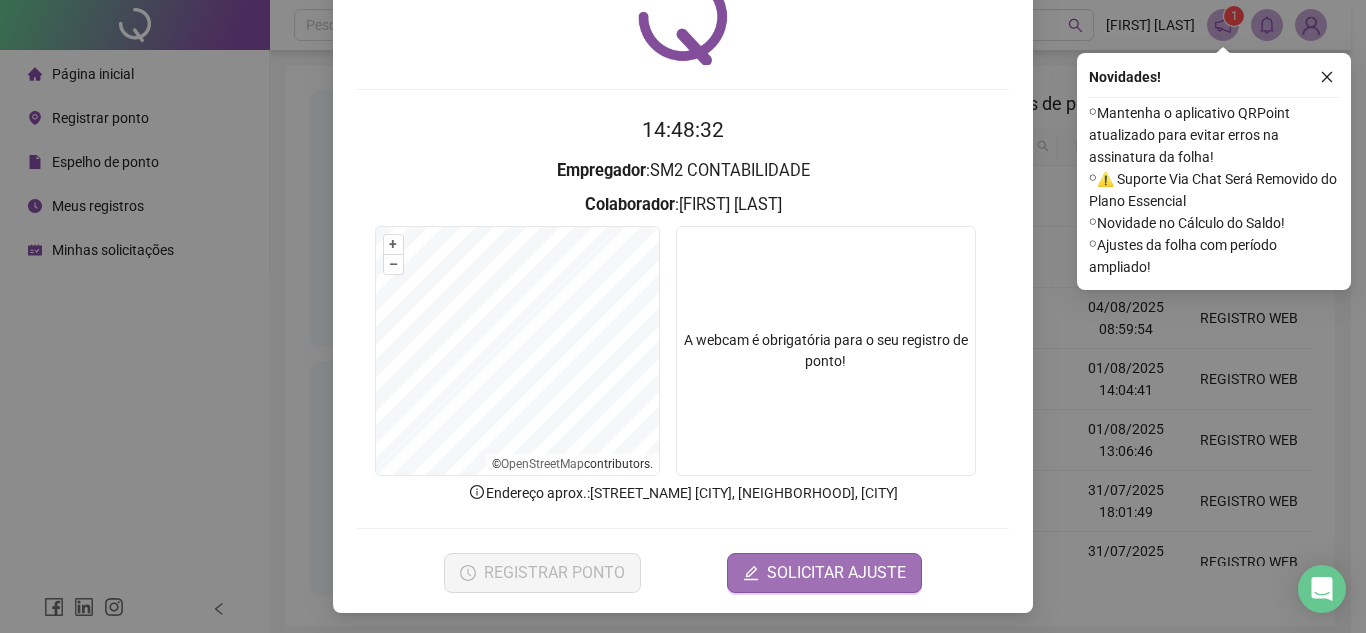 click on "SOLICITAR AJUSTE" at bounding box center (824, 573) 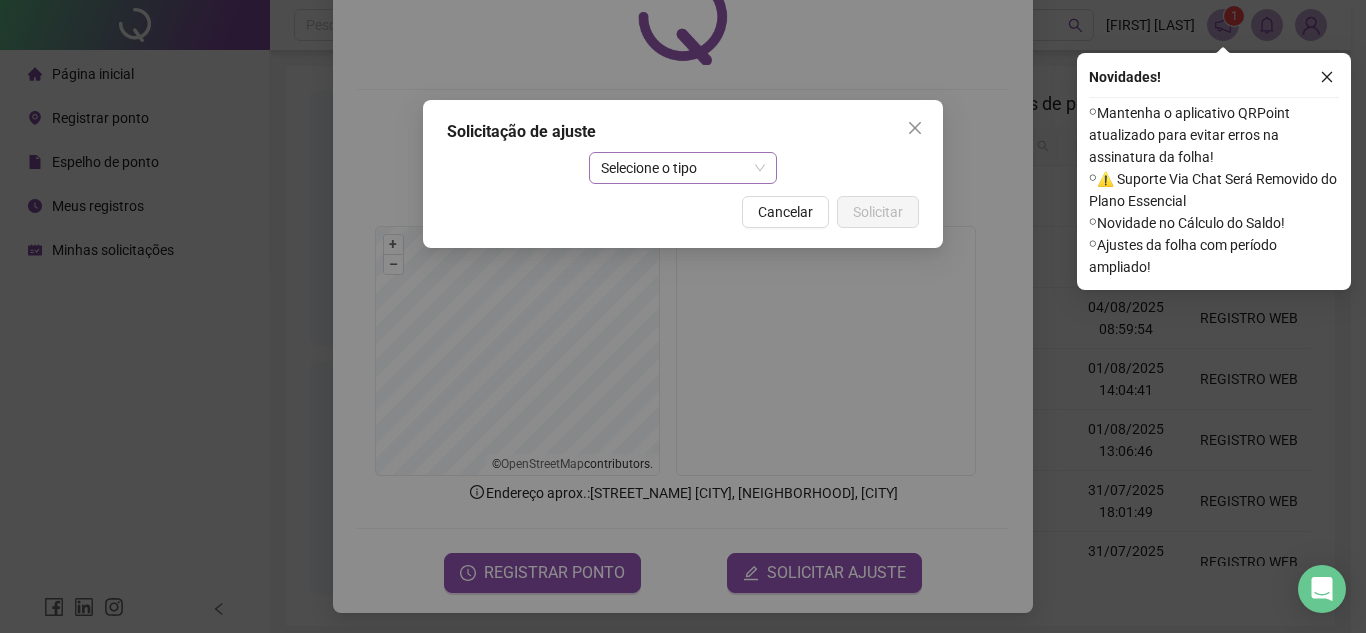 click on "Selecione o tipo" at bounding box center (683, 168) 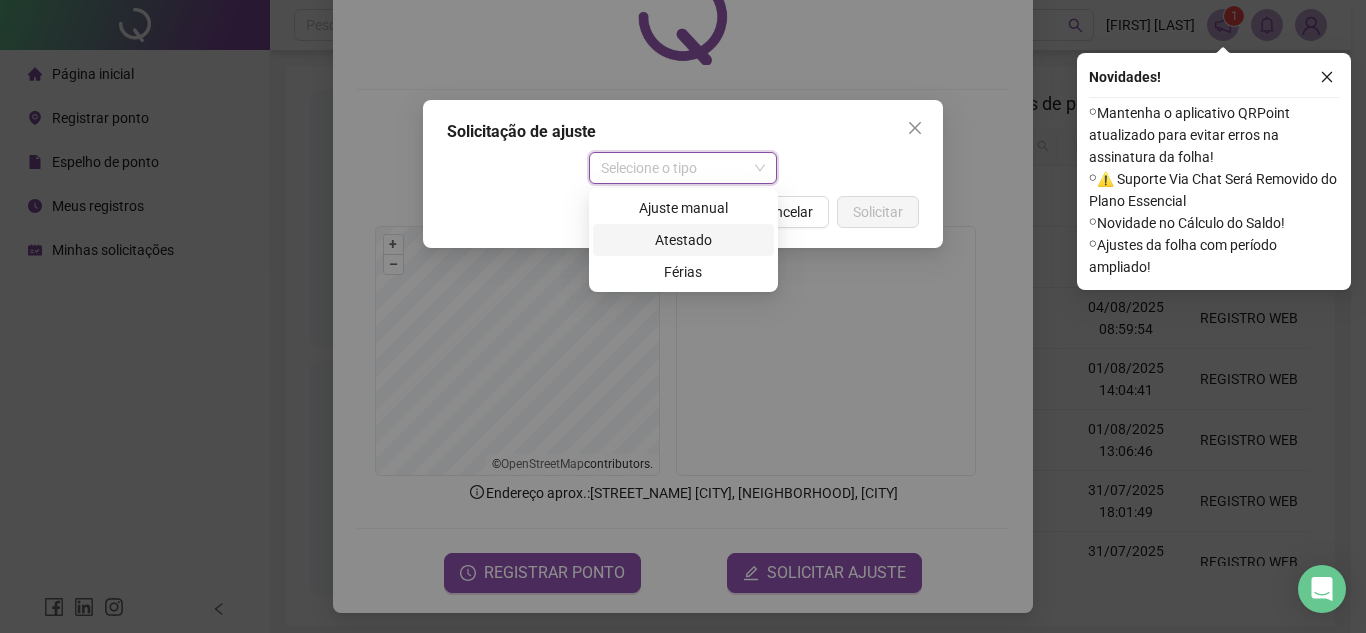 click on "Atestado" at bounding box center [683, 240] 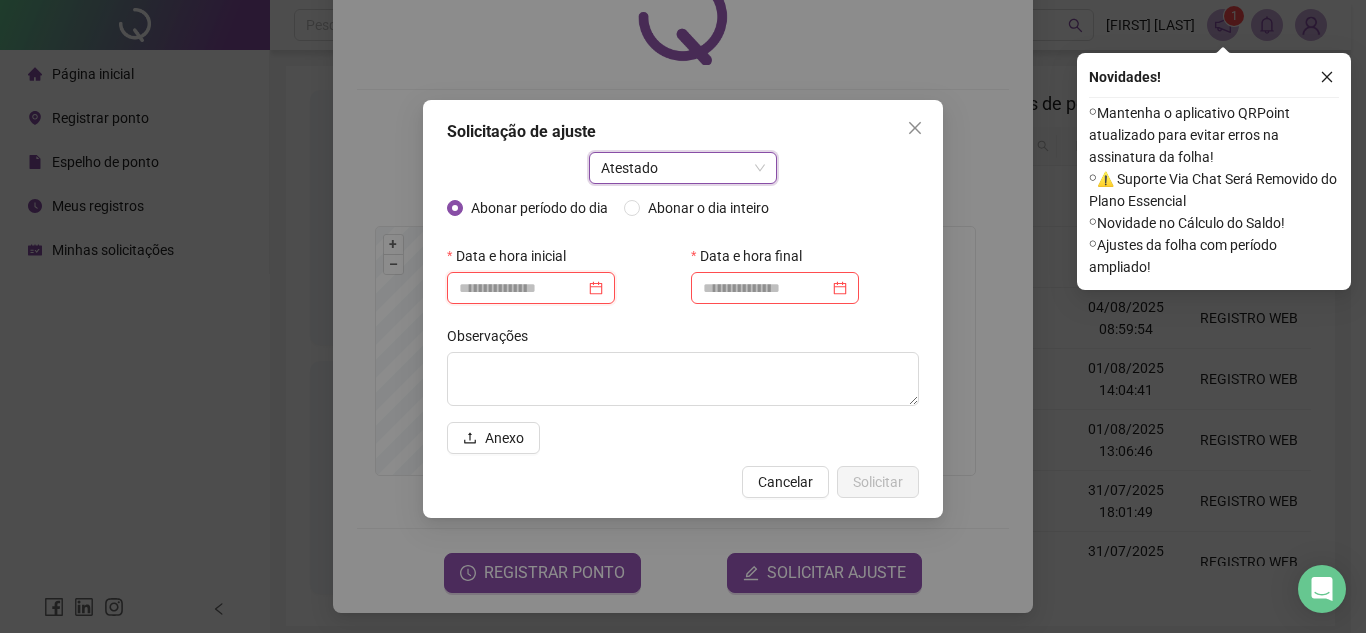 click at bounding box center [522, 288] 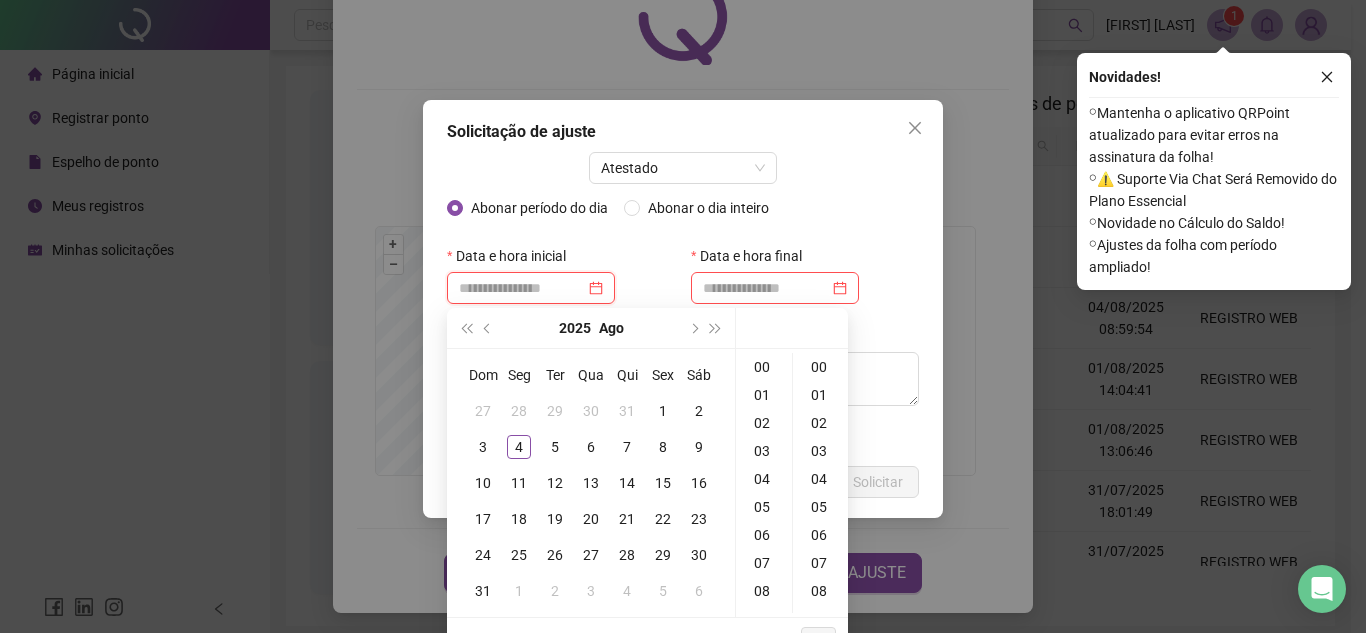 type on "**********" 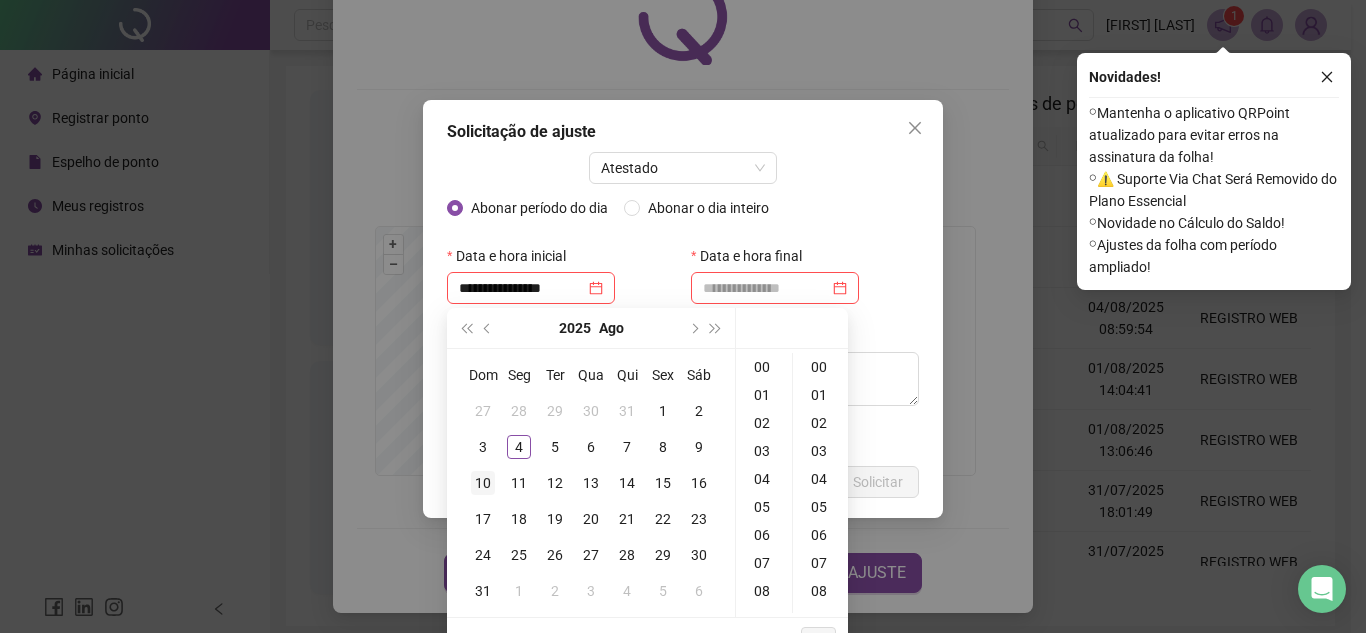 click on "10" at bounding box center (483, 483) 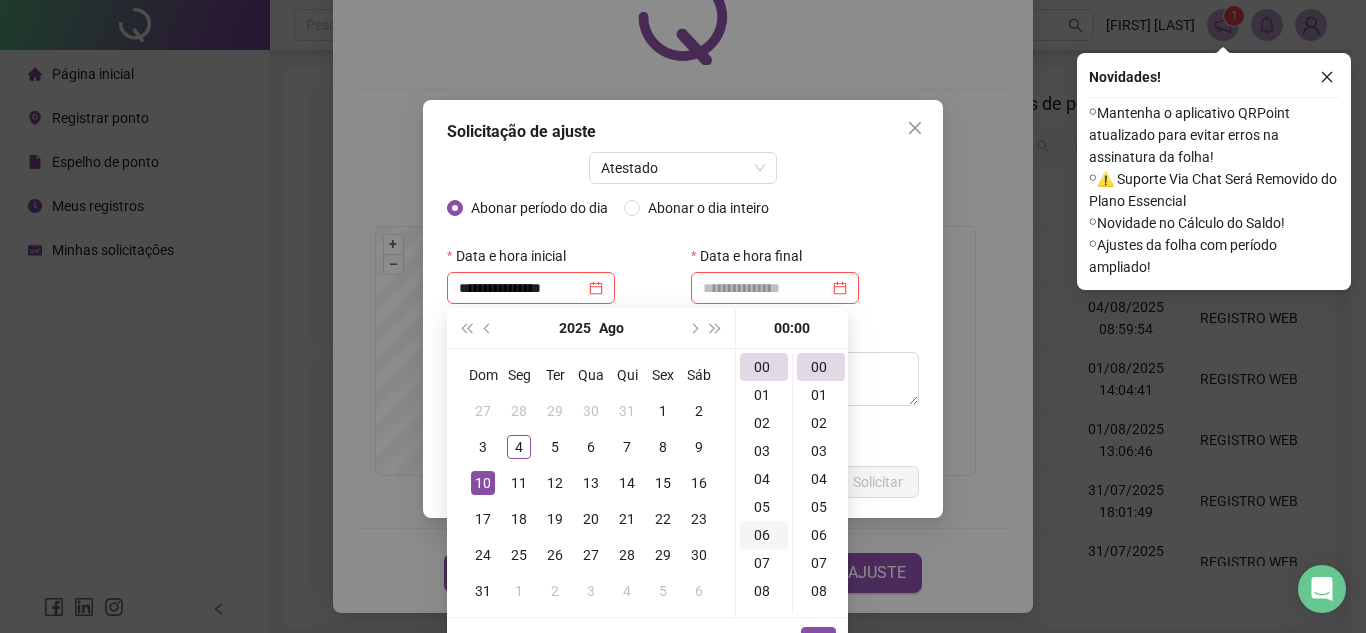scroll, scrollTop: 100, scrollLeft: 0, axis: vertical 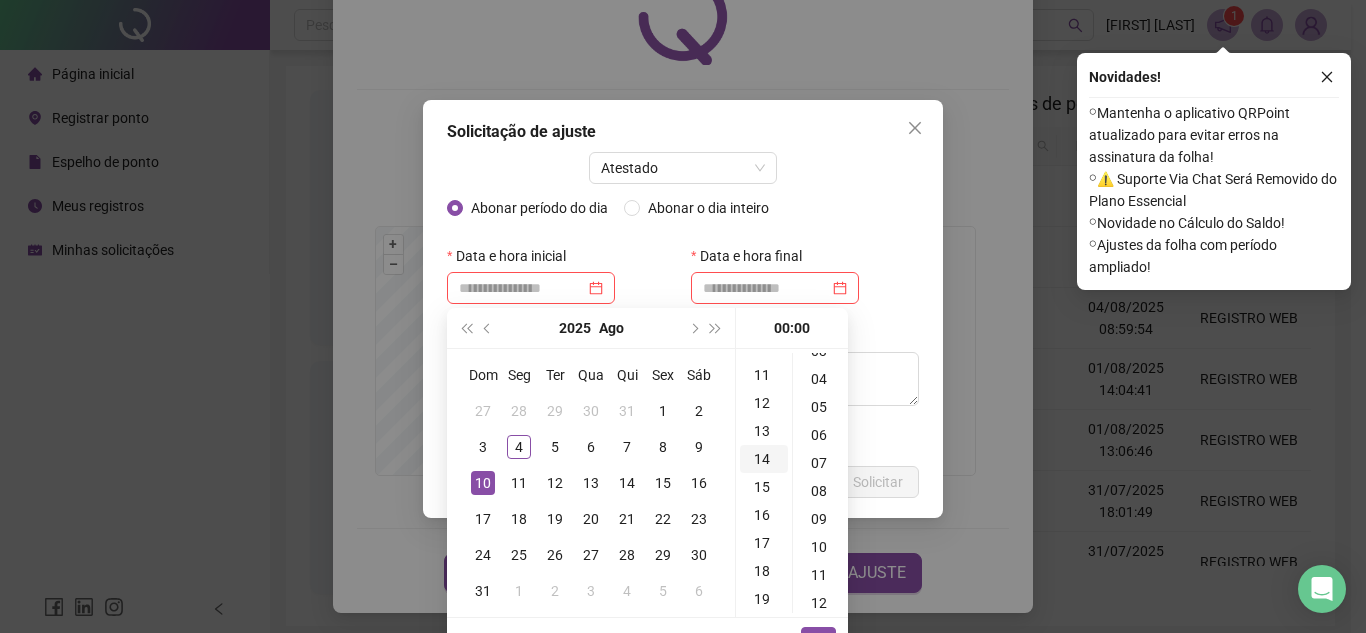 click on "14" at bounding box center [764, 459] 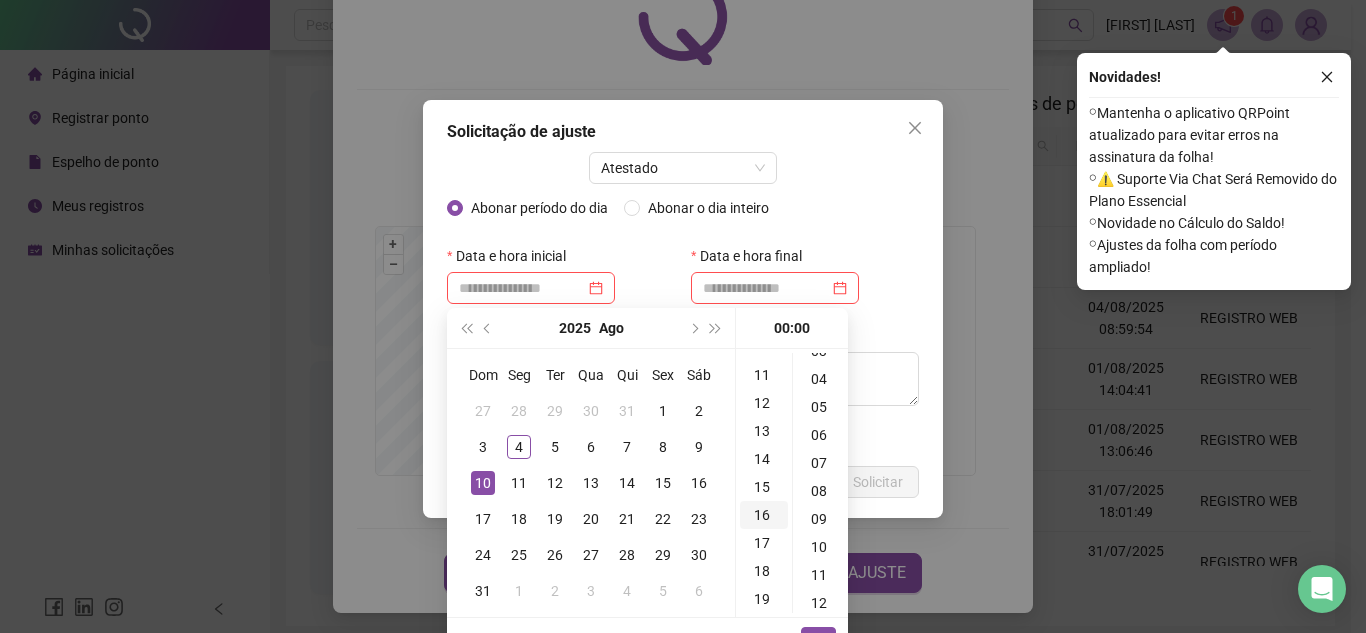 scroll, scrollTop: 389, scrollLeft: 0, axis: vertical 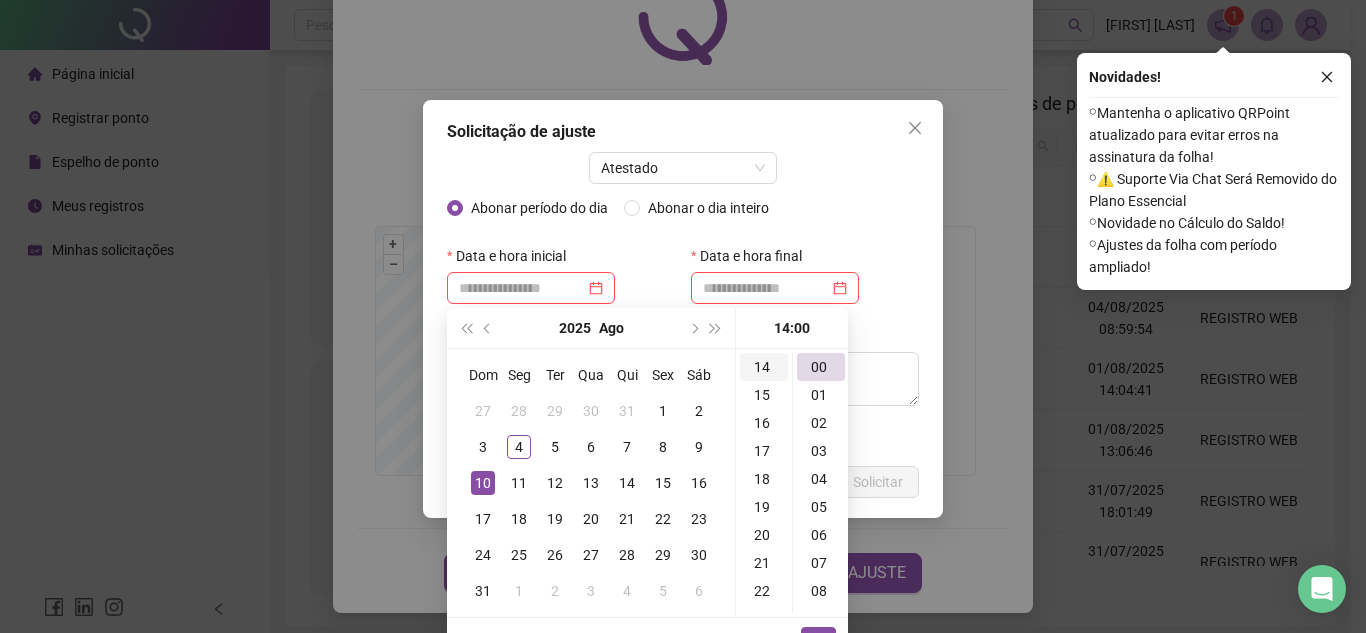 click on "14" at bounding box center [764, 367] 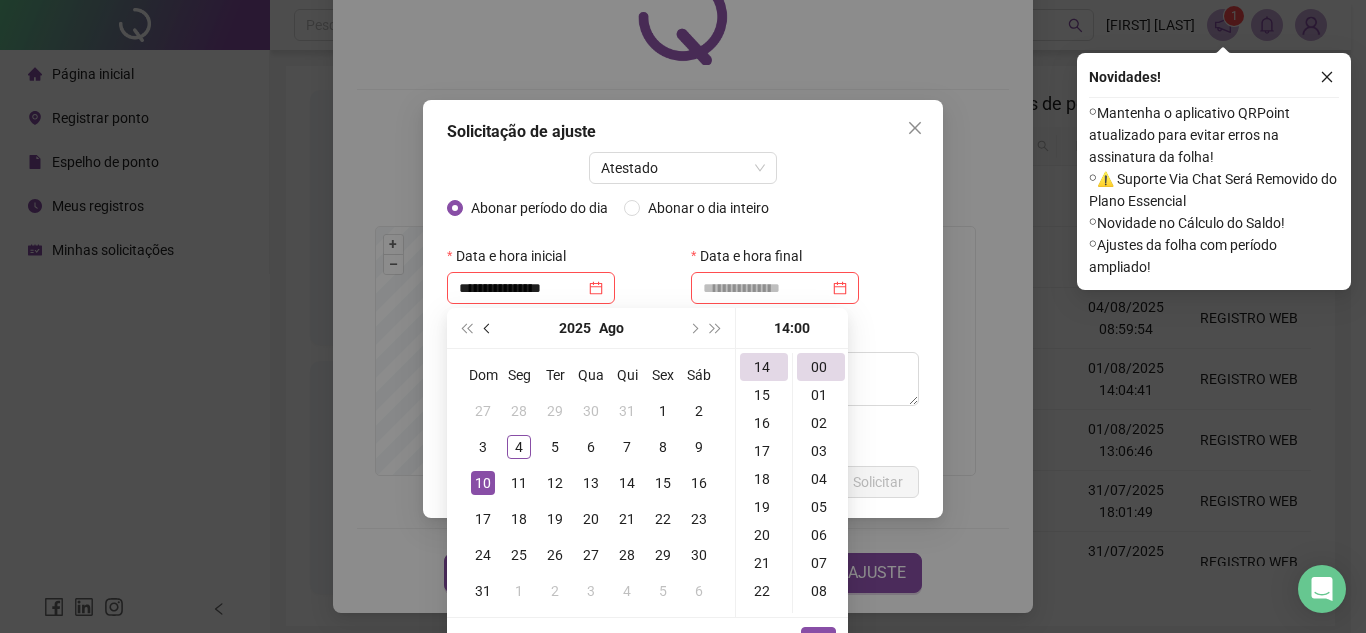click at bounding box center [488, 328] 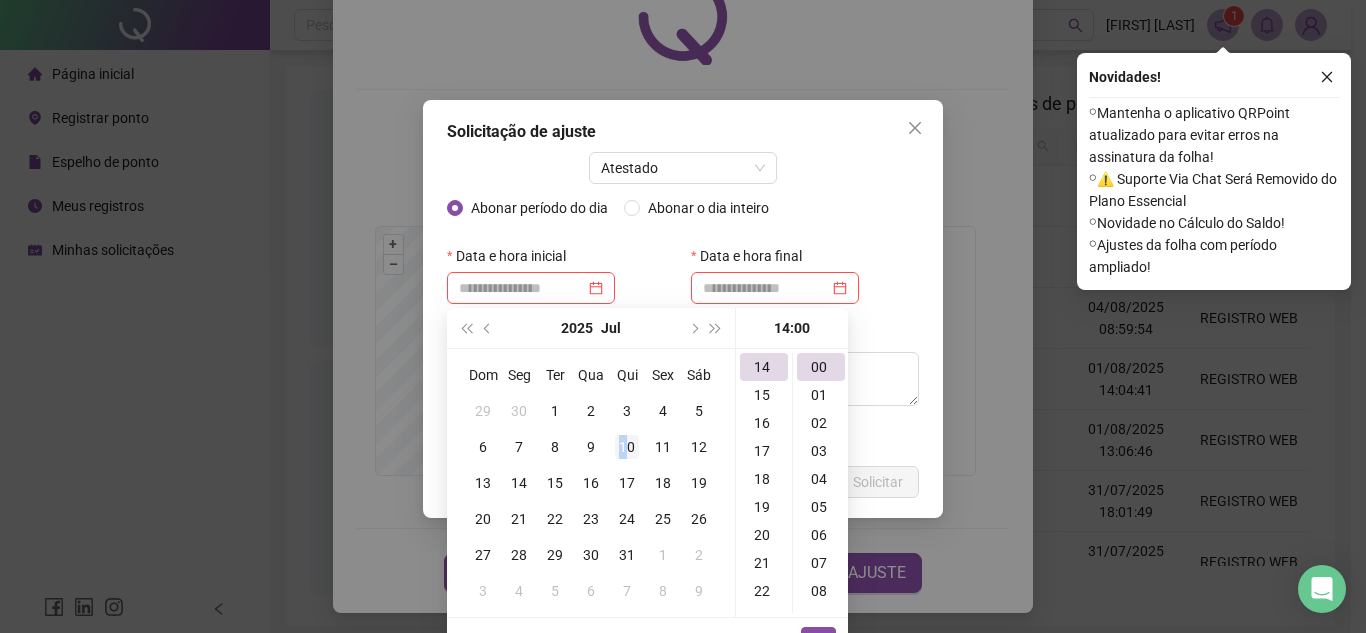 click on "10" at bounding box center [627, 447] 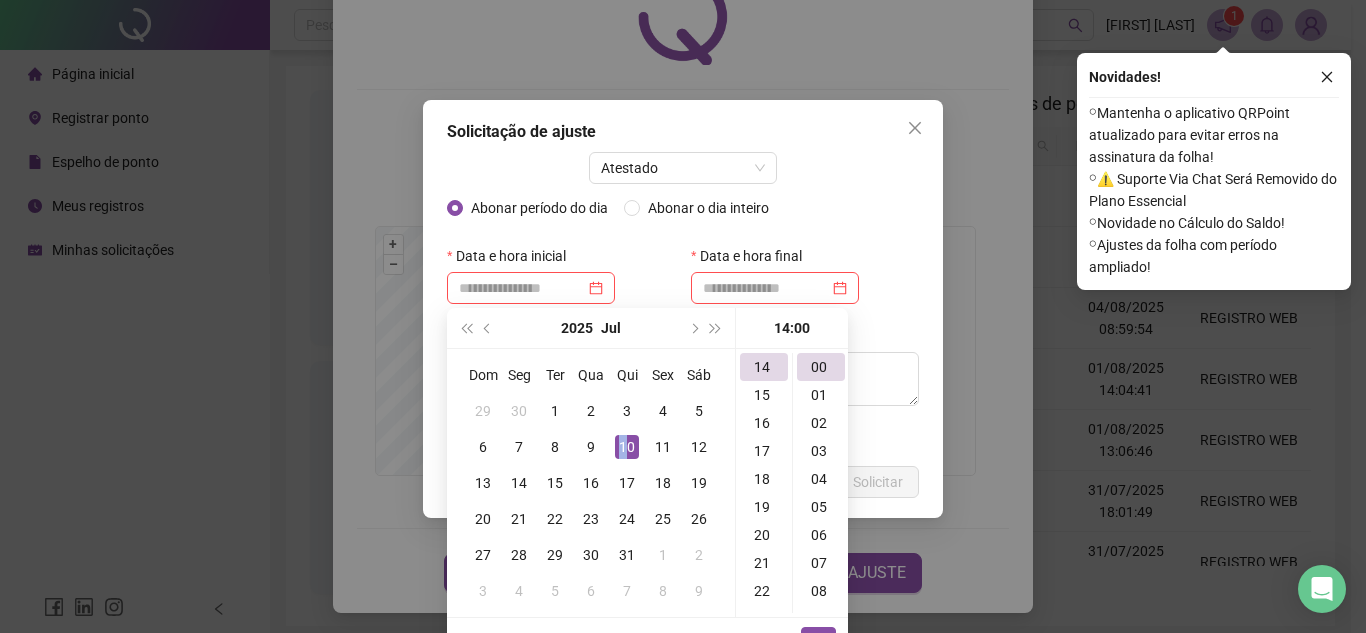 type on "**********" 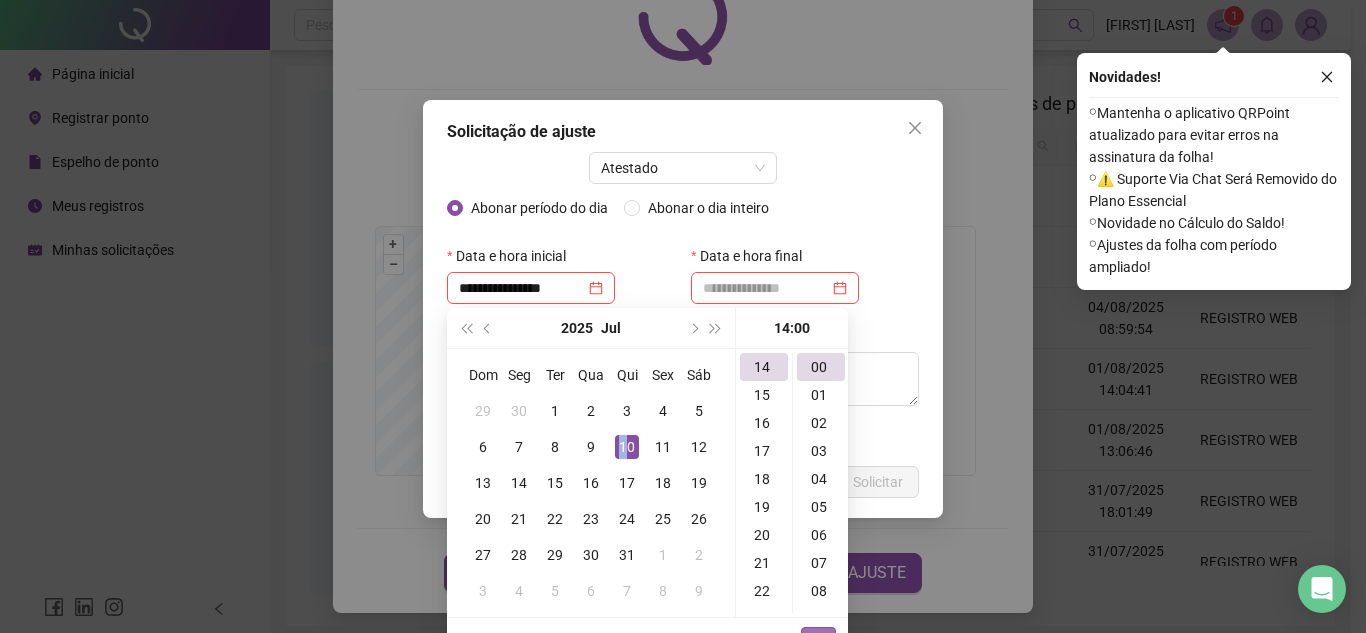 click on "OK" at bounding box center [818, 639] 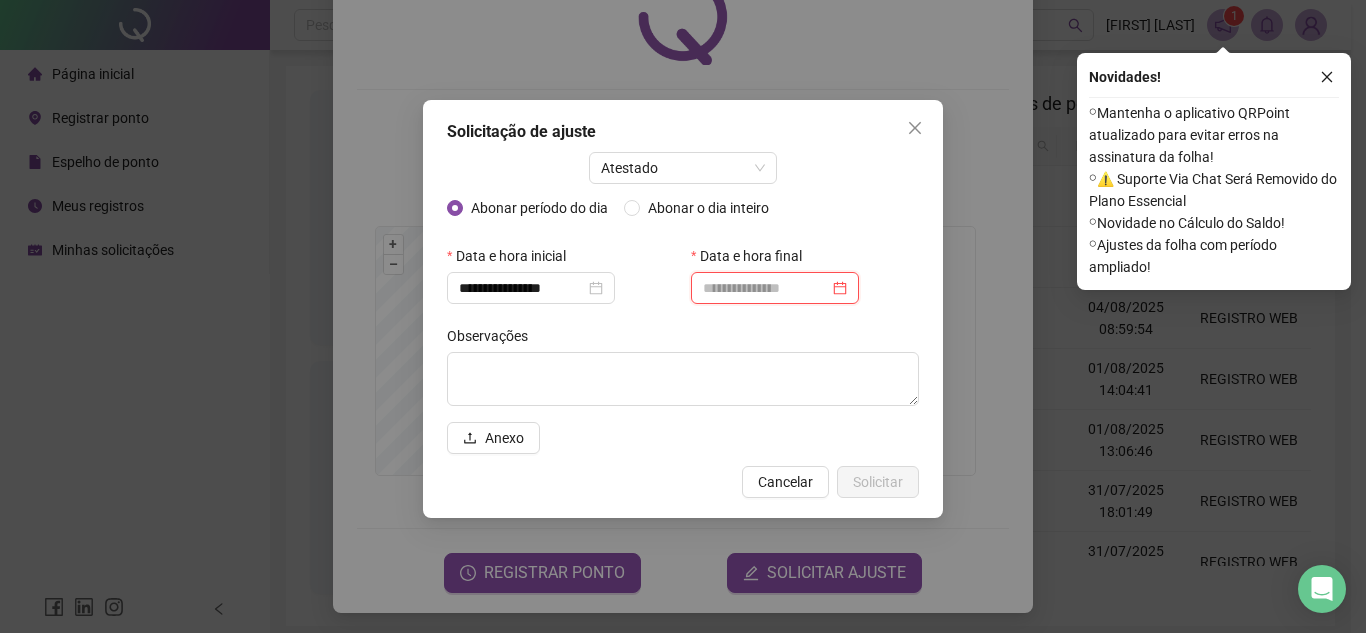 click at bounding box center (766, 288) 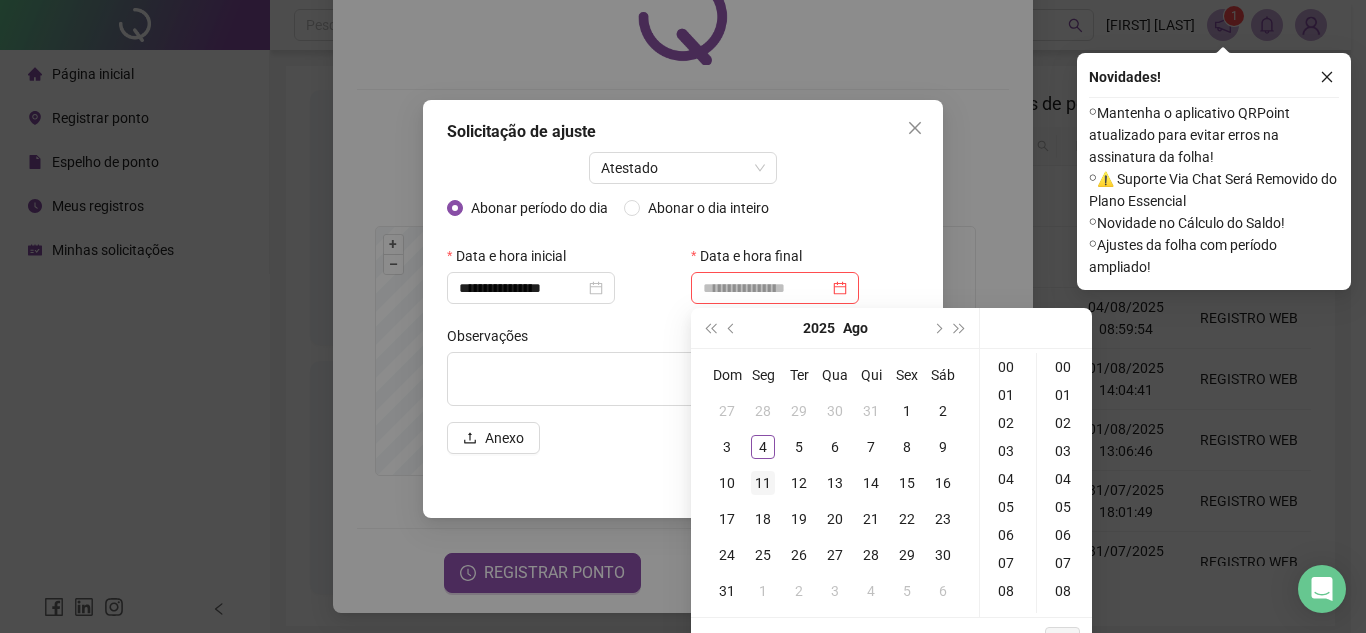 click on "11" at bounding box center [763, 483] 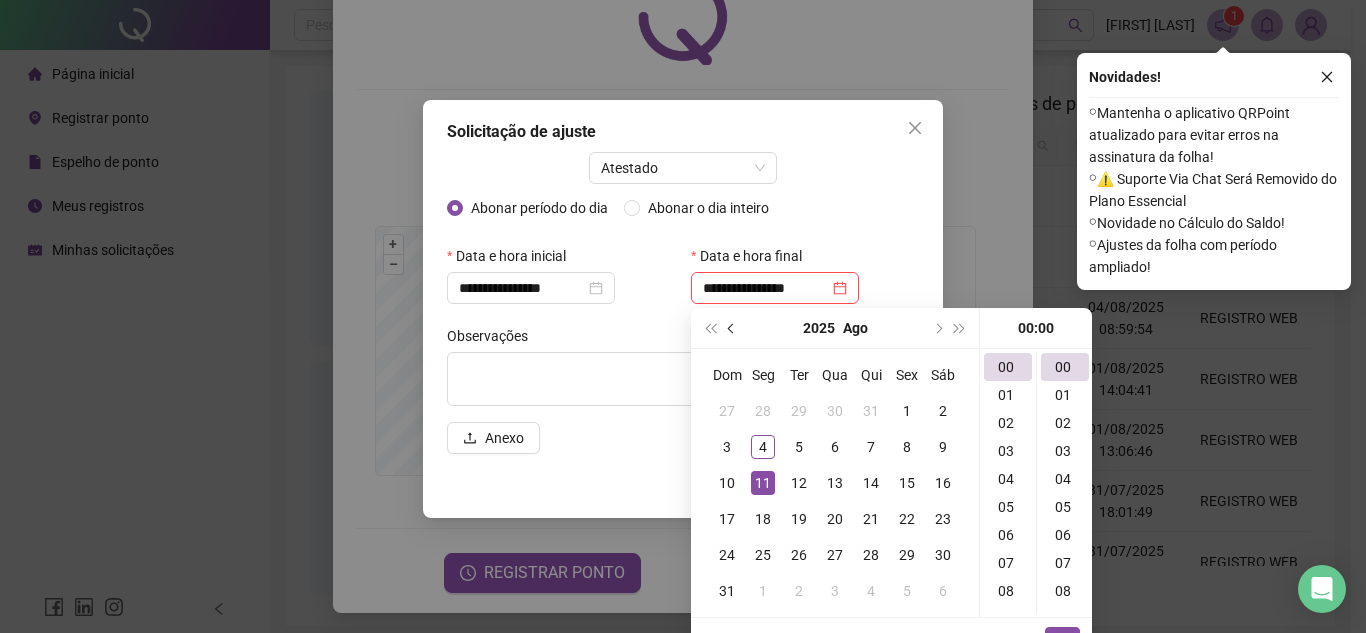 click at bounding box center [732, 328] 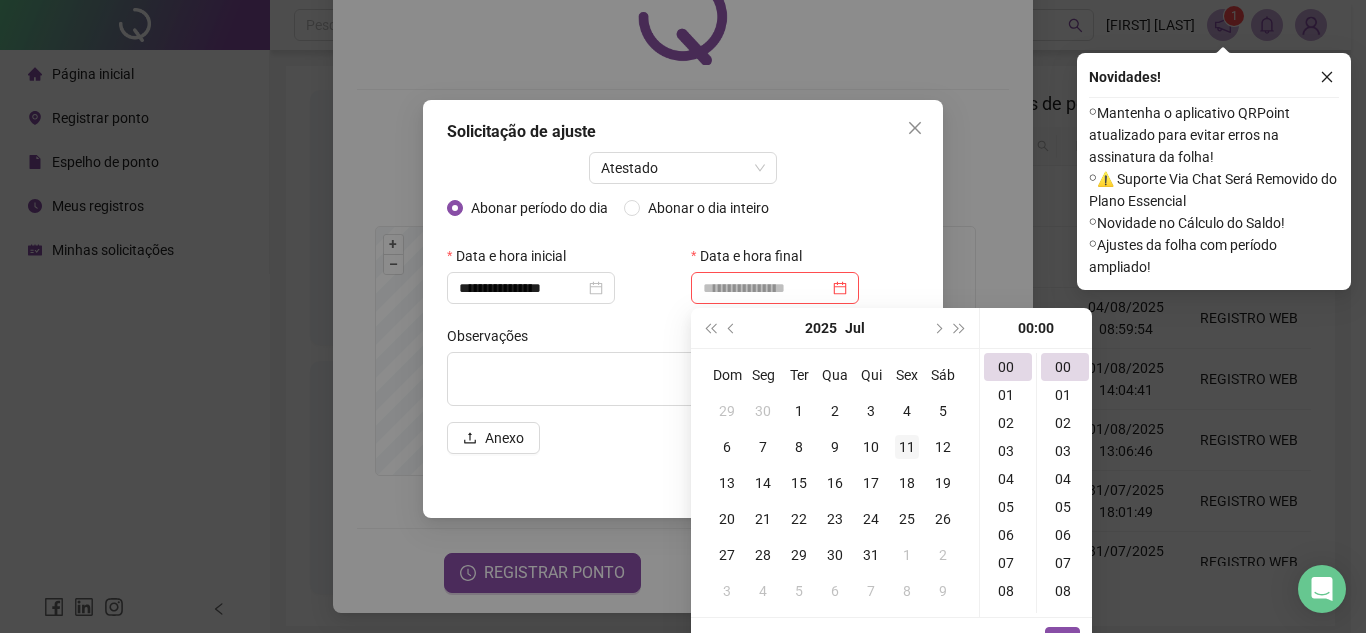 click on "11" at bounding box center (907, 447) 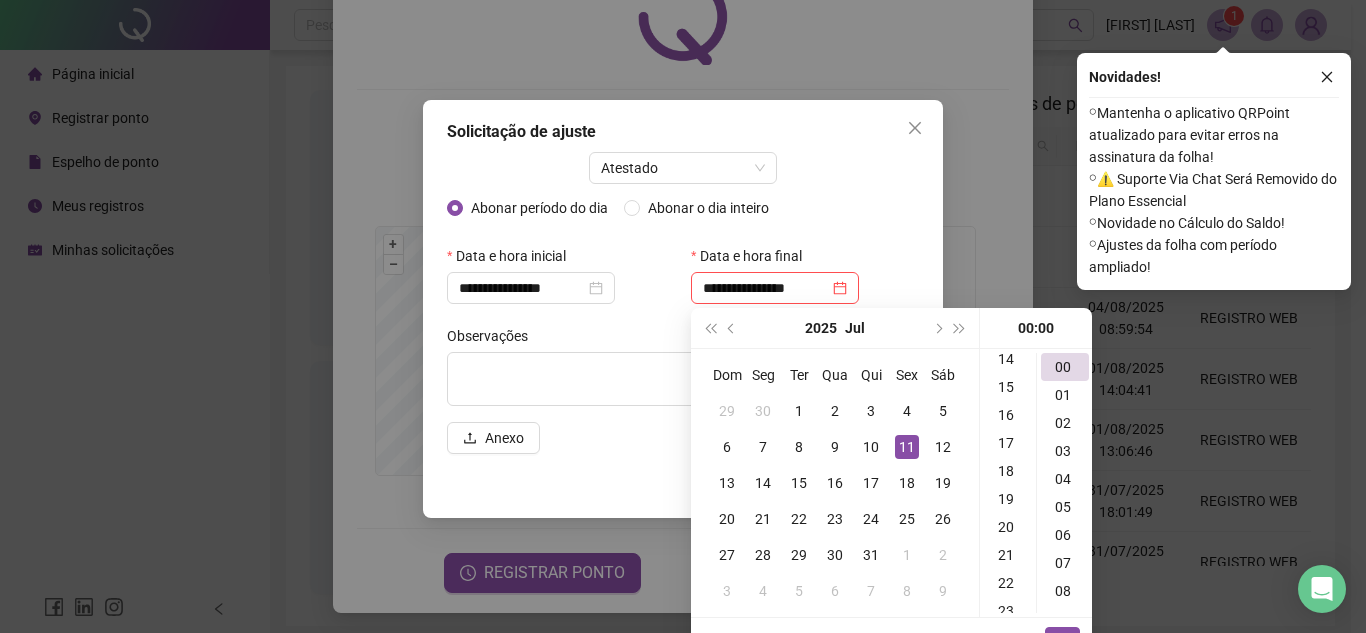 scroll, scrollTop: 500, scrollLeft: 0, axis: vertical 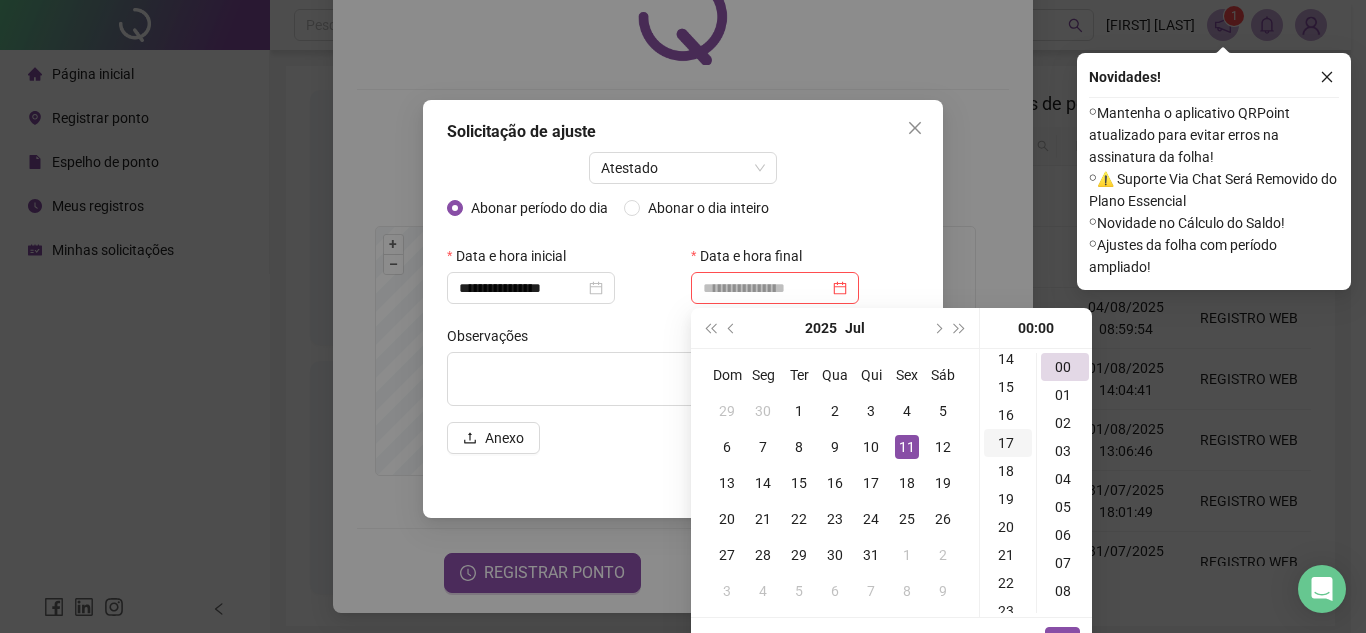 click on "17" at bounding box center [1008, 443] 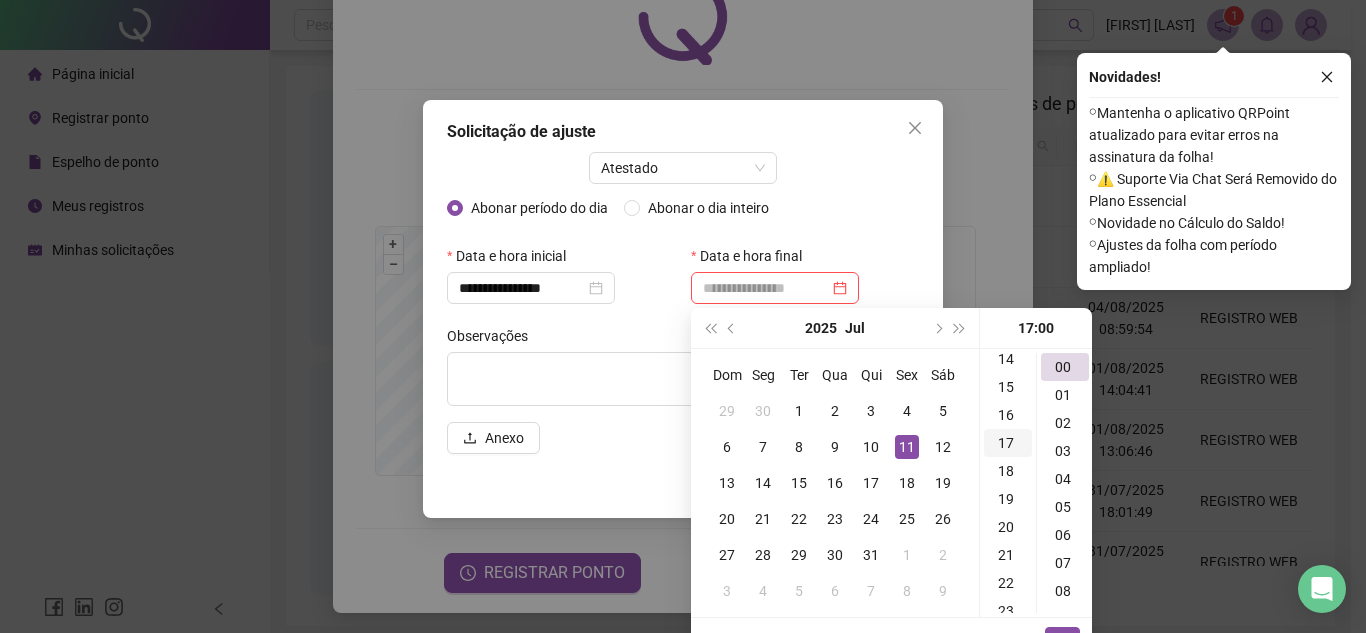 scroll, scrollTop: 476, scrollLeft: 0, axis: vertical 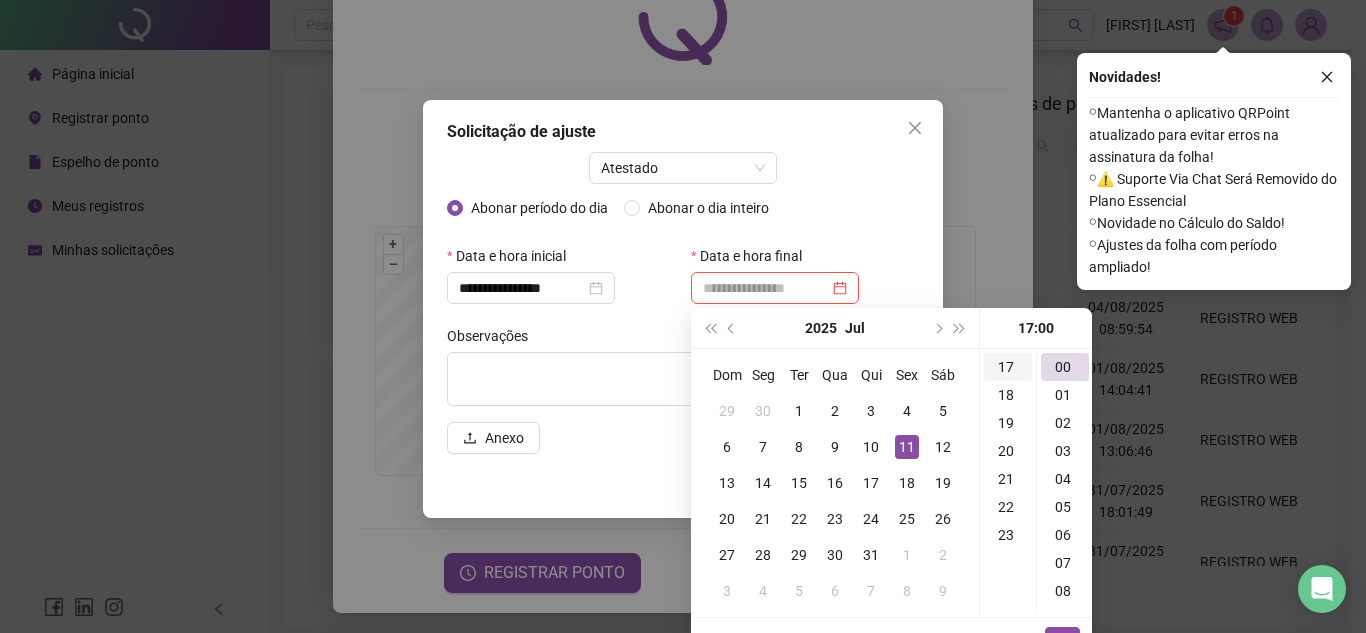 click on "17" at bounding box center [1008, 367] 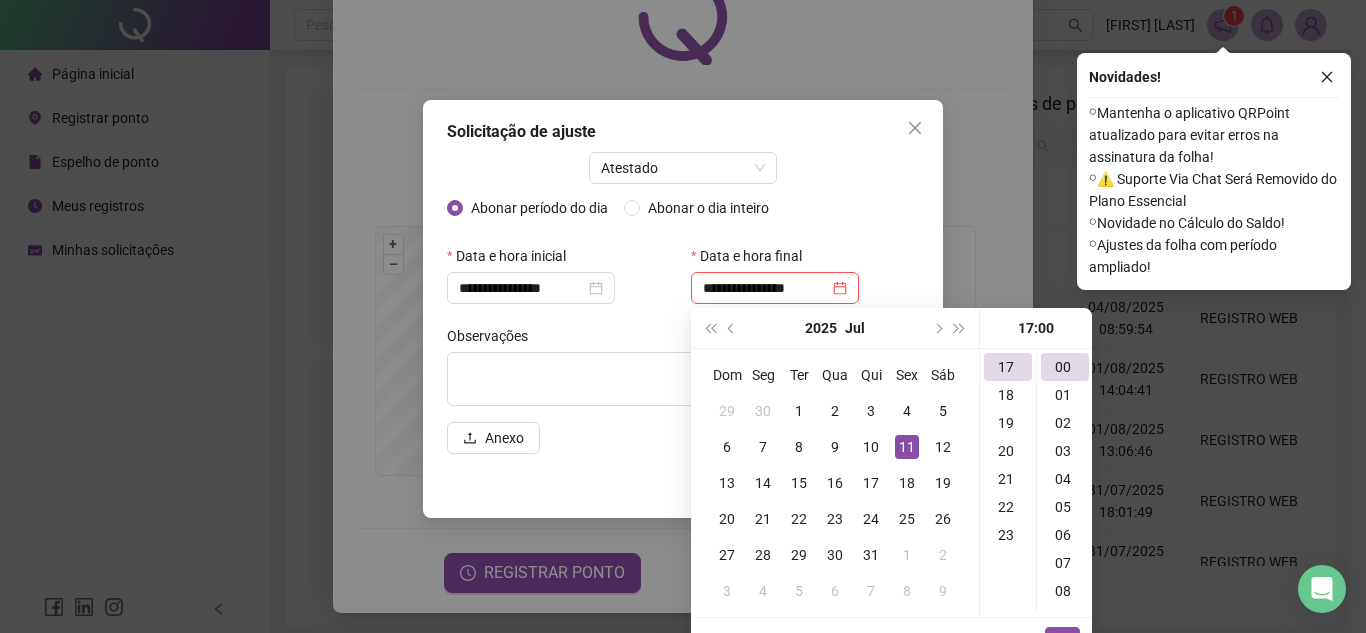 click on "OK" at bounding box center [1062, 639] 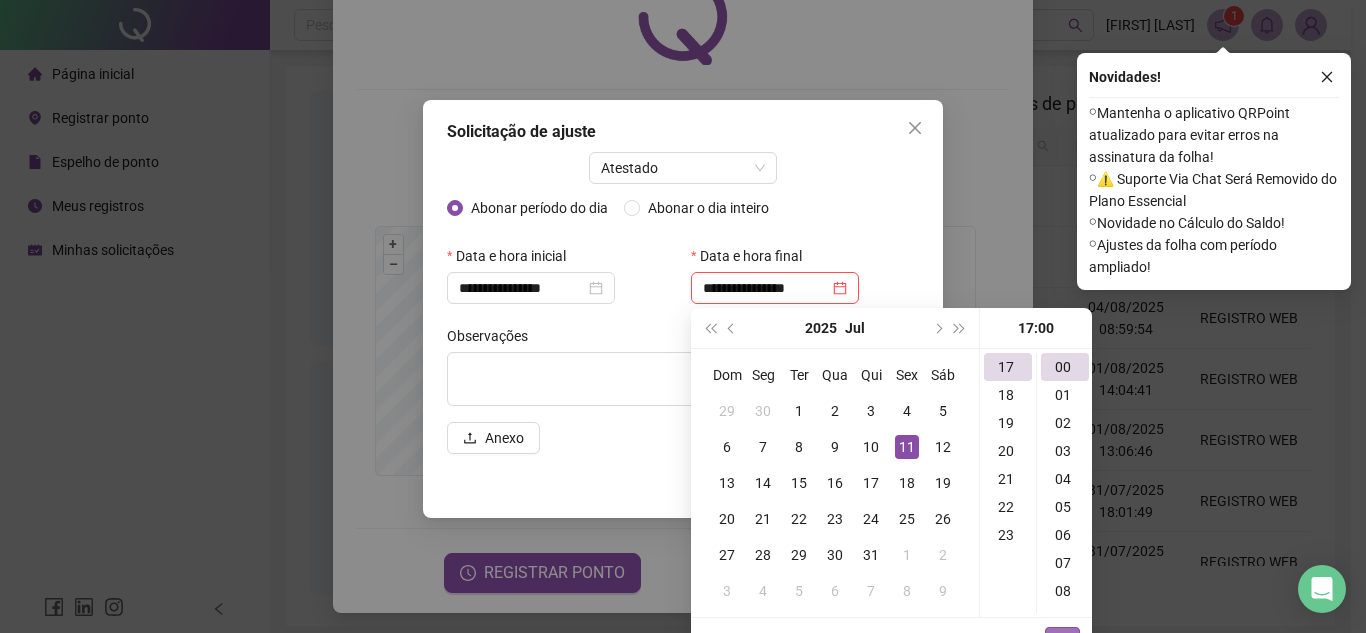 click on "OK" at bounding box center (1062, 639) 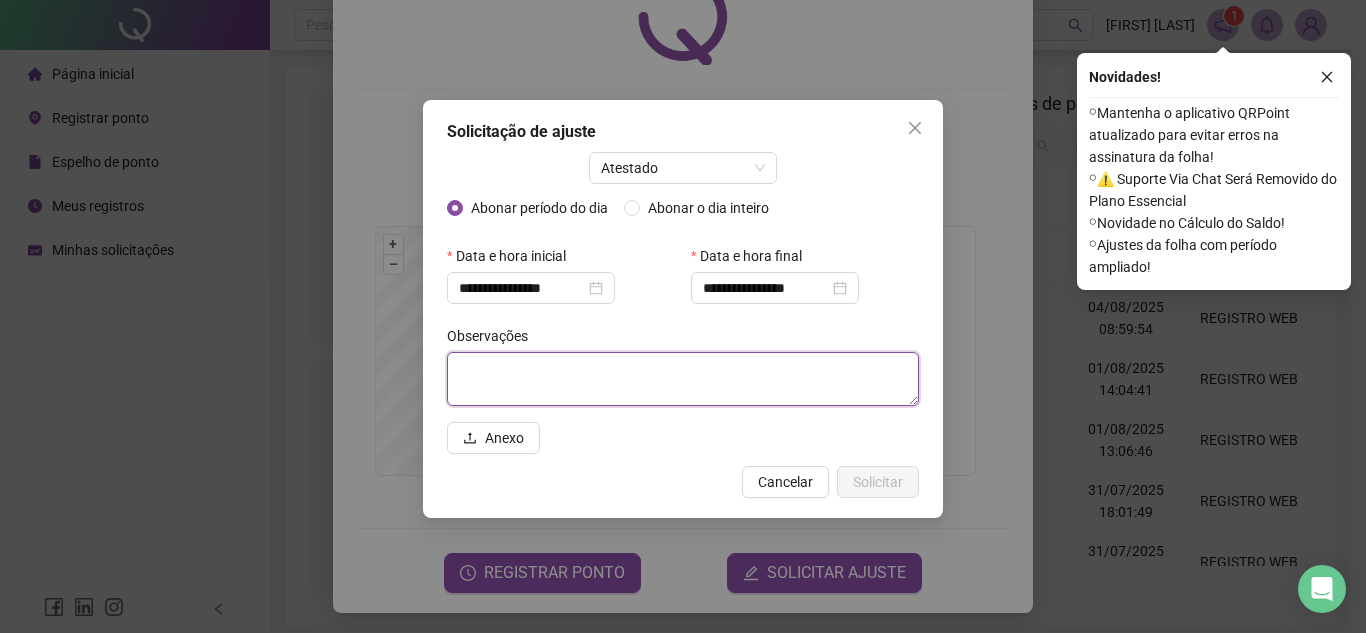 click at bounding box center [683, 379] 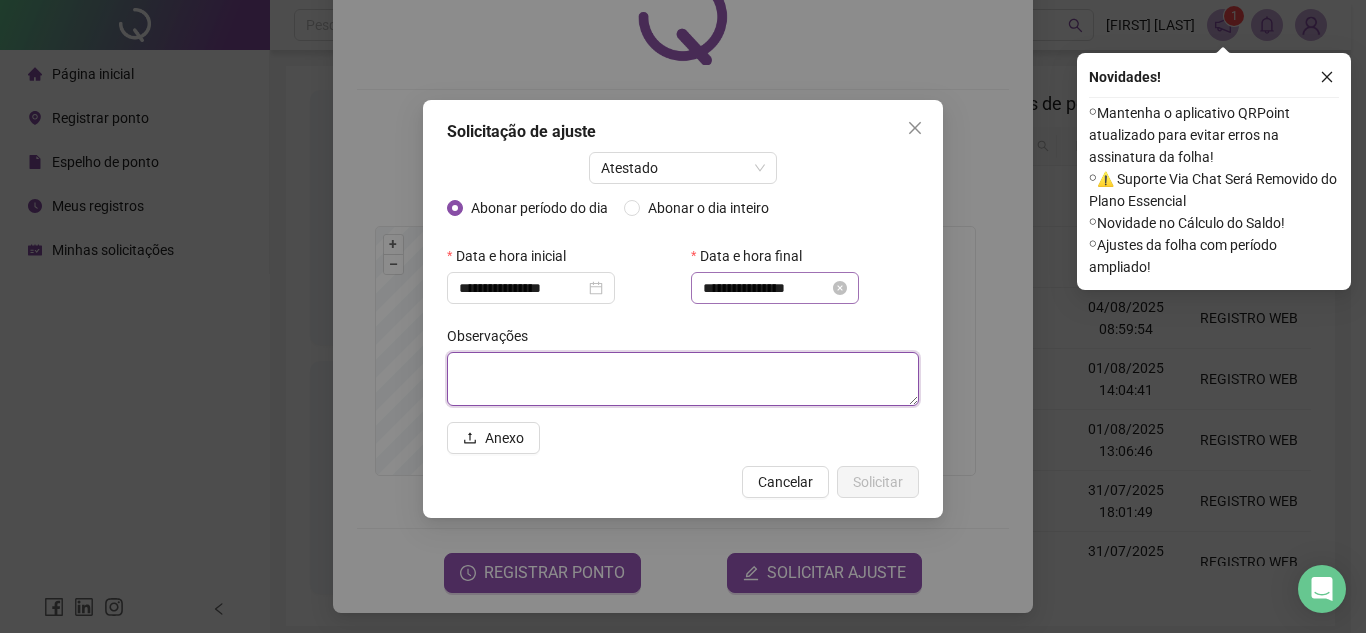 click on "**********" at bounding box center [775, 288] 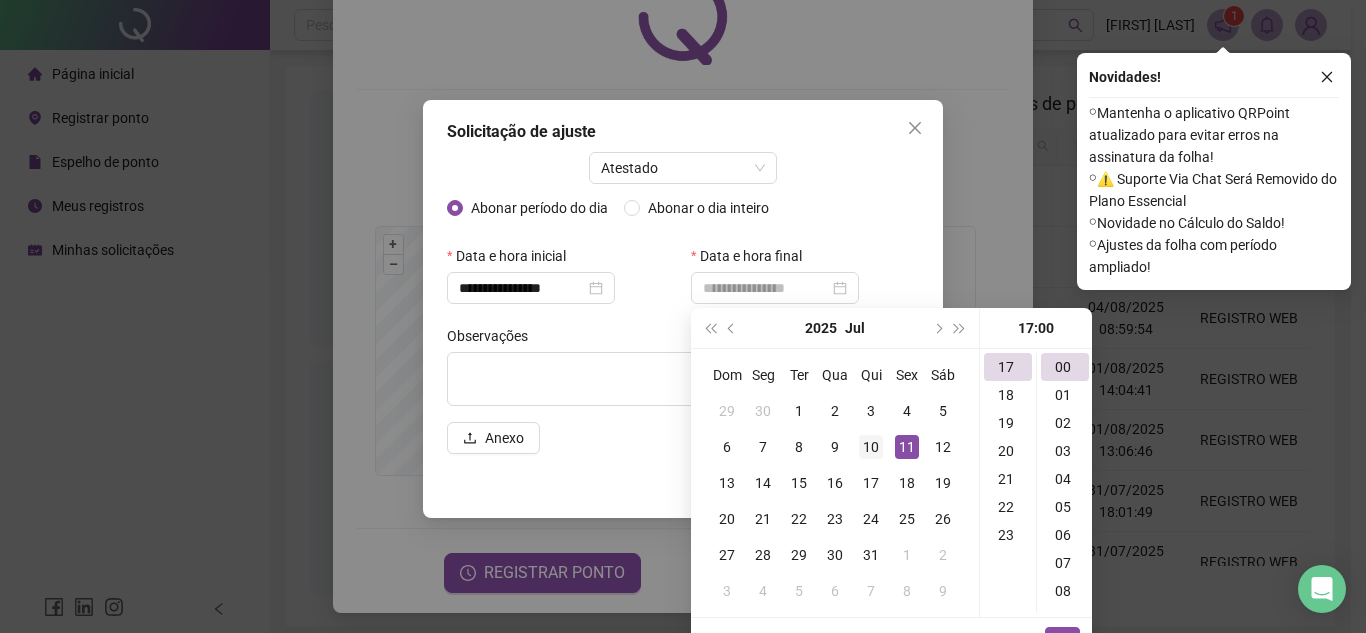 click on "10" at bounding box center [871, 447] 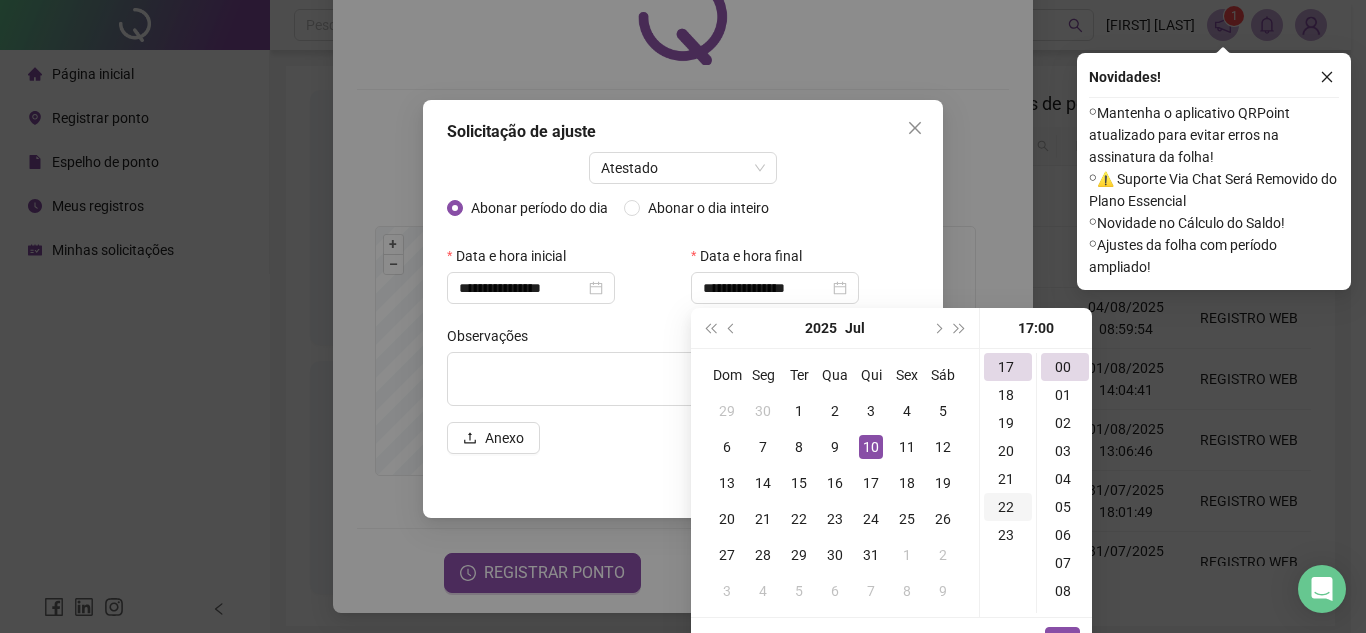 scroll, scrollTop: 376, scrollLeft: 0, axis: vertical 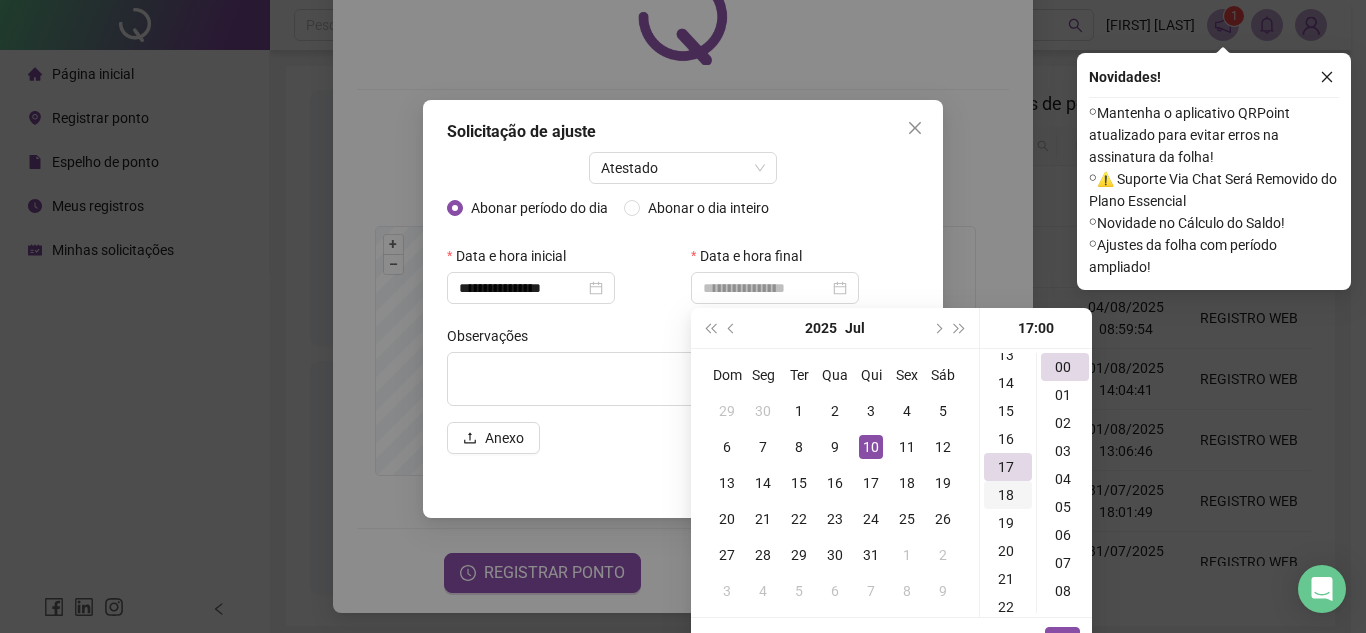 click on "18" at bounding box center [1008, 495] 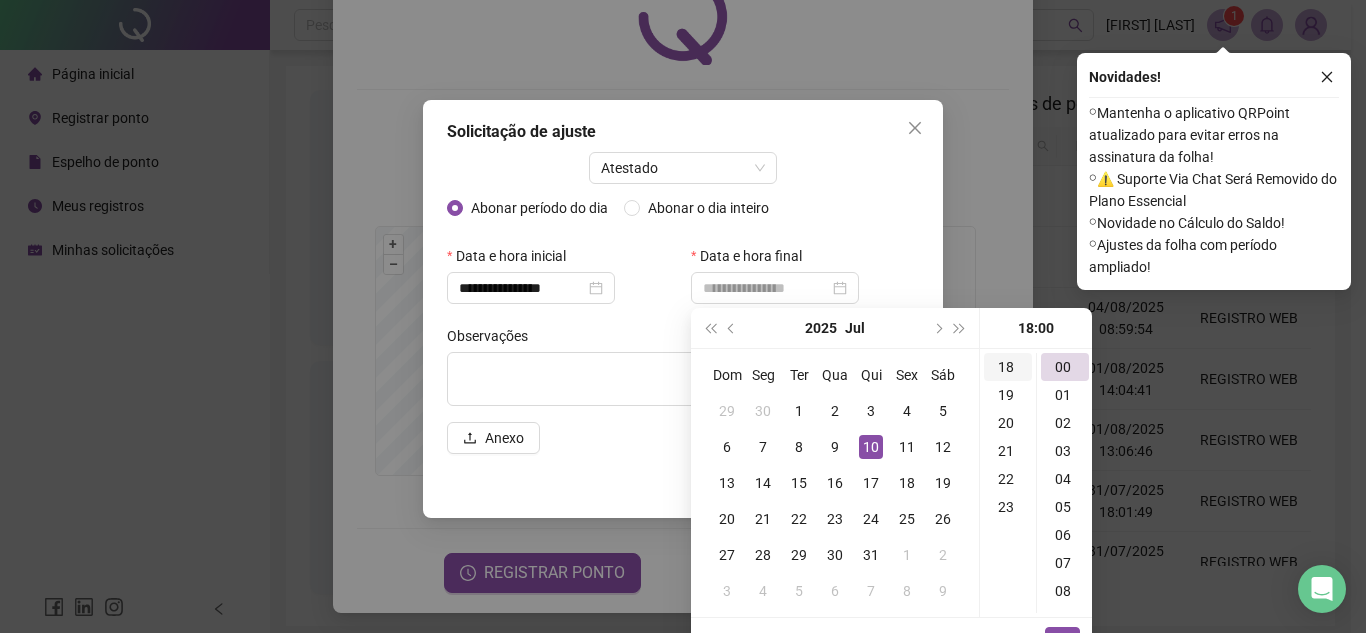 scroll, scrollTop: 504, scrollLeft: 0, axis: vertical 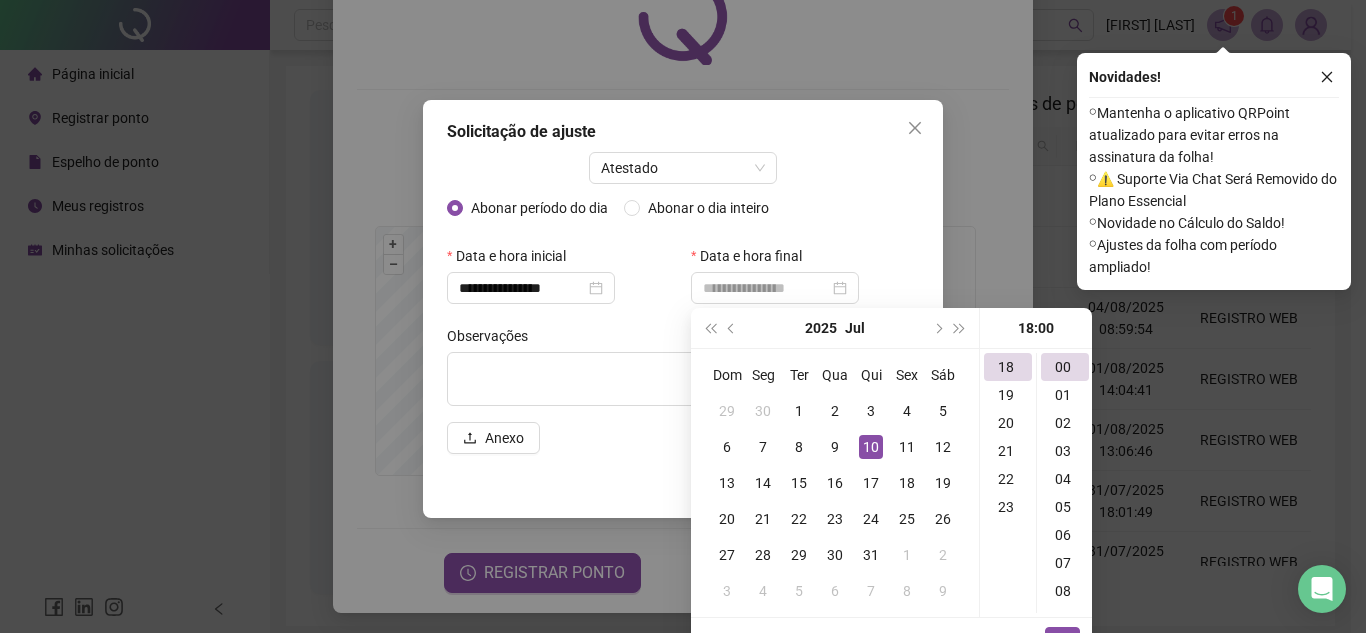 type on "**********" 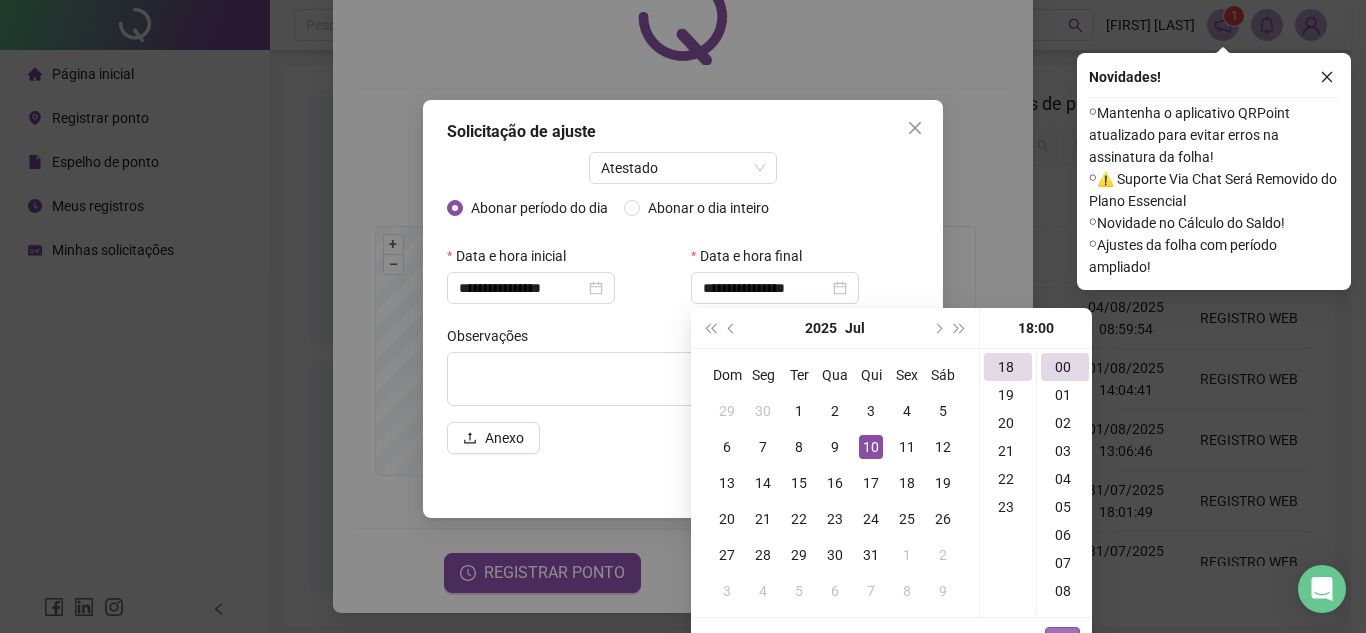 click on "OK" at bounding box center [1062, 639] 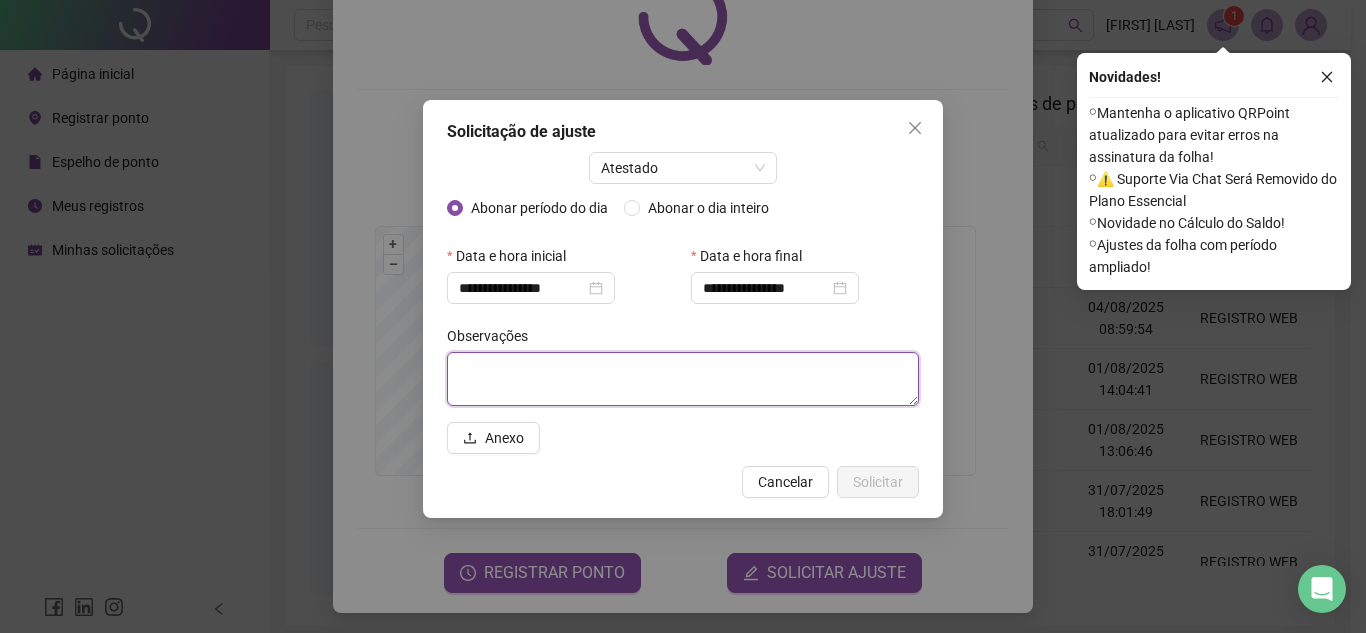 click at bounding box center (683, 379) 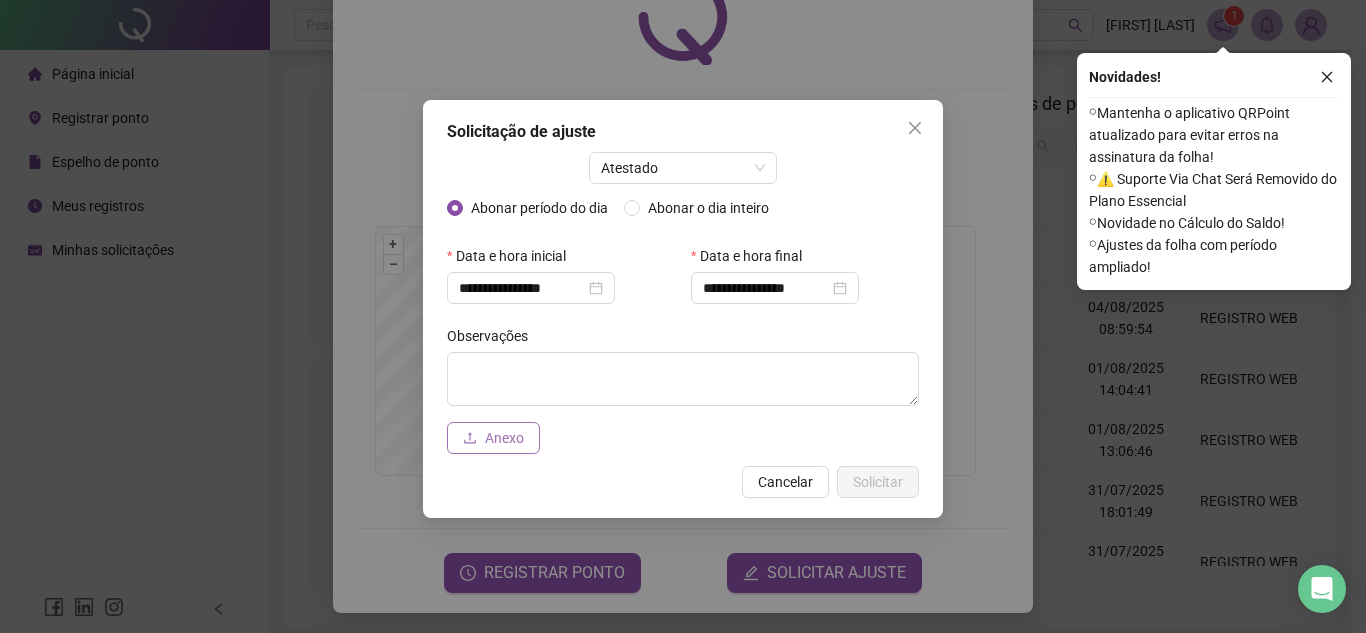 click on "Anexo" at bounding box center [493, 438] 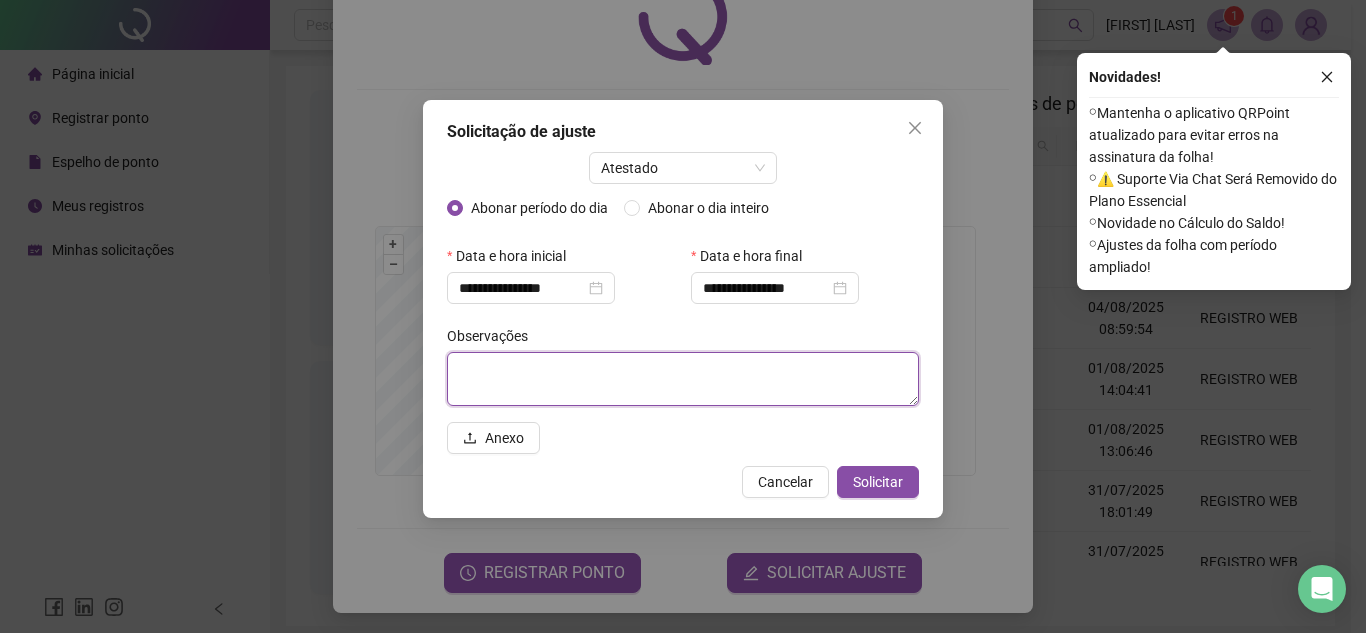 click at bounding box center (683, 379) 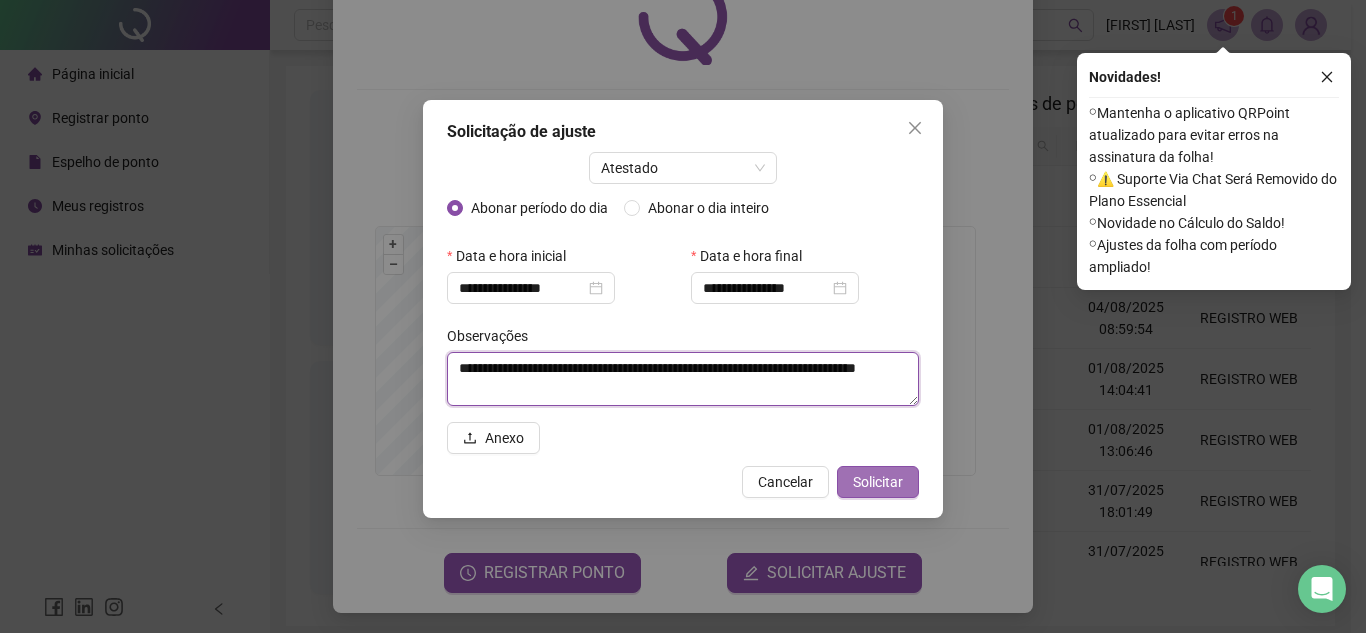 type on "**********" 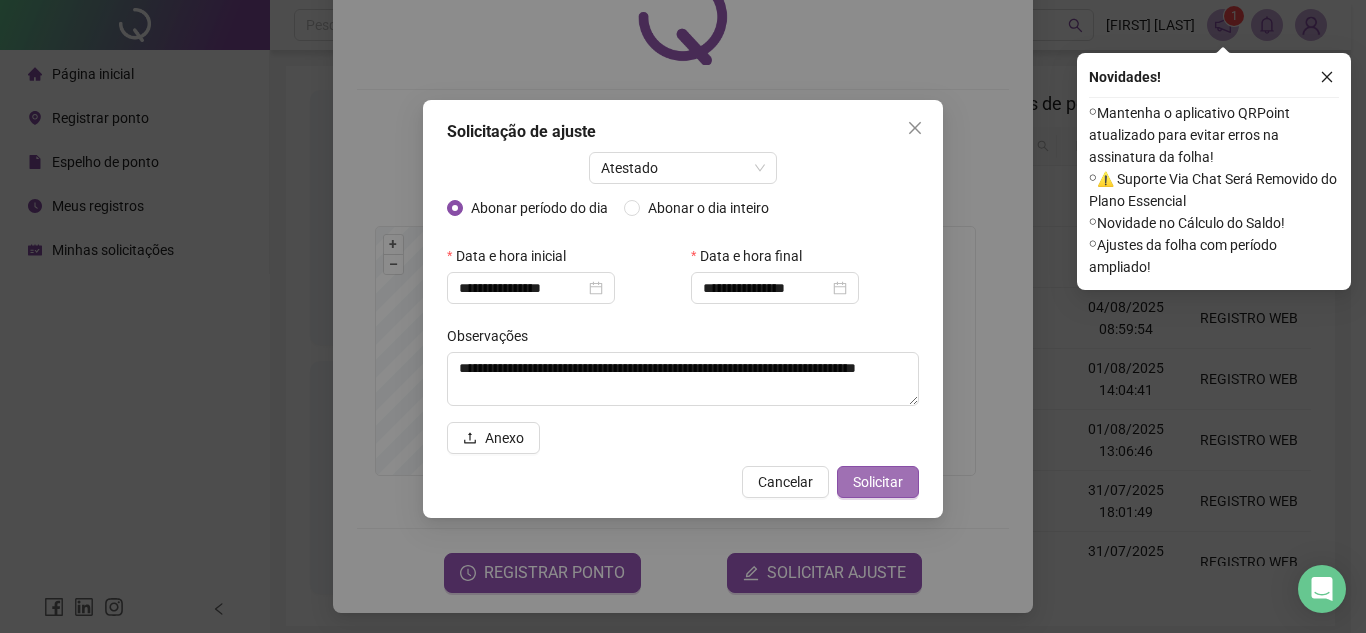 click on "Solicitar" at bounding box center [878, 482] 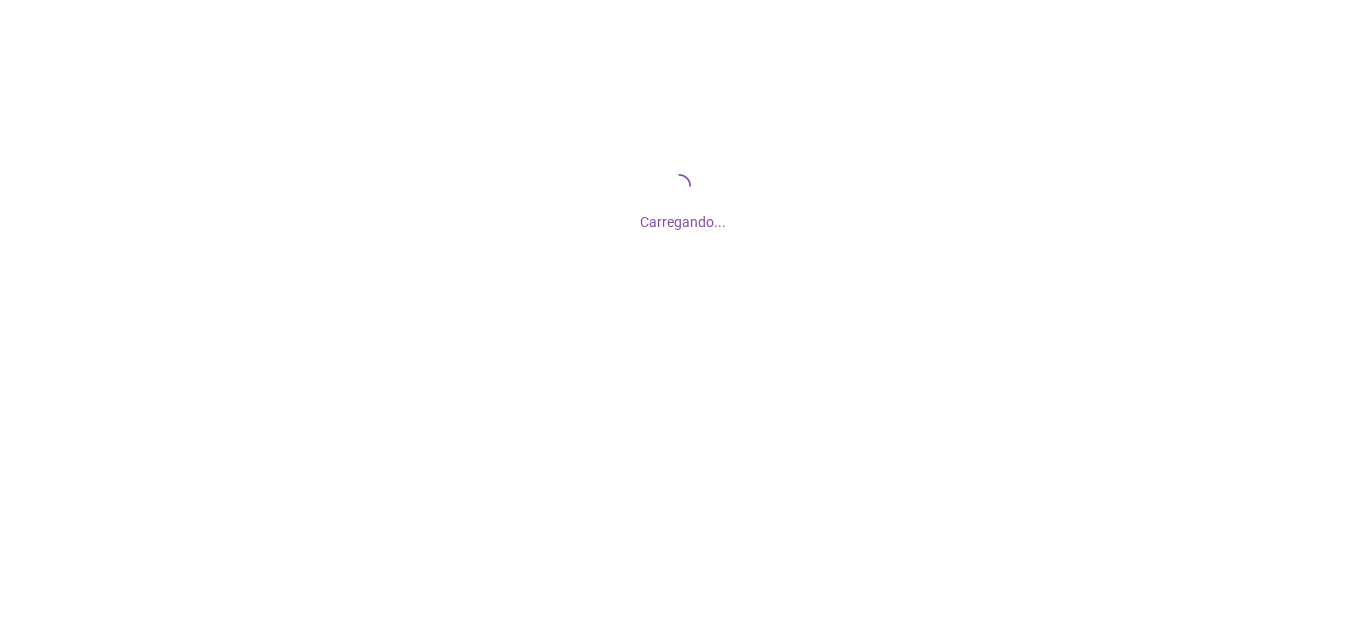 scroll, scrollTop: 0, scrollLeft: 0, axis: both 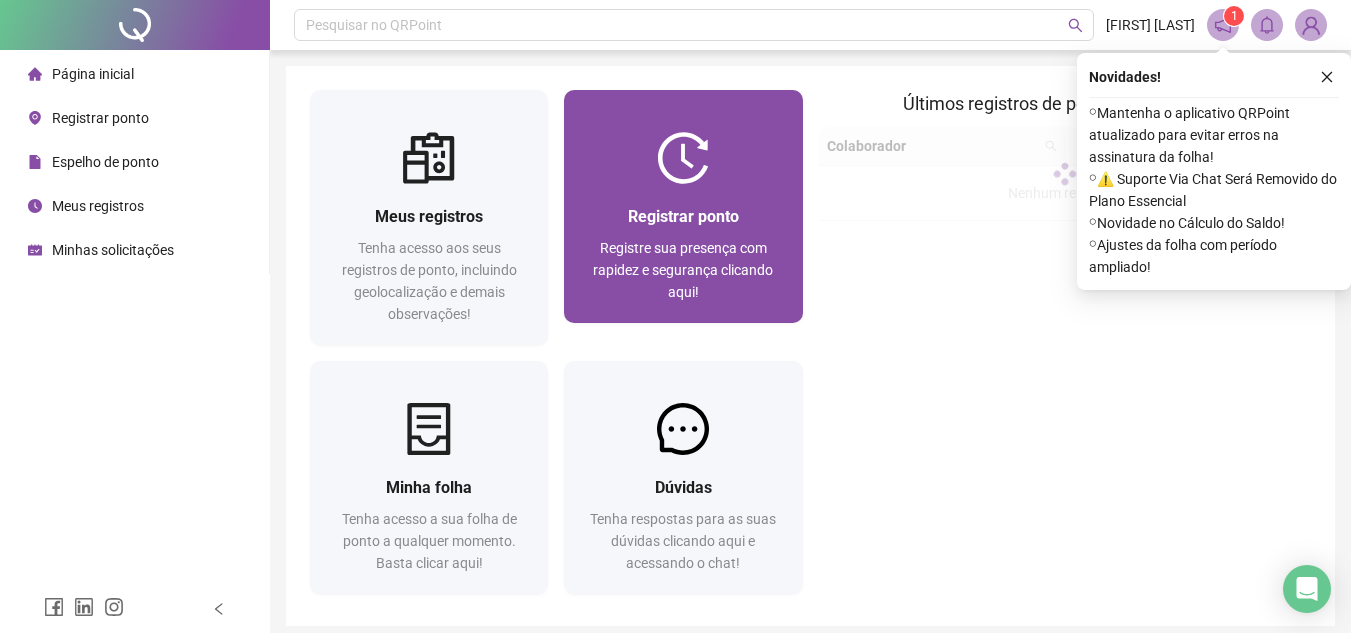 click at bounding box center [683, 158] 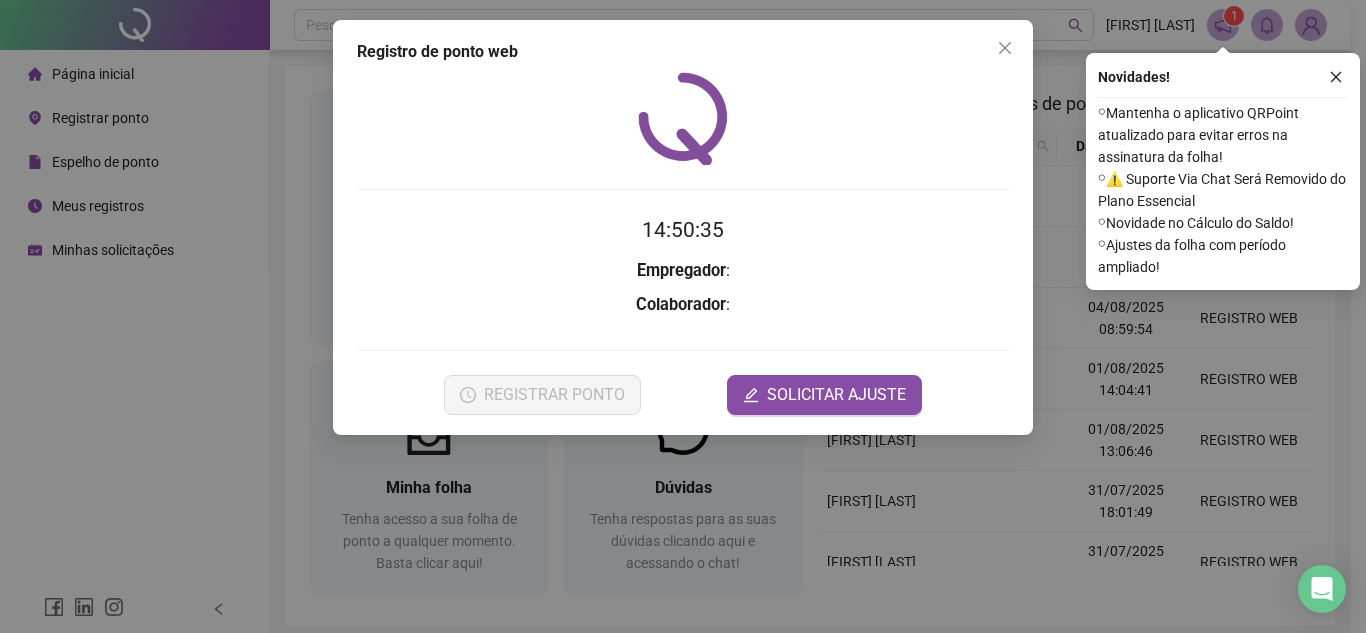 click on "Registro de ponto web 14:50:35 Empregador :  Colaborador :  REGISTRAR PONTO SOLICITAR AJUSTE" at bounding box center [683, 316] 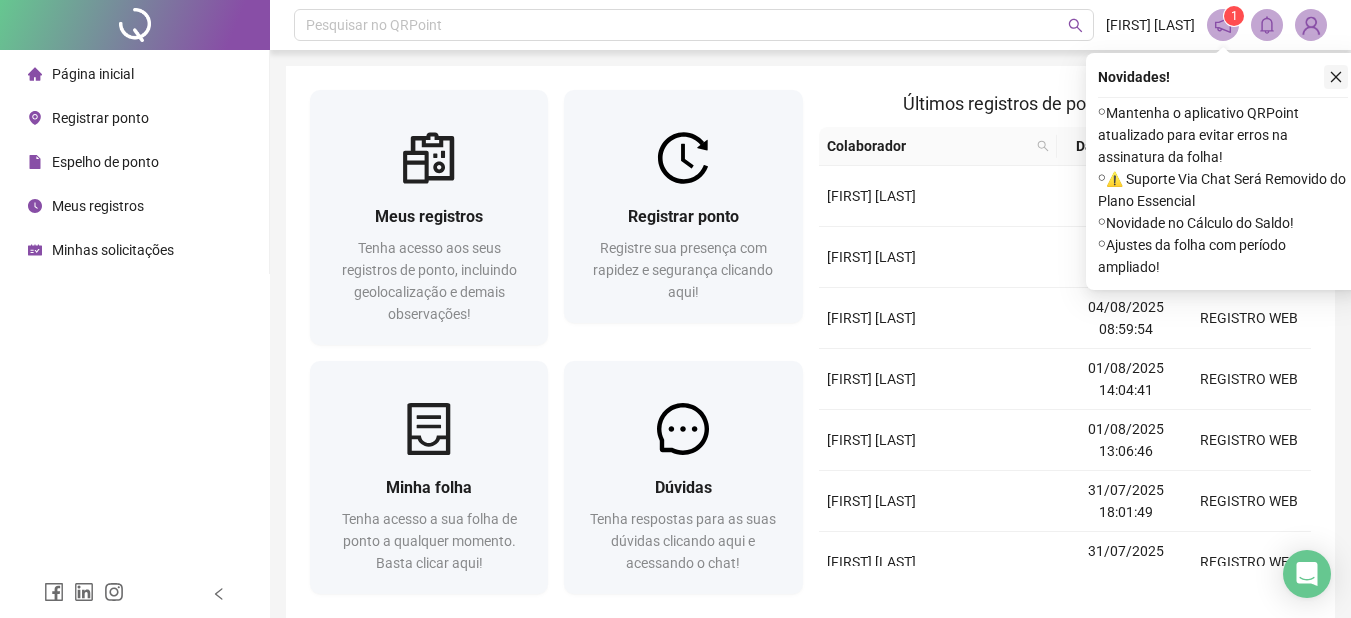 click 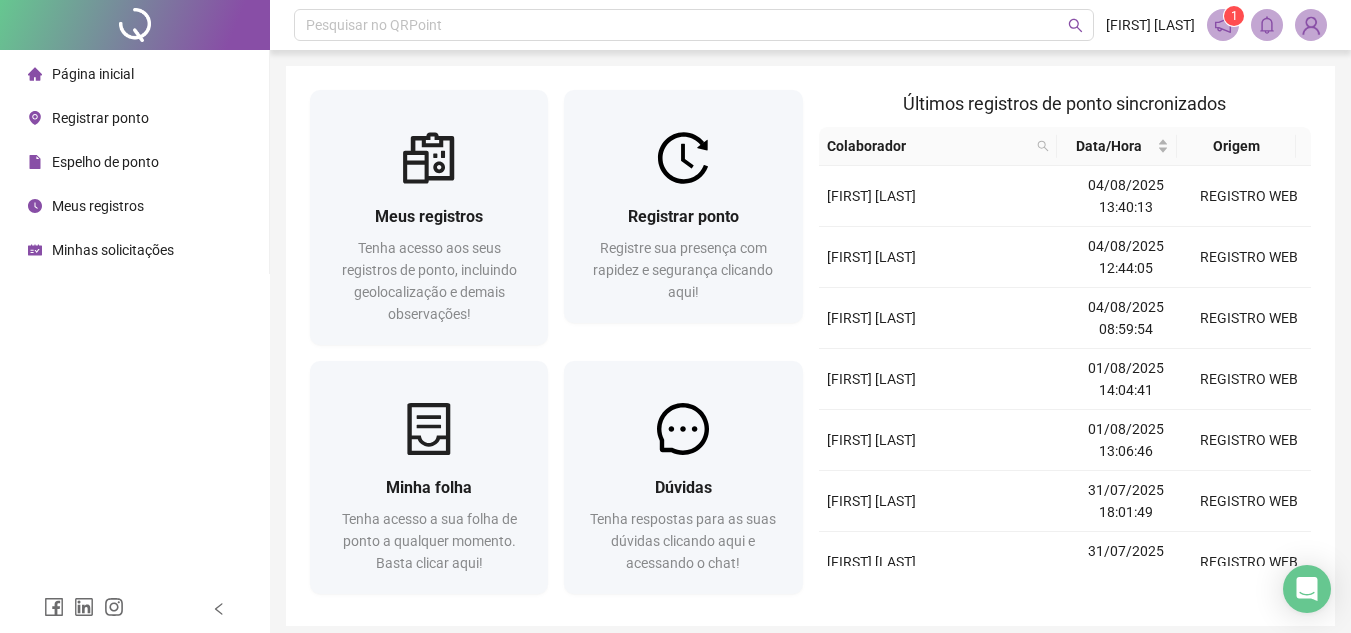 click on "Meus registros Tenha acesso aos seus registros de ponto, incluindo geolocalização e demais observações! Registrar ponto Registre sua presença com rapidez e segurança clicando aqui! Minha folha Tenha acesso a sua folha de ponto a qualquer momento. Basta clicar aqui! Dúvidas Tenha respostas para as suas dúvidas clicando aqui e acessando o chat! Últimos registros de ponto sincronizados Colaborador Data/Hora Origem       [FIRST] [LAST] [DATE] [TIME] REGISTRO WEB [FIRST] [LAST] [DATE] [TIME] REGISTRO WEB [FIRST] [LAST] [DATE] [TIME] REGISTRO WEB [FIRST] [LAST] [DATE] [TIME] REGISTRO WEB [FIRST] [LAST] [DATE] [TIME] REGISTRO WEB [FIRST] [LAST] [DATE] [TIME] REGISTRO WEB [FIRST] [LAST] [DATE] [TIME] REGISTRO WEB [FIRST] [LAST] [DATE] [TIME] REGISTRO WEB [FIRST] [LAST]" at bounding box center [810, 346] 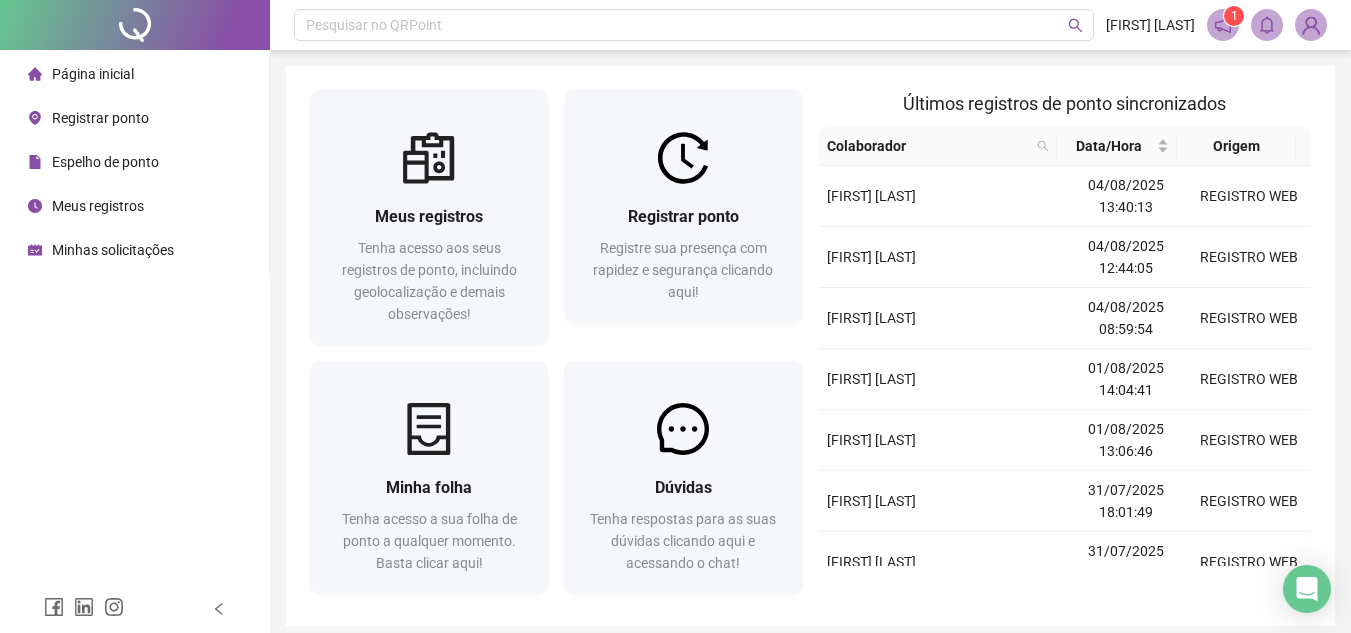 click on "Minhas solicitações" at bounding box center [113, 250] 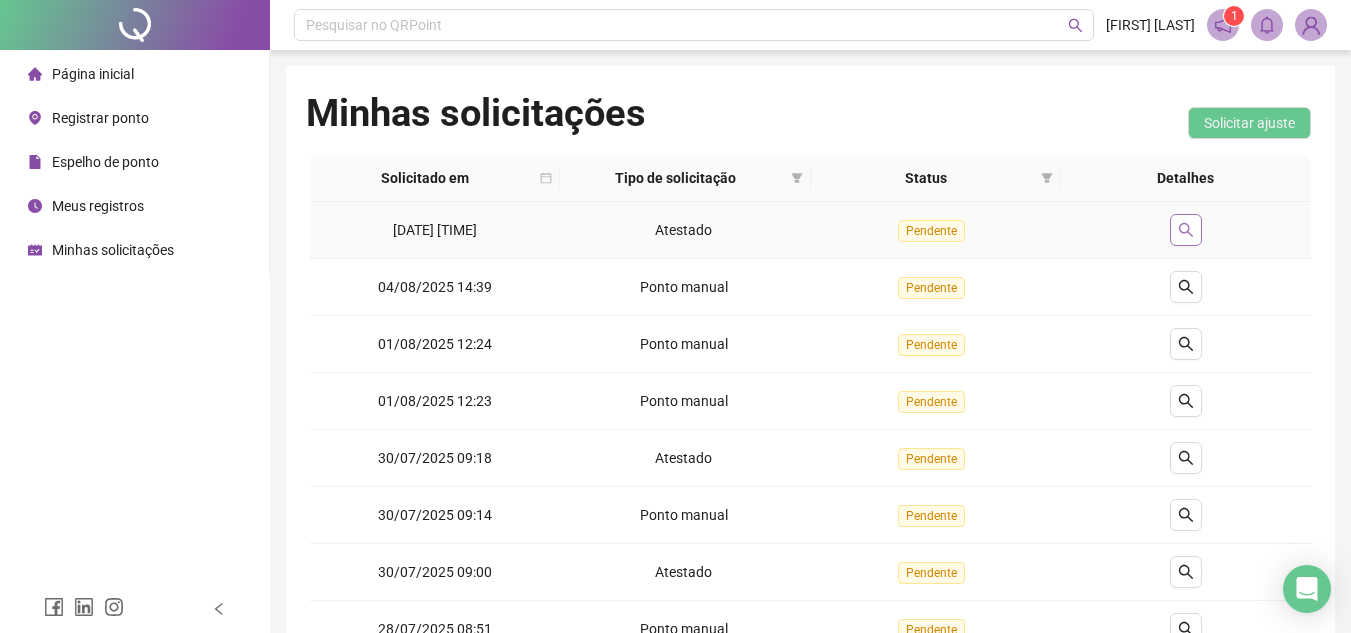 click at bounding box center [1186, 230] 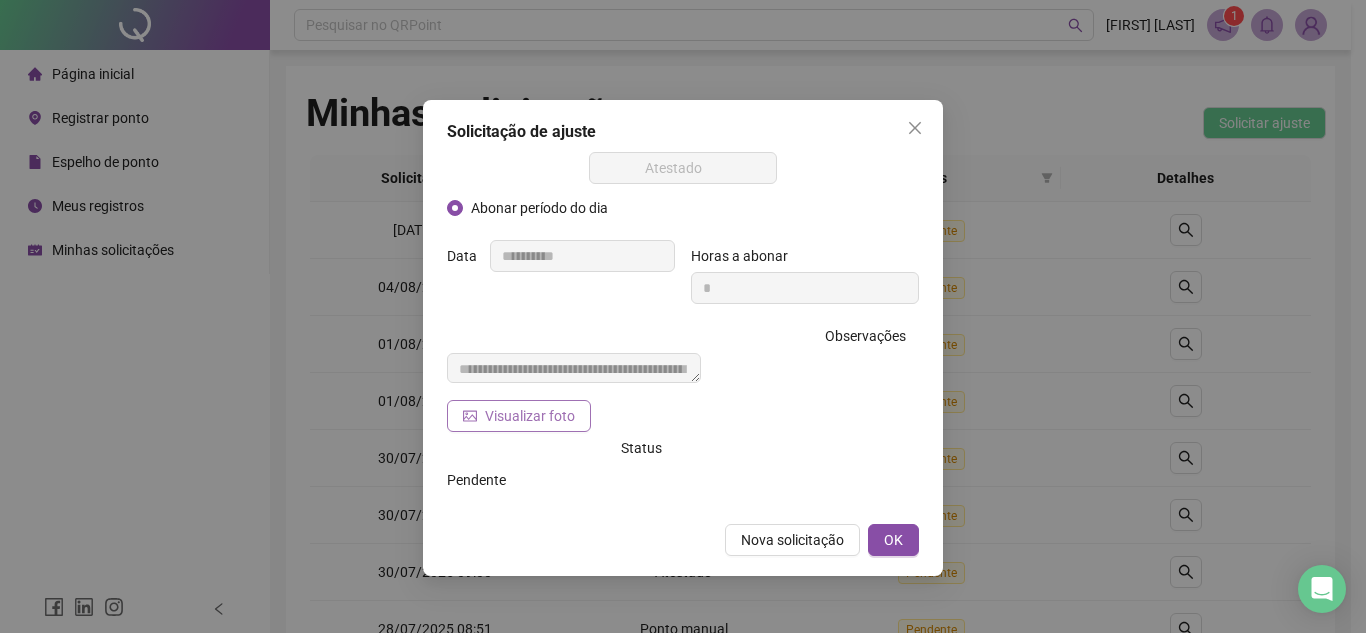 click on "Visualizar foto" at bounding box center (530, 416) 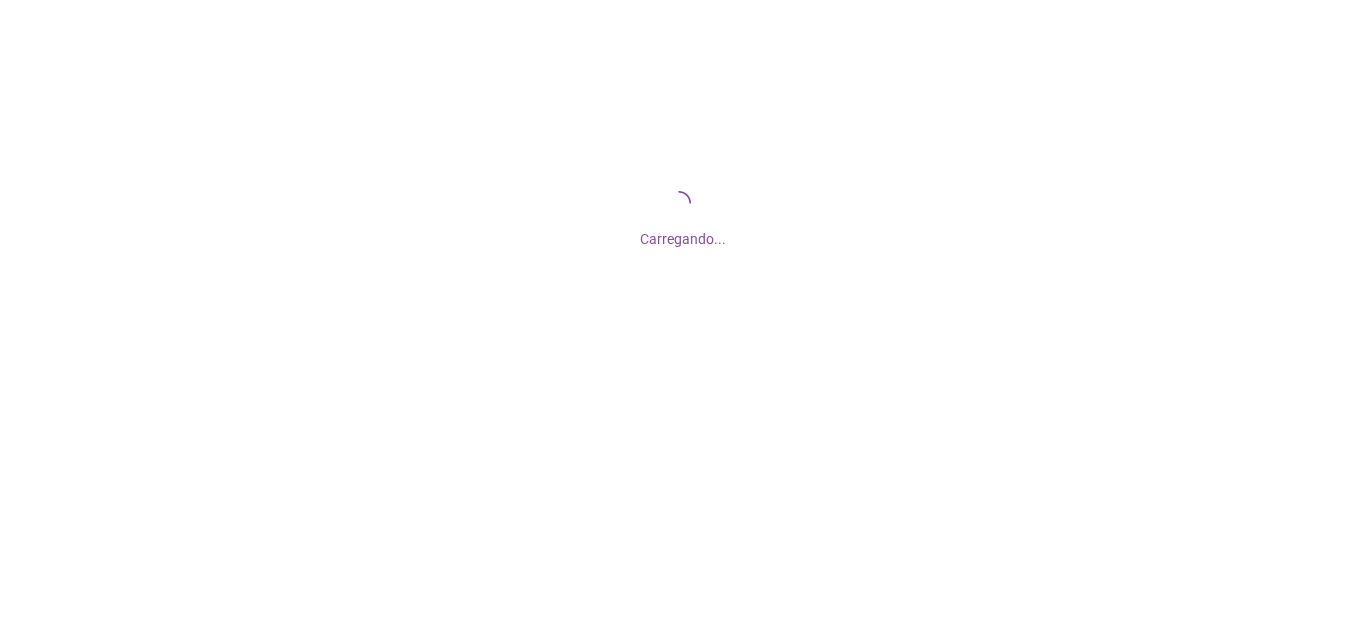 scroll, scrollTop: 0, scrollLeft: 0, axis: both 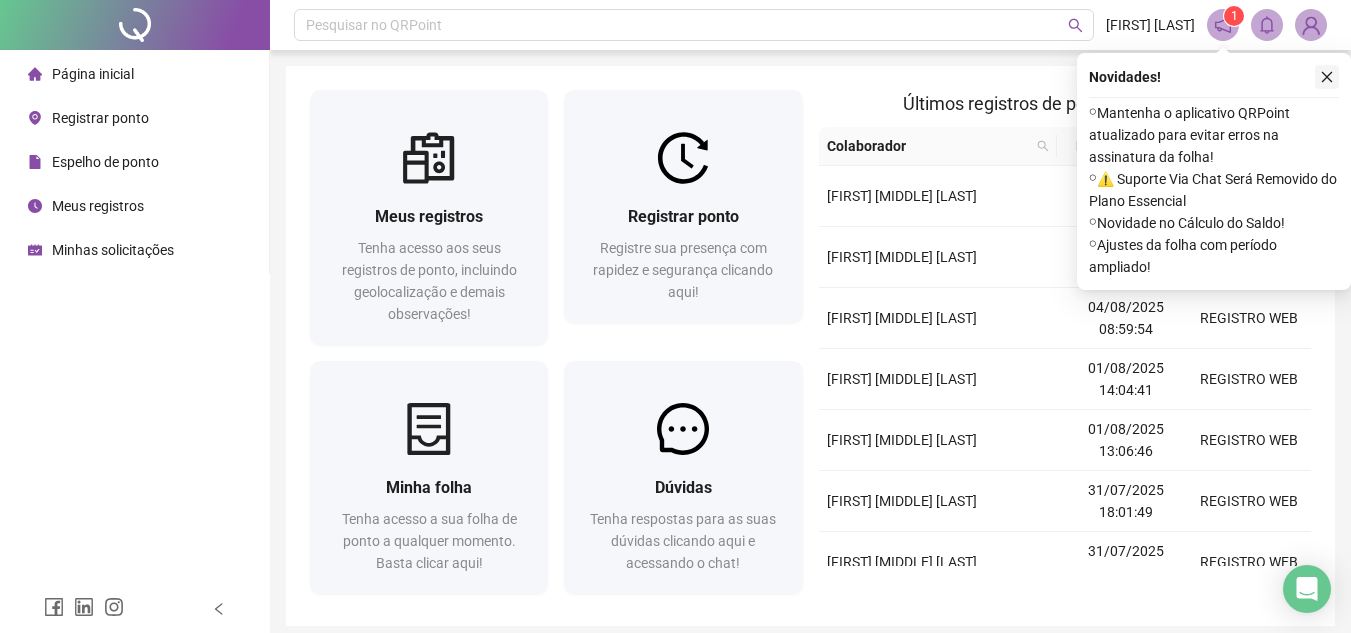 click at bounding box center [1327, 77] 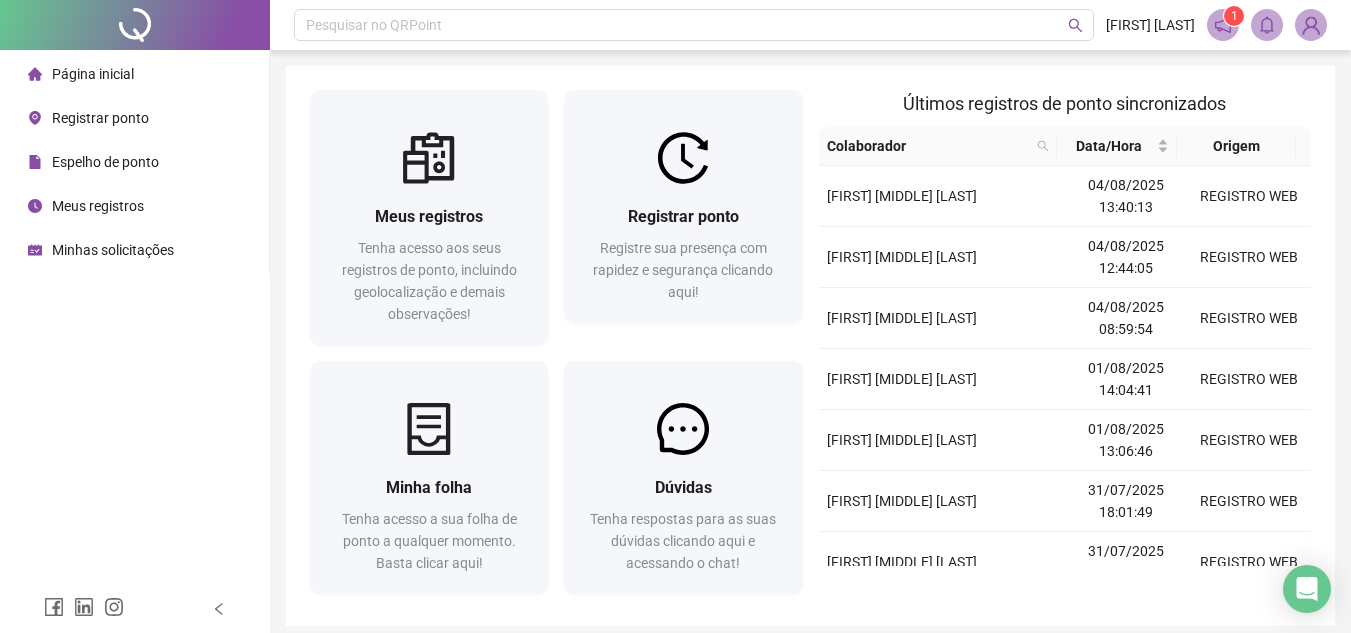 click on "Minhas solicitações" at bounding box center (101, 250) 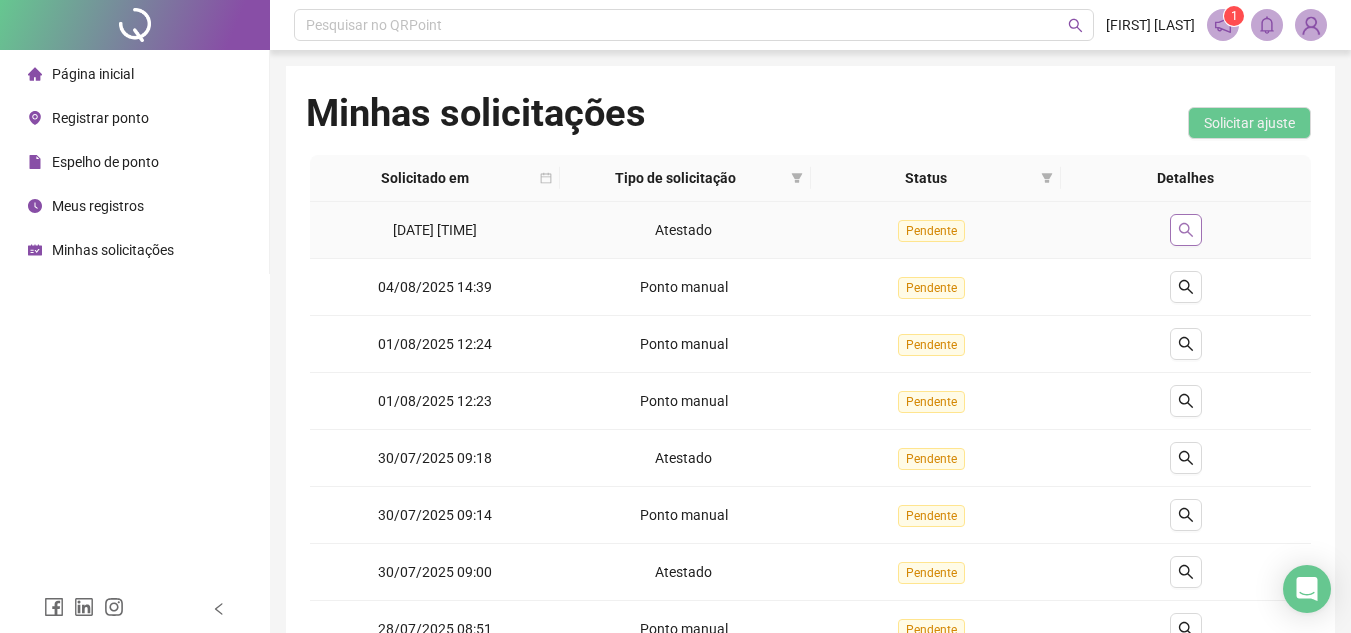 click at bounding box center [1186, 230] 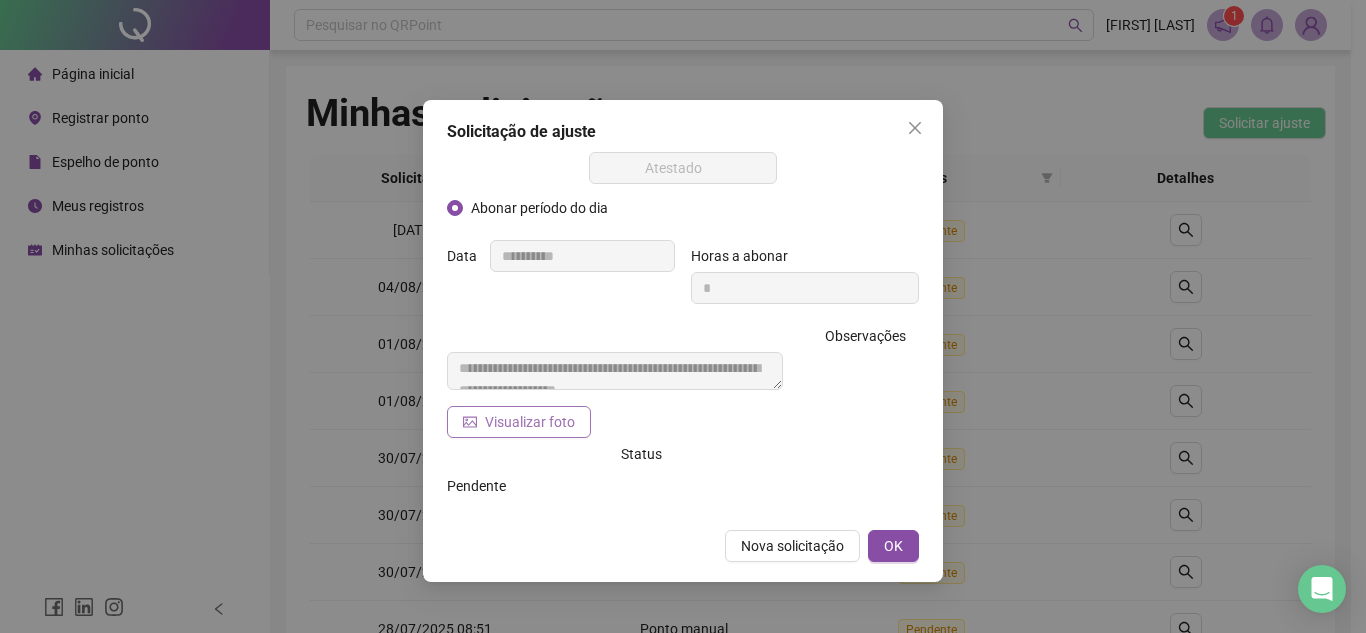 click on "Visualizar foto" at bounding box center (530, 422) 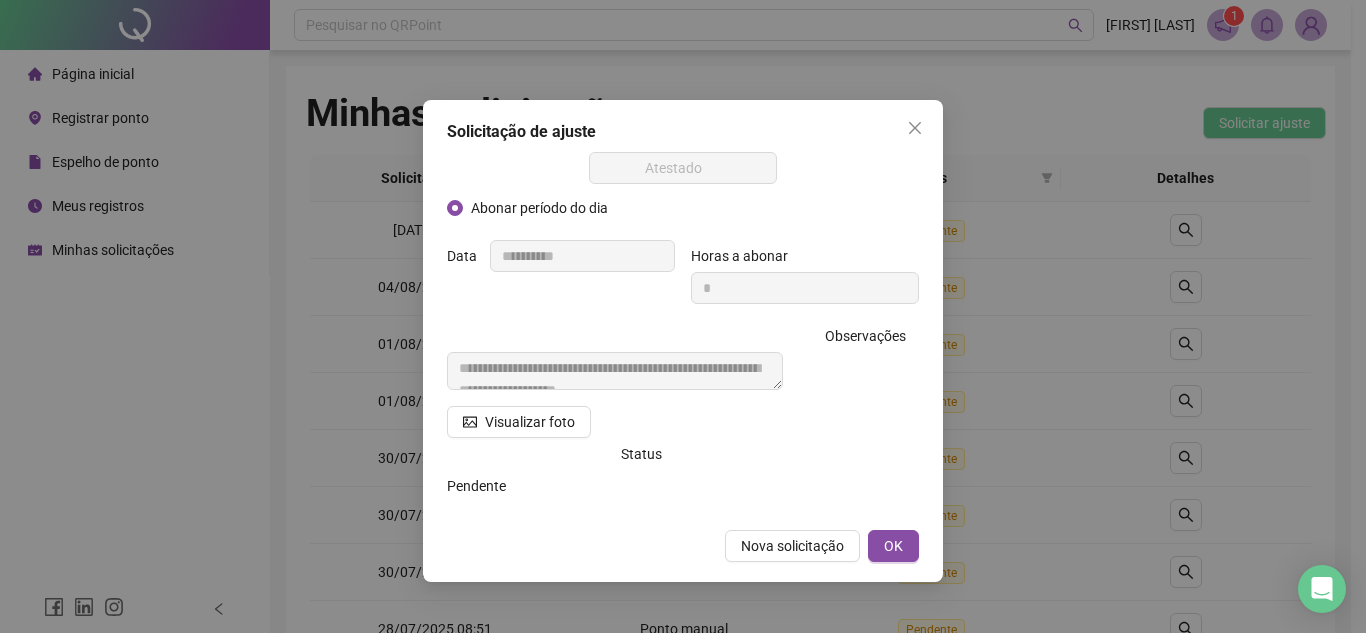click on "**********" at bounding box center (683, 316) 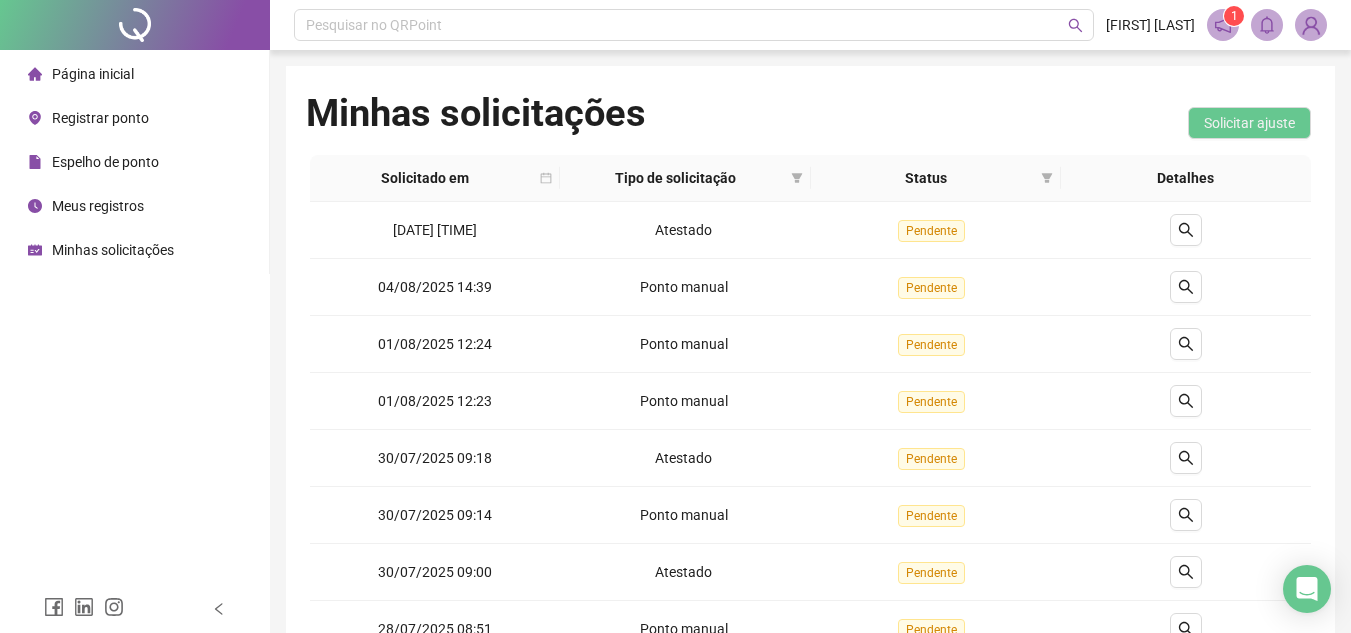 click on "Página inicial" at bounding box center (93, 74) 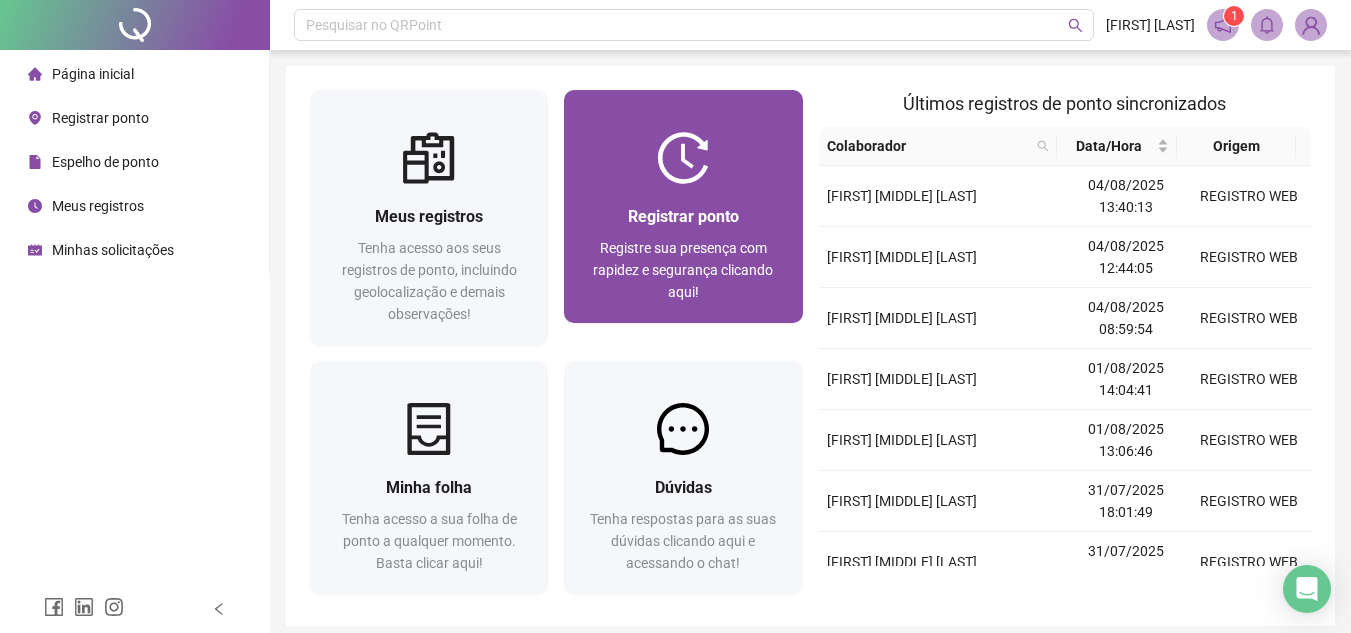 click on "Registre sua presença com rapidez e segurança clicando aqui!" at bounding box center [683, 270] 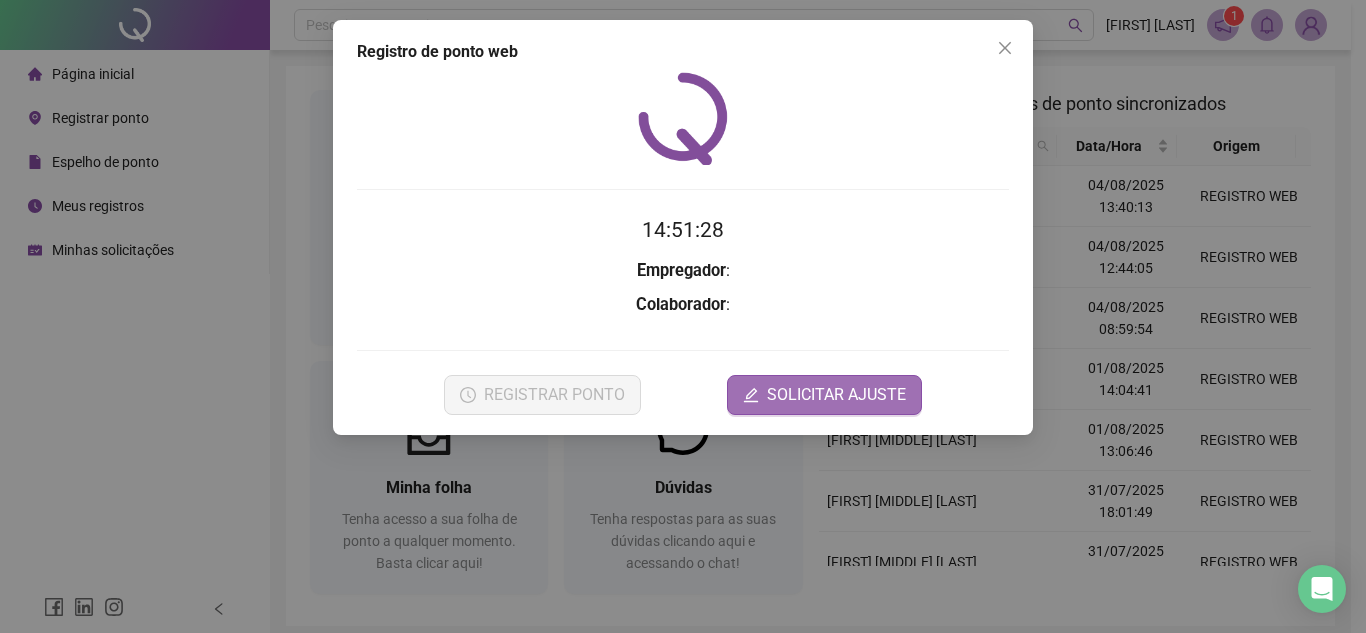 click on "SOLICITAR AJUSTE" at bounding box center (836, 395) 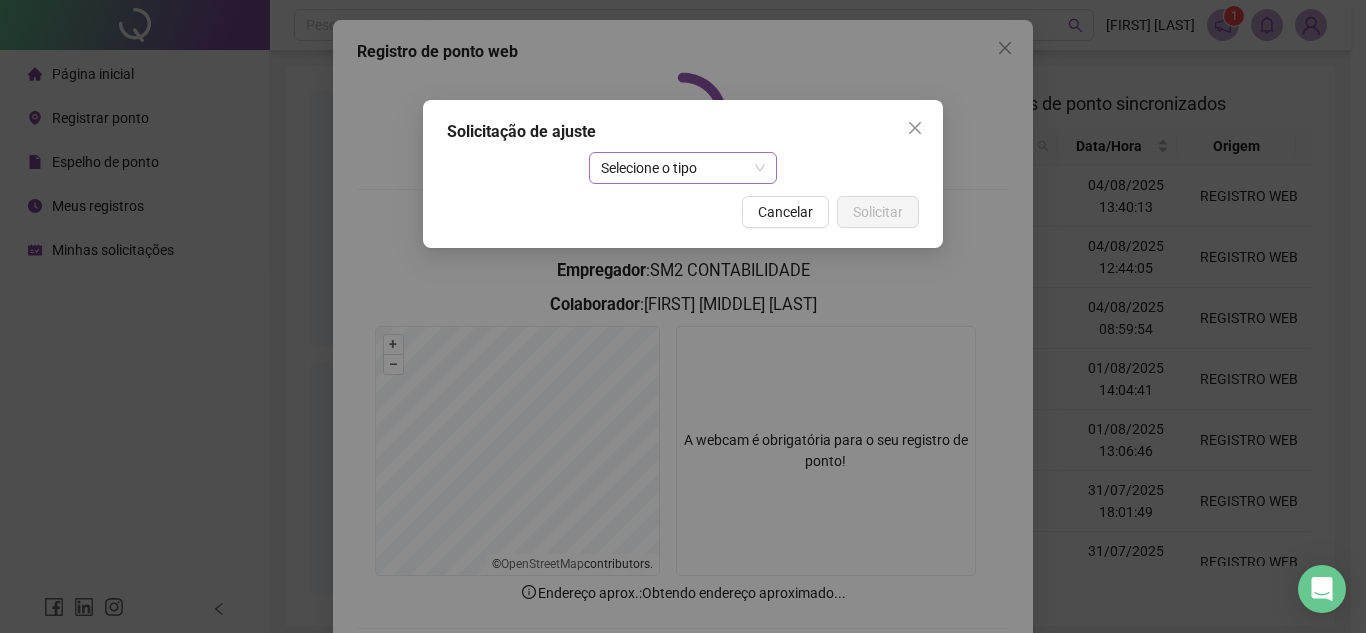 click on "Selecione o tipo" at bounding box center (683, 168) 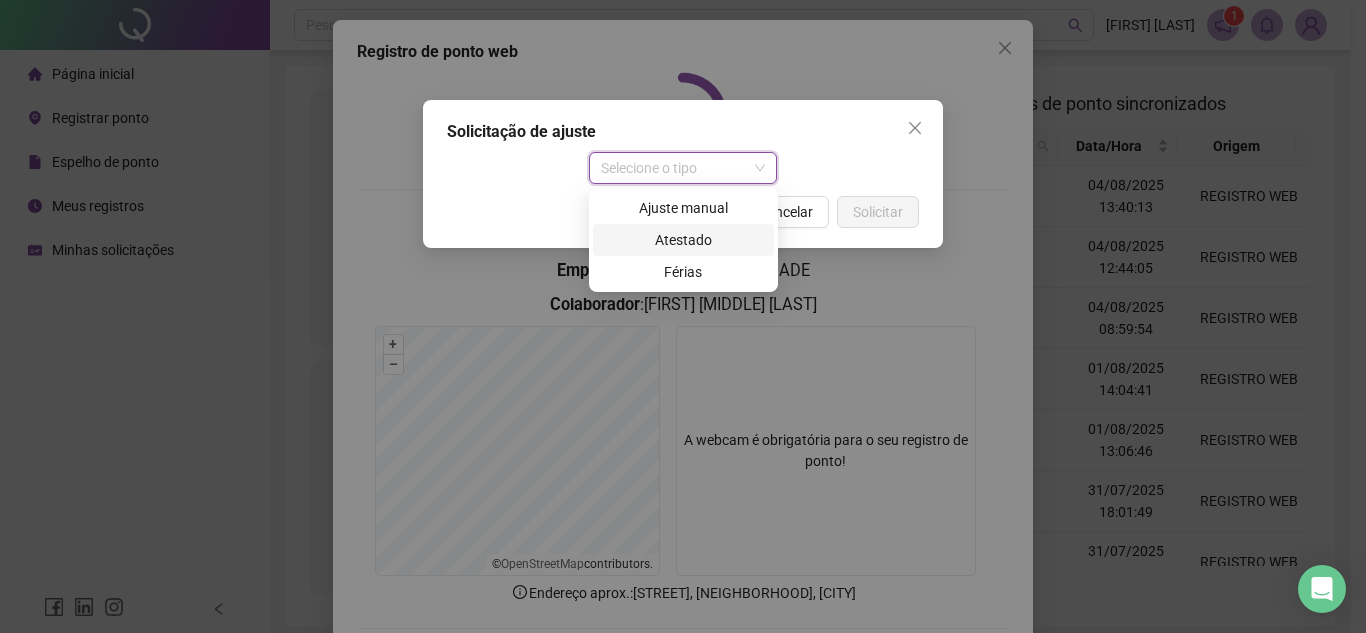 click on "Atestado" at bounding box center (683, 240) 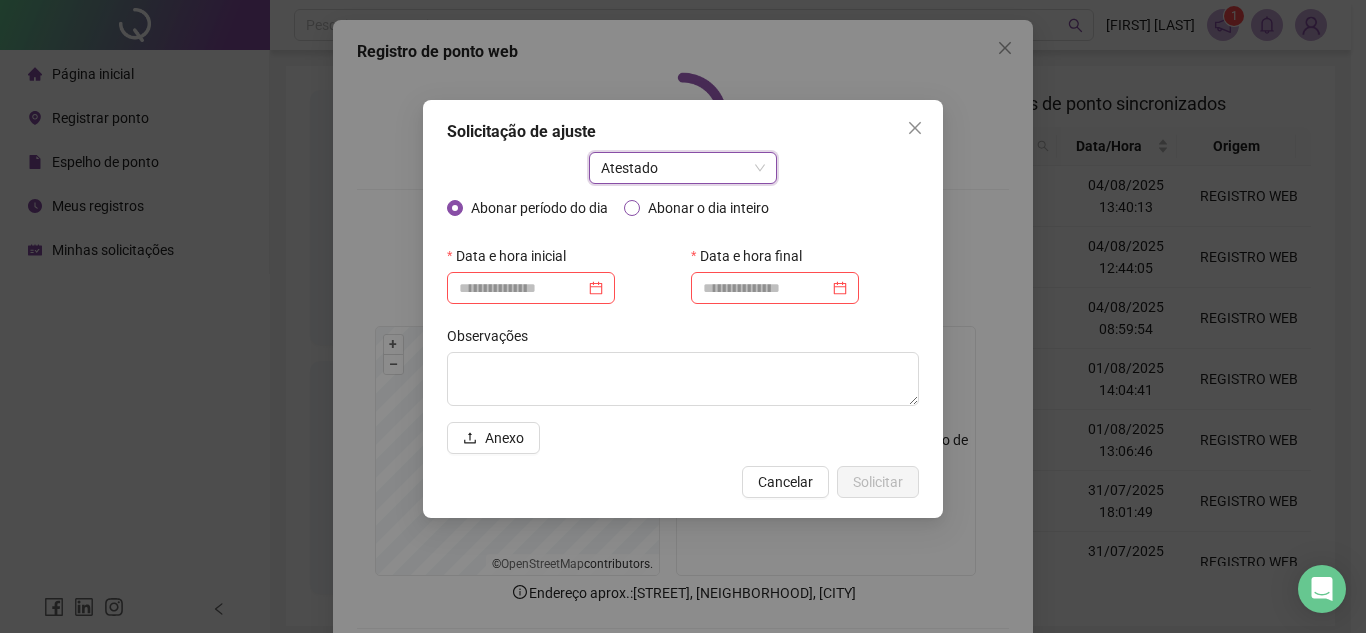 click on "Abonar o dia inteiro" at bounding box center [708, 208] 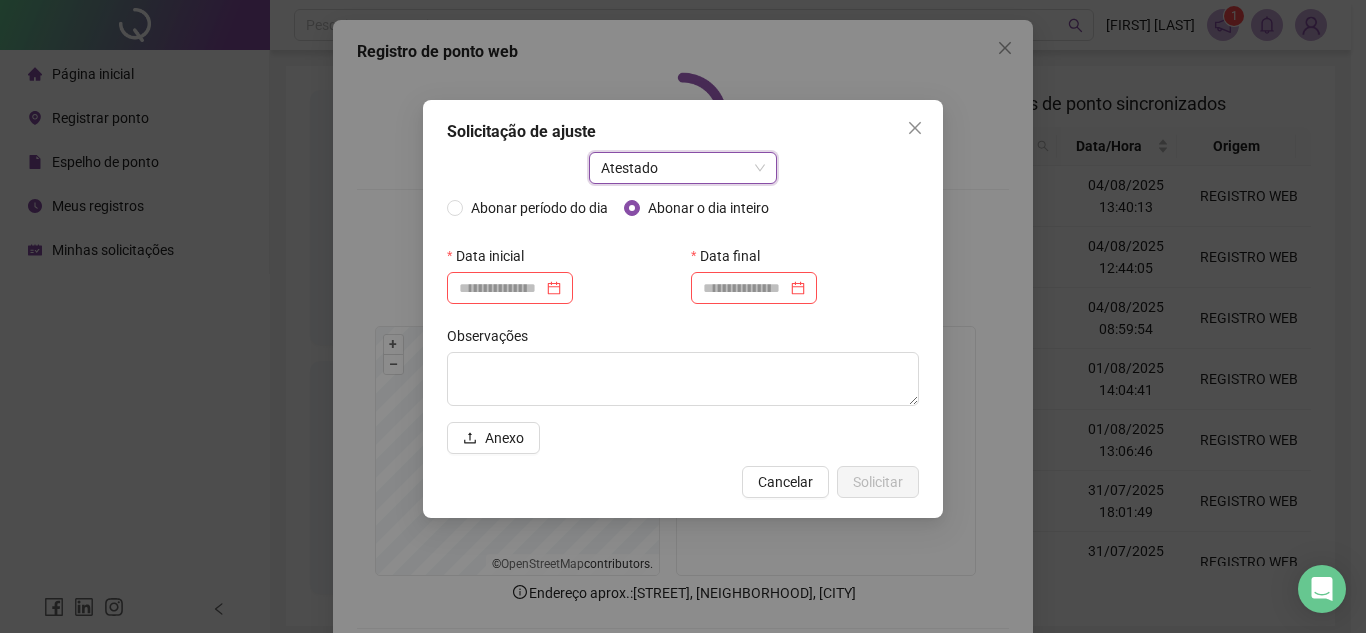 click on "Abonar o dia inteiro" at bounding box center (708, 208) 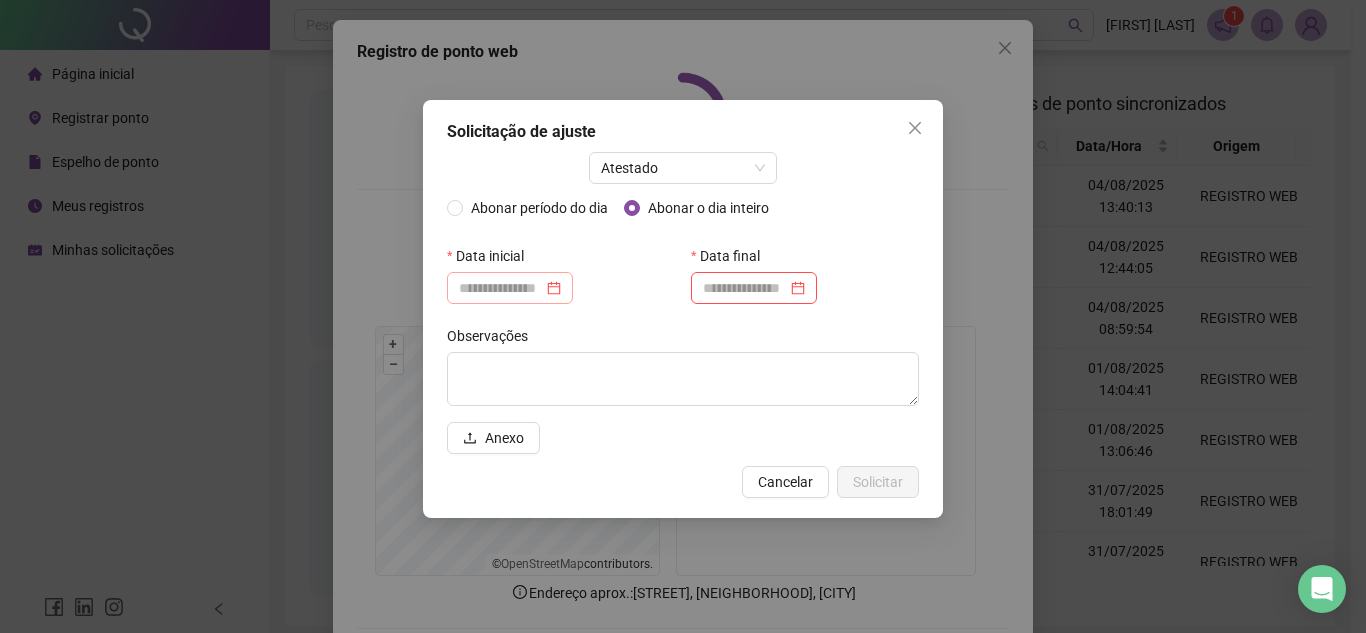 click at bounding box center [510, 288] 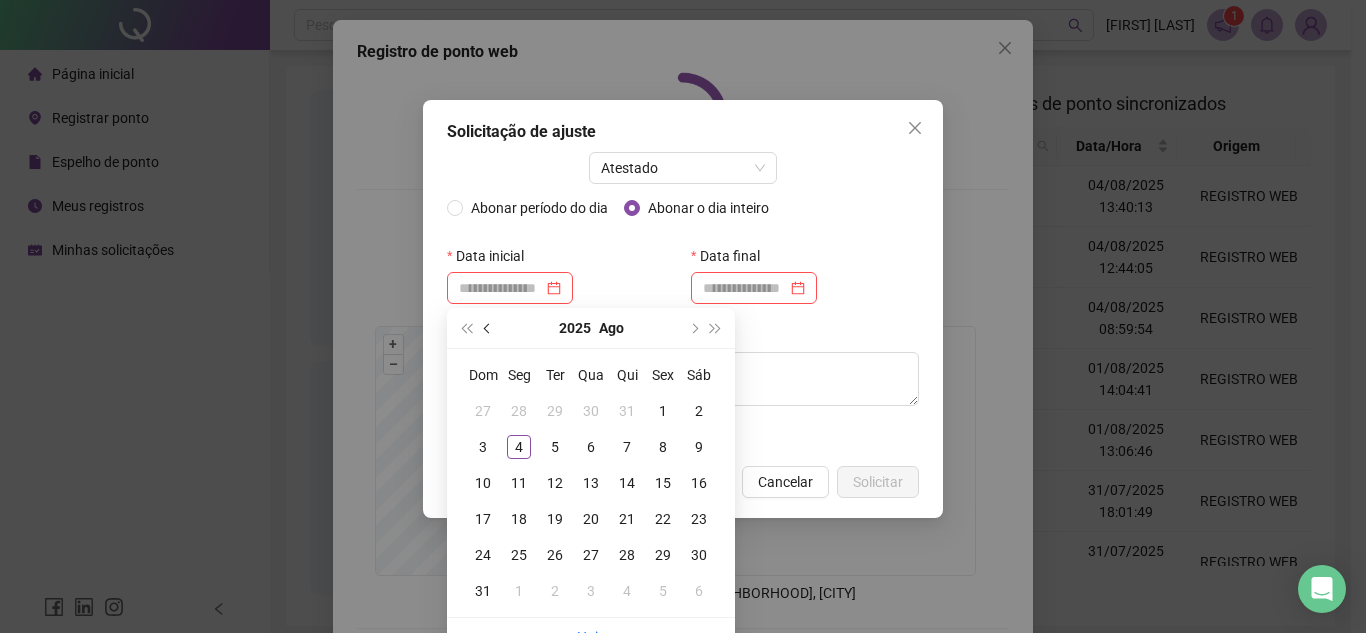 click at bounding box center (489, 328) 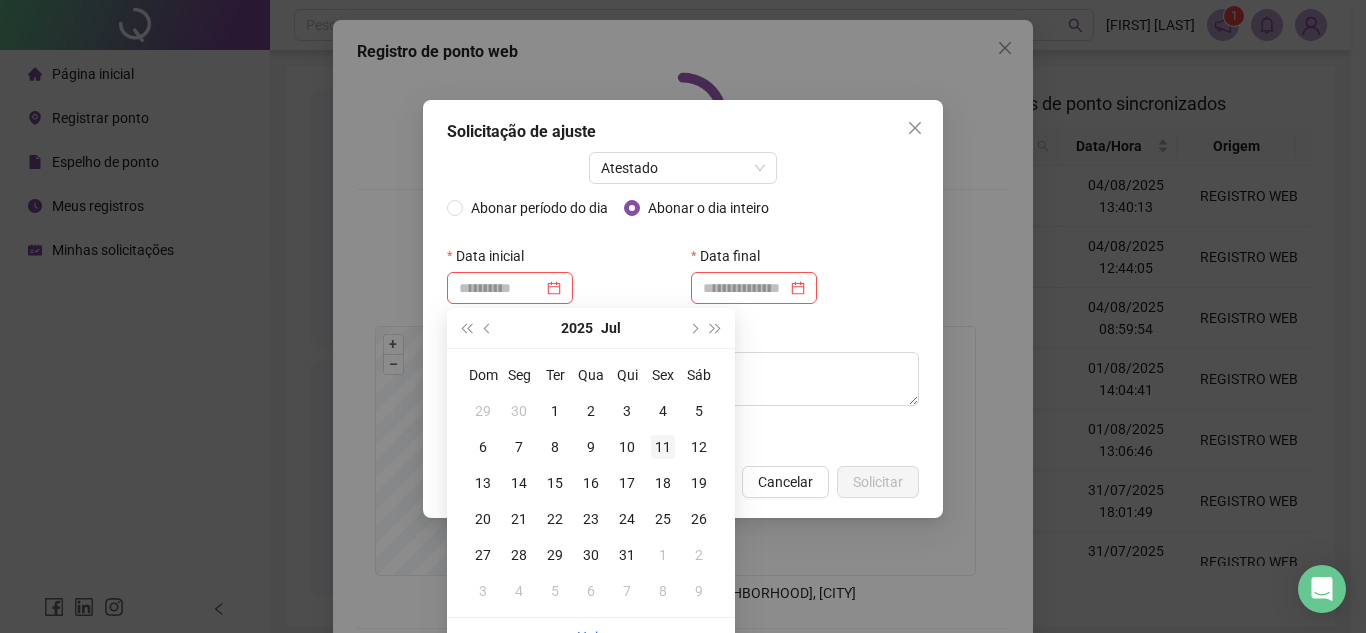 type on "**********" 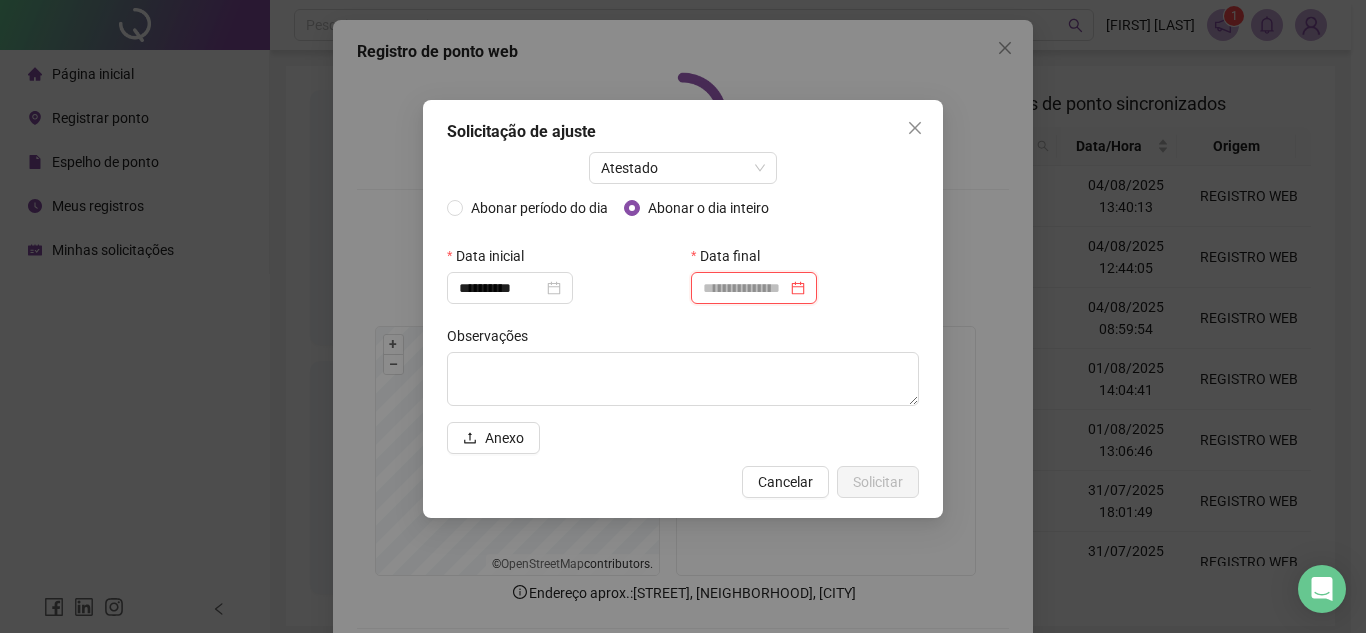 click at bounding box center [745, 288] 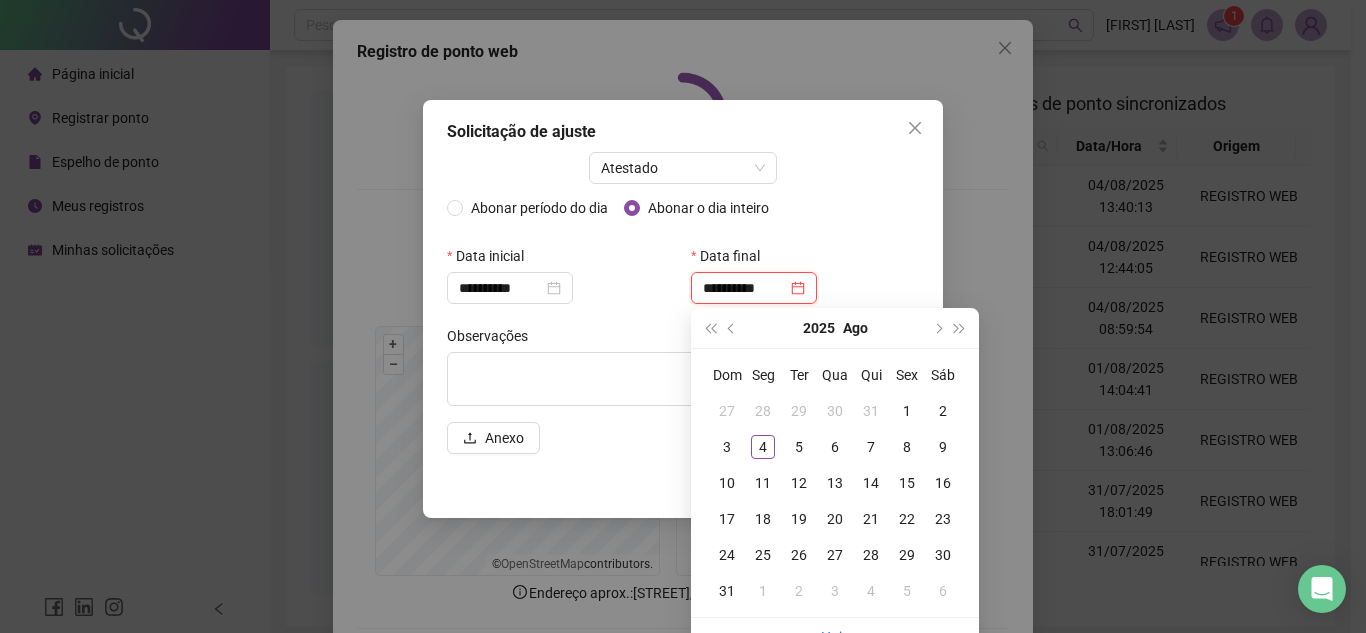 type on "**********" 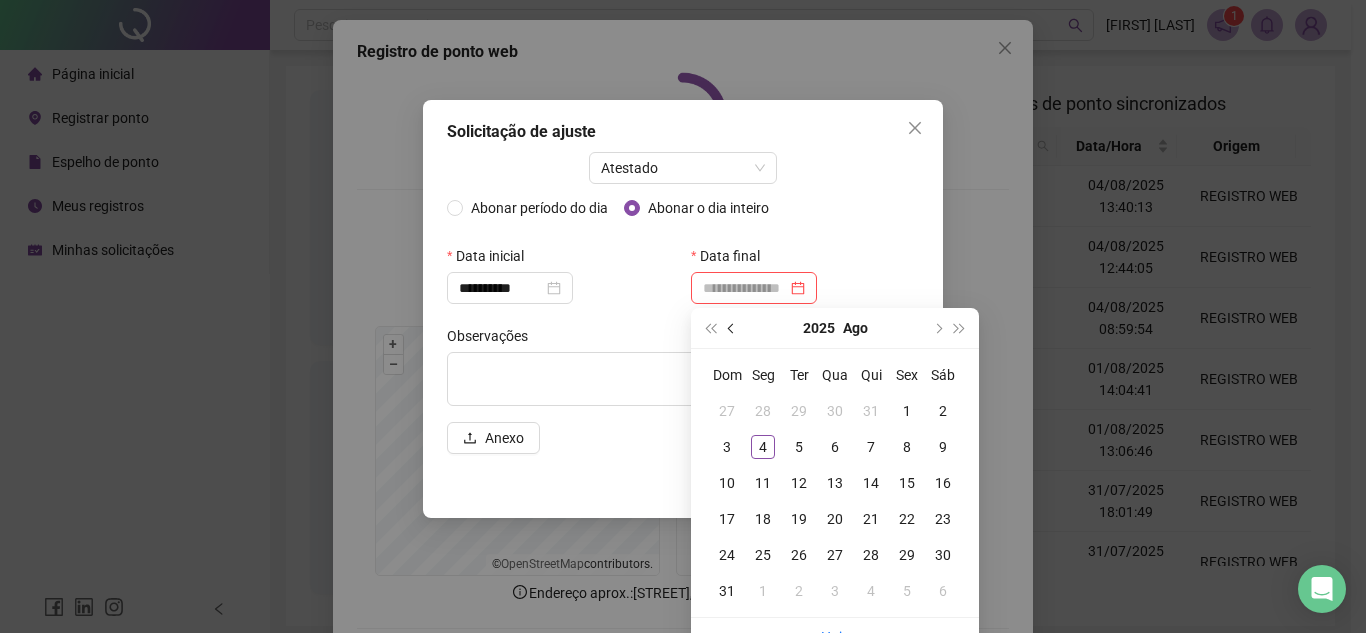 click at bounding box center (732, 328) 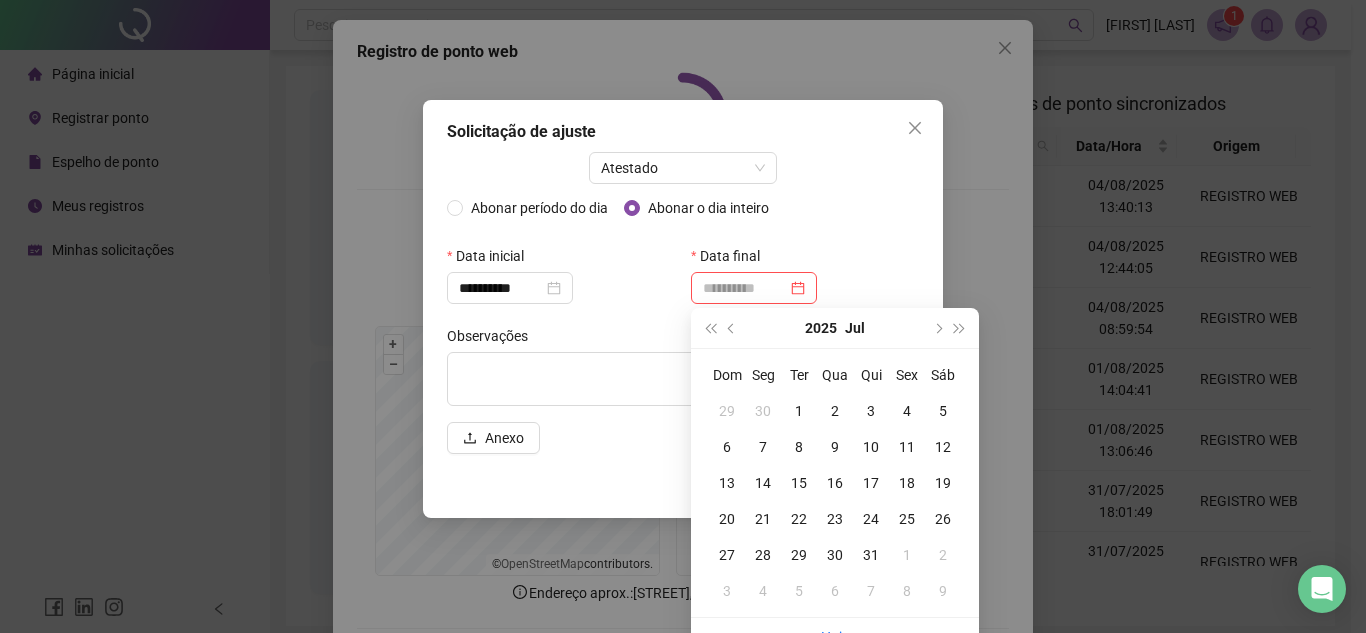 type on "**********" 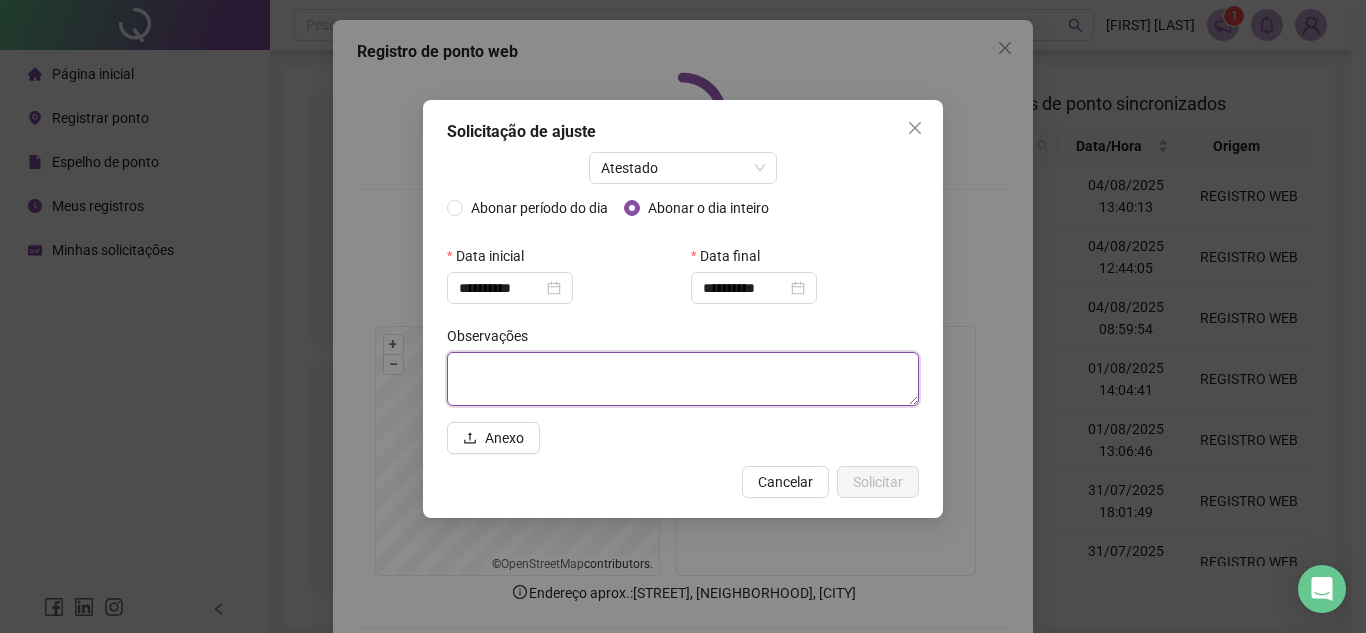 click at bounding box center (683, 379) 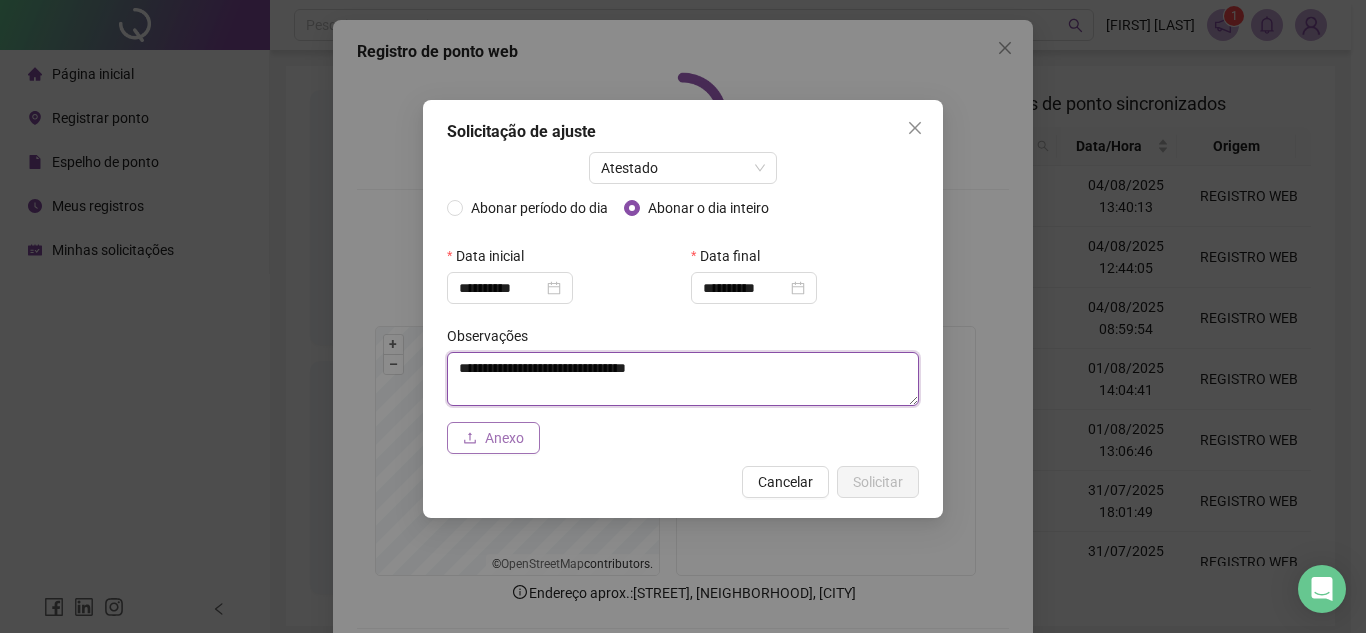 type on "**********" 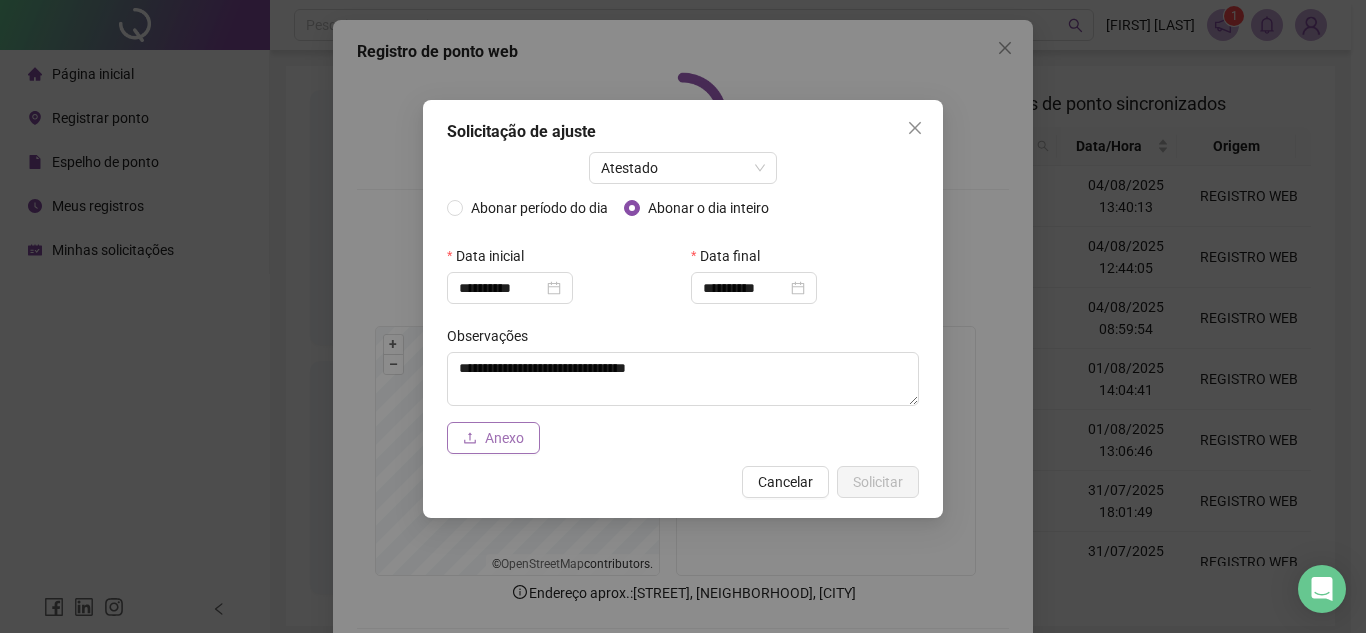 click on "Anexo" at bounding box center (504, 438) 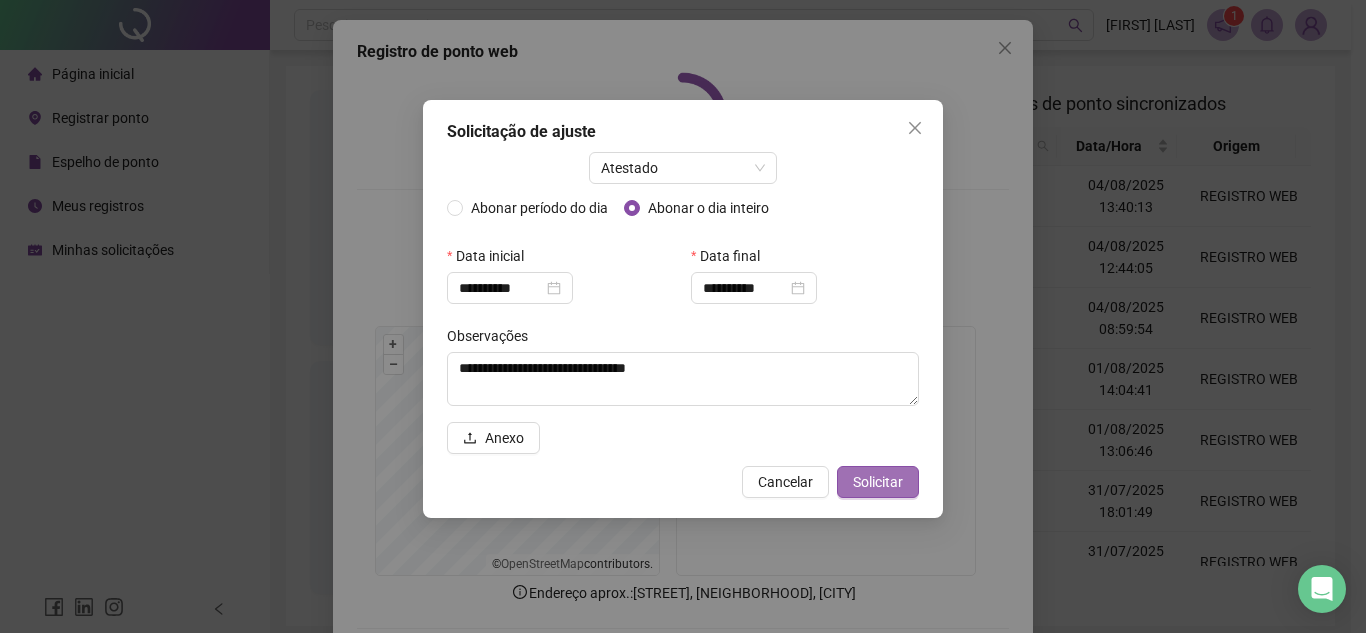click on "Solicitar" at bounding box center [878, 482] 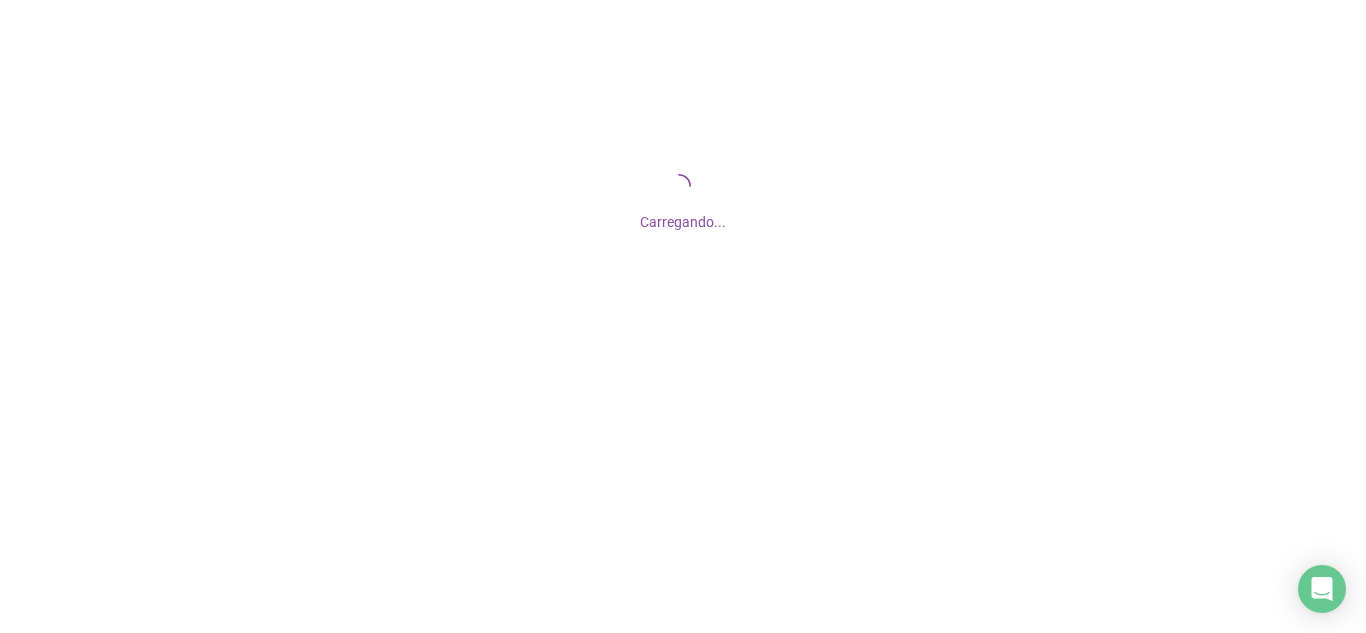 scroll, scrollTop: 0, scrollLeft: 0, axis: both 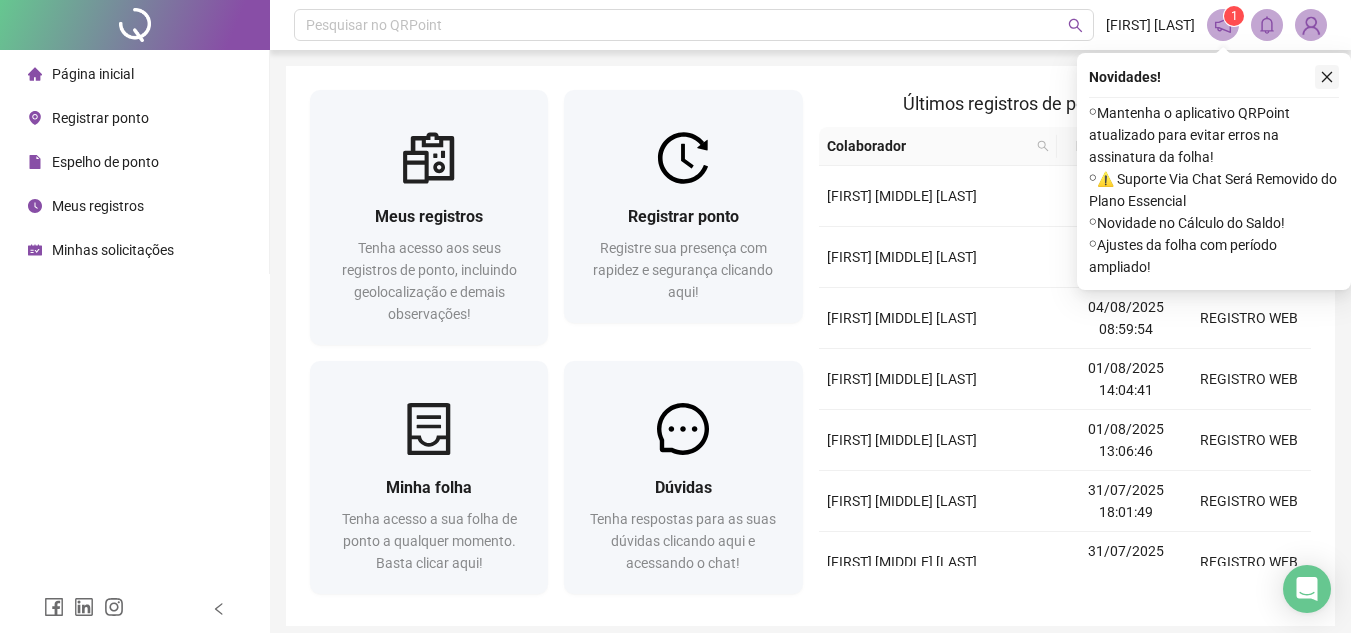 click at bounding box center [1327, 77] 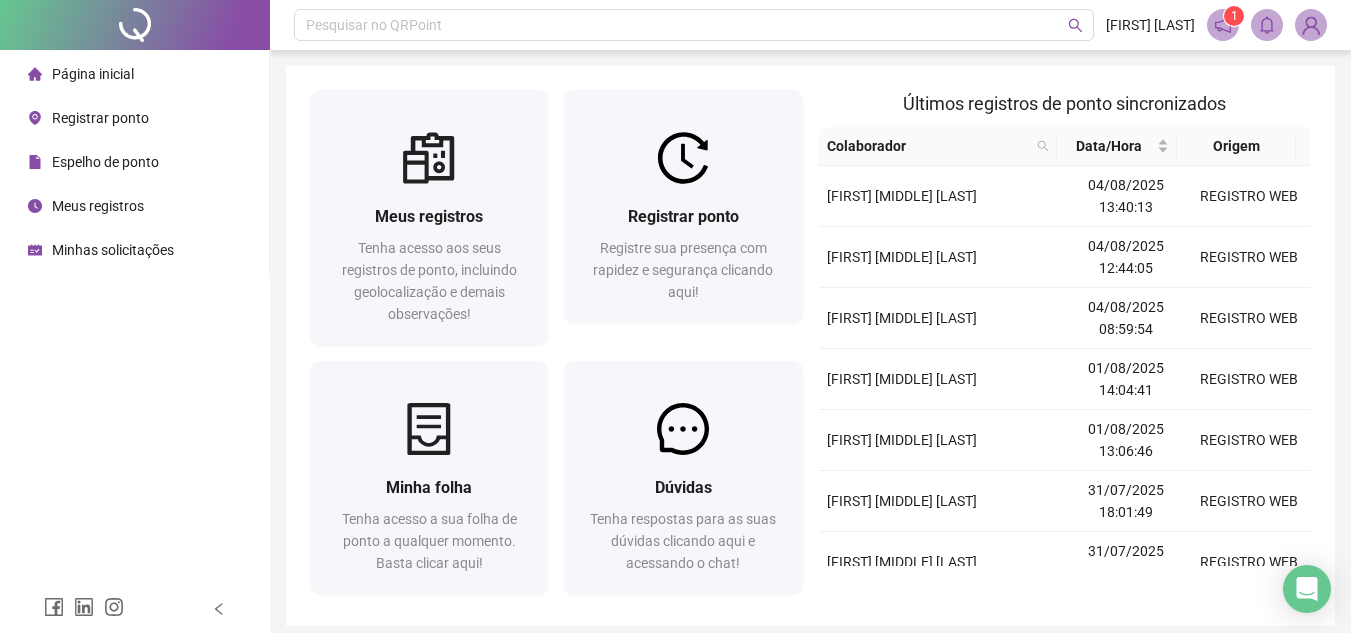 click on "Espelho de ponto" at bounding box center (105, 162) 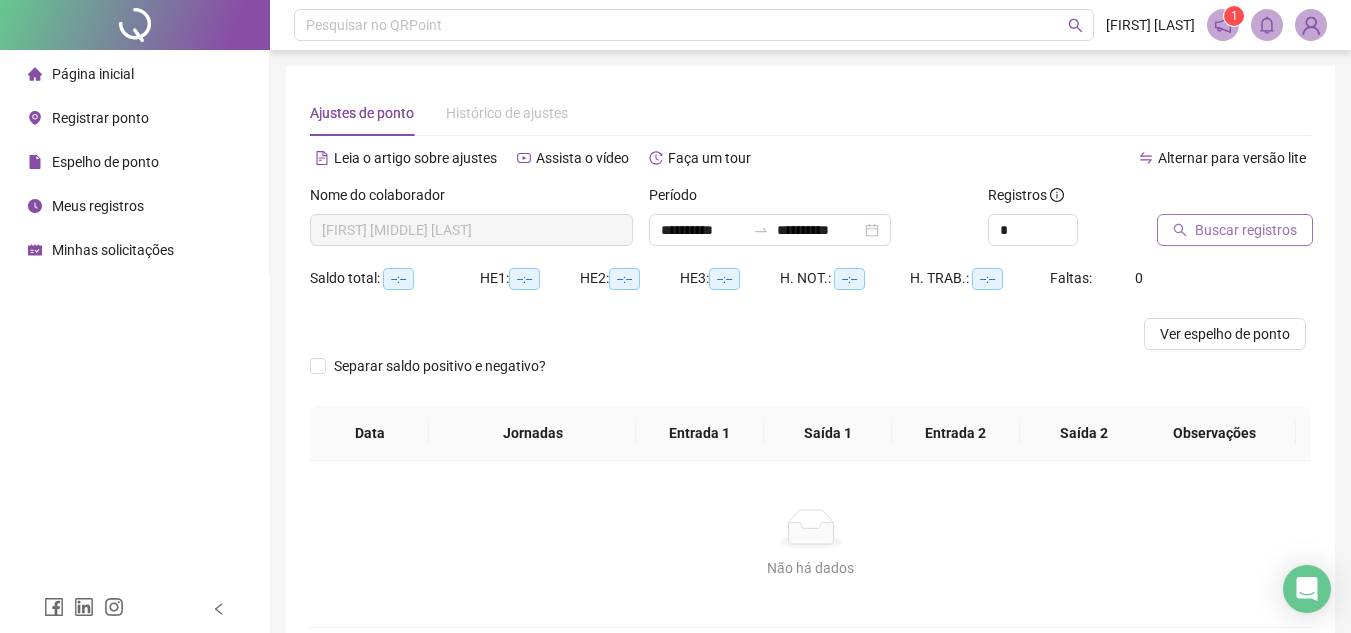 click on "Buscar registros" at bounding box center (1235, 230) 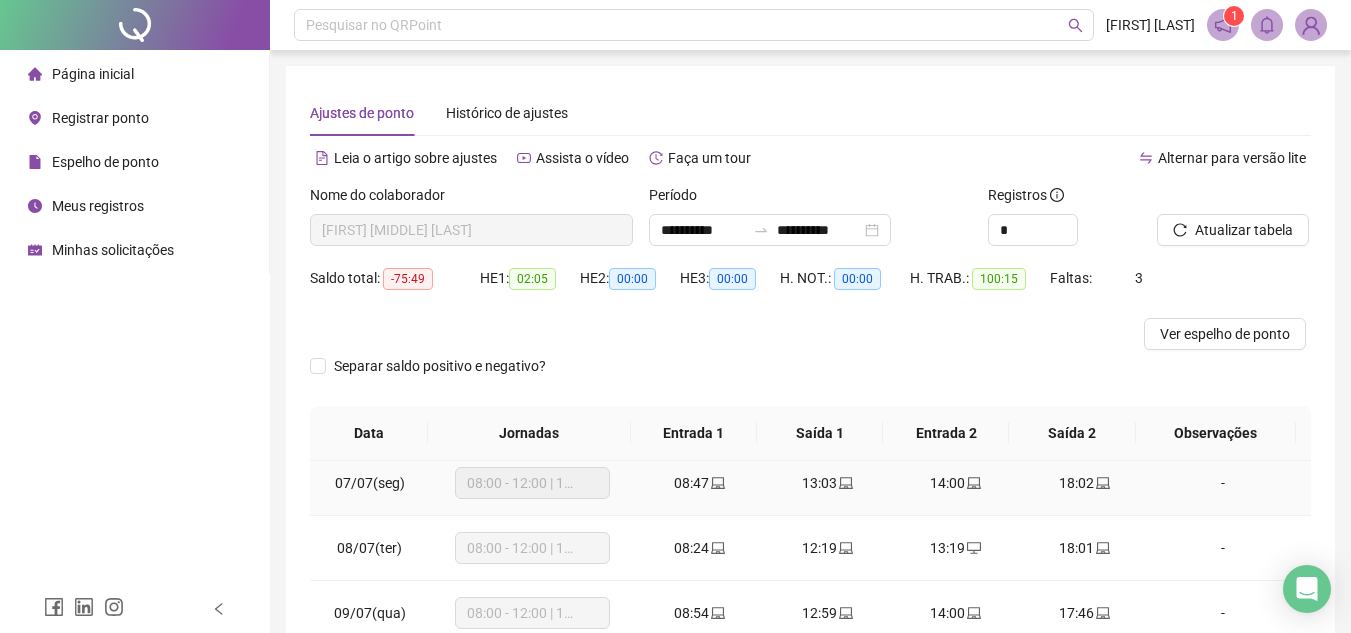 scroll, scrollTop: 300, scrollLeft: 0, axis: vertical 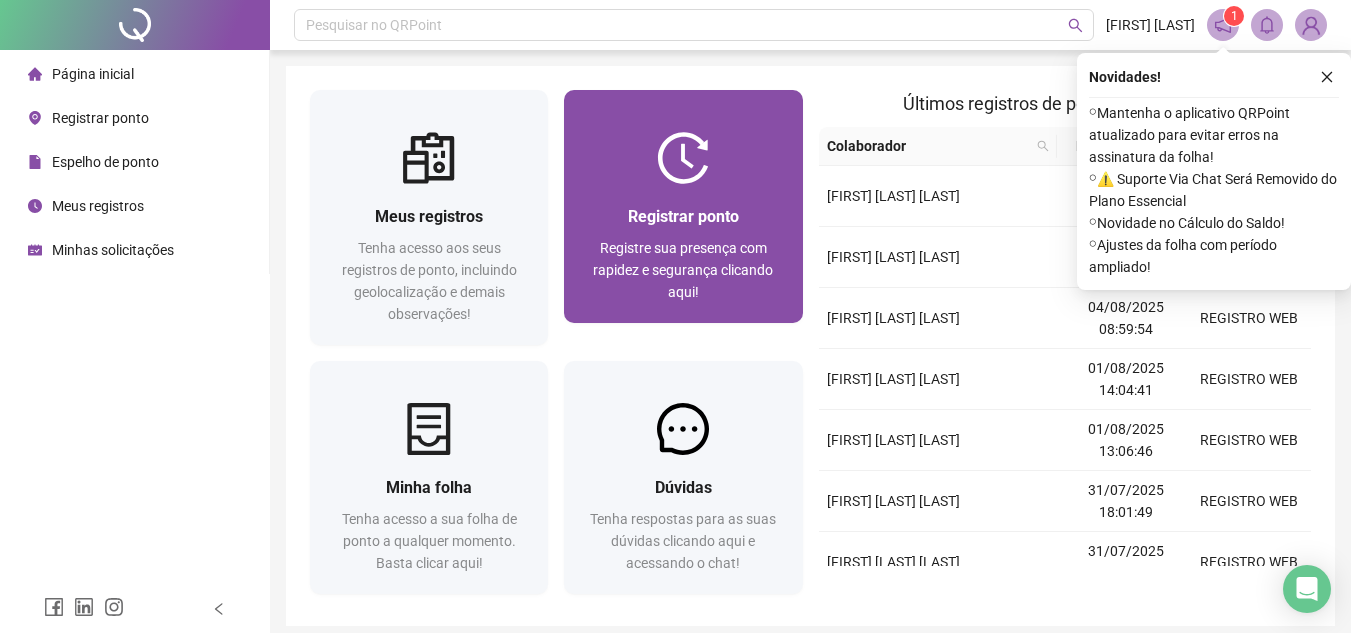 click on "Registre sua presença com rapidez e segurança clicando aqui!" at bounding box center (683, 270) 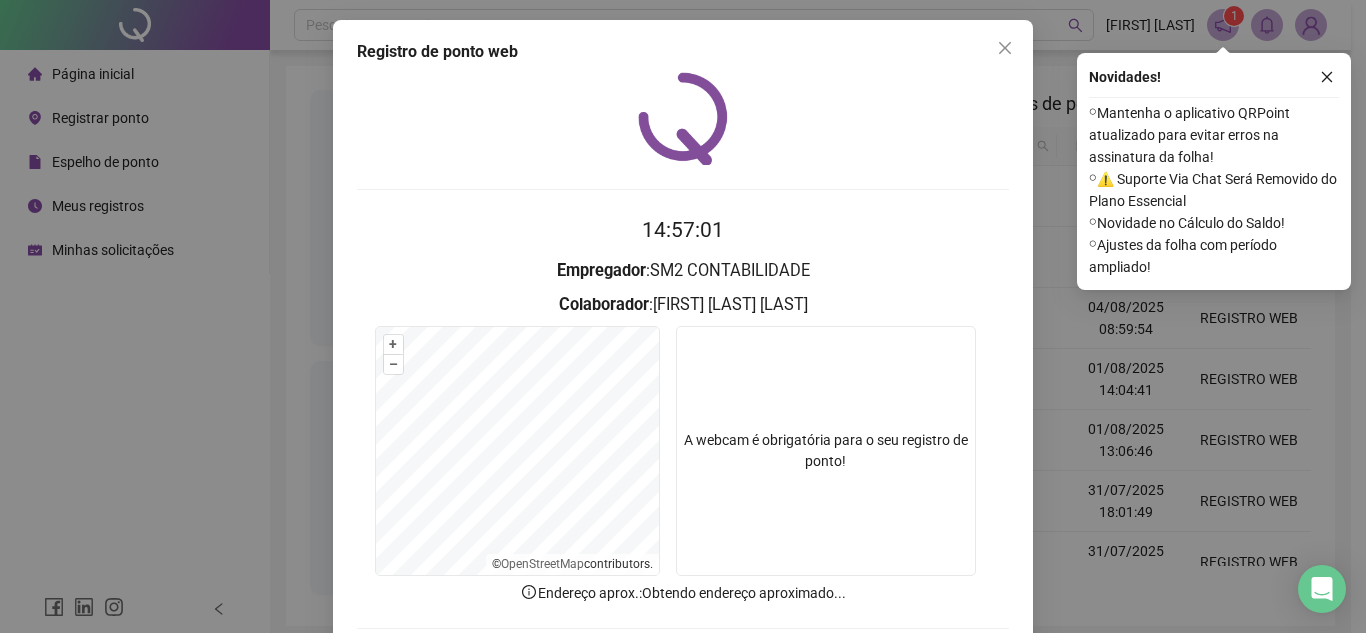 scroll, scrollTop: 100, scrollLeft: 0, axis: vertical 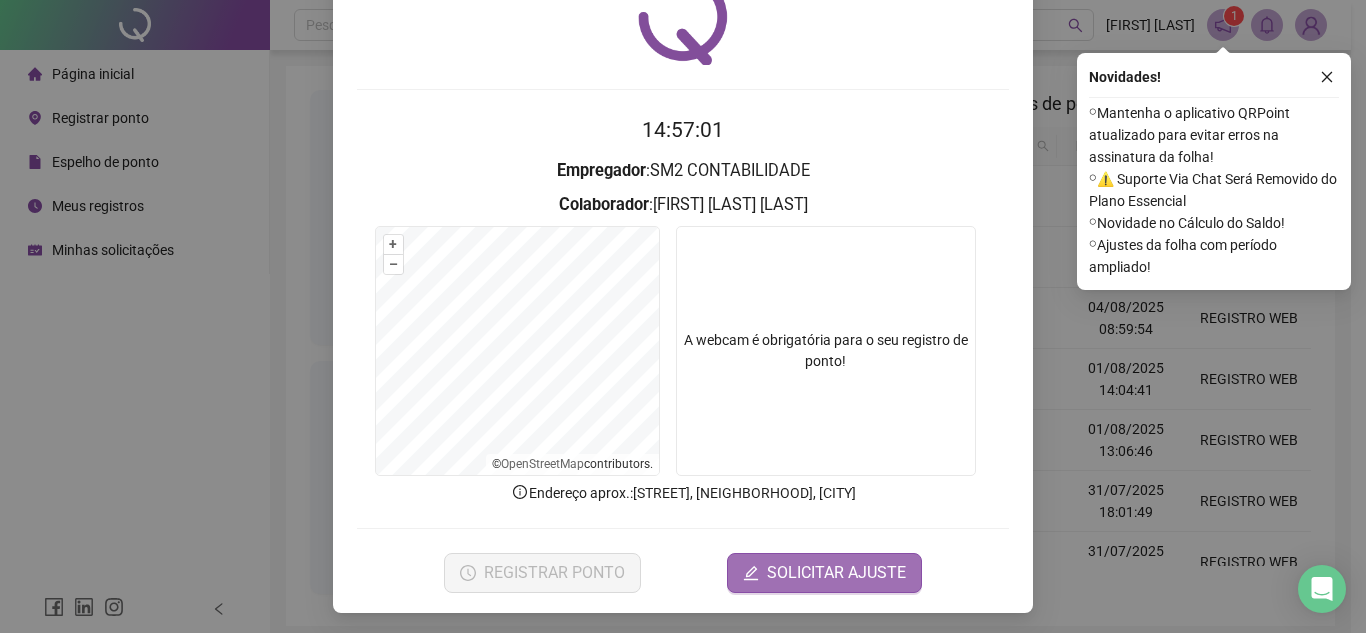 click on "SOLICITAR AJUSTE" at bounding box center [824, 573] 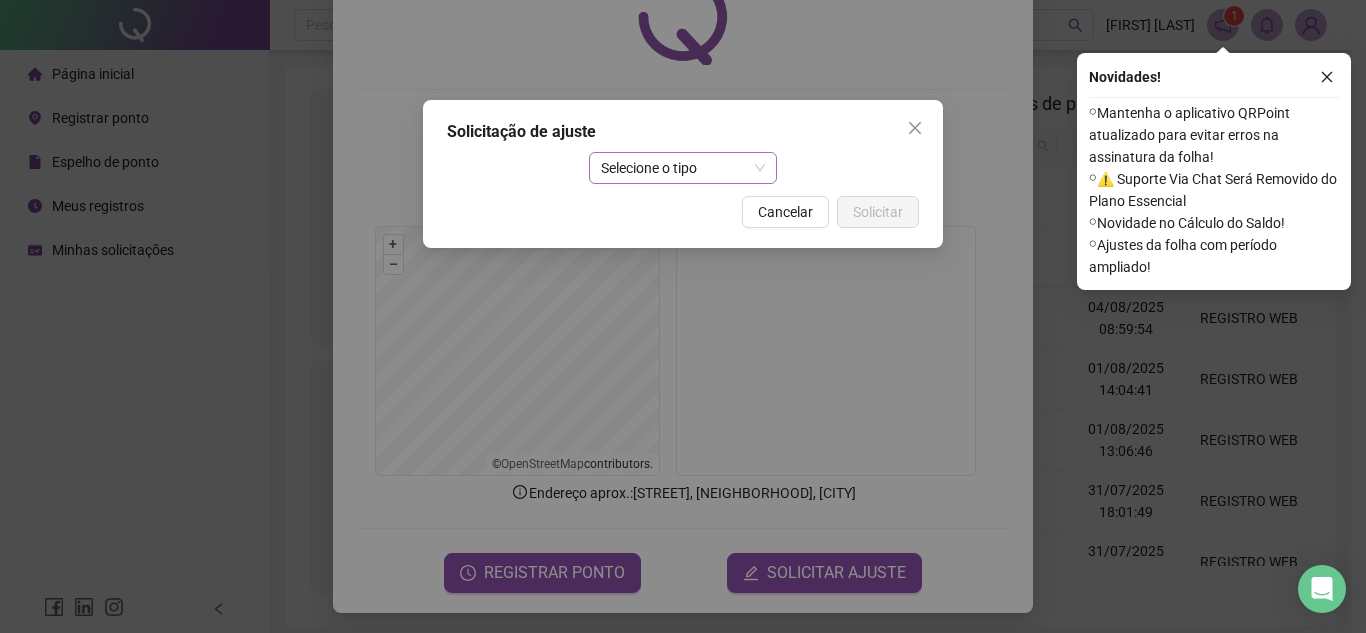 click on "Selecione o tipo" at bounding box center [683, 168] 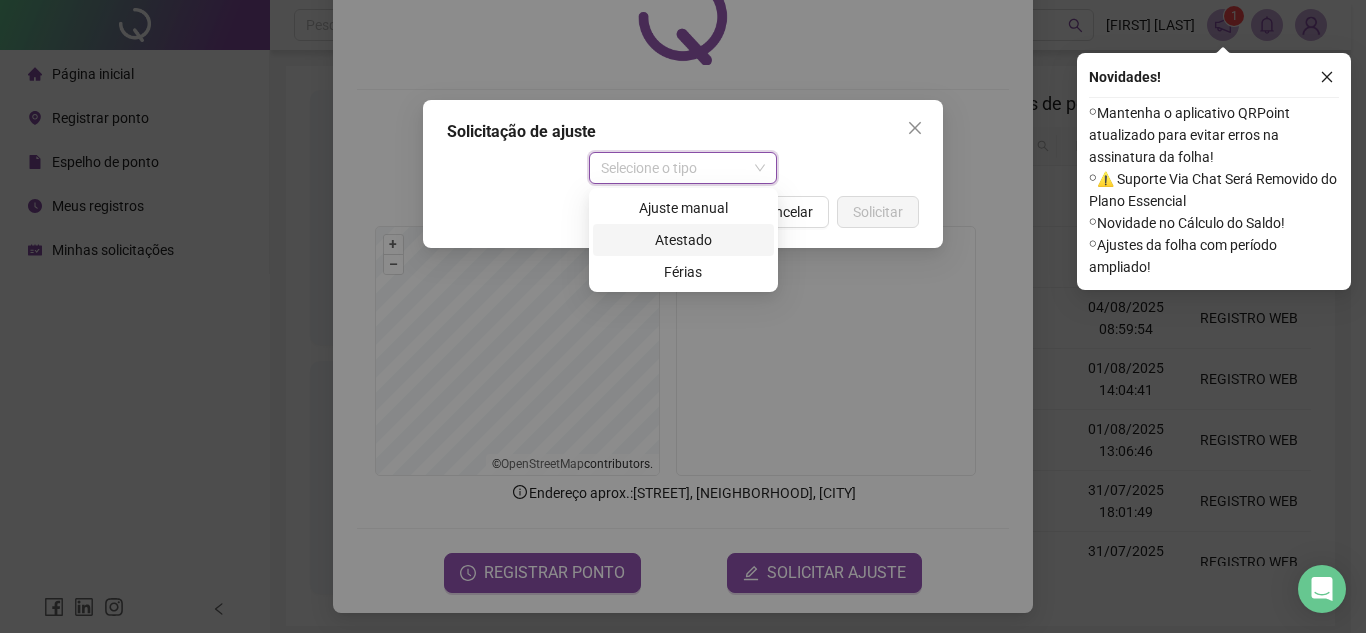 click on "Atestado" at bounding box center [683, 240] 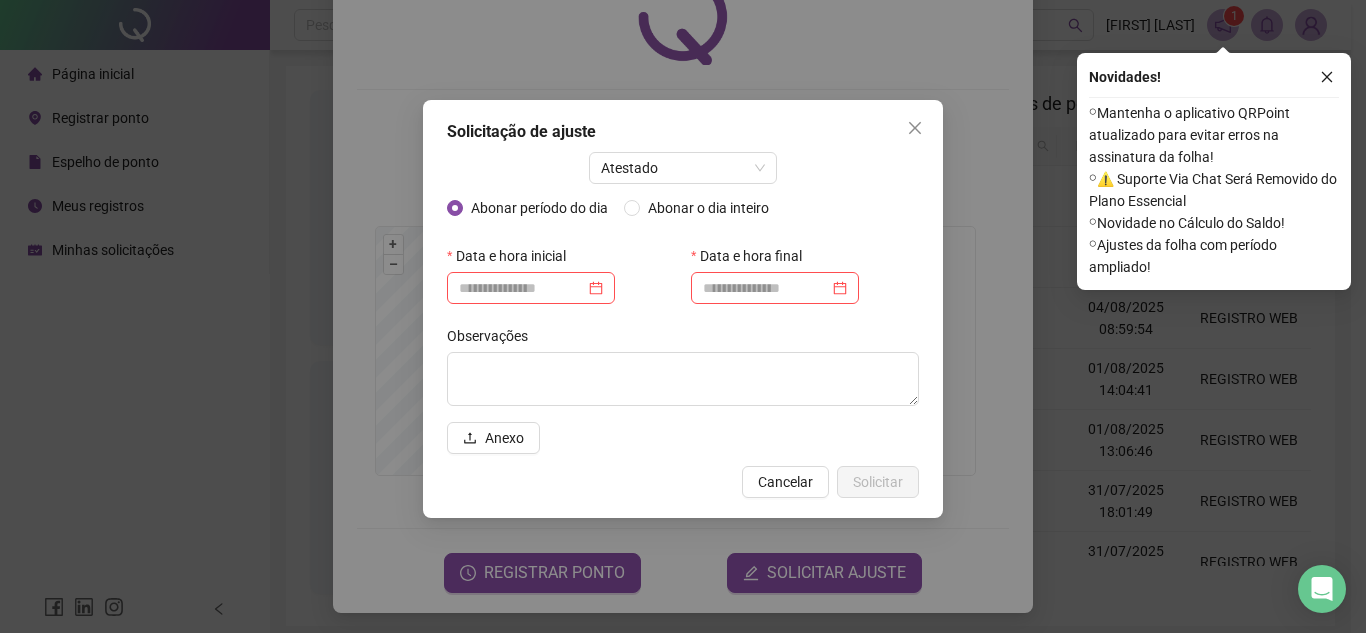 click on "Data e hora inicial" at bounding box center (513, 256) 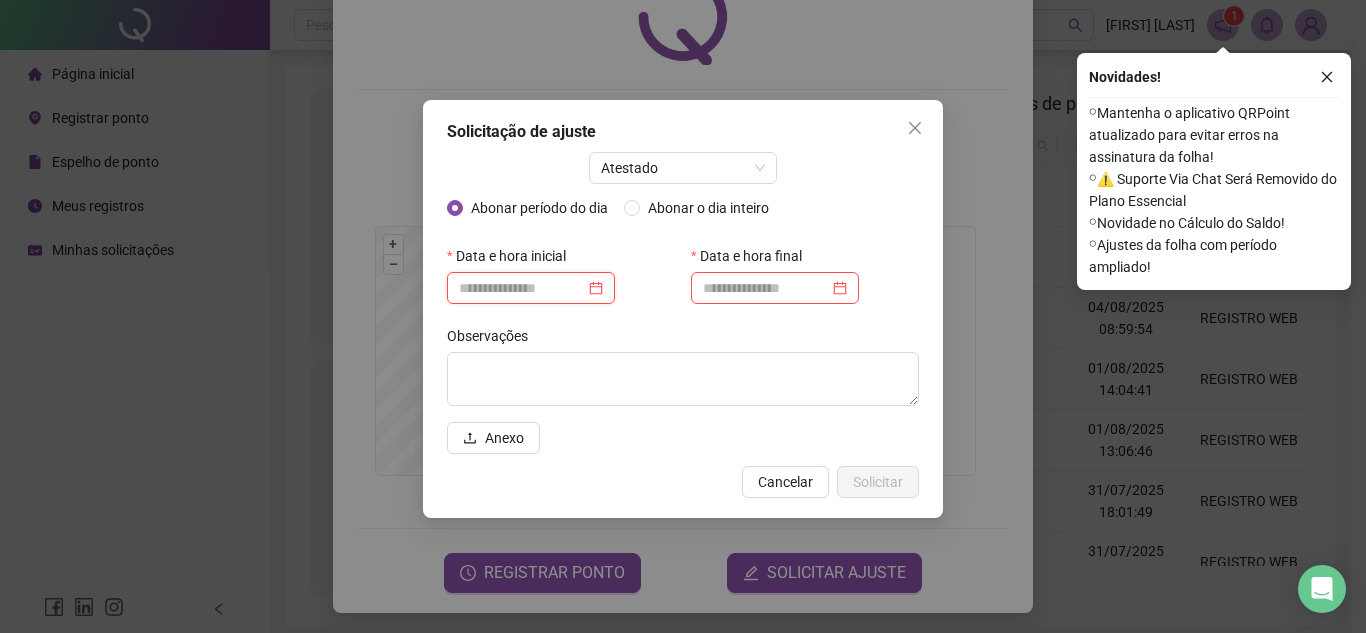click at bounding box center [522, 288] 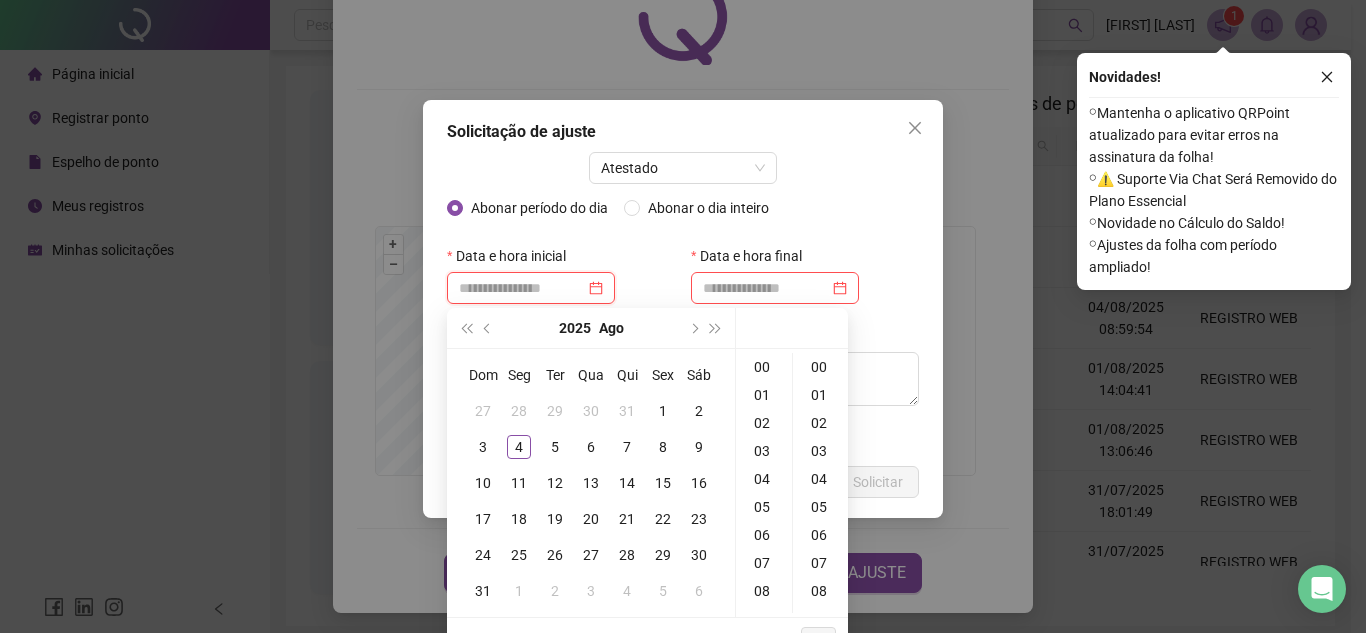 type on "**********" 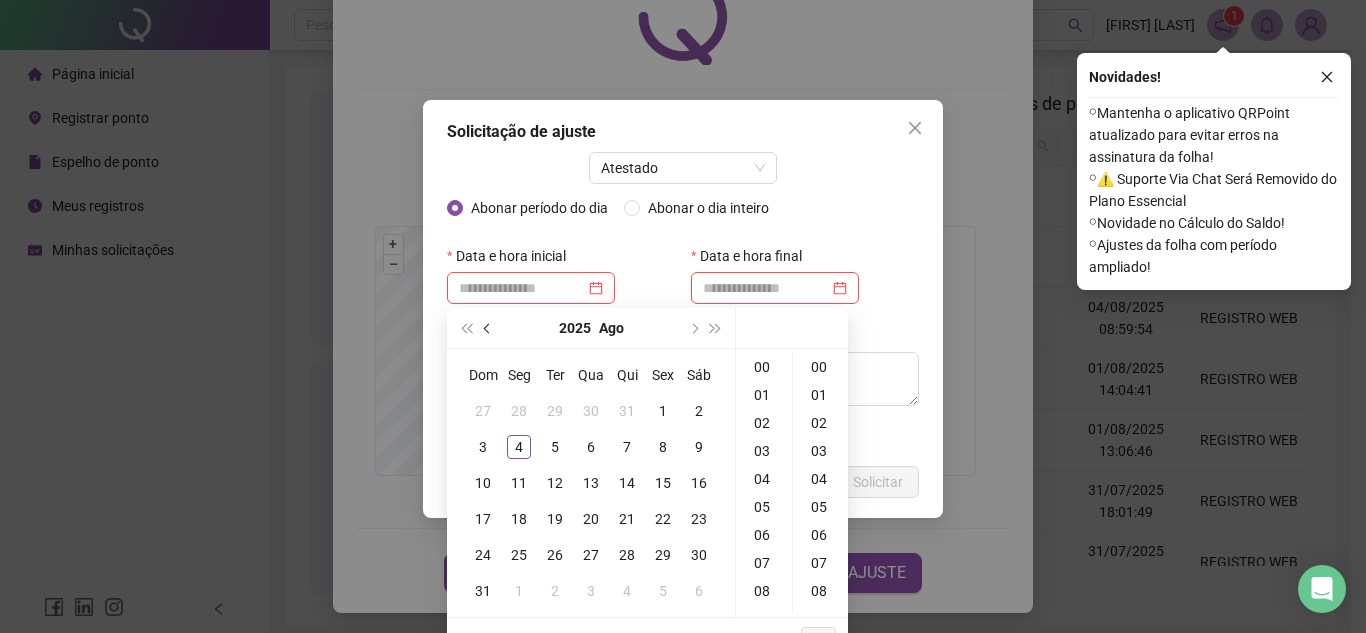 click at bounding box center (488, 328) 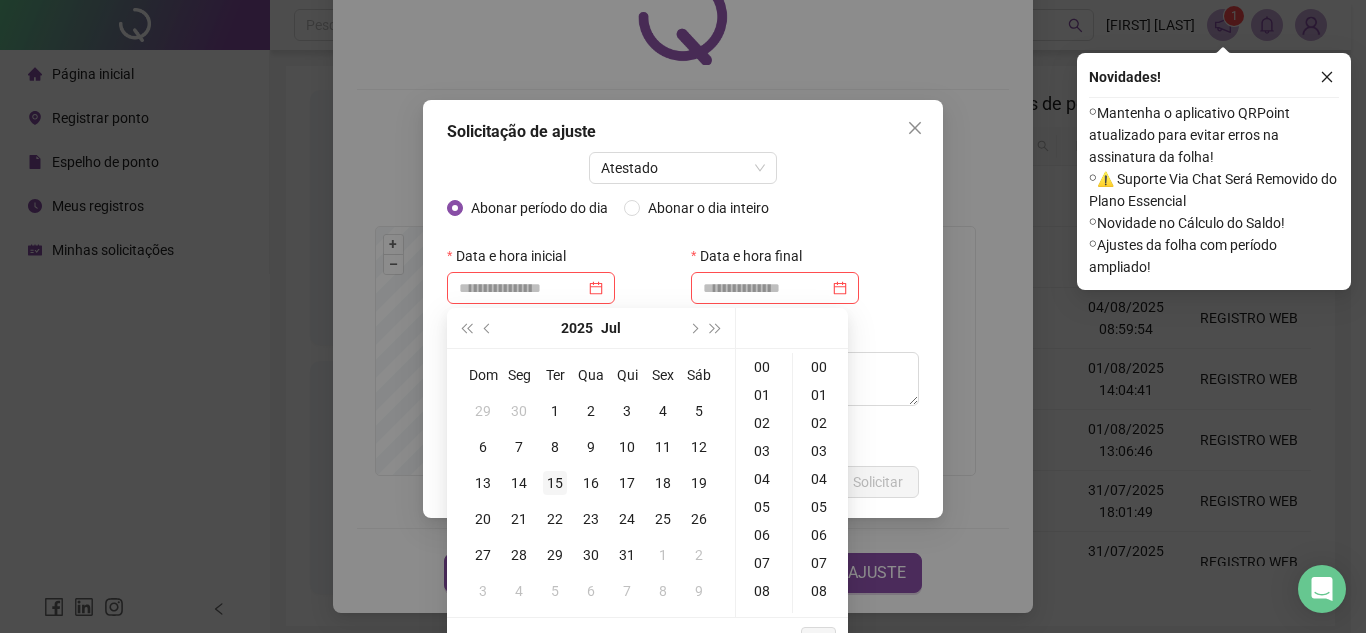 click on "15" at bounding box center (555, 483) 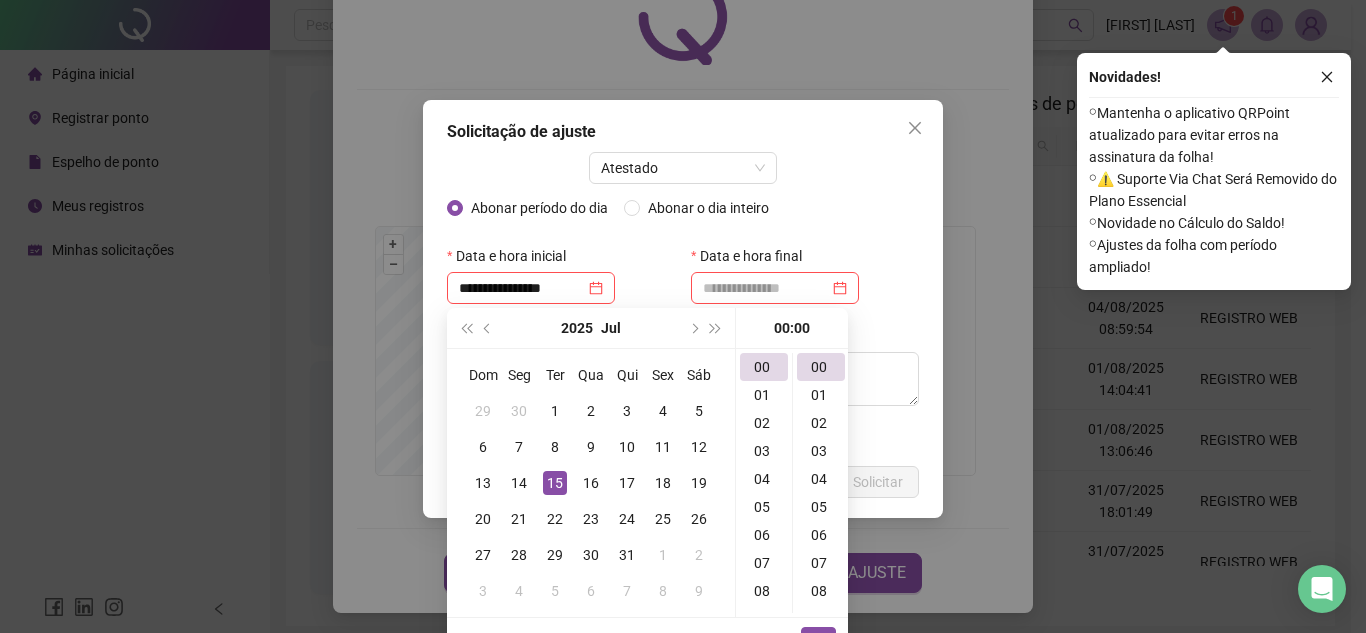 type on "**********" 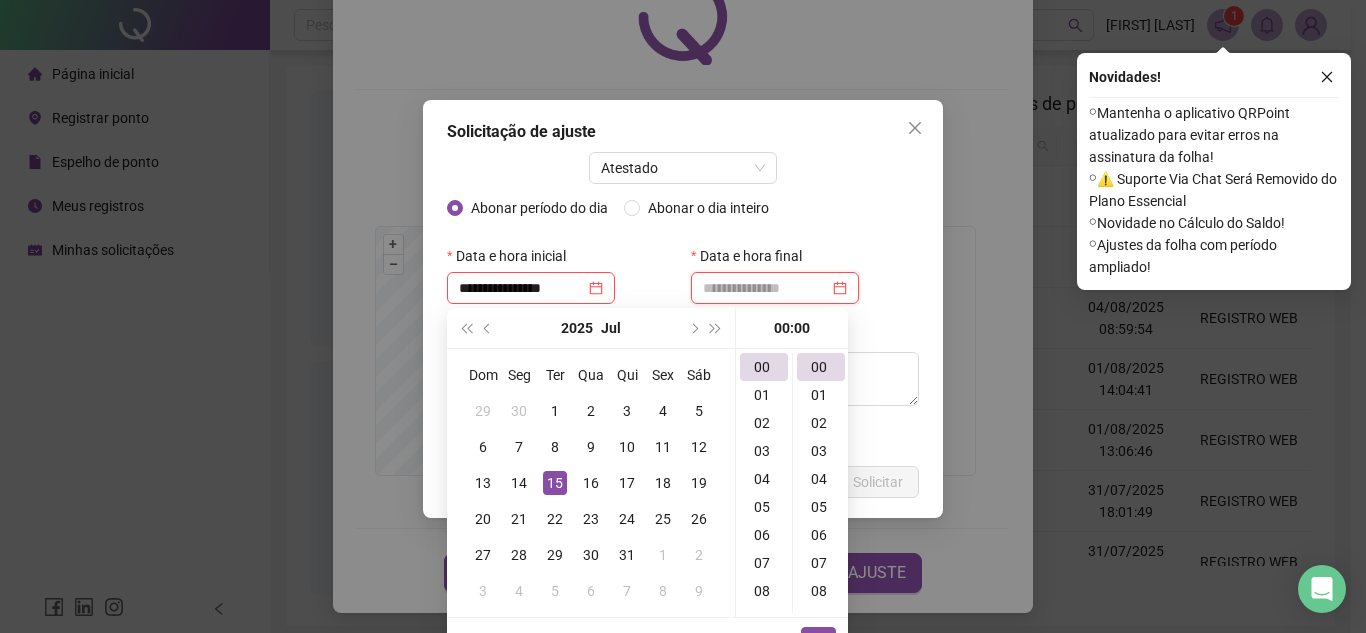 click at bounding box center (766, 288) 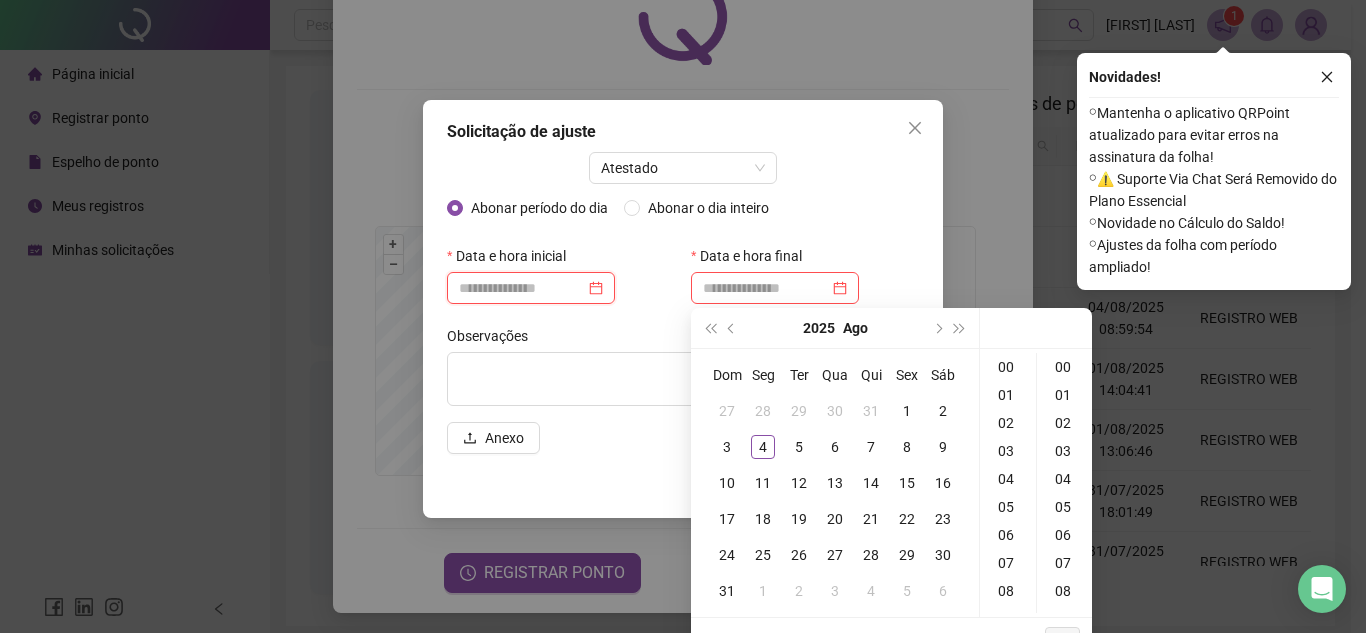 click at bounding box center (522, 288) 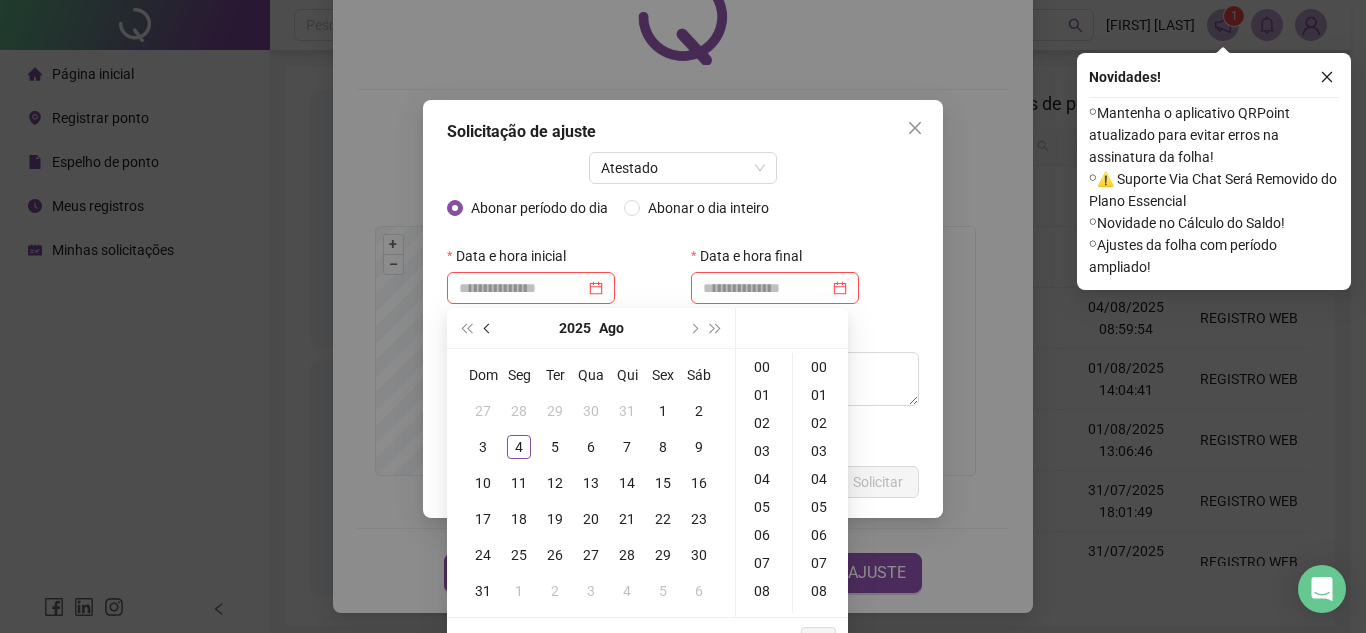 click at bounding box center [488, 328] 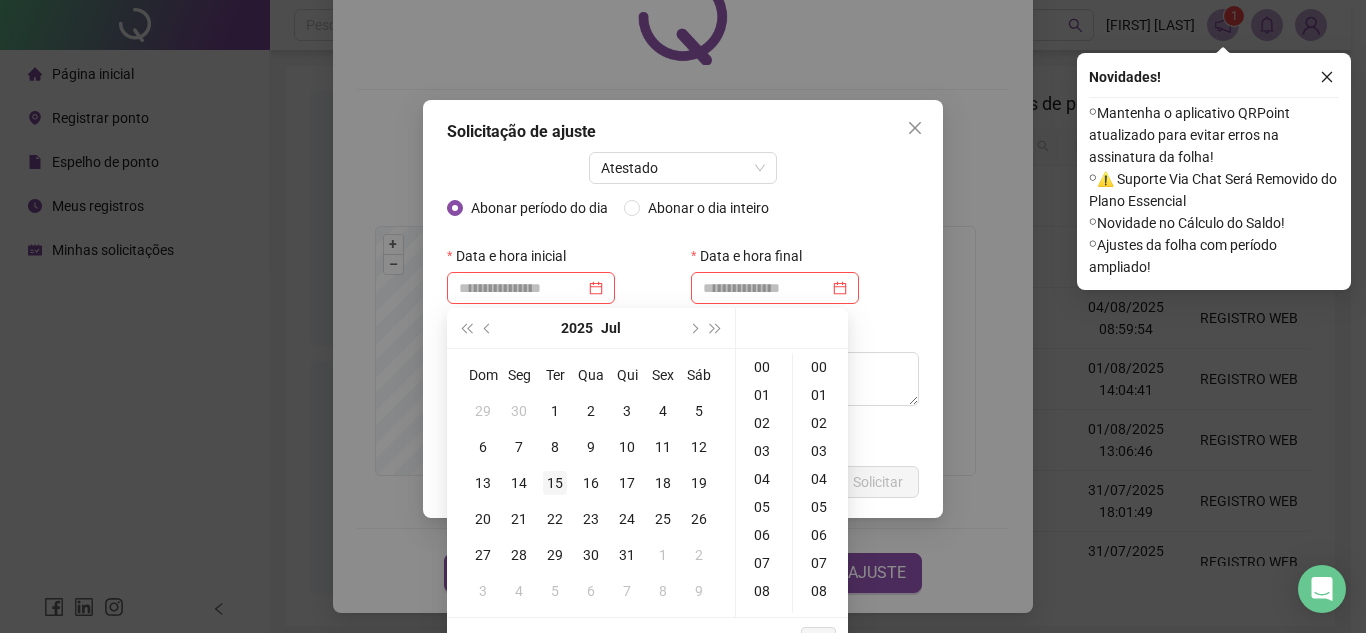 click on "15" at bounding box center [555, 483] 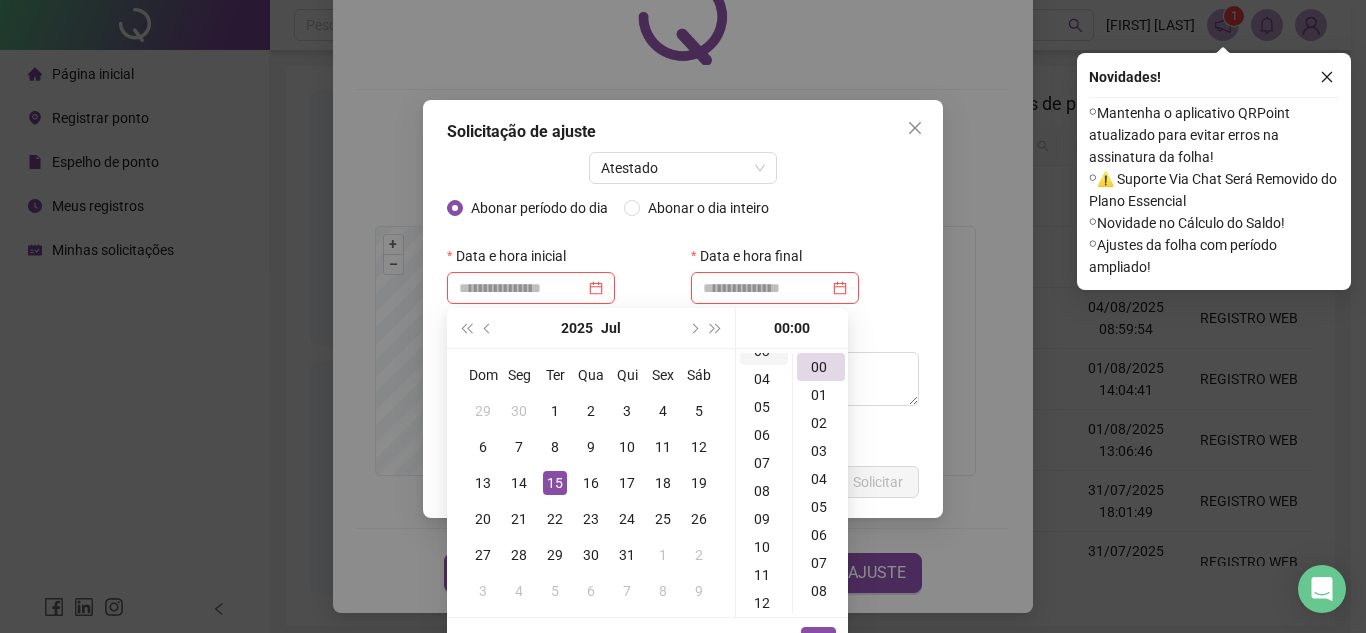 scroll, scrollTop: 200, scrollLeft: 0, axis: vertical 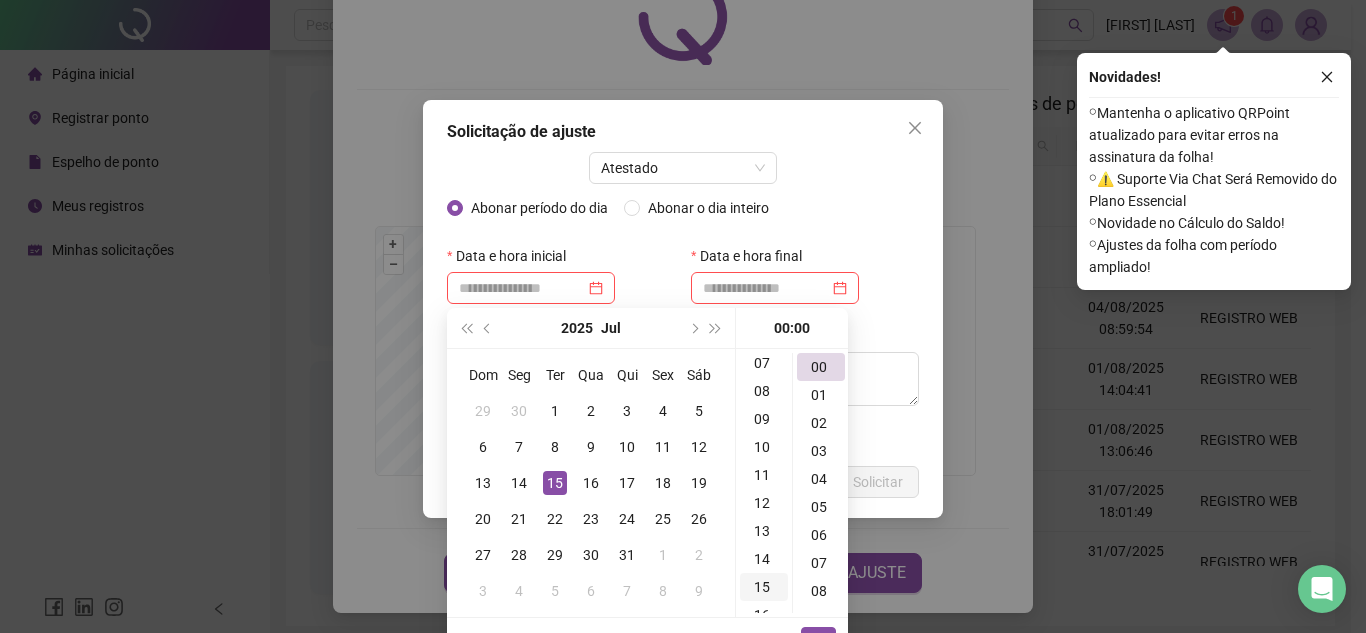 click on "13" at bounding box center [764, 531] 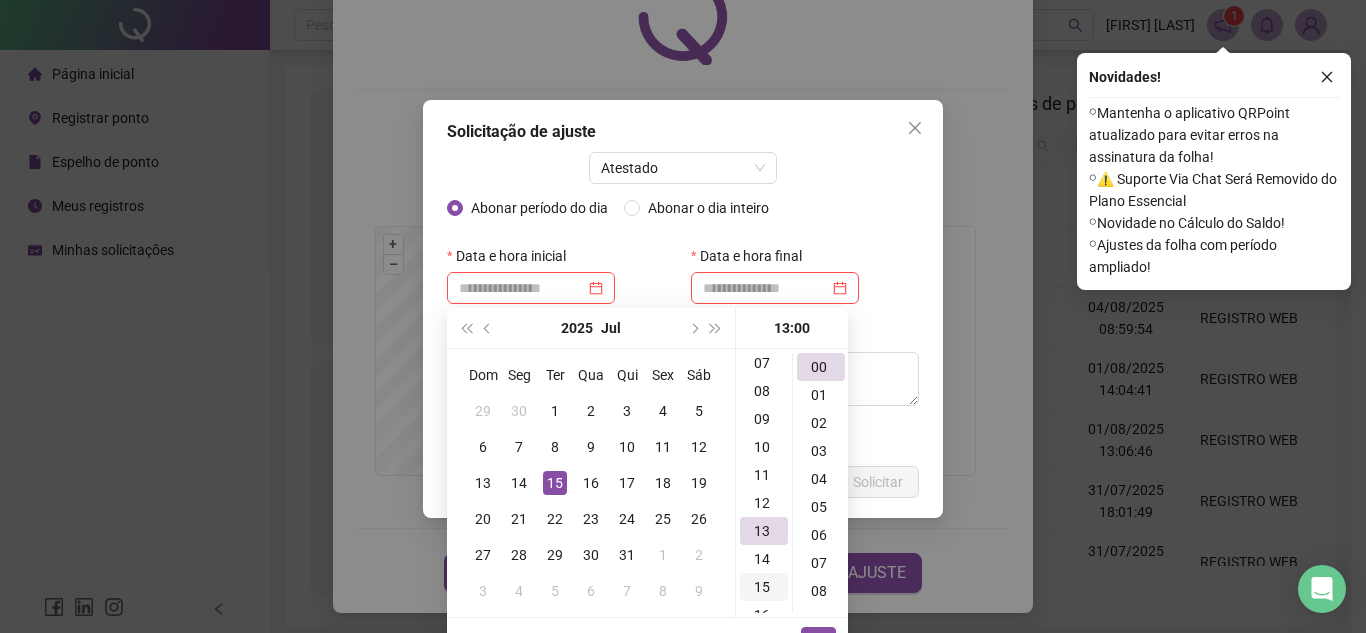 scroll, scrollTop: 364, scrollLeft: 0, axis: vertical 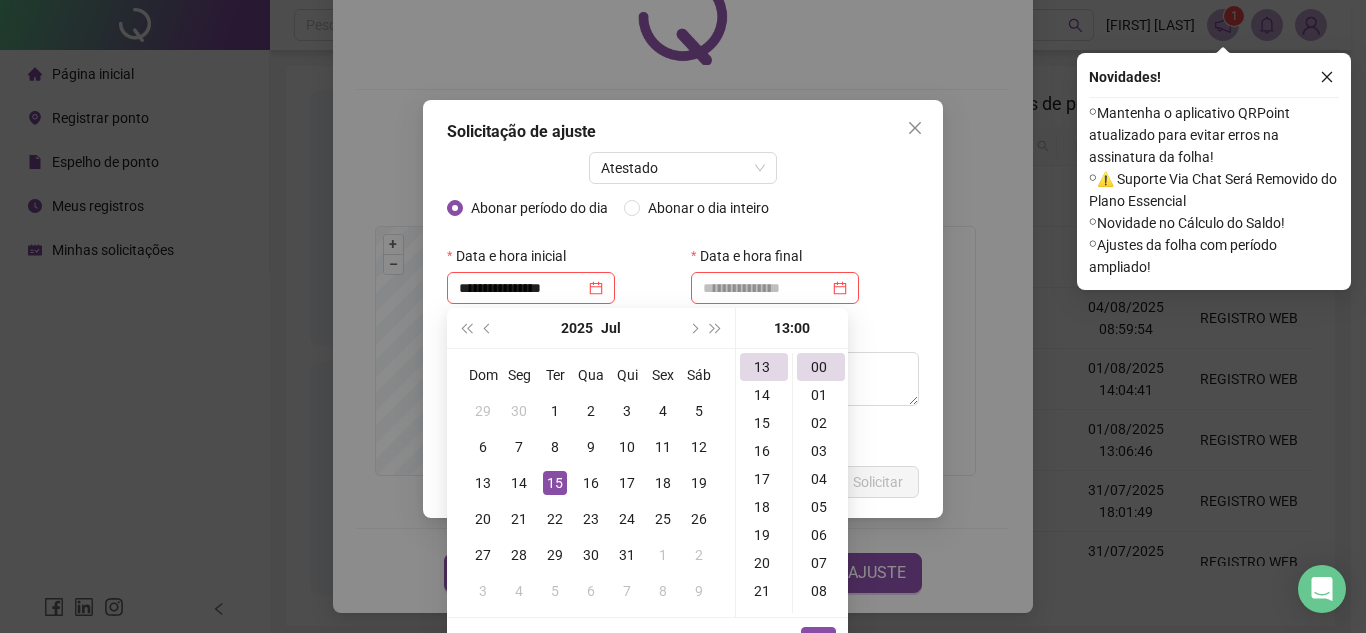 type on "**********" 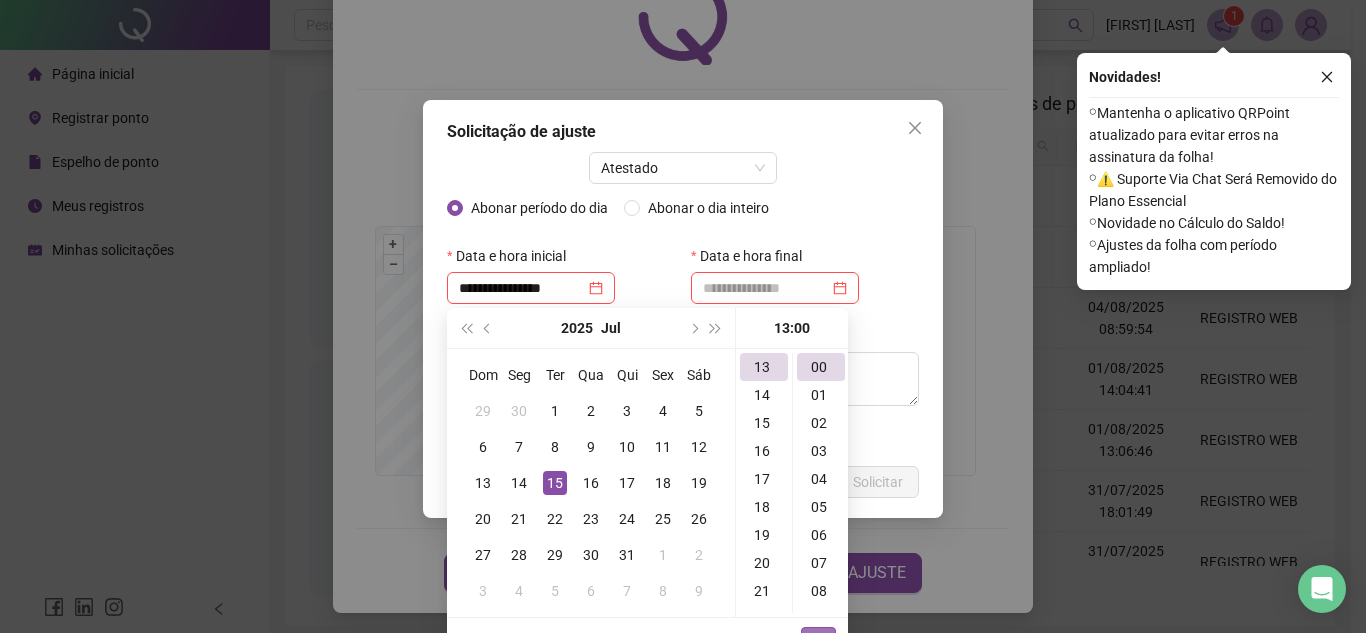 click on "OK" at bounding box center (818, 639) 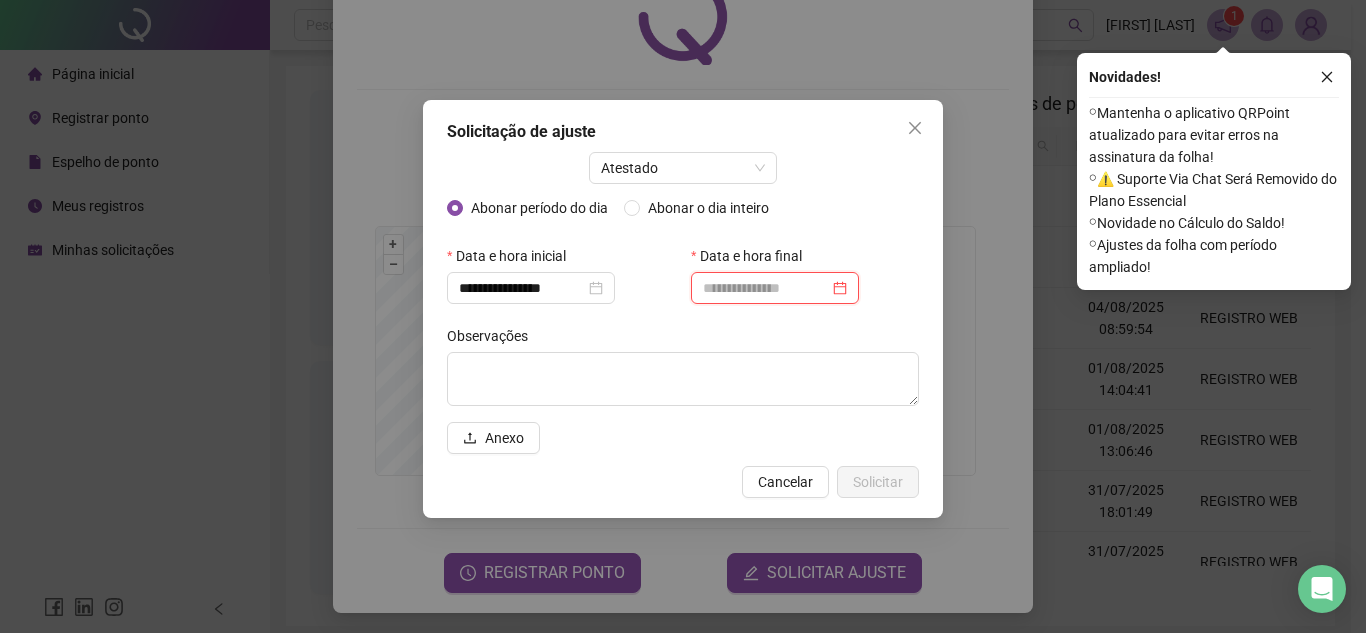 click at bounding box center [766, 288] 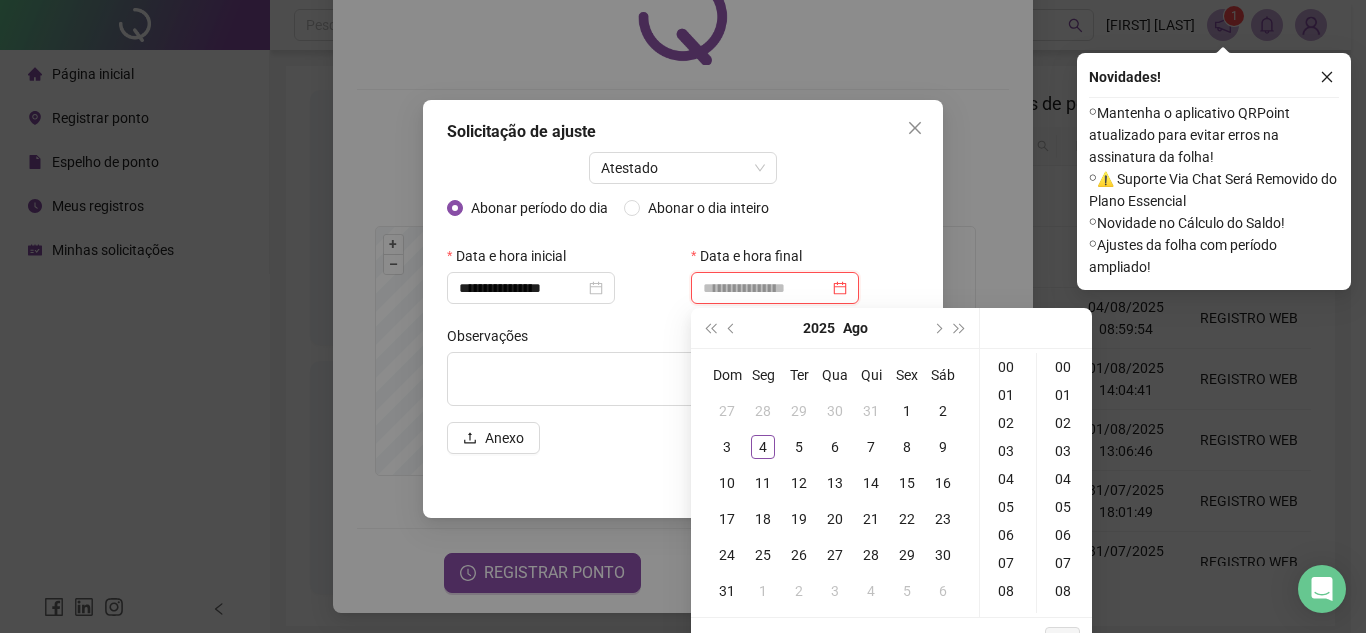 type on "**********" 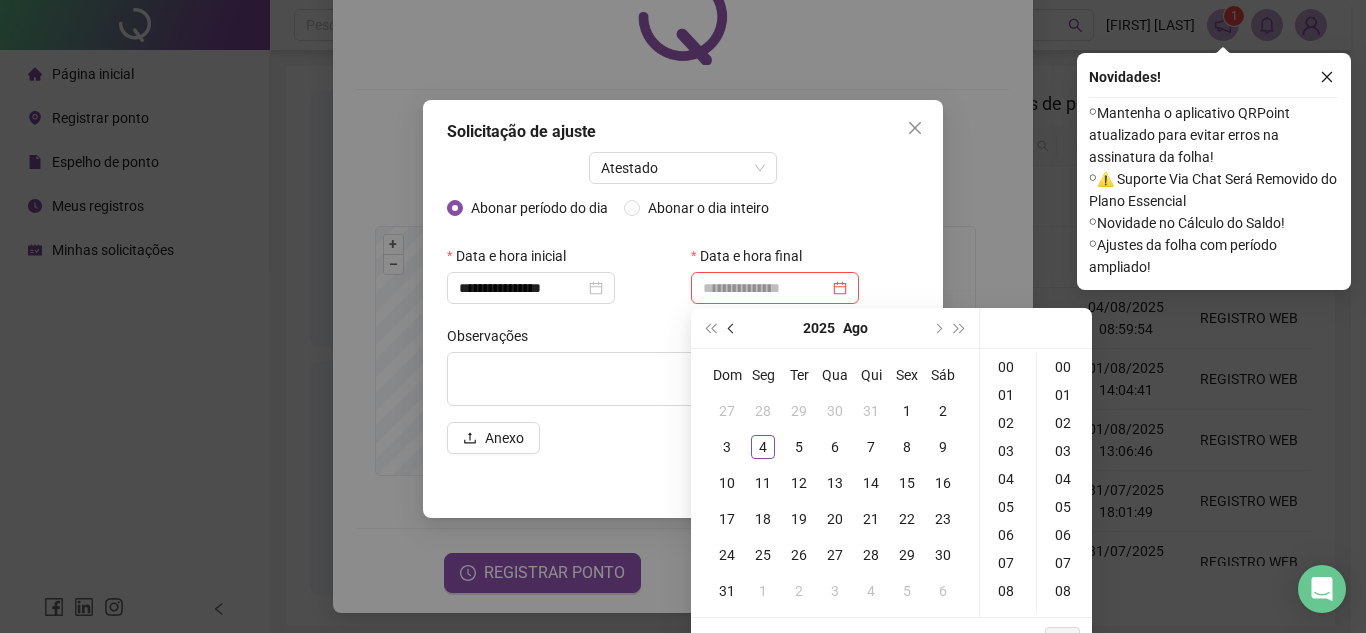 click at bounding box center [733, 328] 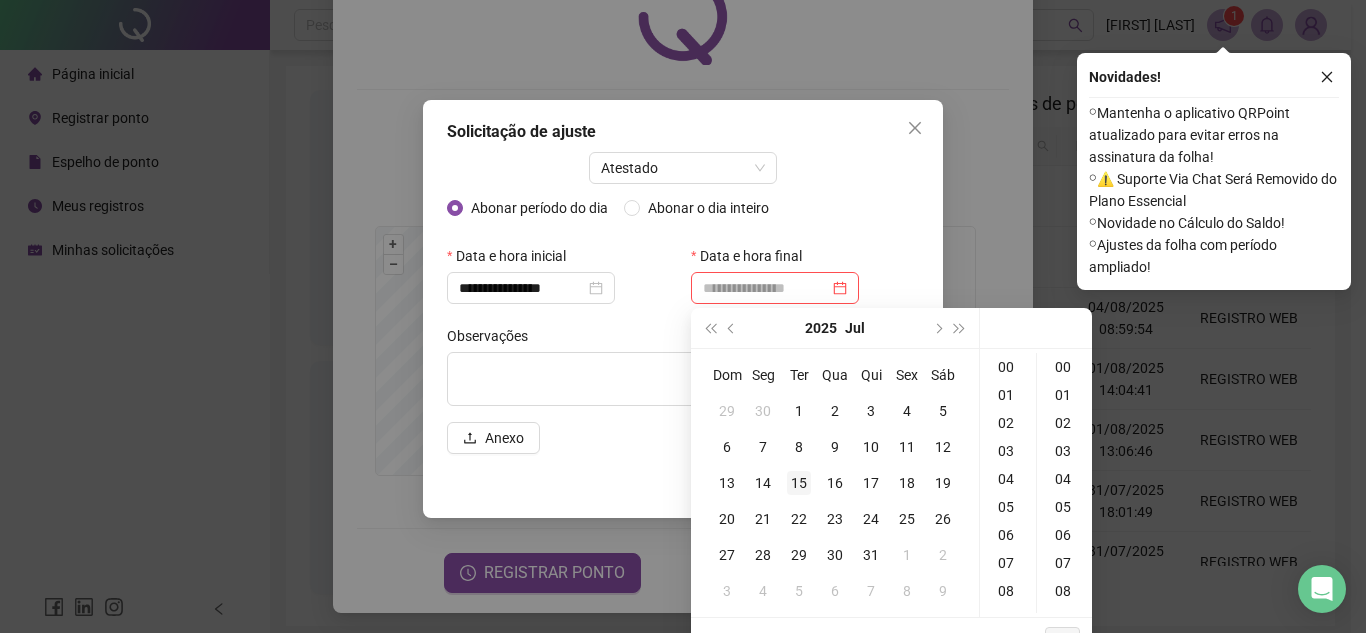 click on "15" at bounding box center [799, 483] 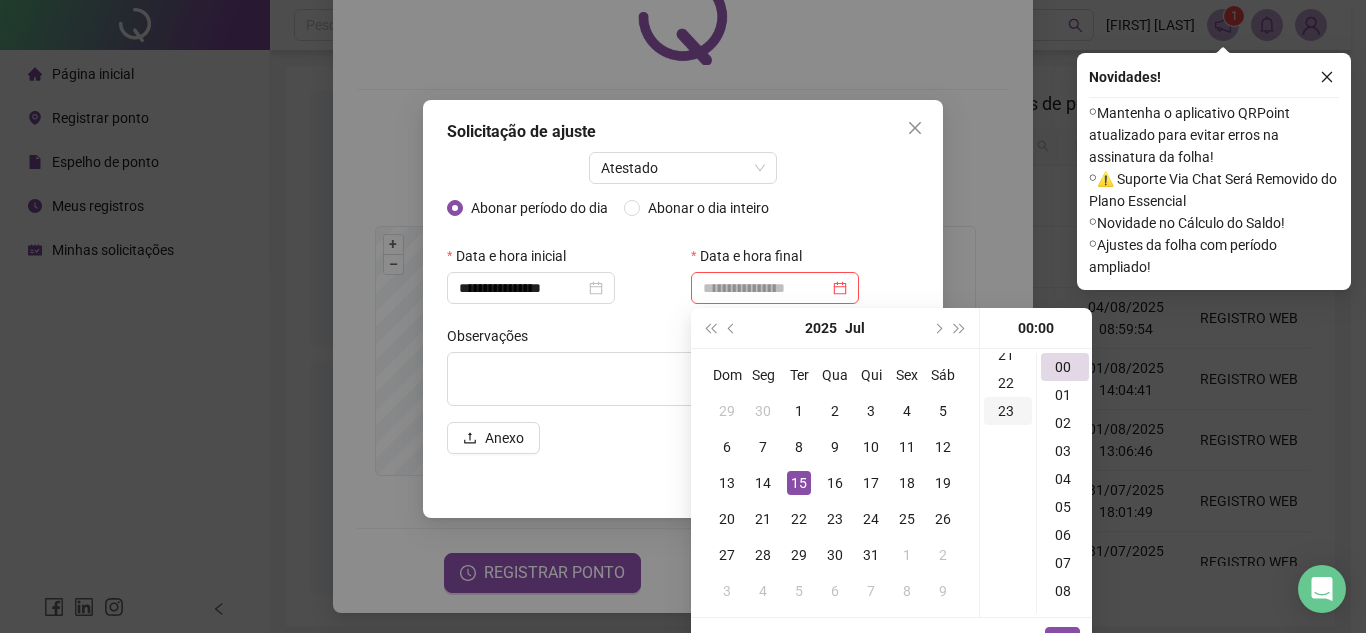 scroll, scrollTop: 500, scrollLeft: 0, axis: vertical 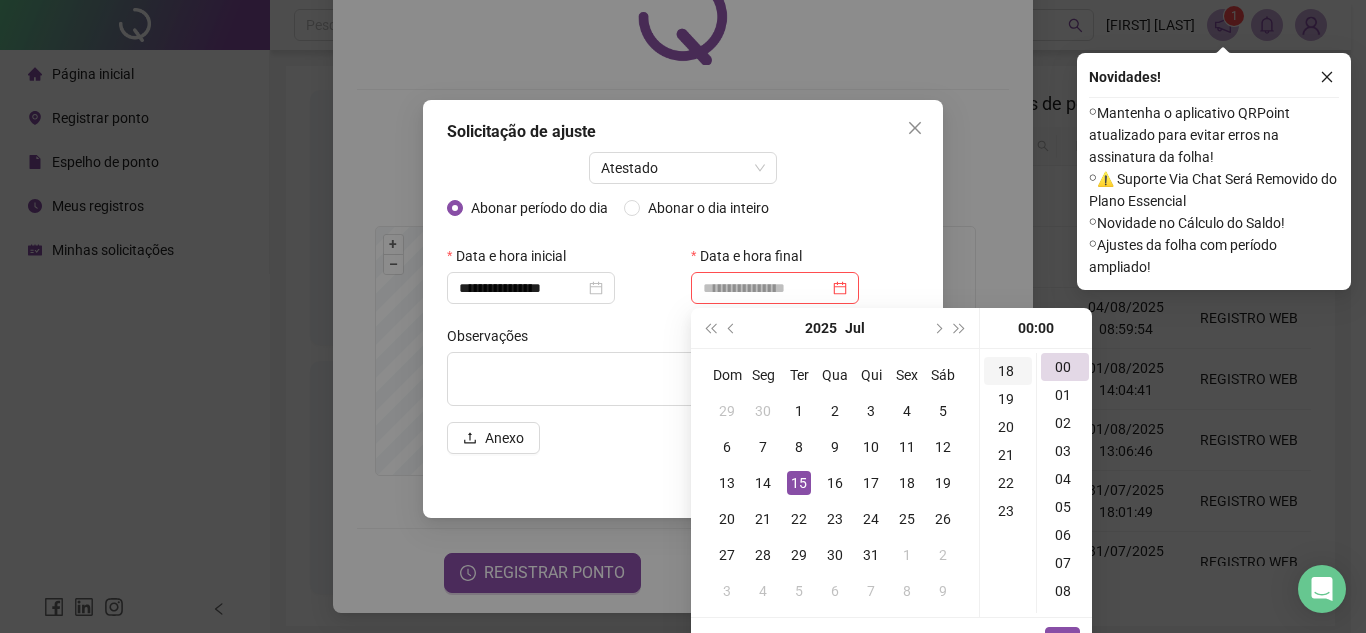 click on "18" at bounding box center [1008, 371] 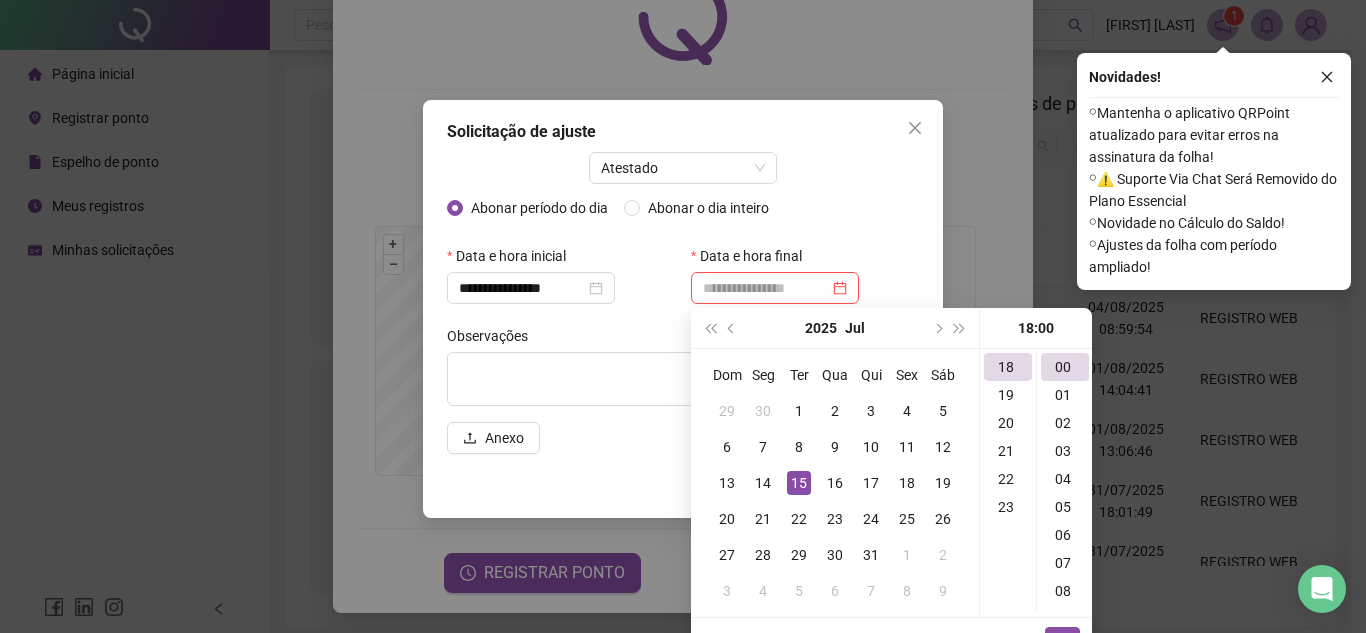 type on "**********" 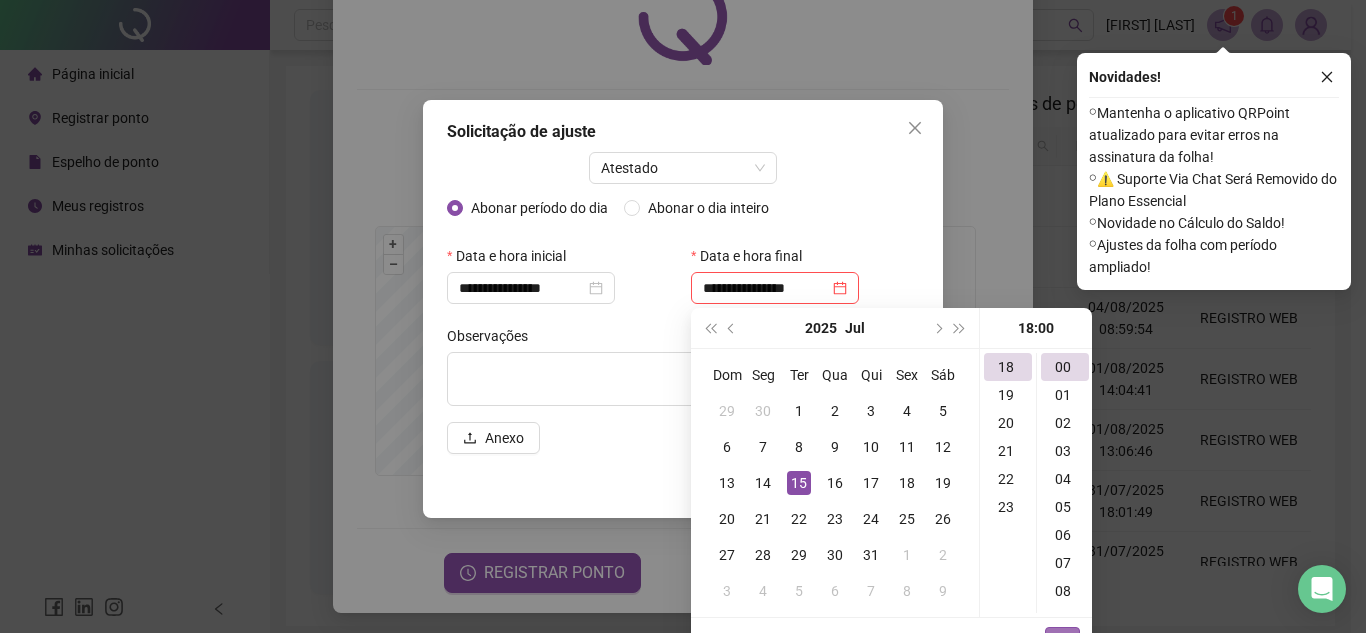 click on "OK" at bounding box center (1062, 639) 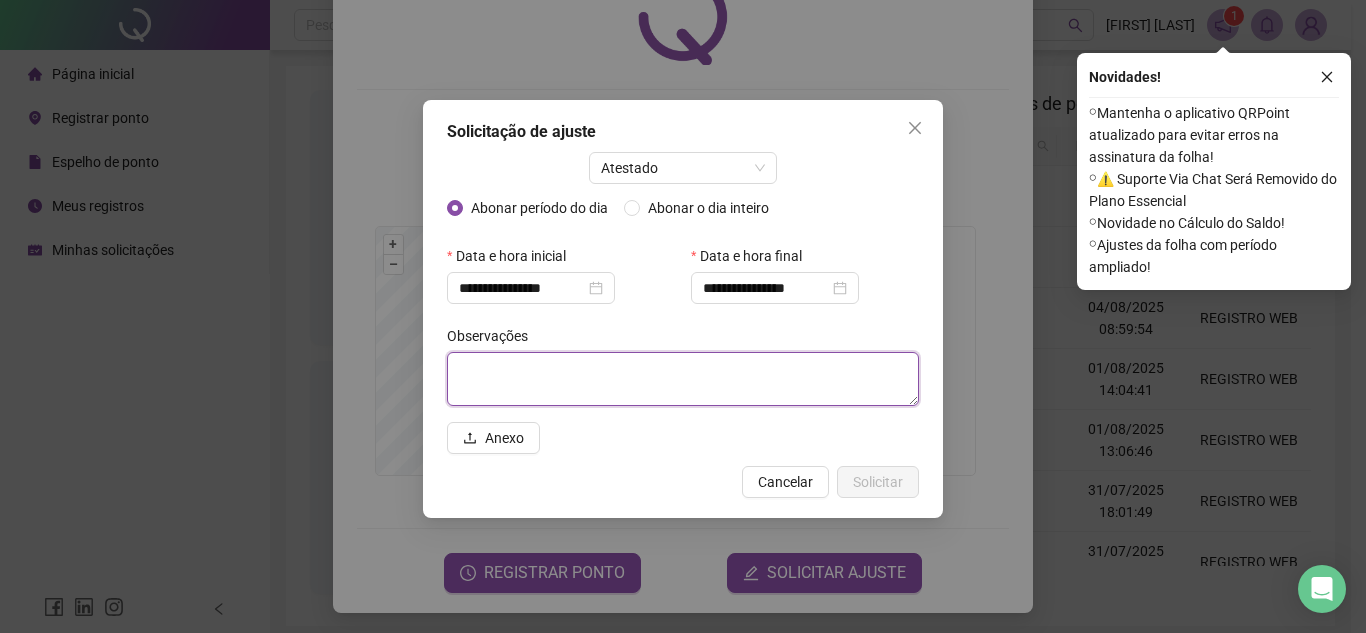 click at bounding box center (683, 379) 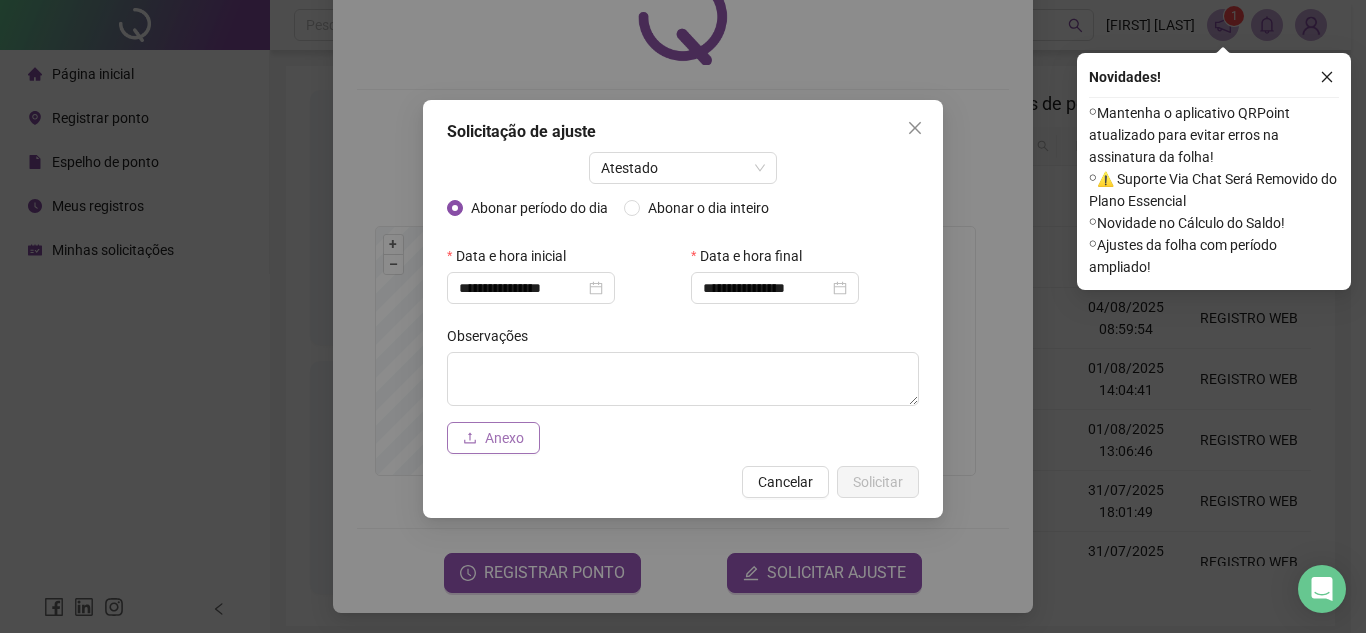click on "Anexo" at bounding box center [504, 438] 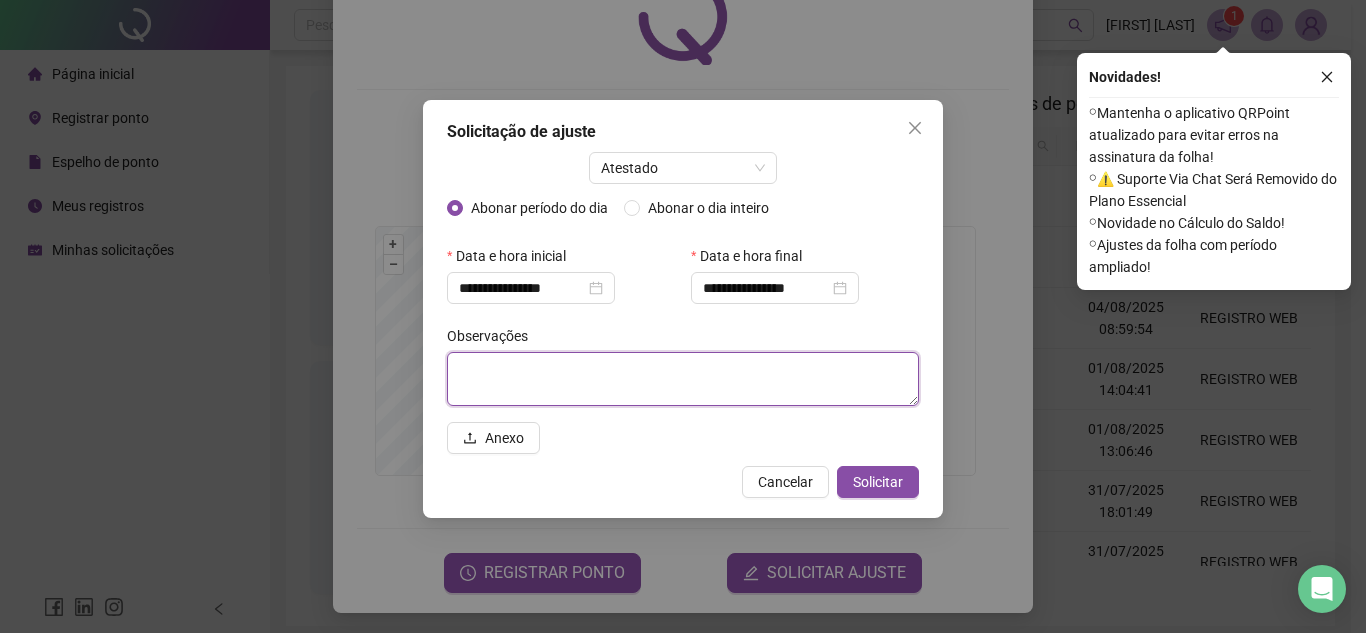 click at bounding box center [683, 379] 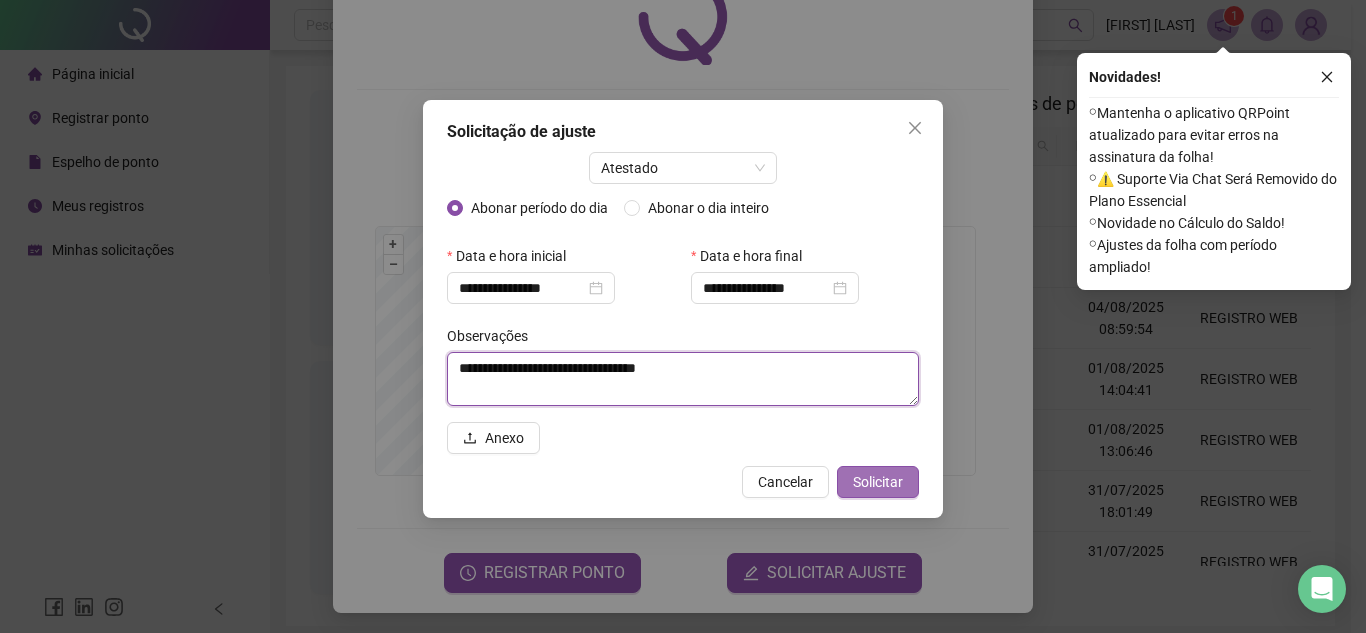 type on "**********" 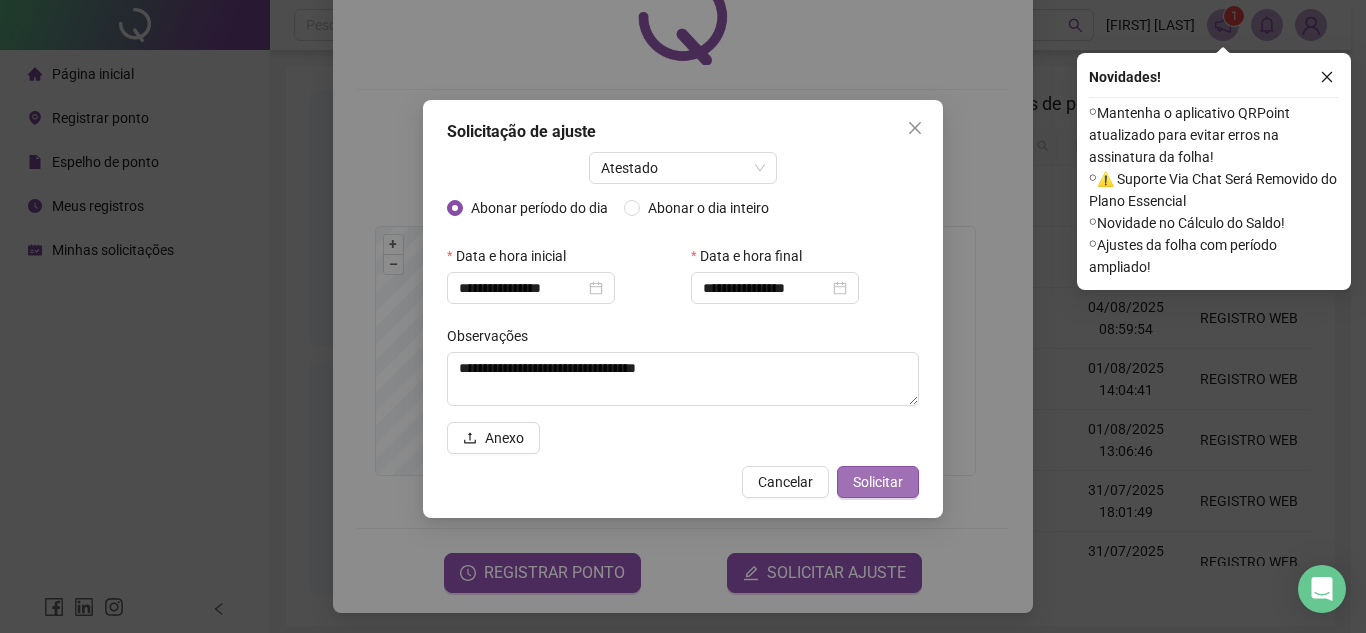 click on "Solicitar" at bounding box center (878, 482) 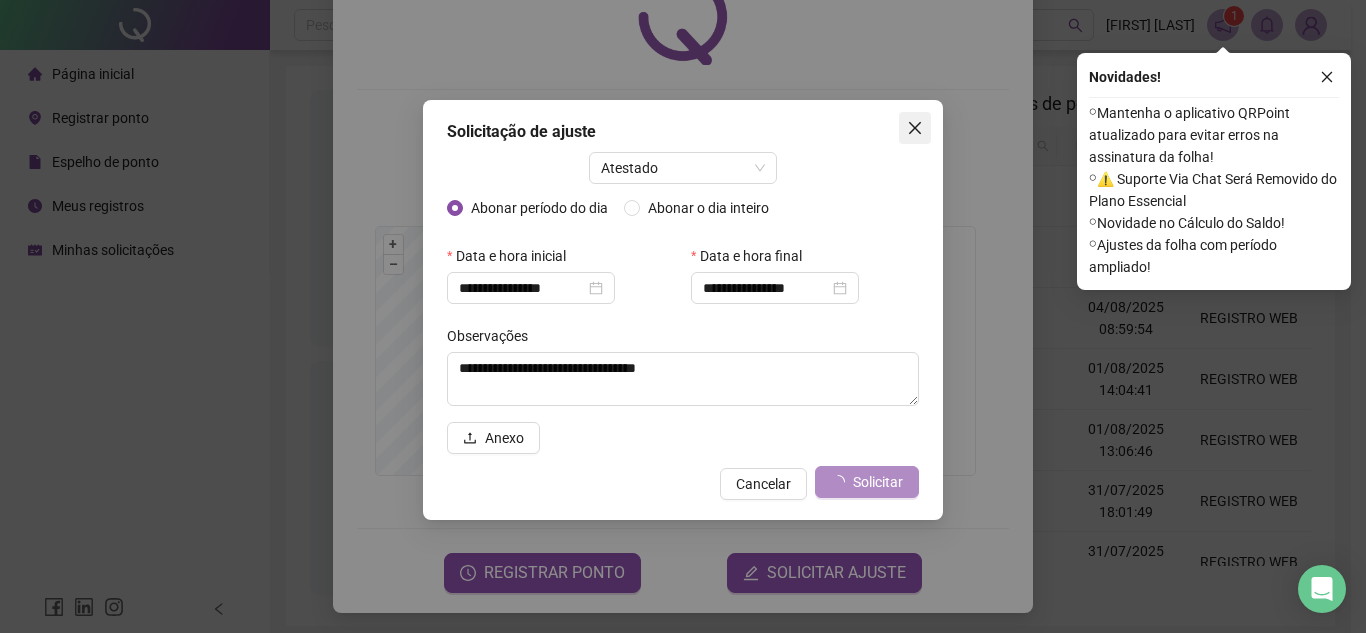 click 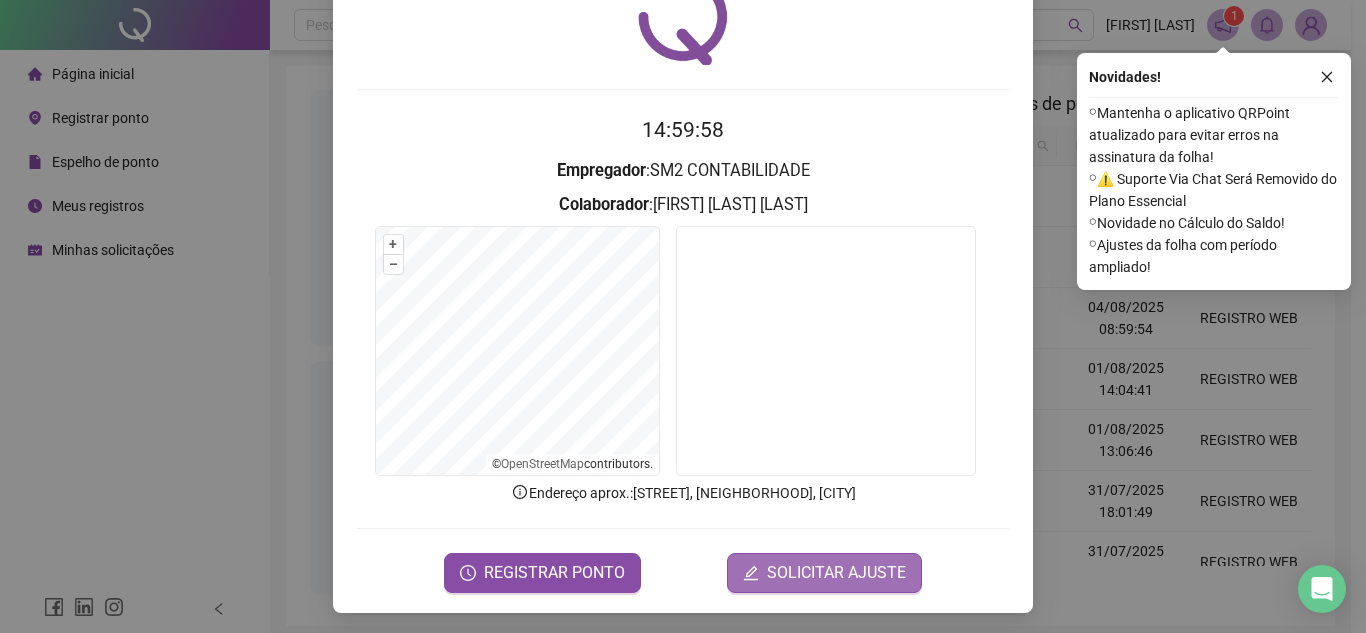 click on "SOLICITAR AJUSTE" at bounding box center (824, 573) 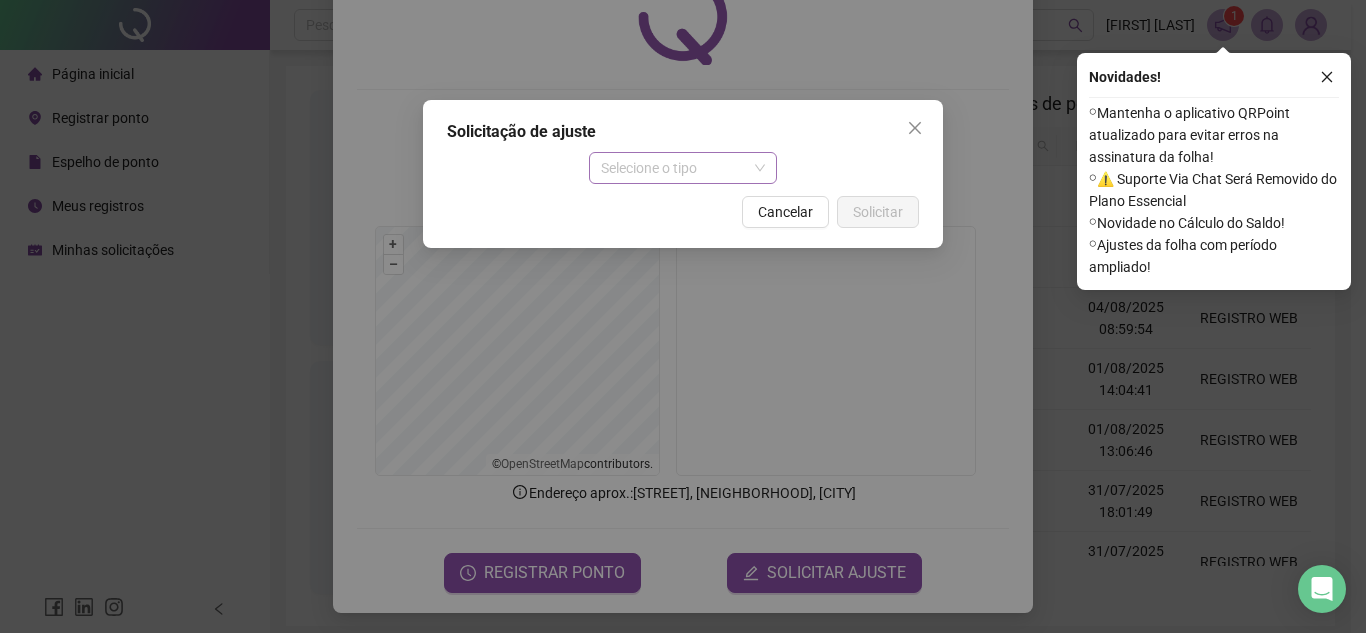 click on "Selecione o tipo" at bounding box center [683, 168] 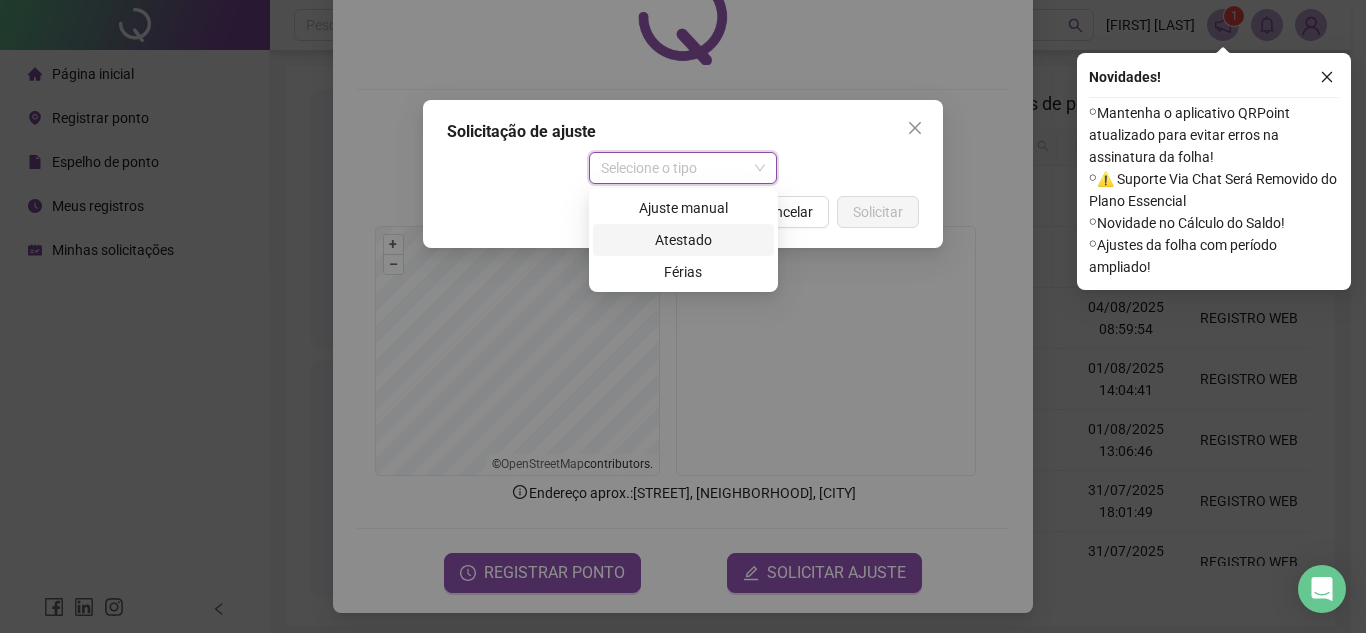 click on "Atestado" at bounding box center [683, 240] 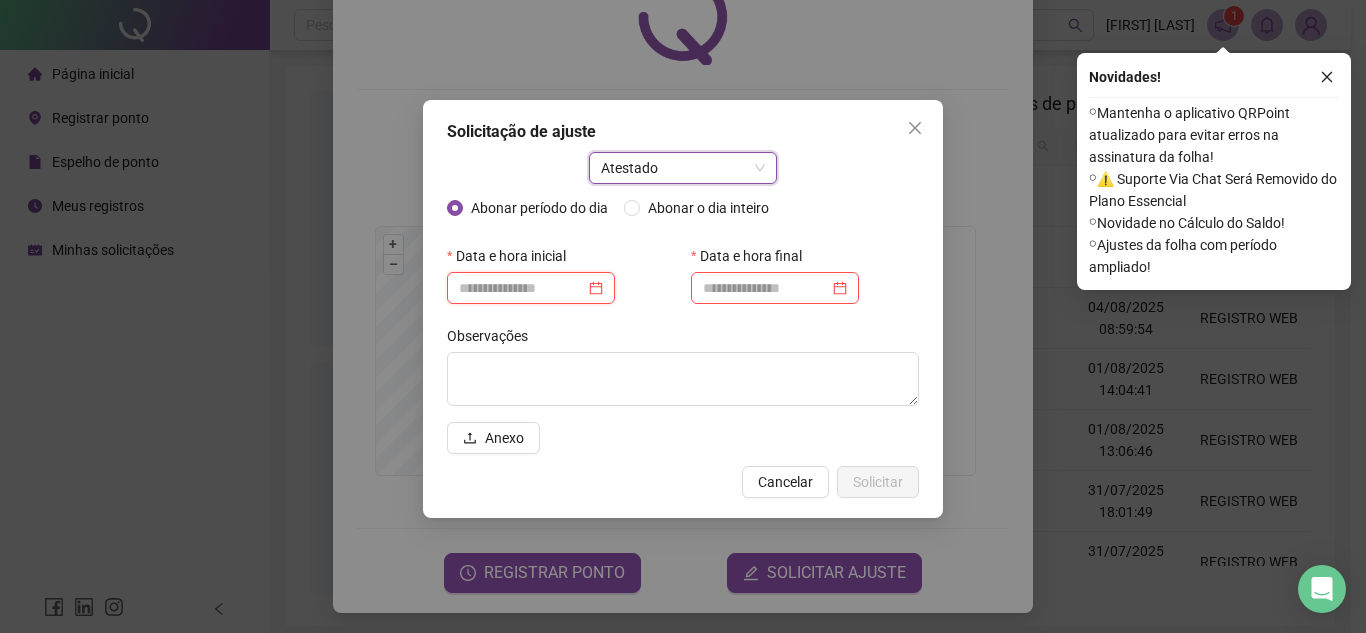 click at bounding box center (522, 288) 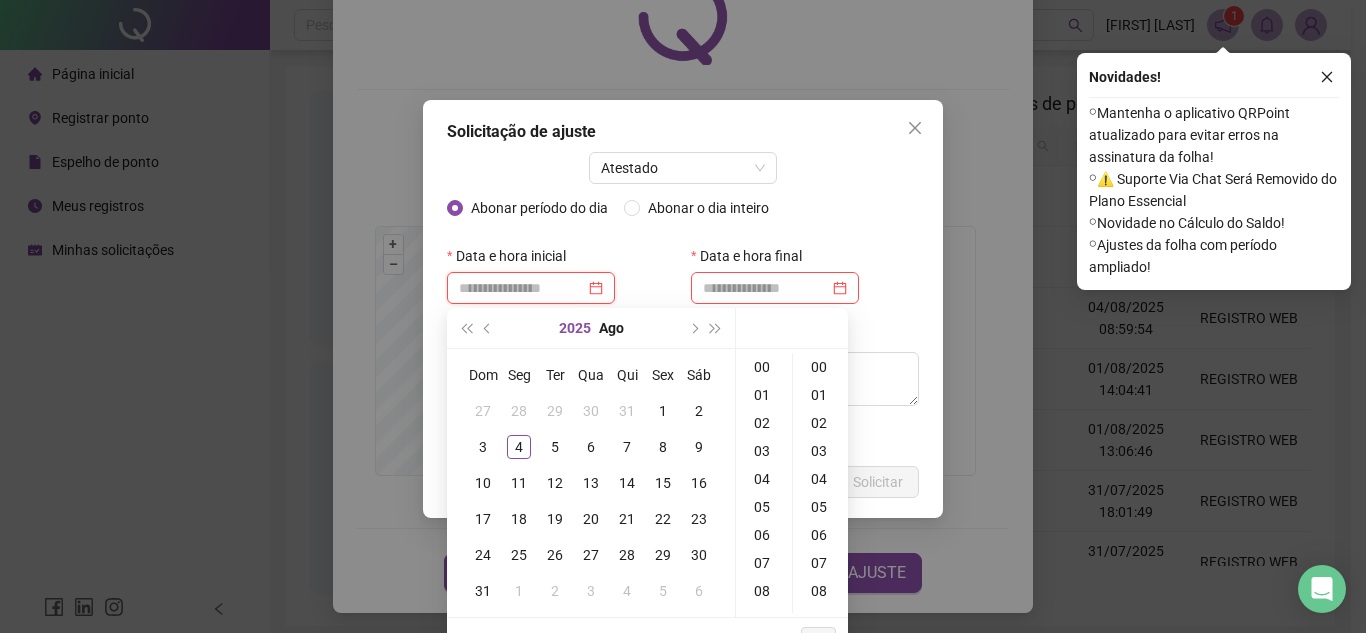 type on "**********" 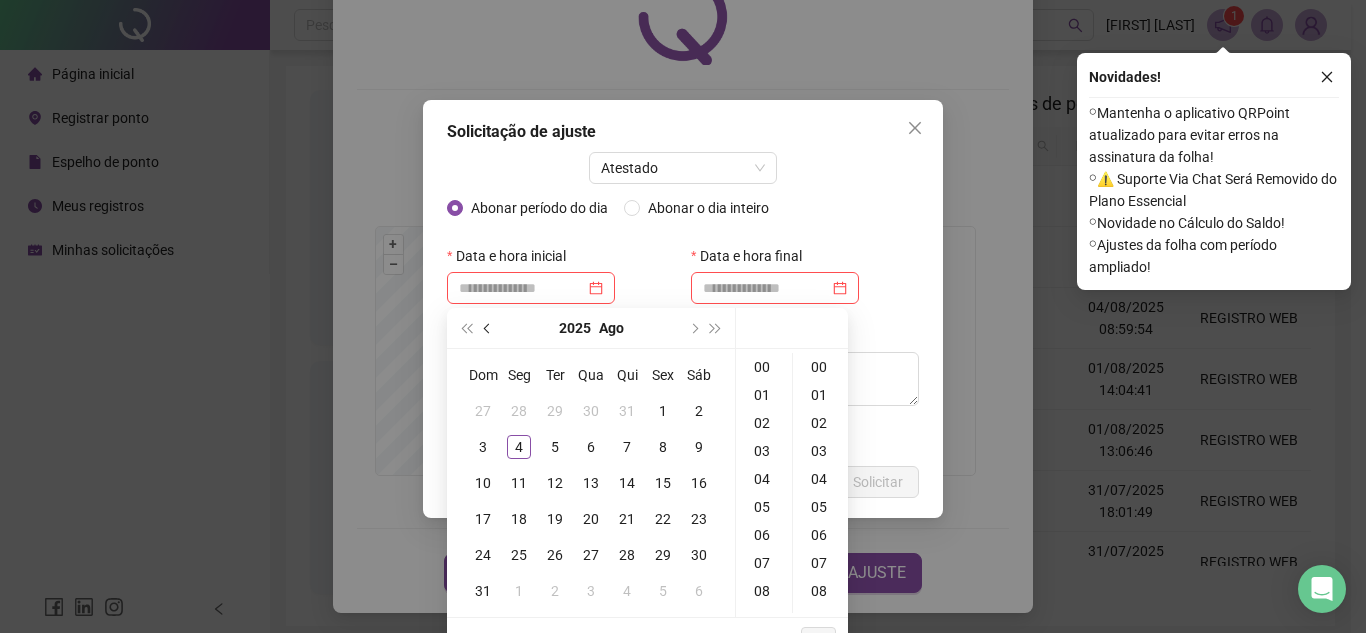 click at bounding box center (488, 328) 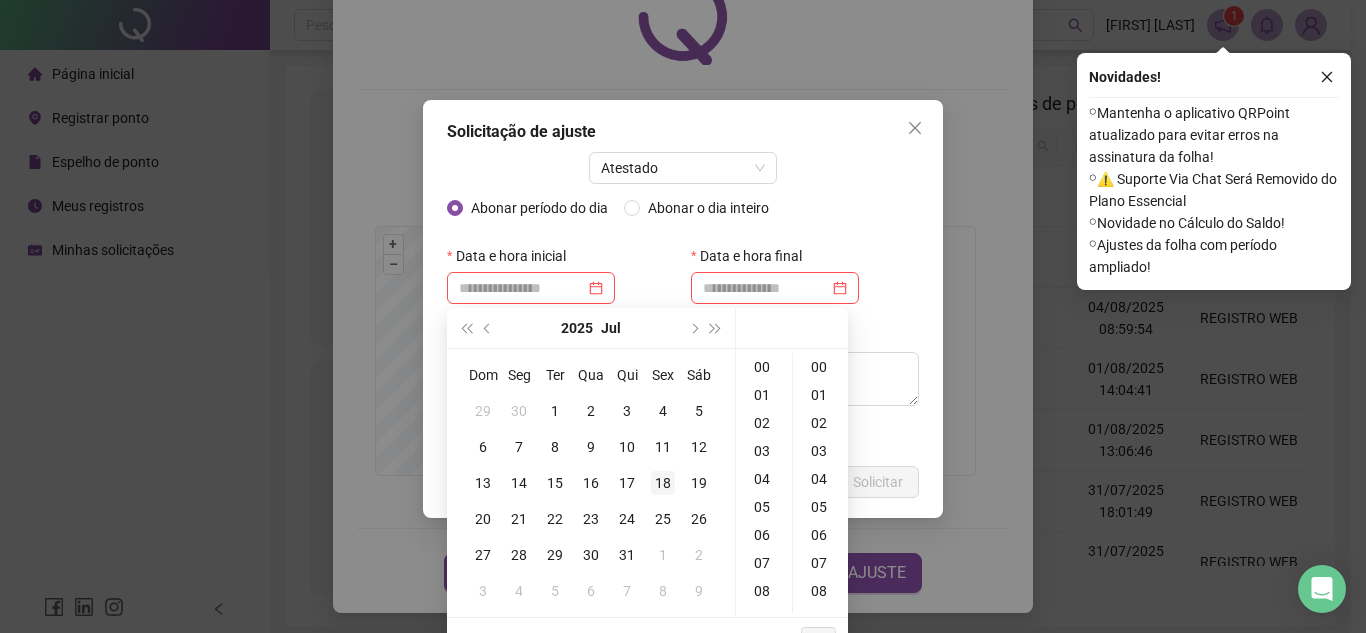click on "18" at bounding box center [663, 483] 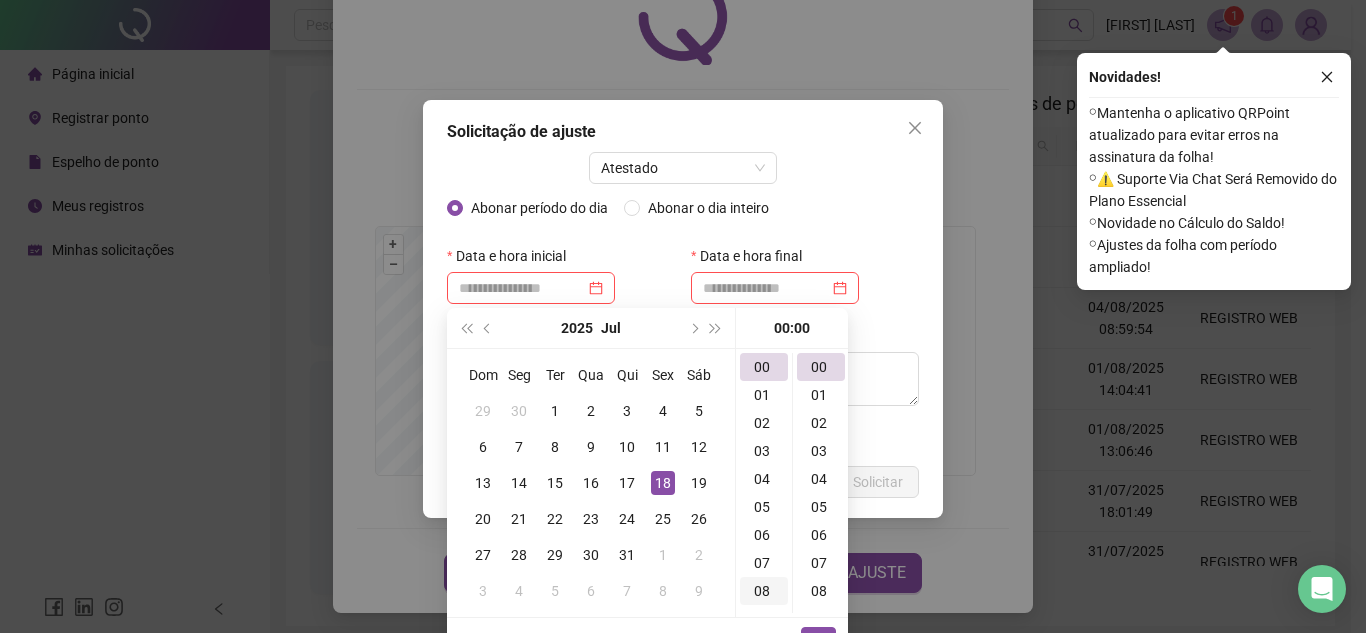 click on "08" at bounding box center [764, 591] 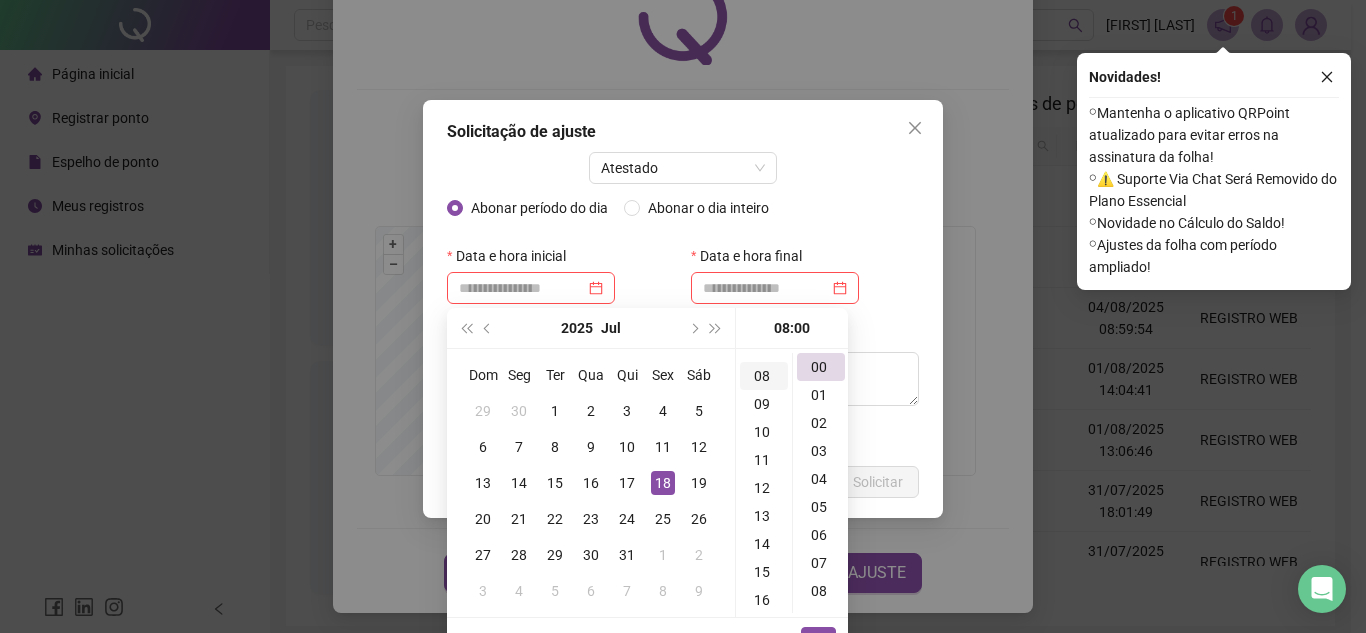 scroll, scrollTop: 224, scrollLeft: 0, axis: vertical 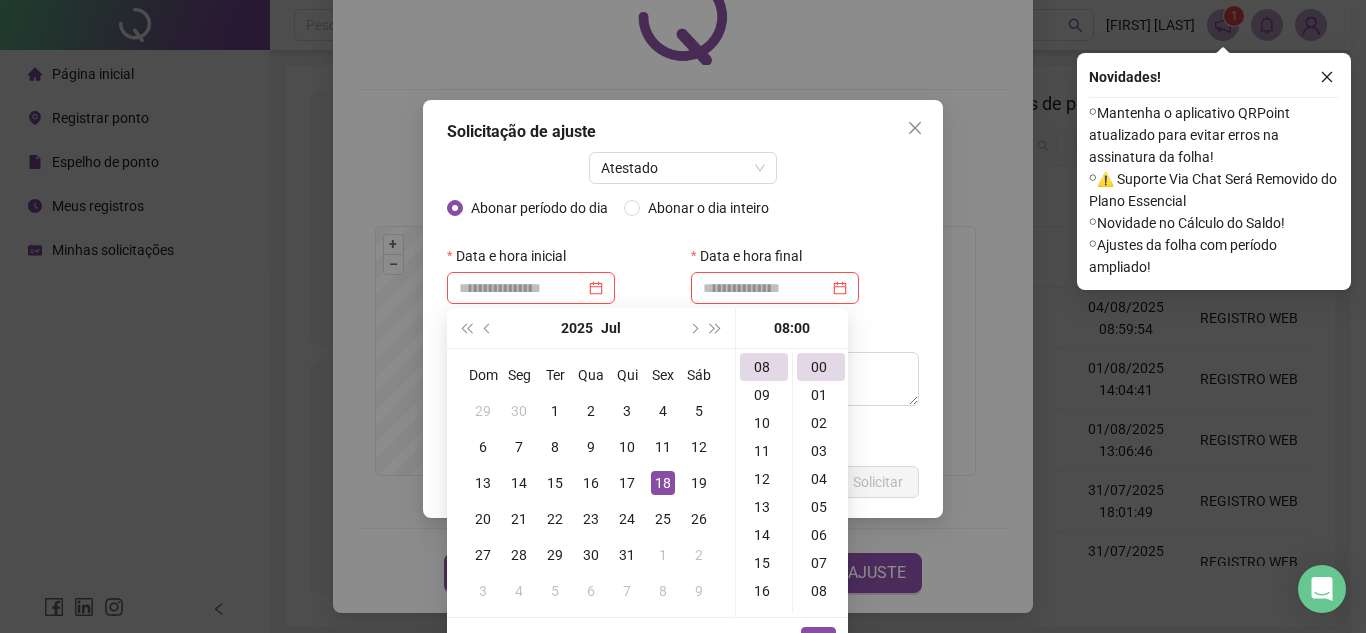 type on "**********" 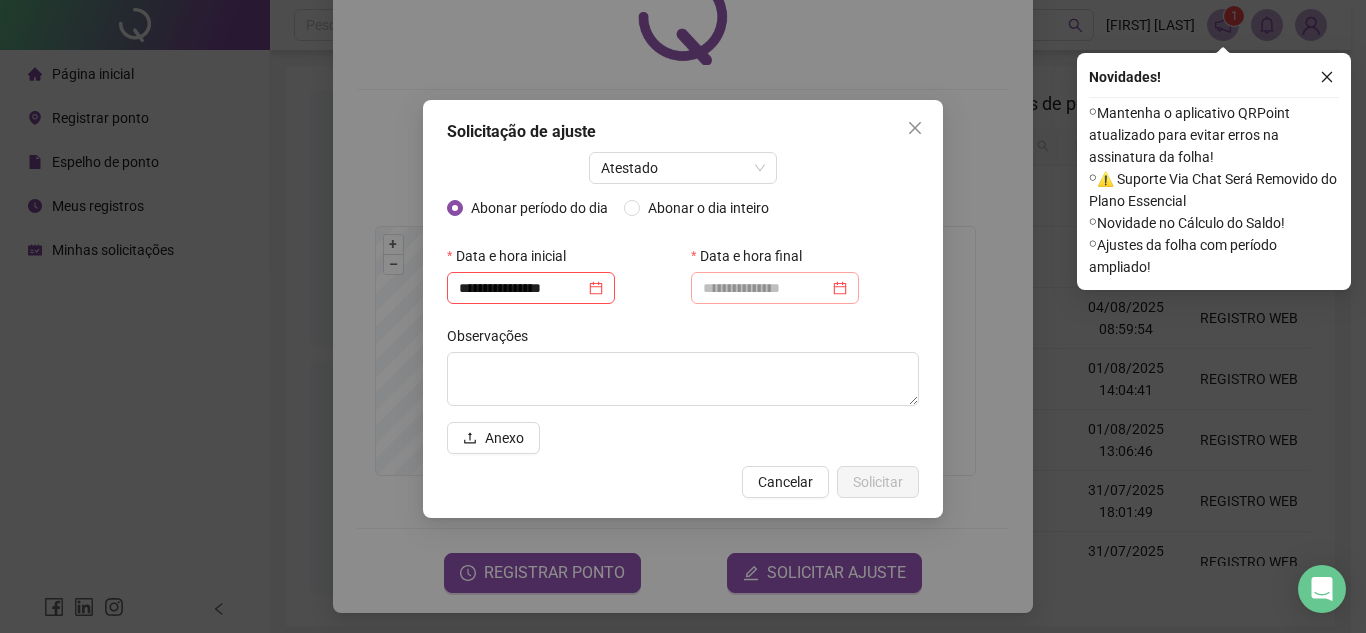 click at bounding box center (775, 288) 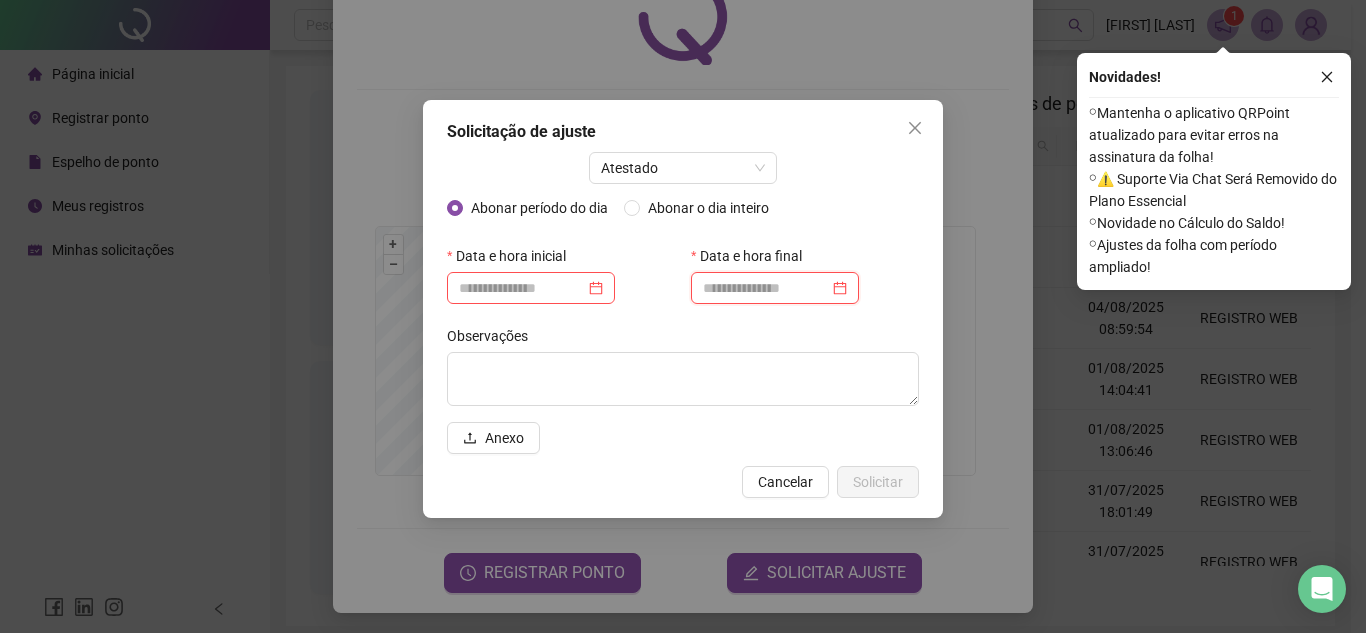 click at bounding box center [766, 288] 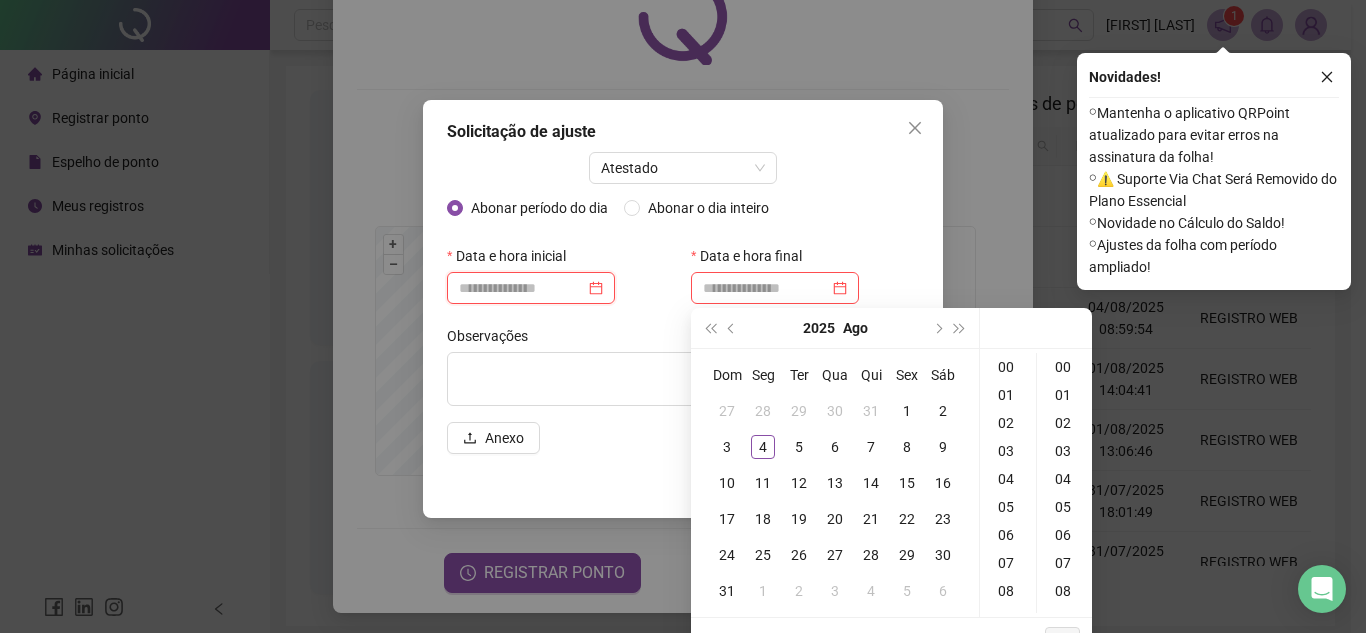 click at bounding box center [522, 288] 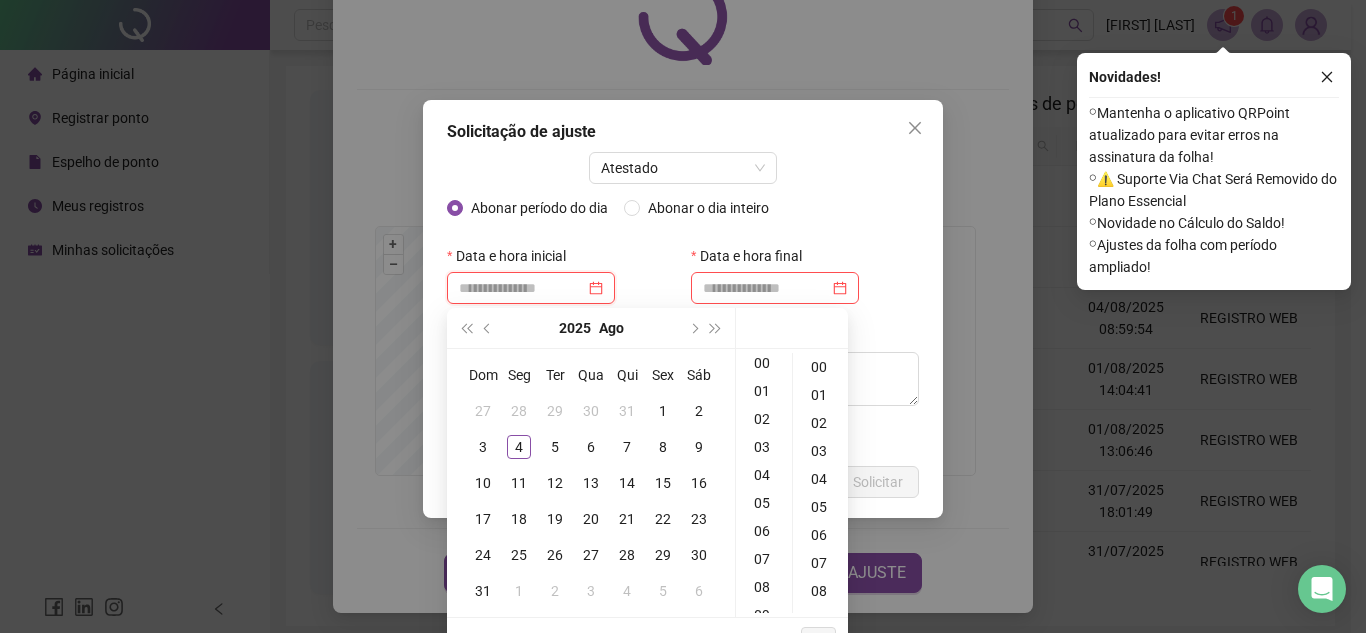 scroll, scrollTop: 0, scrollLeft: 0, axis: both 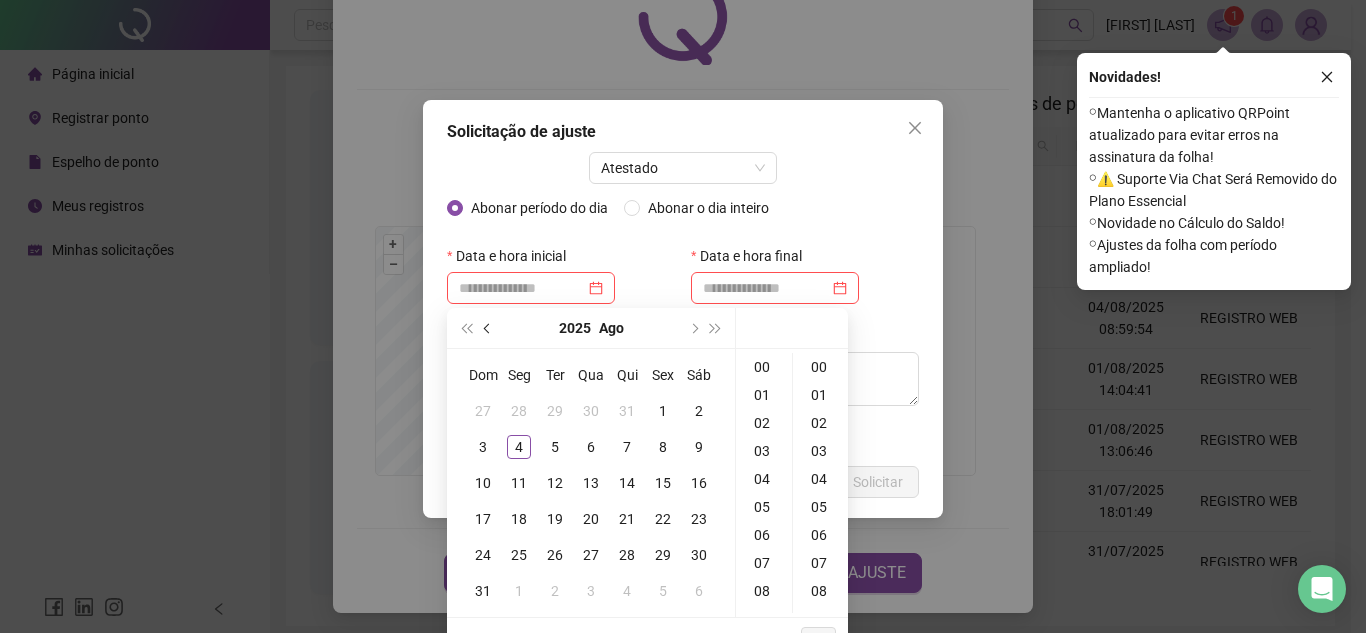 click at bounding box center [488, 328] 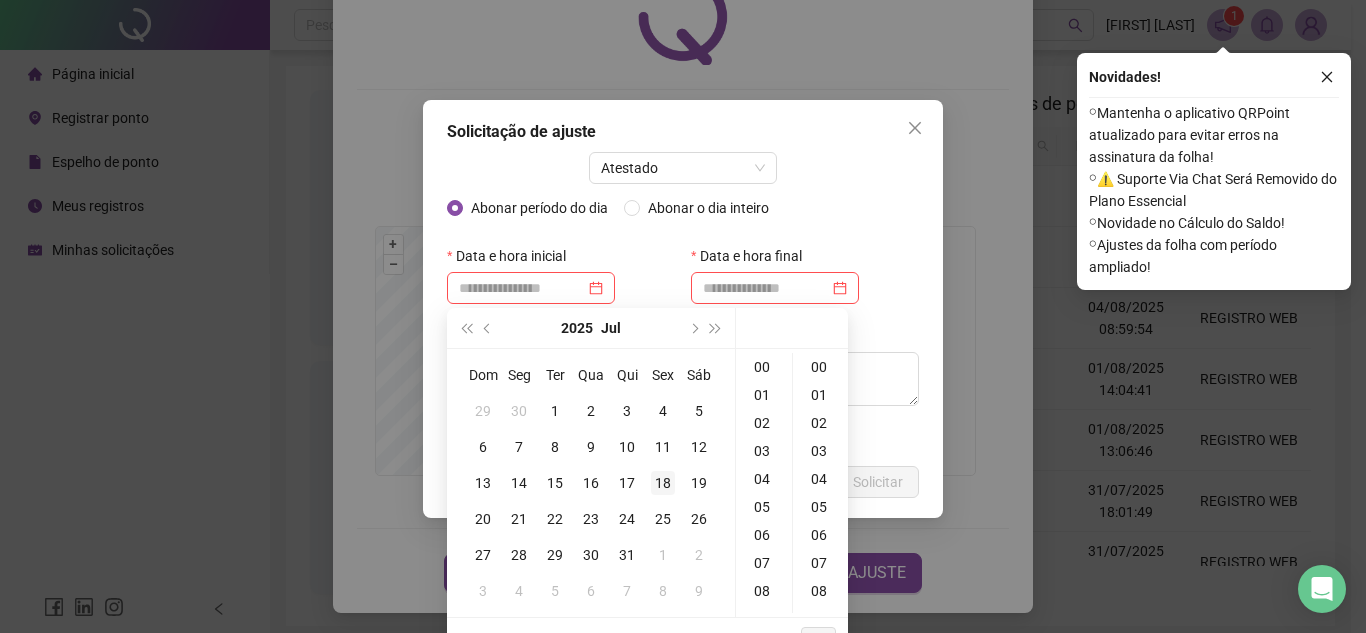 click on "18" at bounding box center (663, 483) 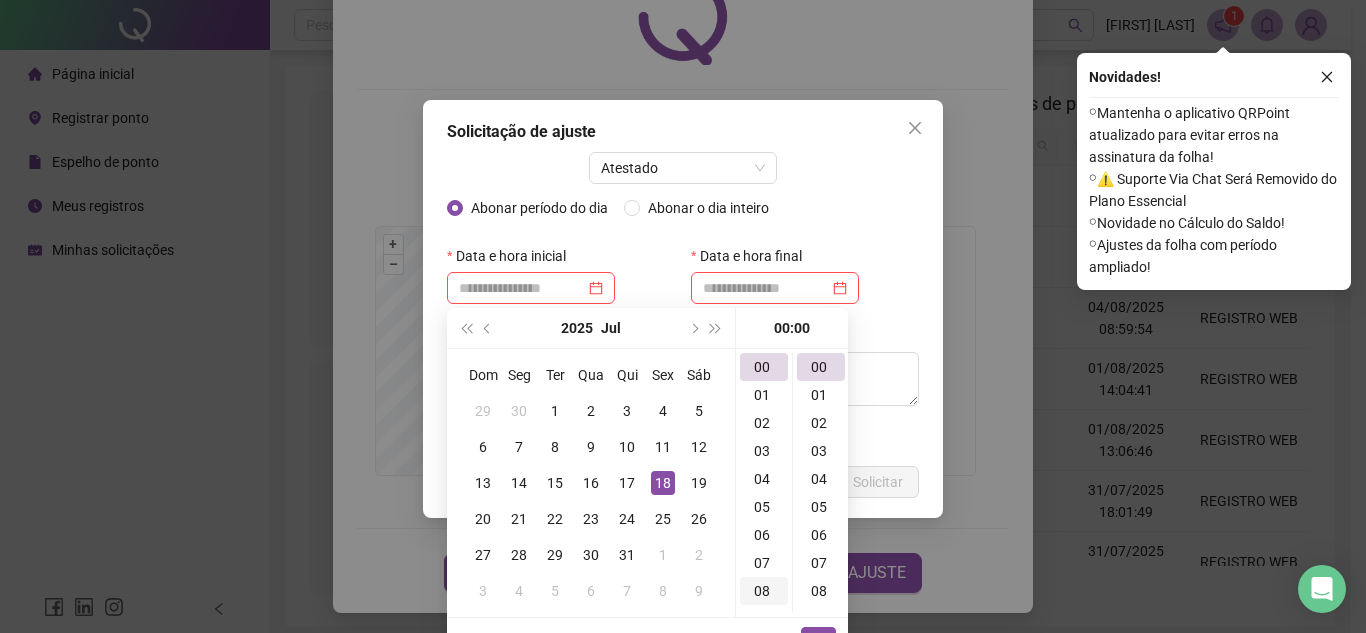 click on "08" at bounding box center (764, 591) 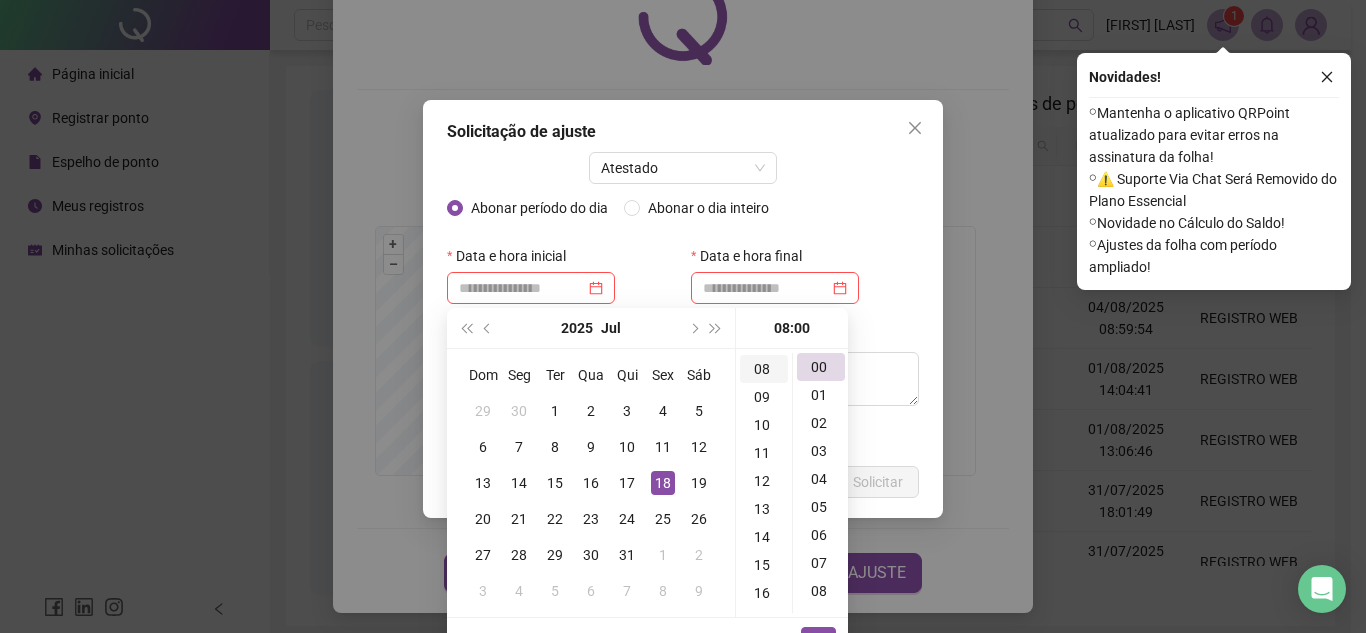 scroll, scrollTop: 224, scrollLeft: 0, axis: vertical 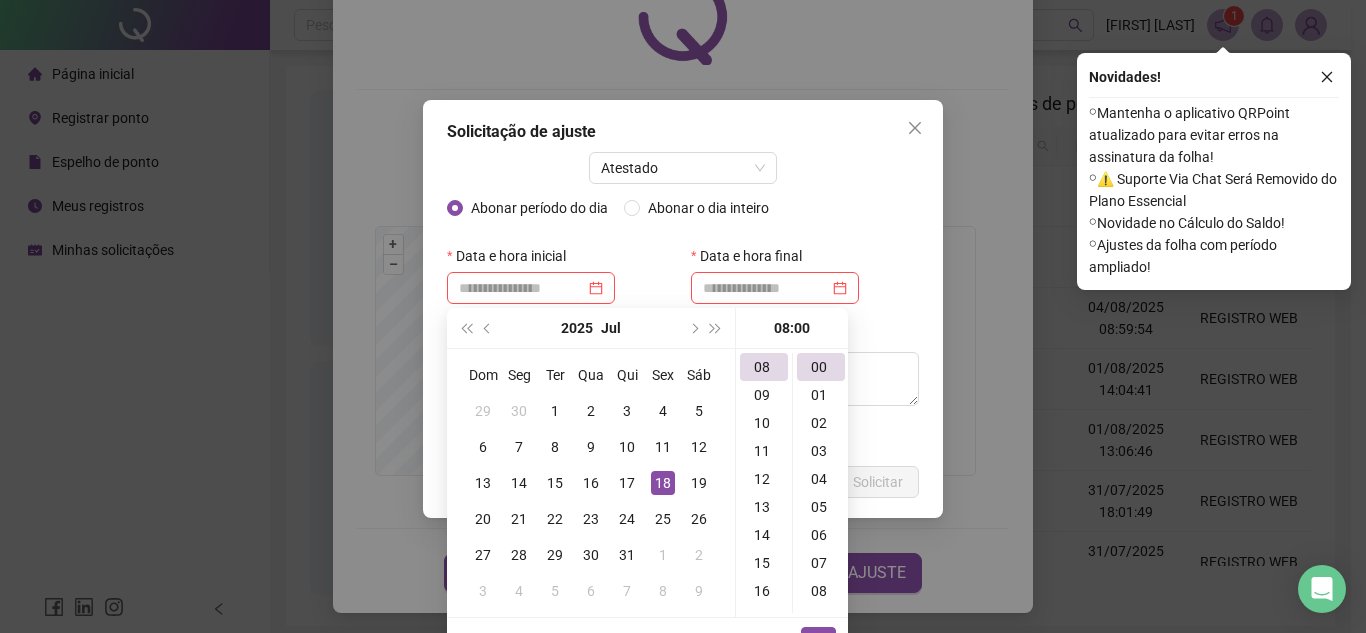 type on "**********" 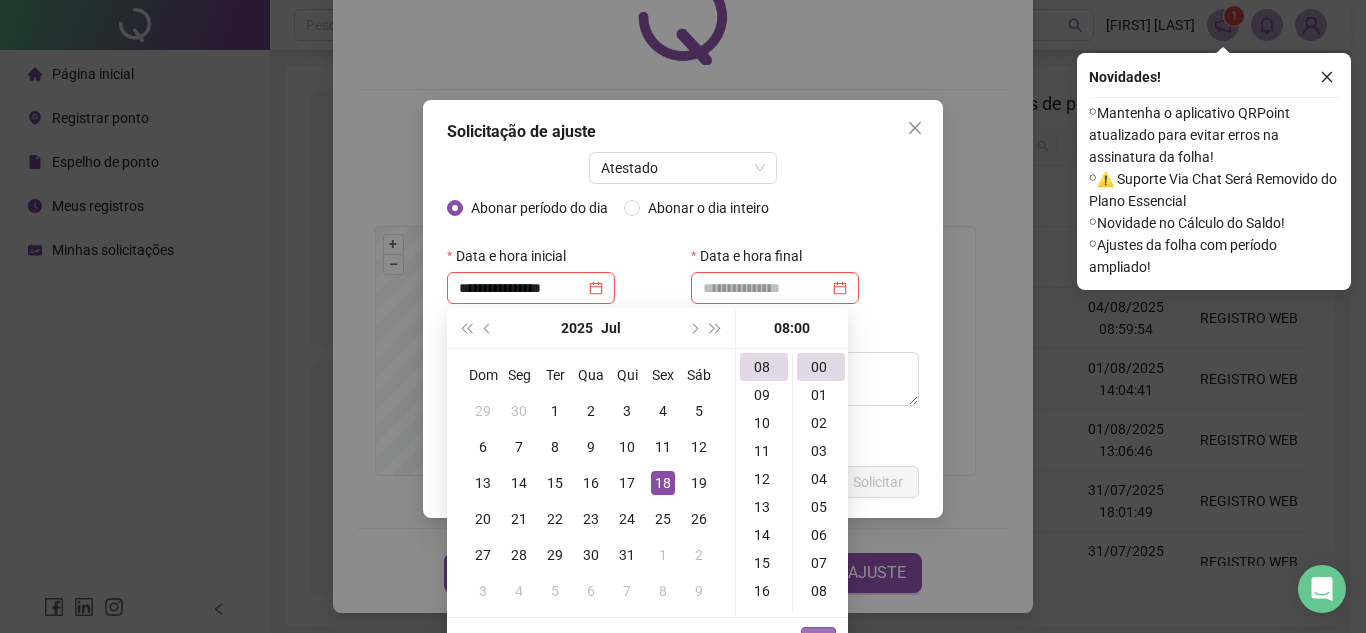 click on "OK" at bounding box center (818, 639) 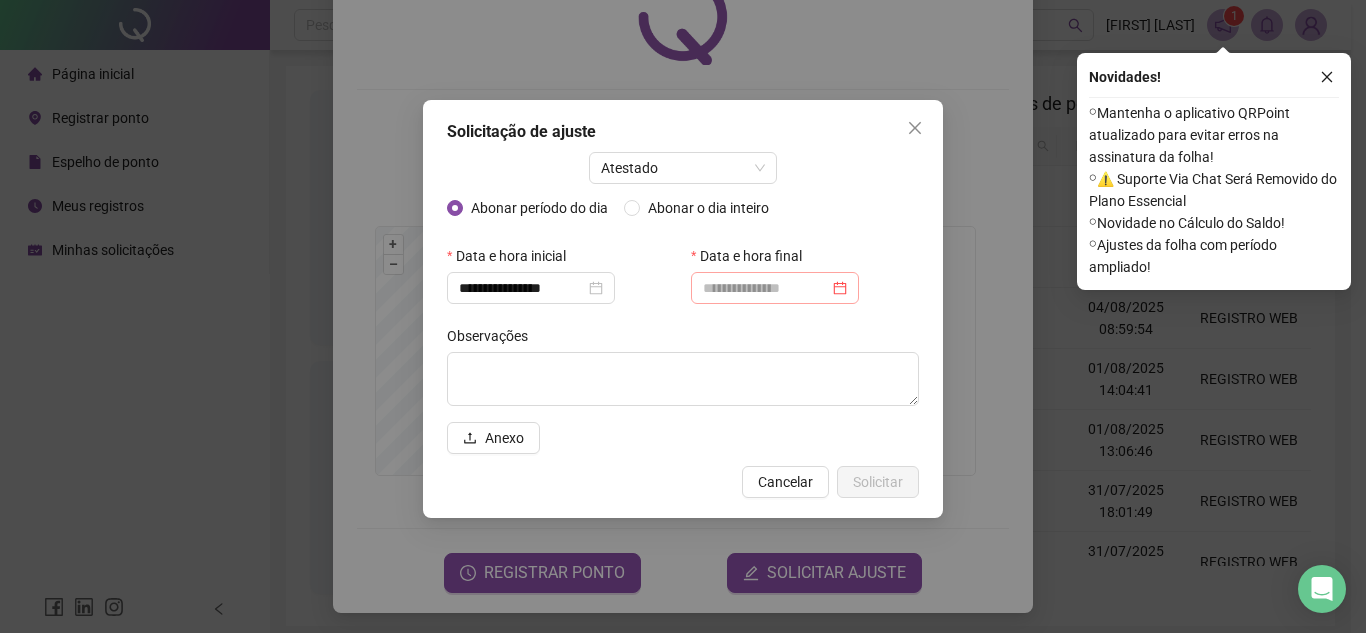 click at bounding box center (775, 288) 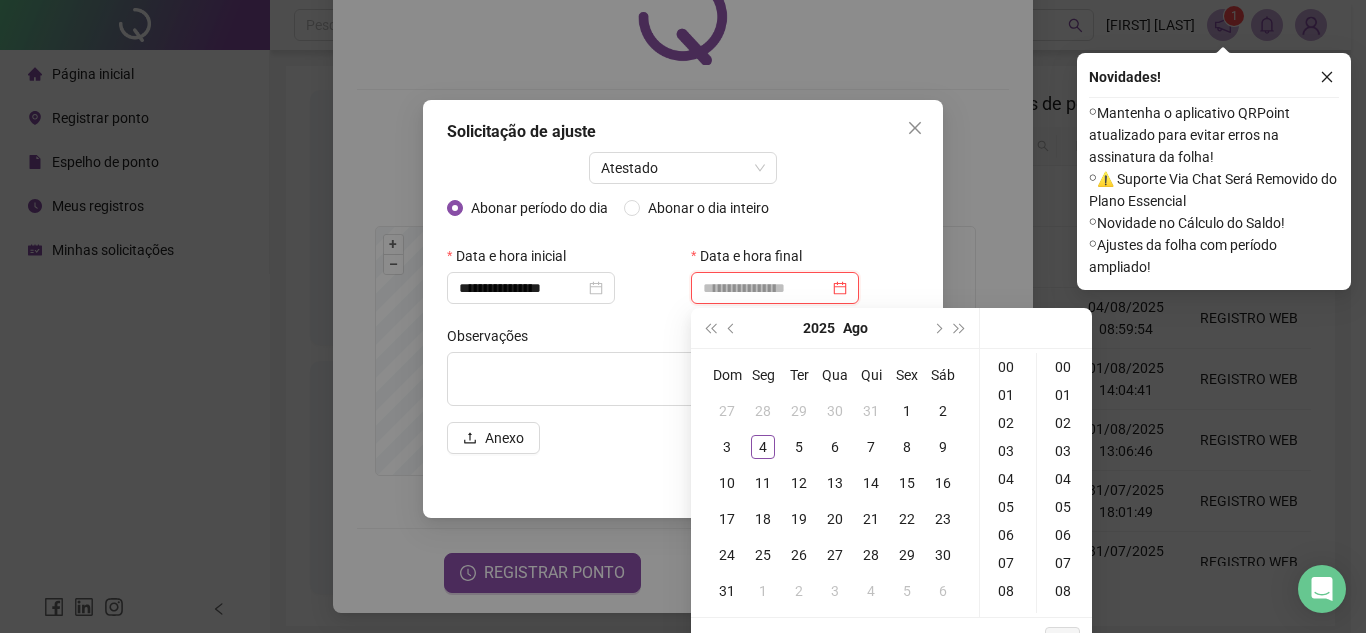 type on "**********" 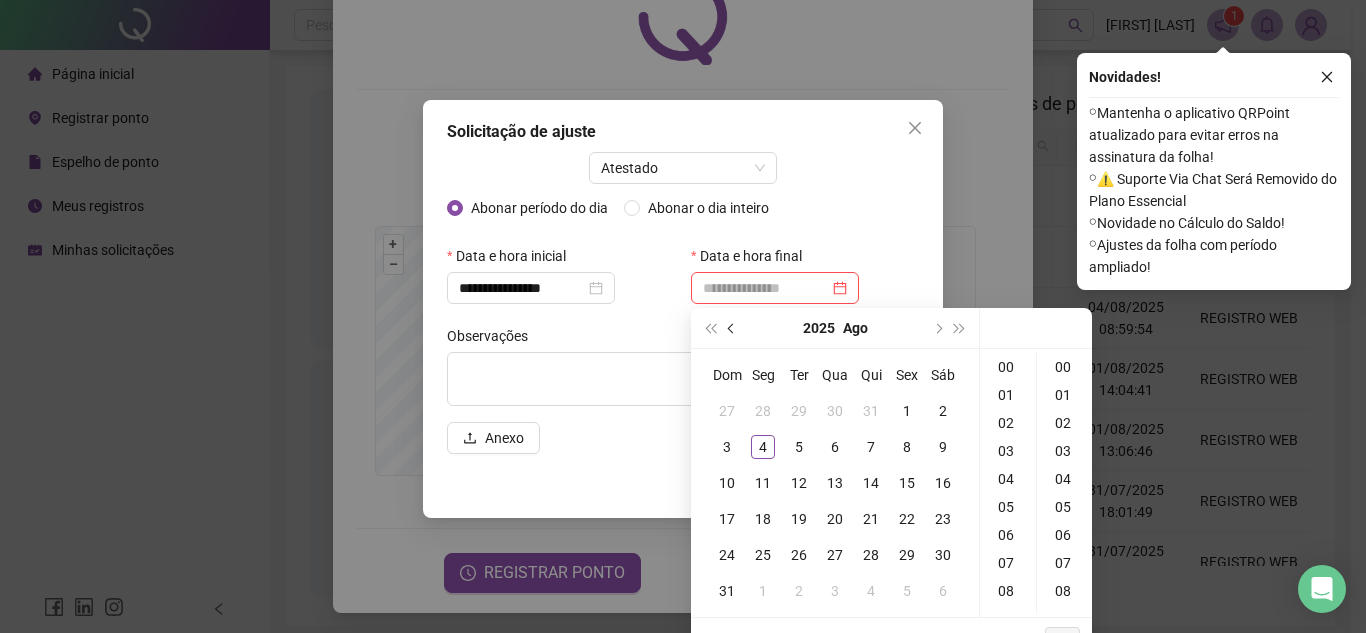 click at bounding box center (732, 328) 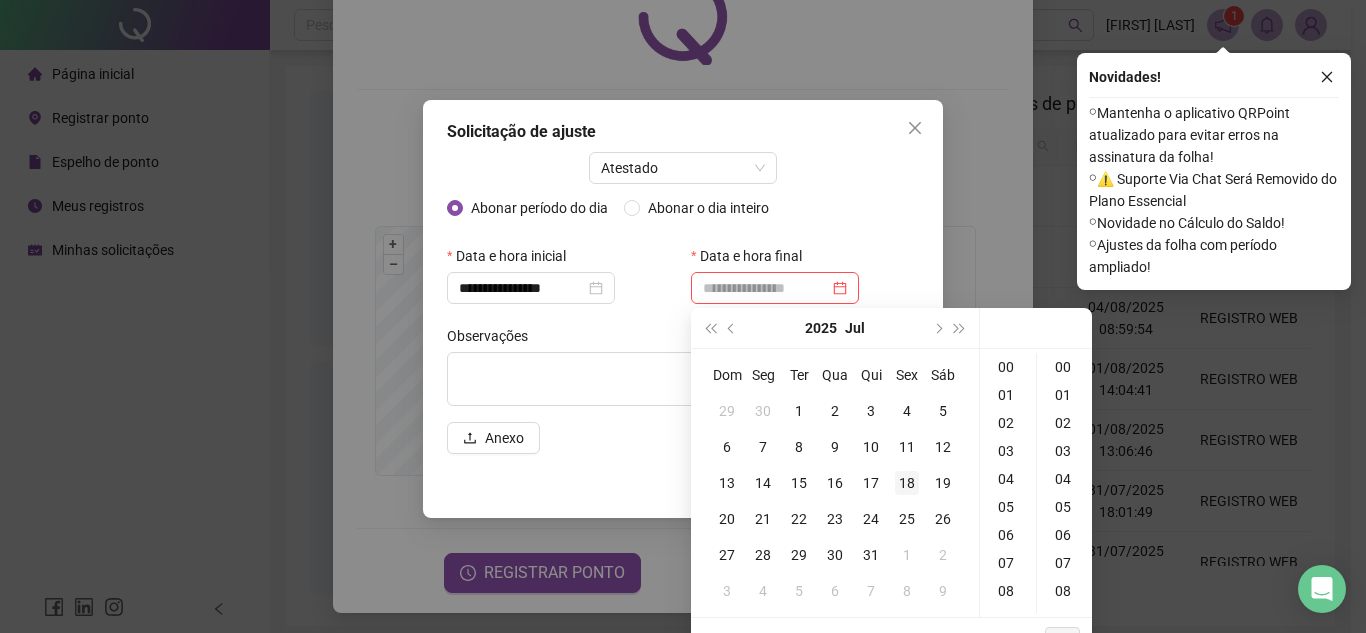 click on "18" at bounding box center (907, 483) 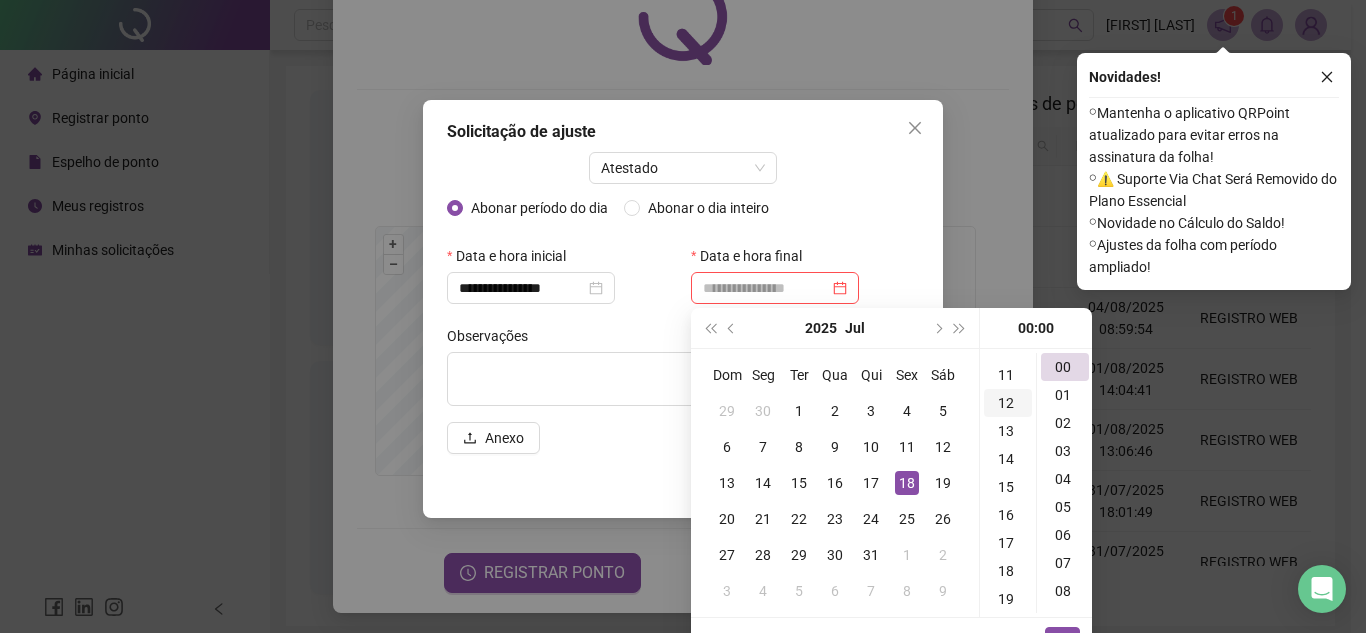 scroll, scrollTop: 200, scrollLeft: 0, axis: vertical 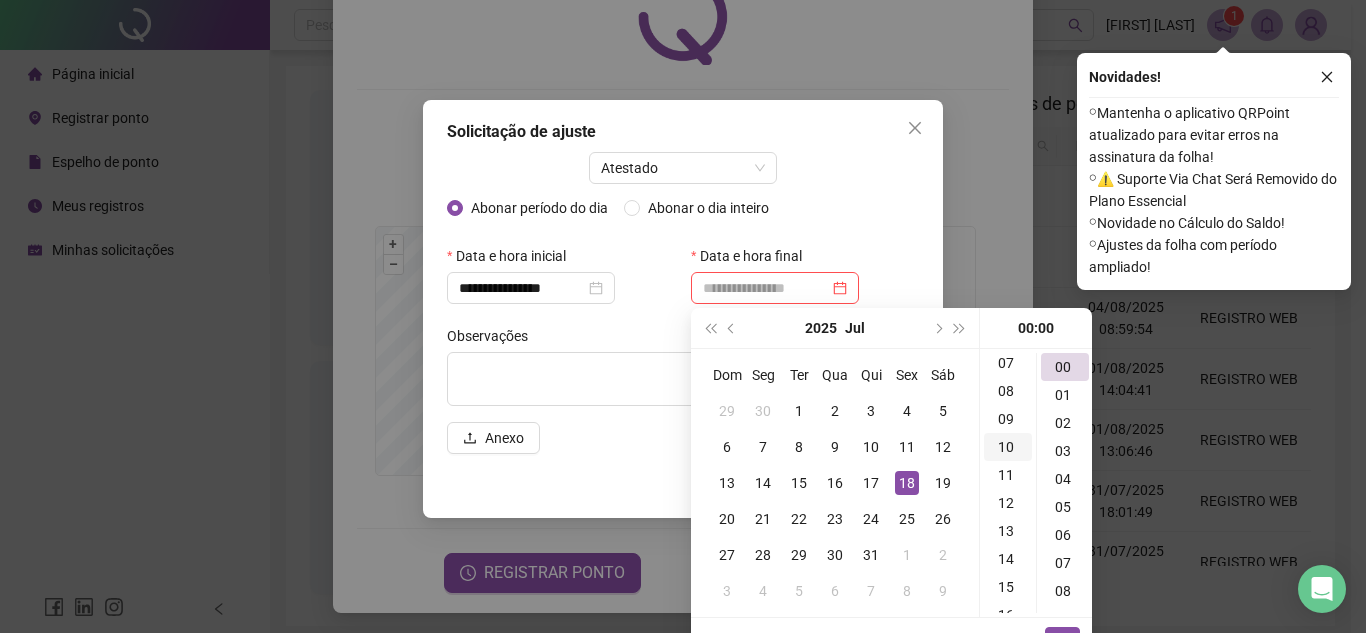 click on "10" at bounding box center (1008, 447) 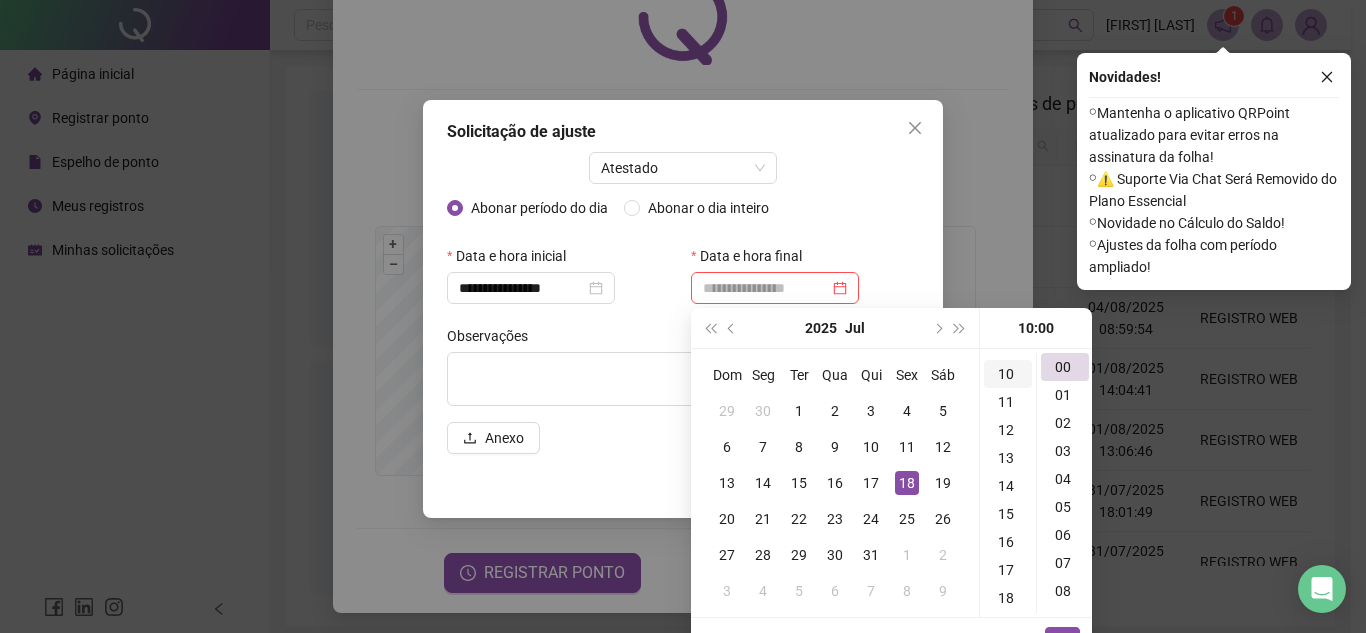 scroll, scrollTop: 280, scrollLeft: 0, axis: vertical 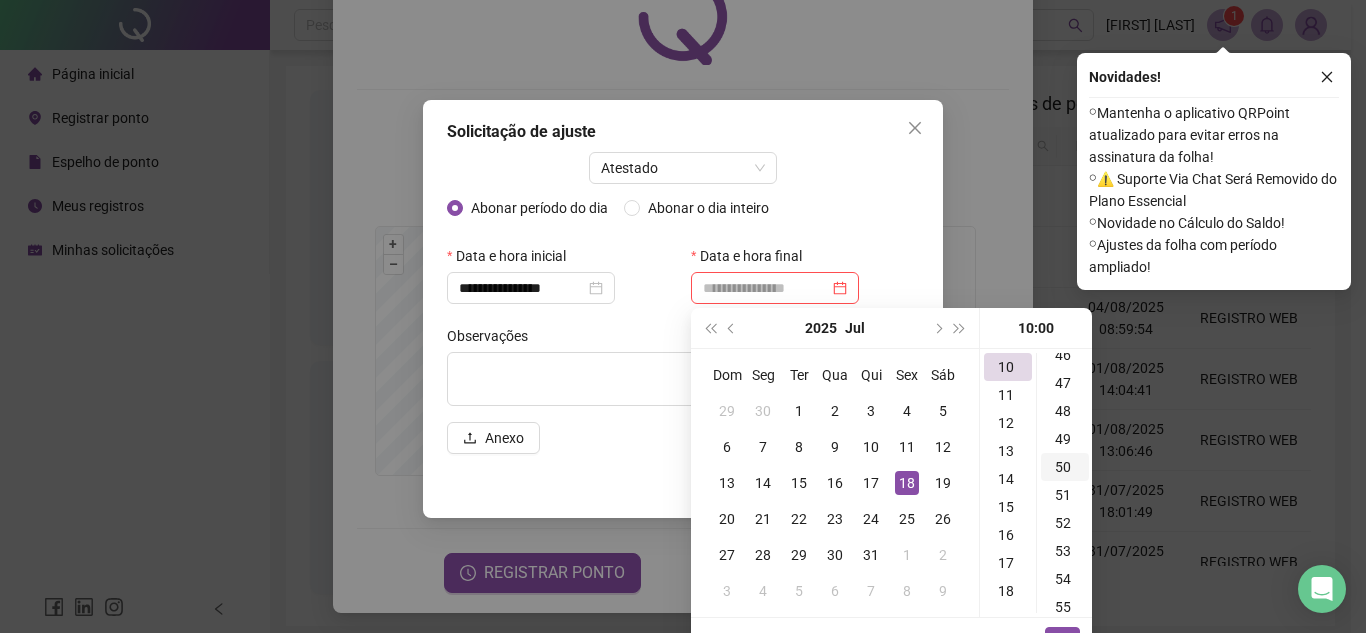 click on "49" at bounding box center (1065, 439) 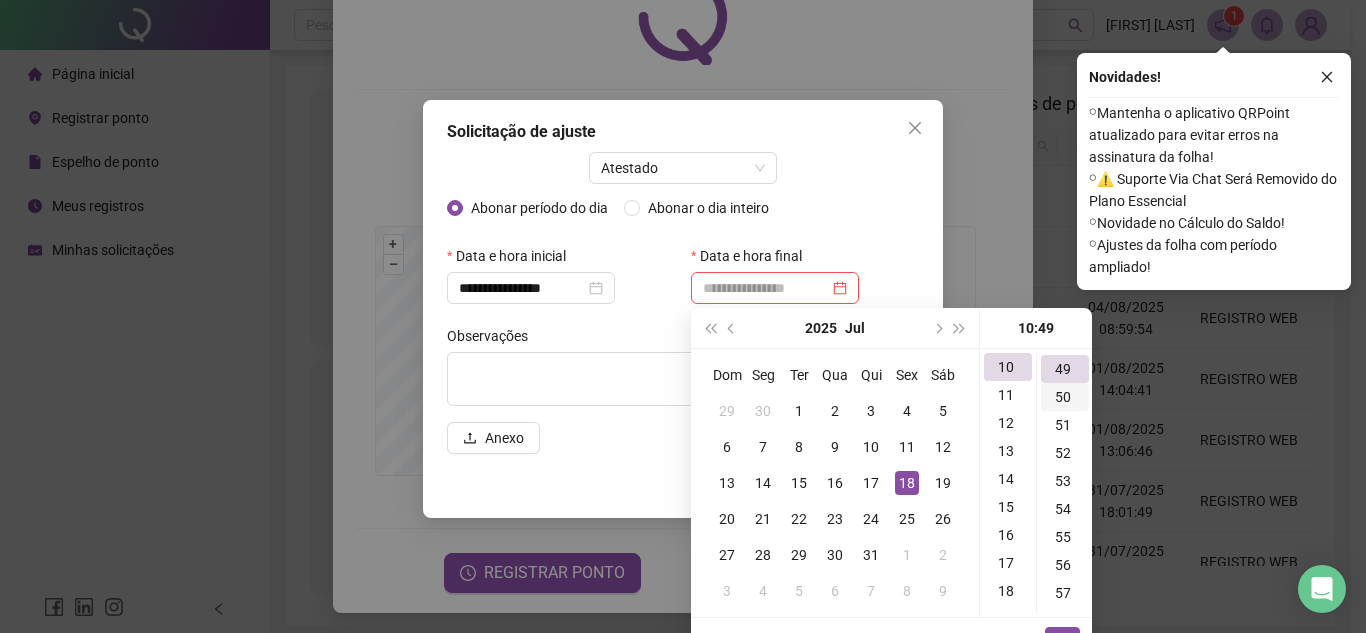 scroll, scrollTop: 1372, scrollLeft: 0, axis: vertical 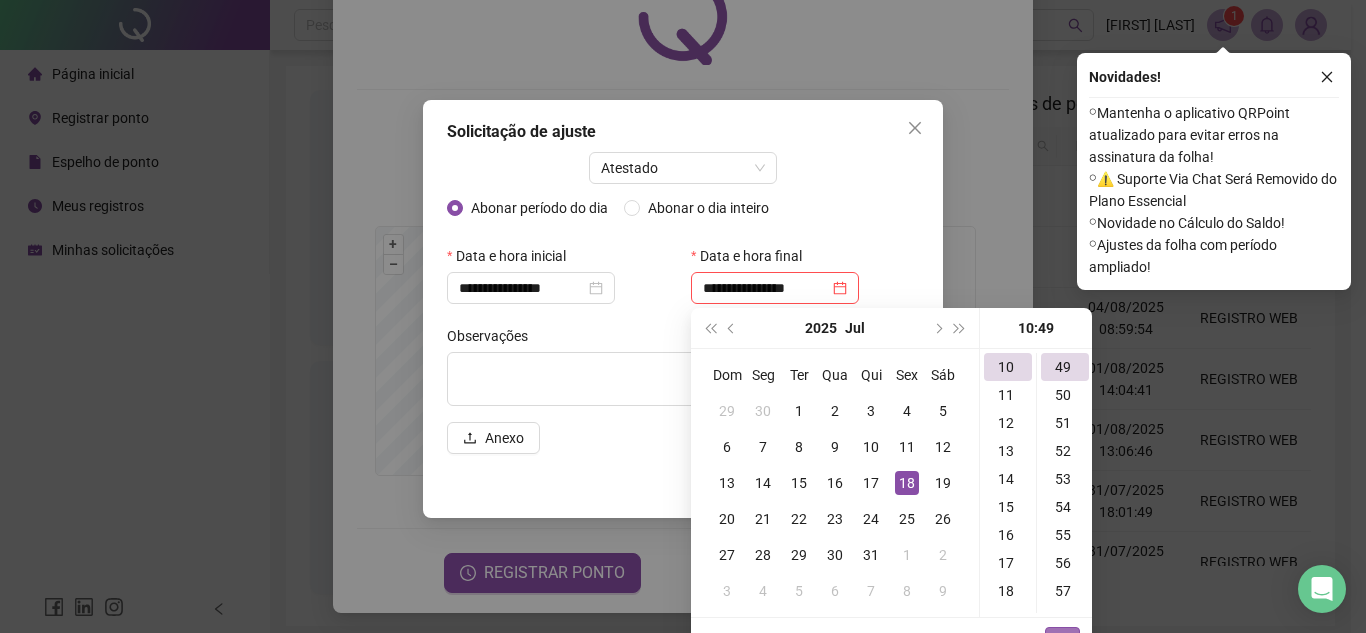 type on "**********" 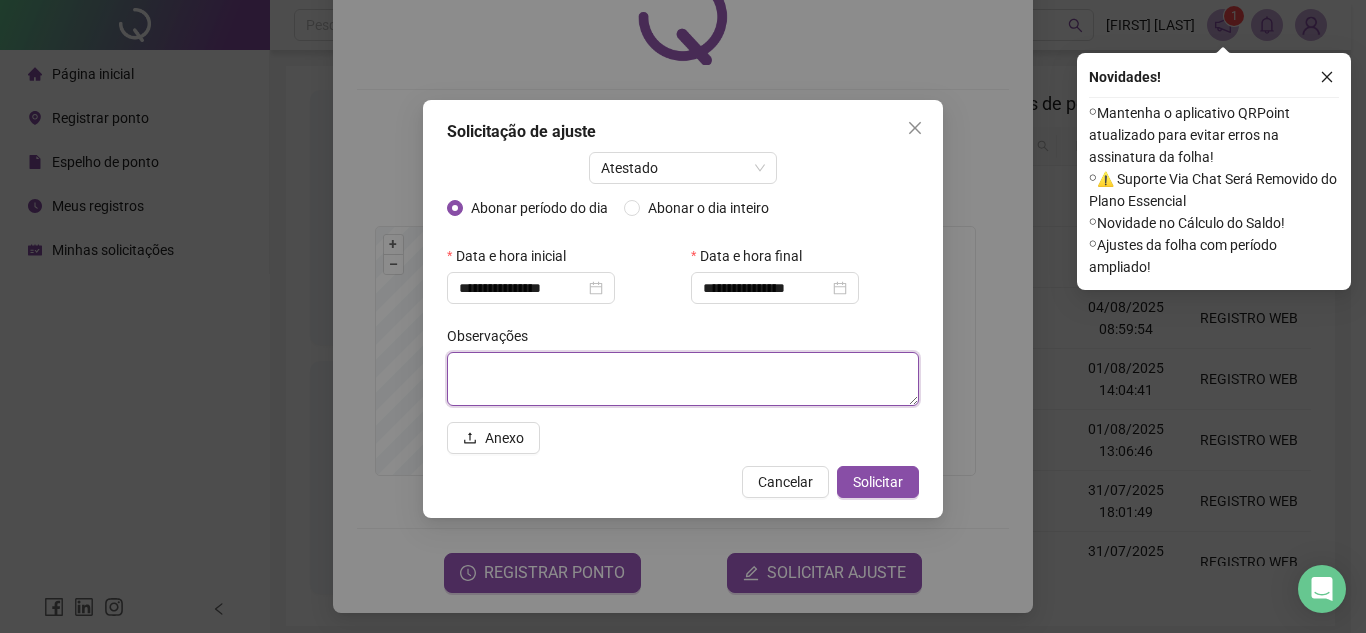 click at bounding box center (683, 379) 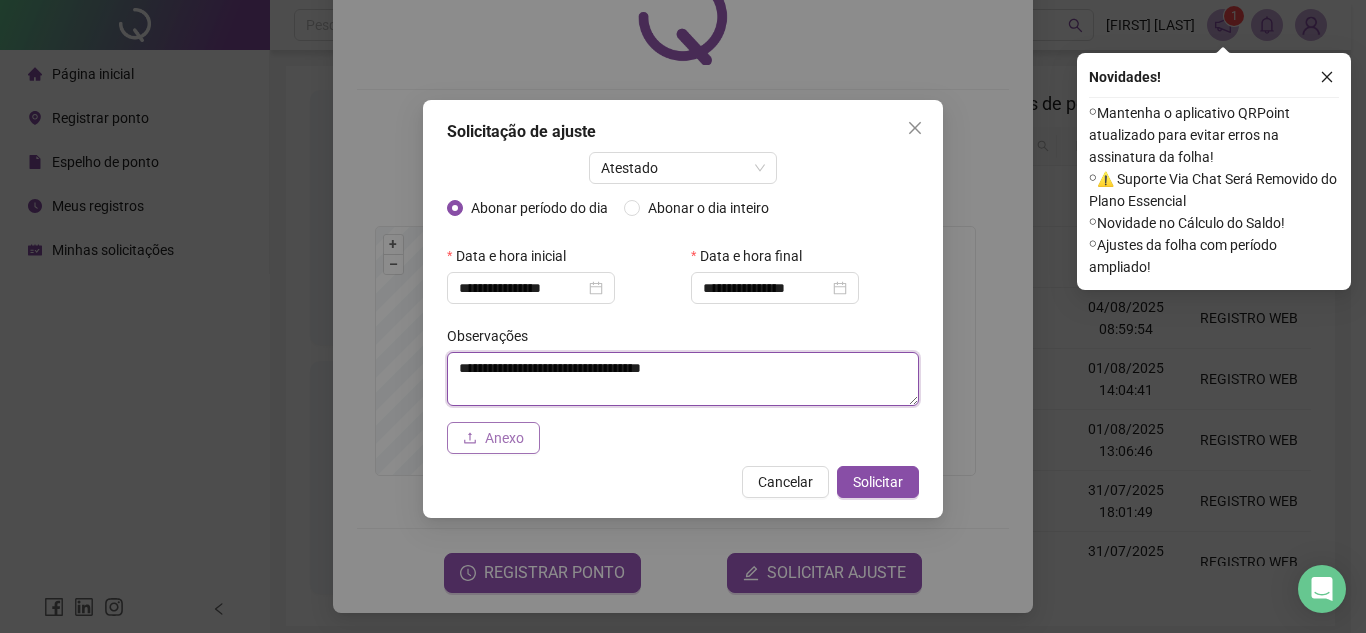 type on "**********" 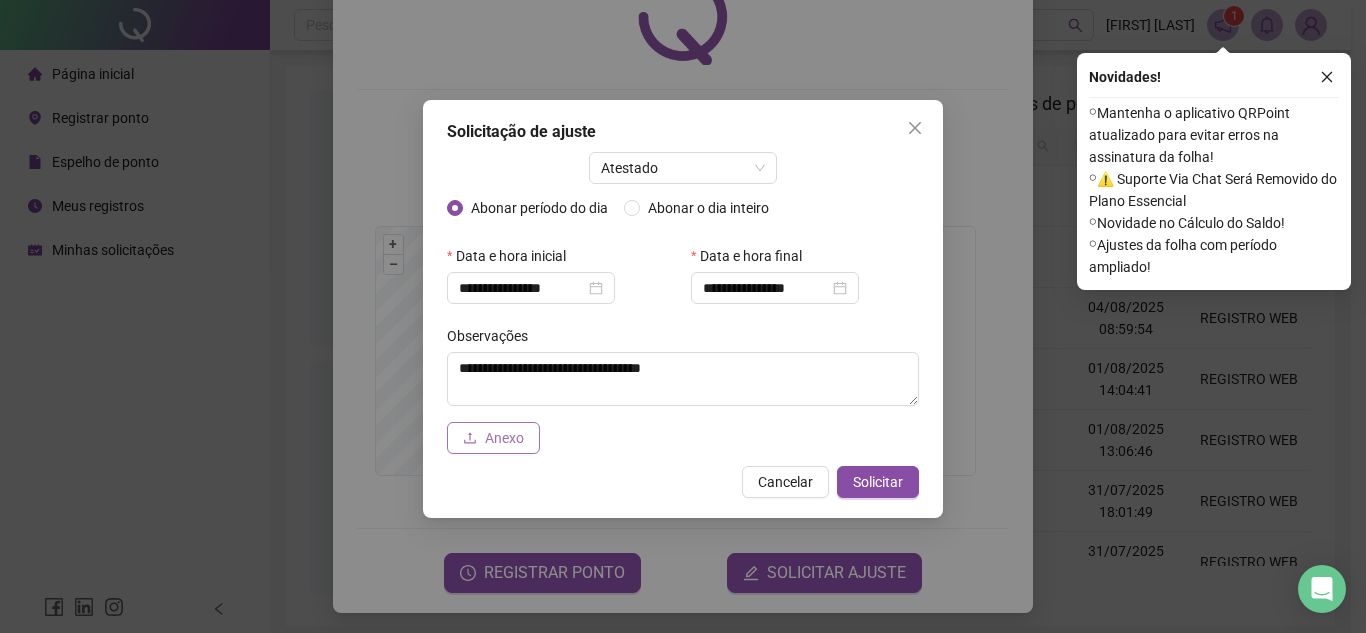click on "Anexo" at bounding box center [493, 438] 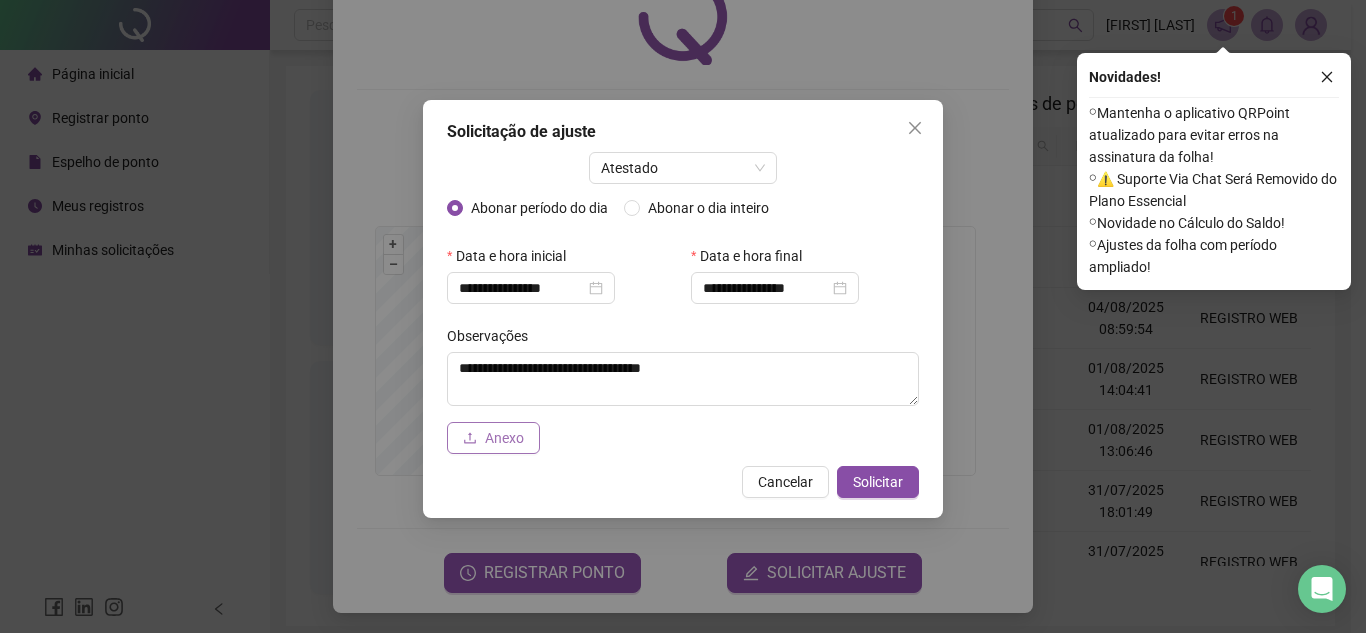 click on "Anexo" at bounding box center (493, 438) 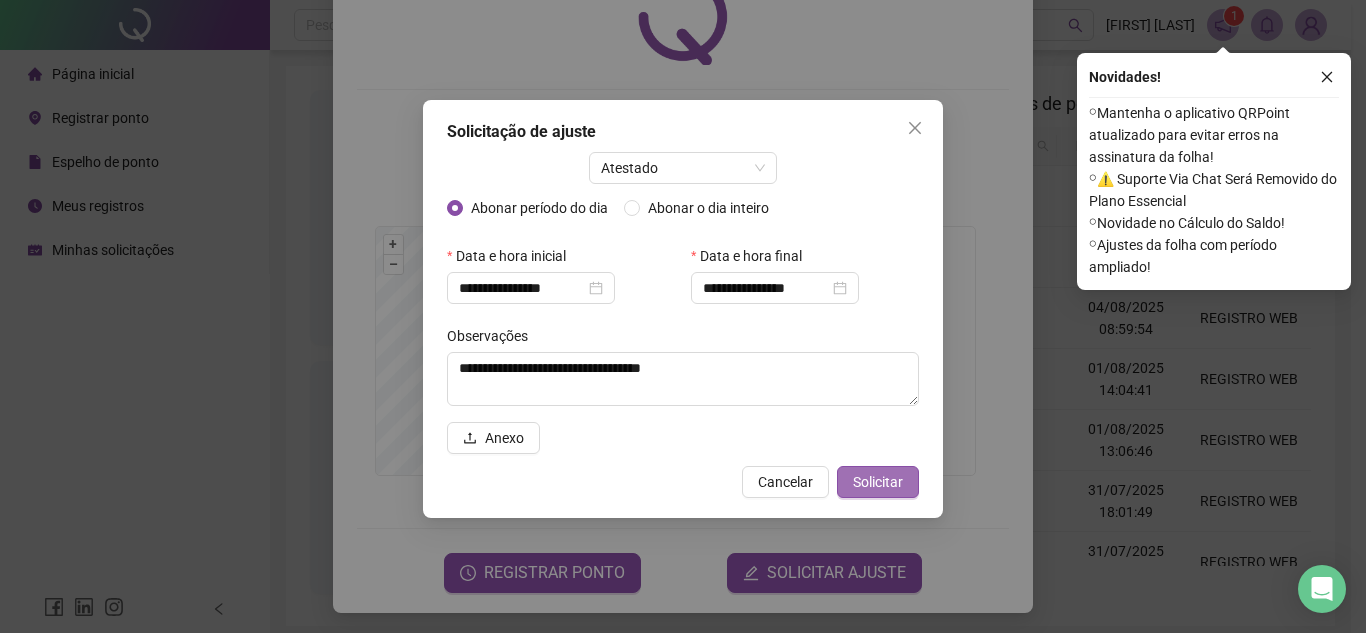 click on "Solicitar" at bounding box center (878, 482) 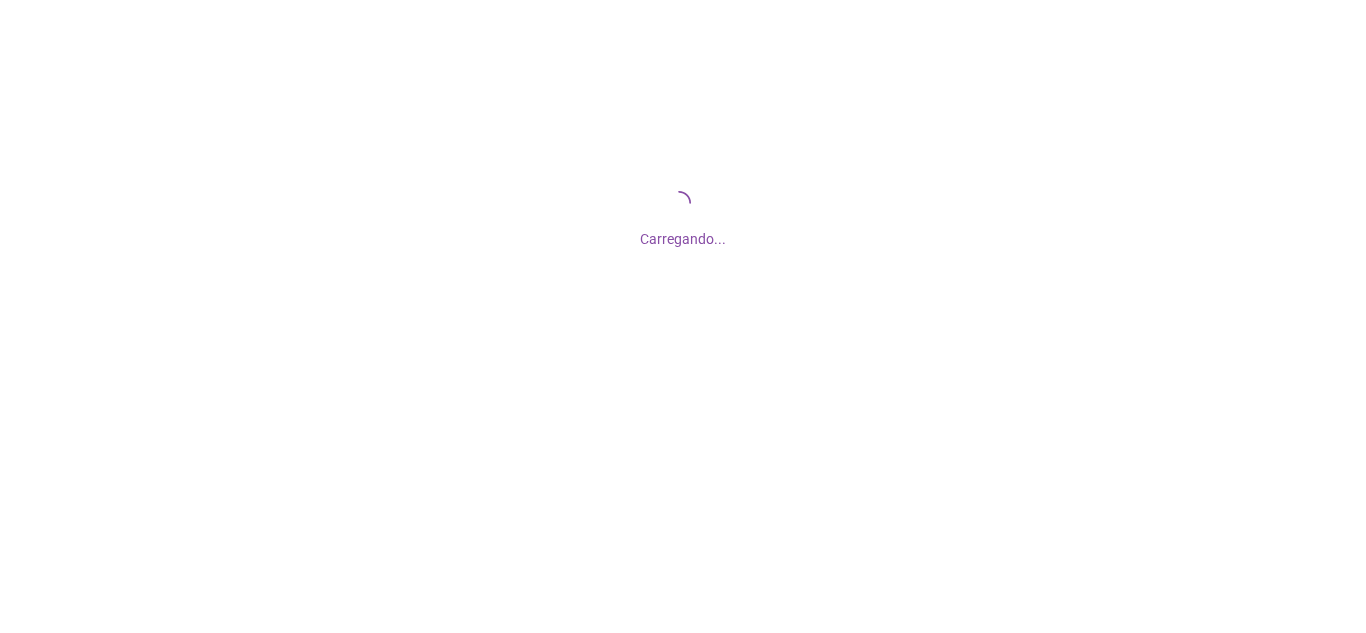 scroll, scrollTop: 0, scrollLeft: 0, axis: both 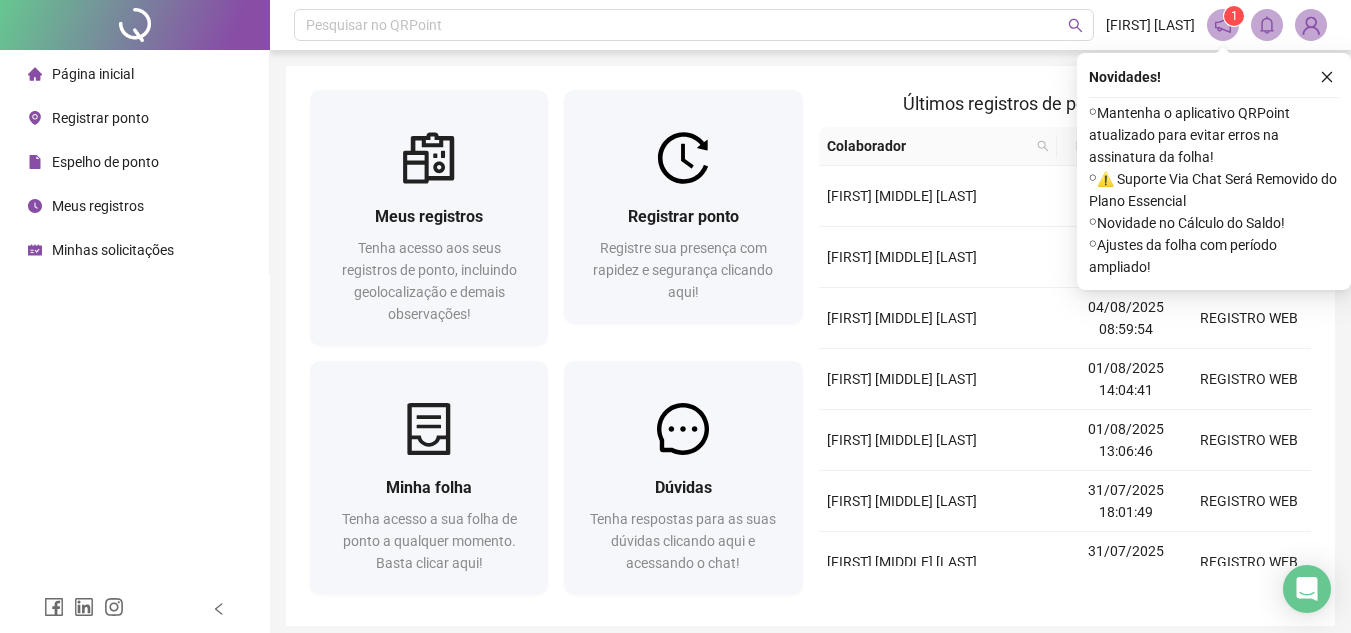 click on "Minhas solicitações" at bounding box center [113, 250] 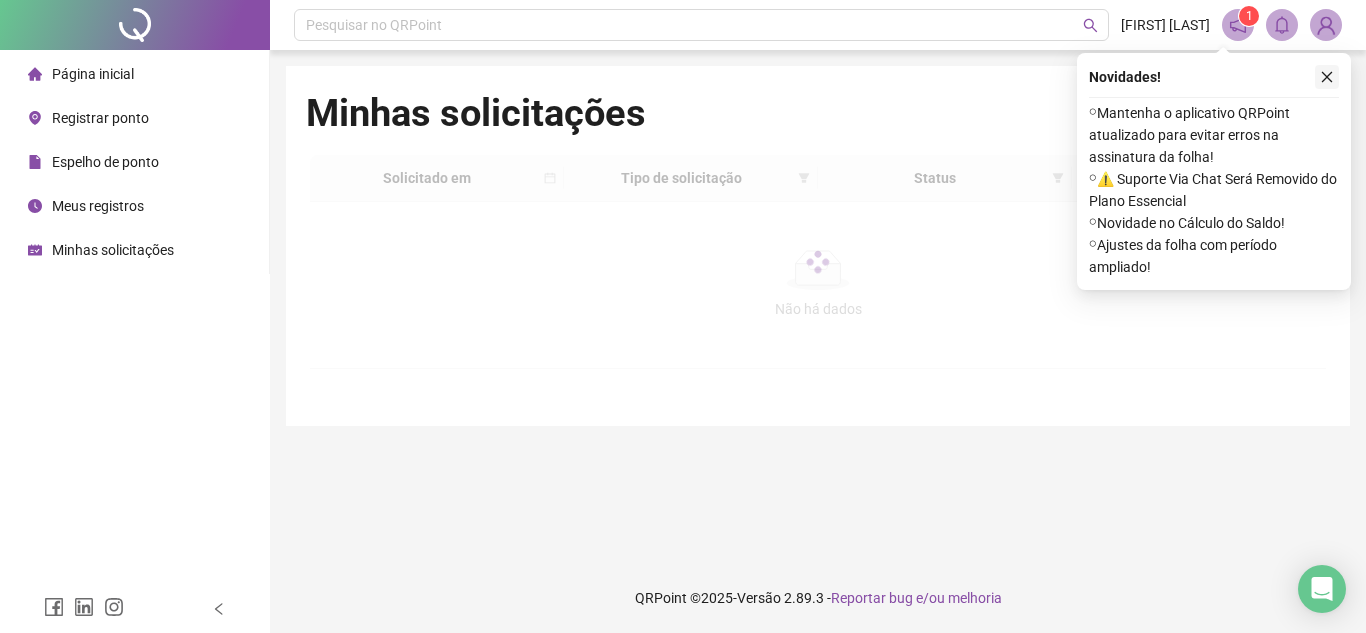 click 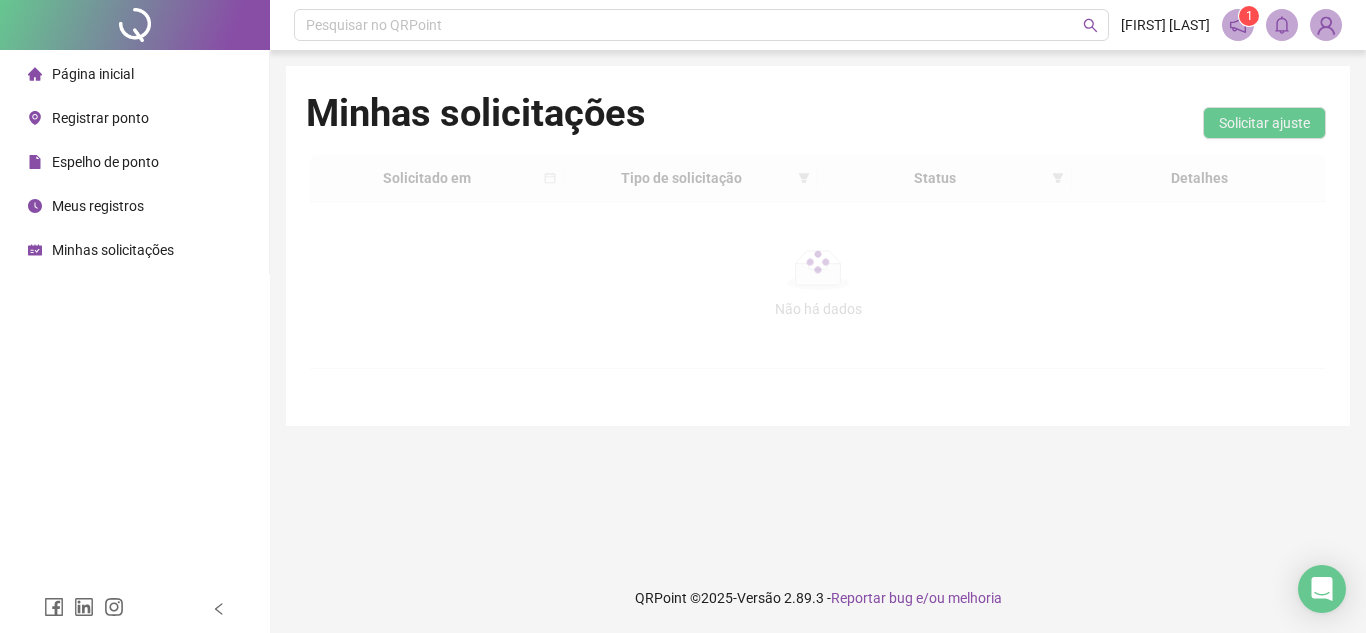 click on "Minhas solicitações" at bounding box center (113, 250) 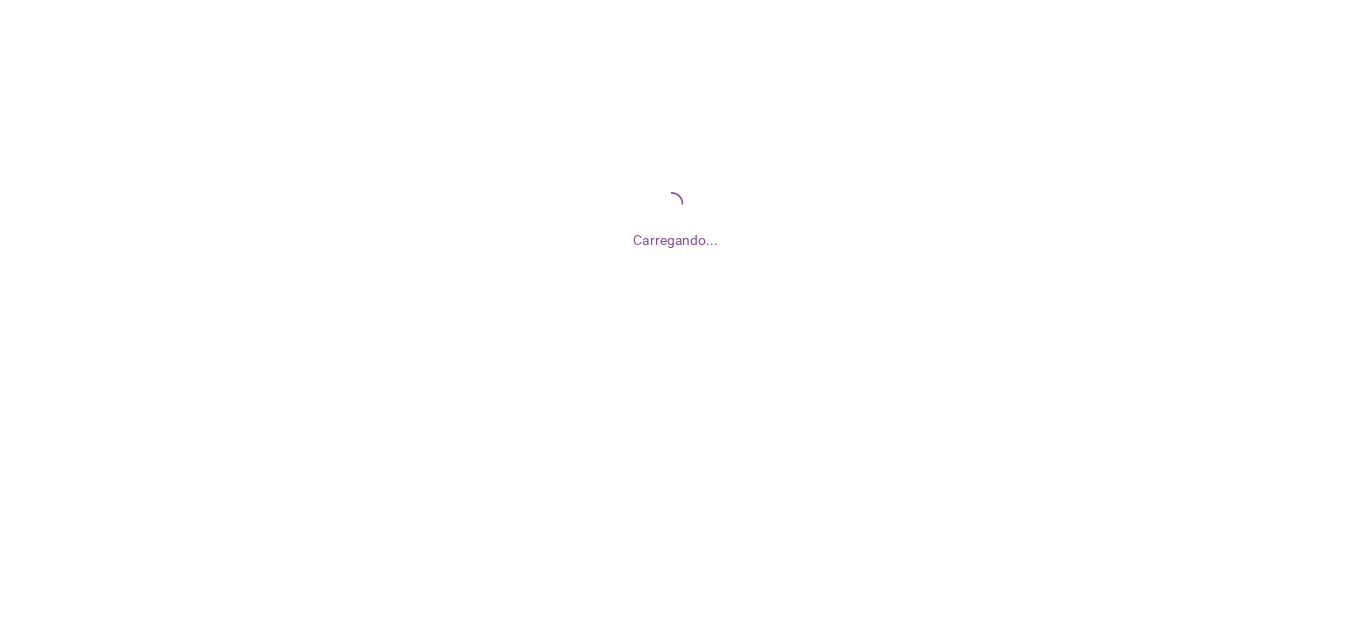 scroll, scrollTop: 0, scrollLeft: 0, axis: both 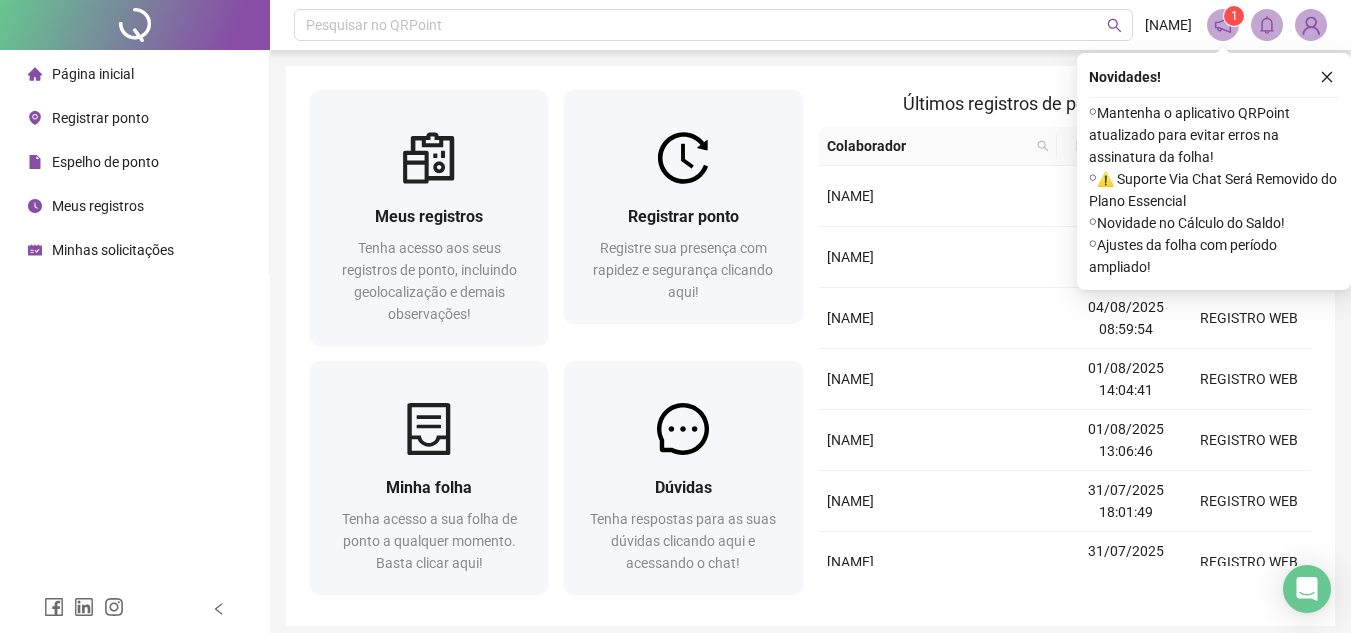 drag, startPoint x: 112, startPoint y: 157, endPoint x: 232, endPoint y: 165, distance: 120.26637 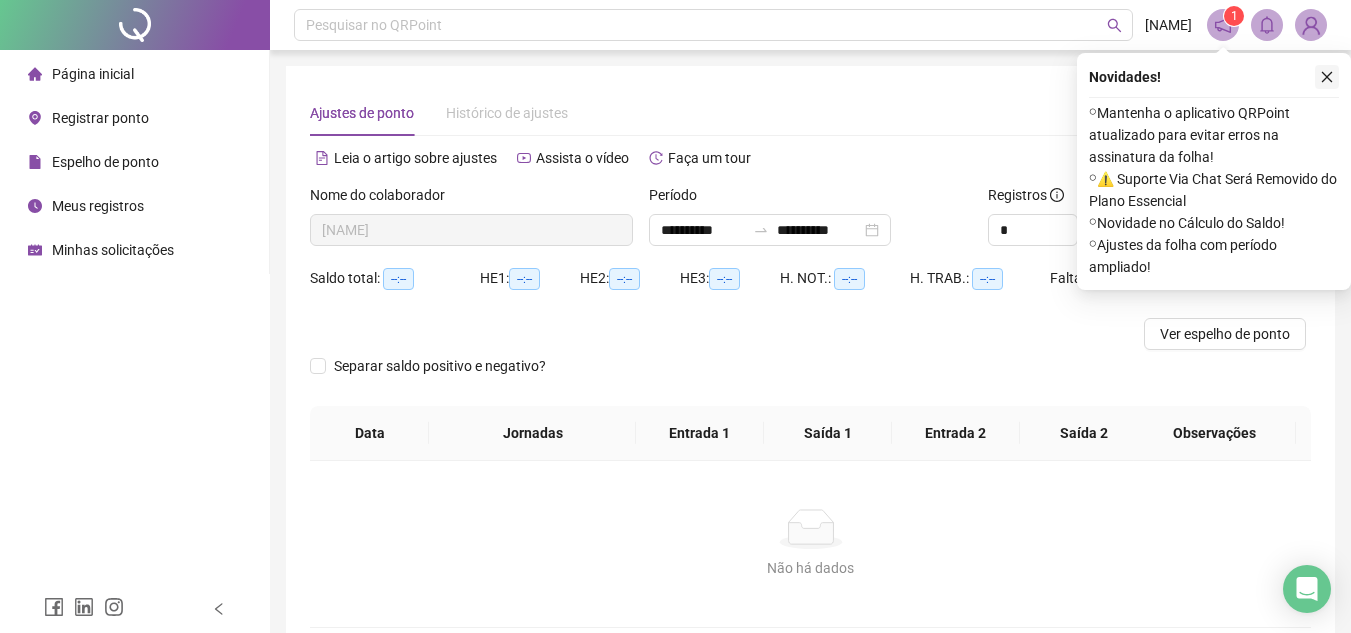 click 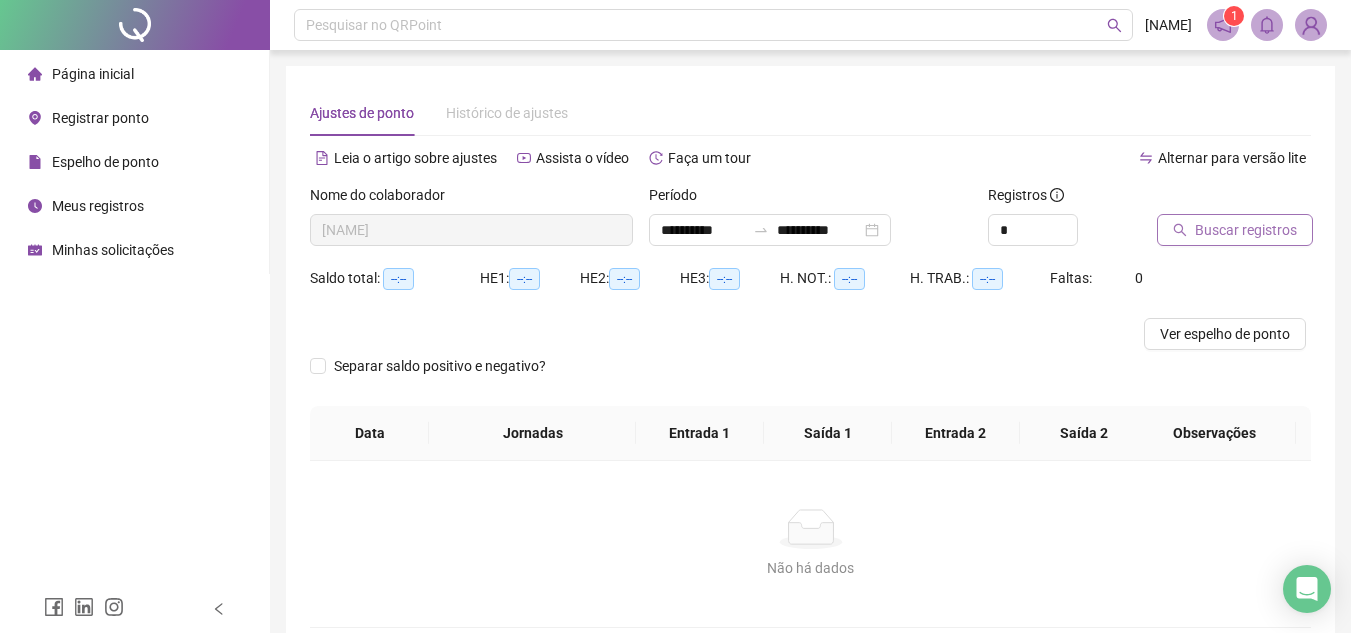 click on "Buscar registros" at bounding box center [1246, 230] 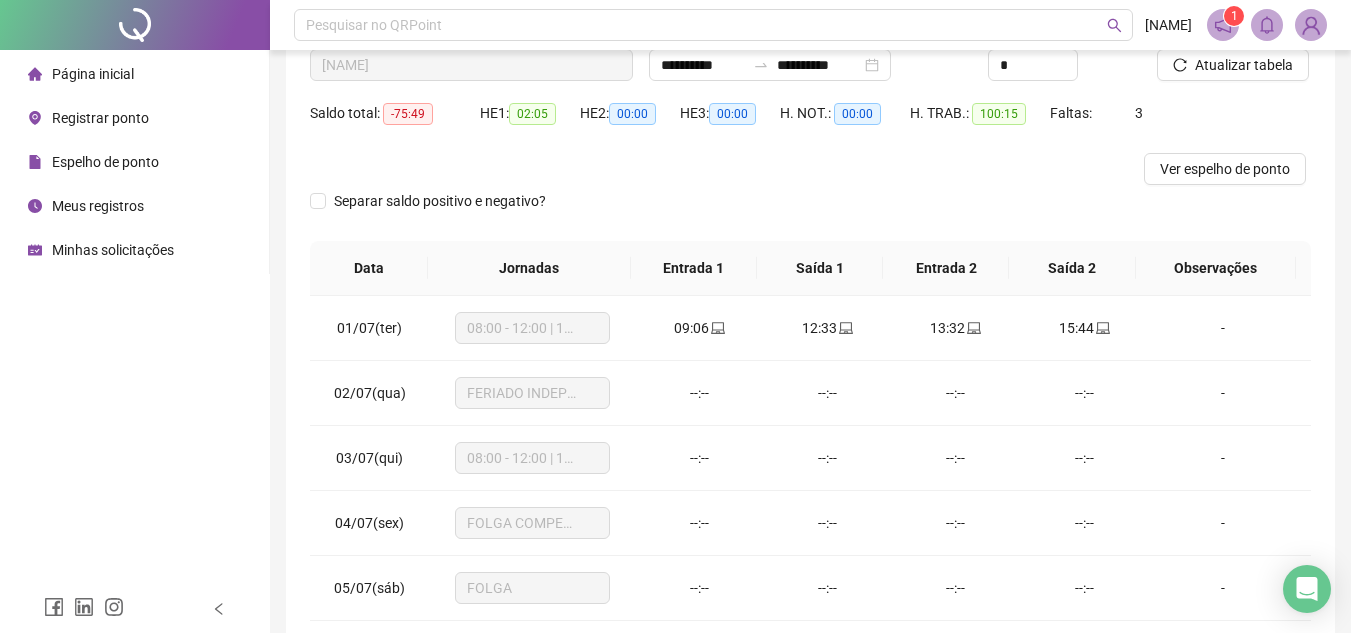 scroll, scrollTop: 365, scrollLeft: 0, axis: vertical 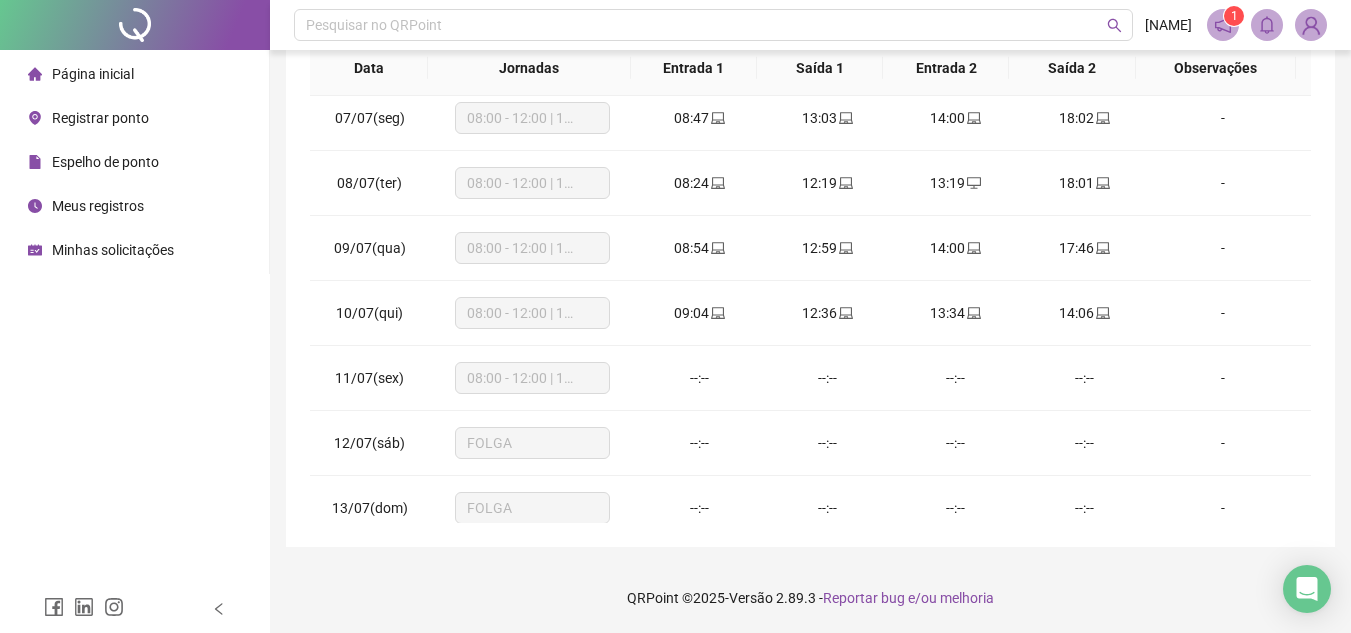 click on "Página inicial Registrar ponto Espelho de ponto Meus registros Minhas solicitações" at bounding box center [135, 162] 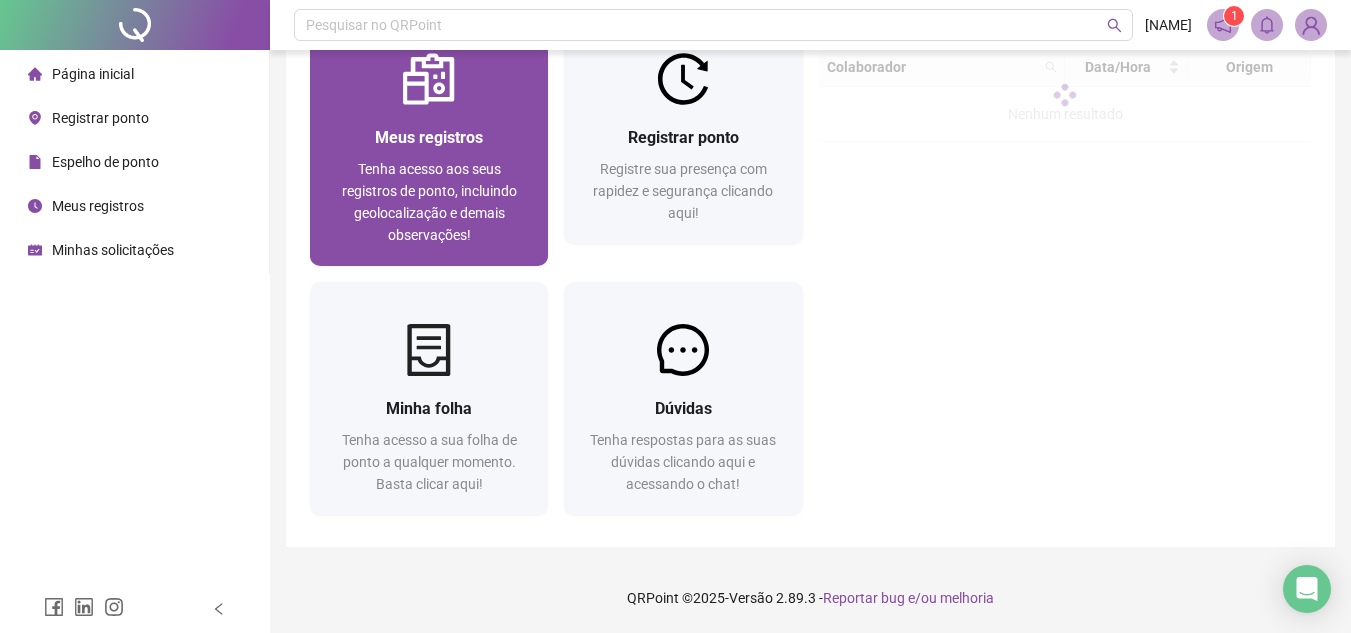 scroll, scrollTop: 79, scrollLeft: 0, axis: vertical 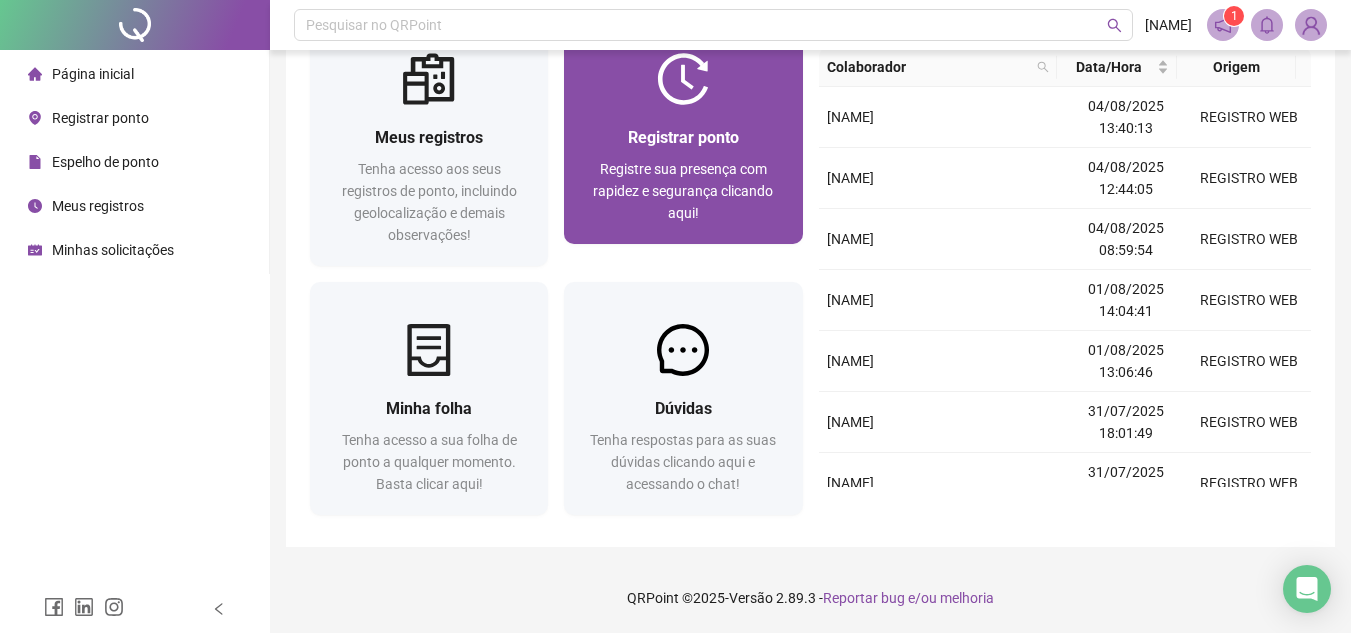 click on "Registre sua presença com rapidez e segurança clicando aqui!" at bounding box center [683, 191] 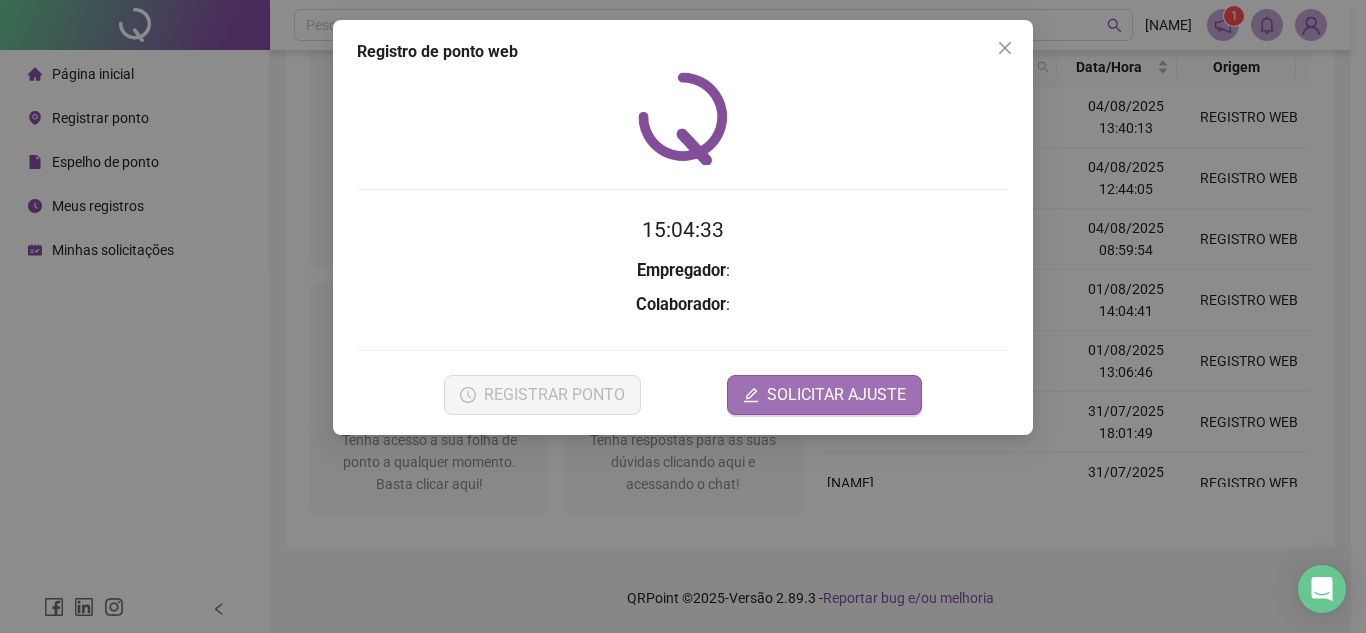 click on "SOLICITAR AJUSTE" at bounding box center [836, 395] 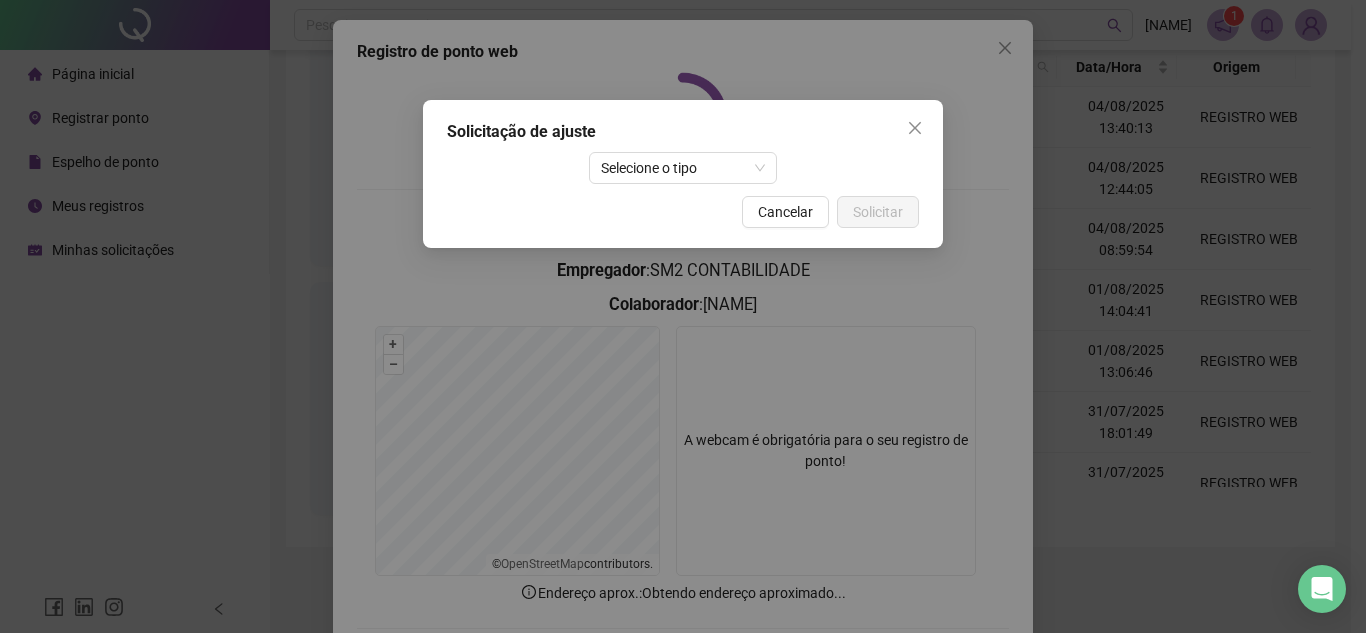 click on "Solicitação de ajuste Selecione o tipo Cancelar Solicitar" at bounding box center (683, 174) 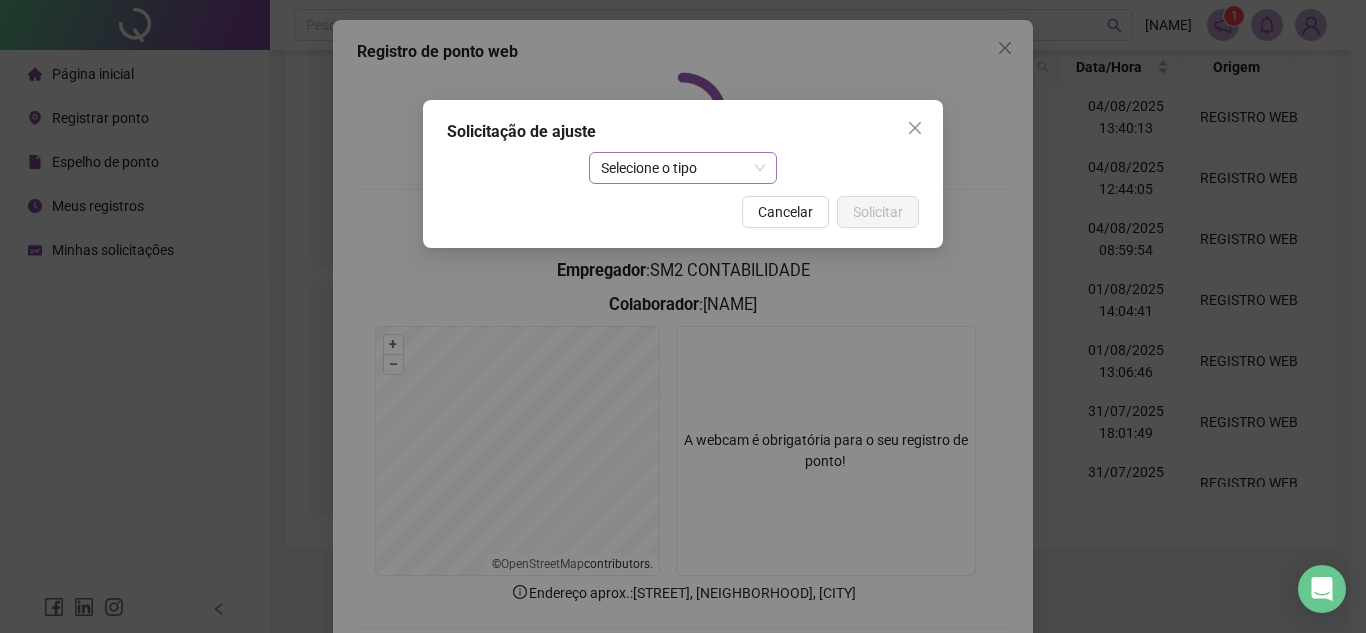 click on "Selecione o tipo" at bounding box center (683, 168) 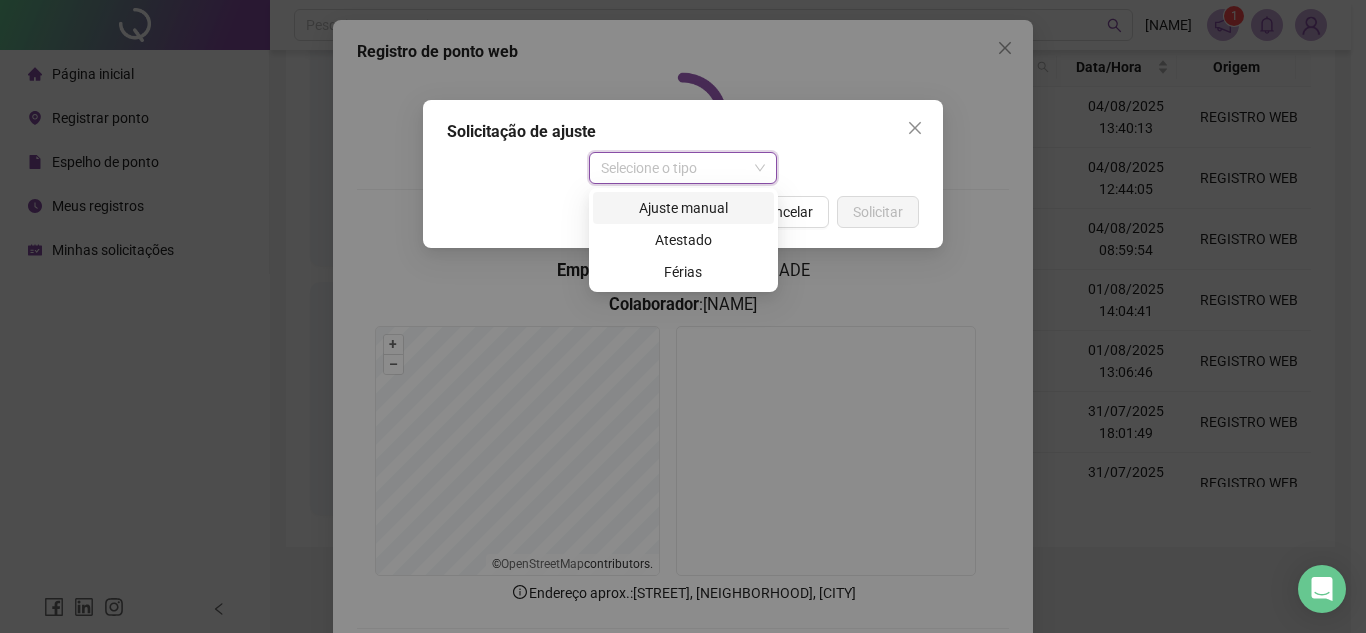 click on "Ajuste manual" at bounding box center (683, 208) 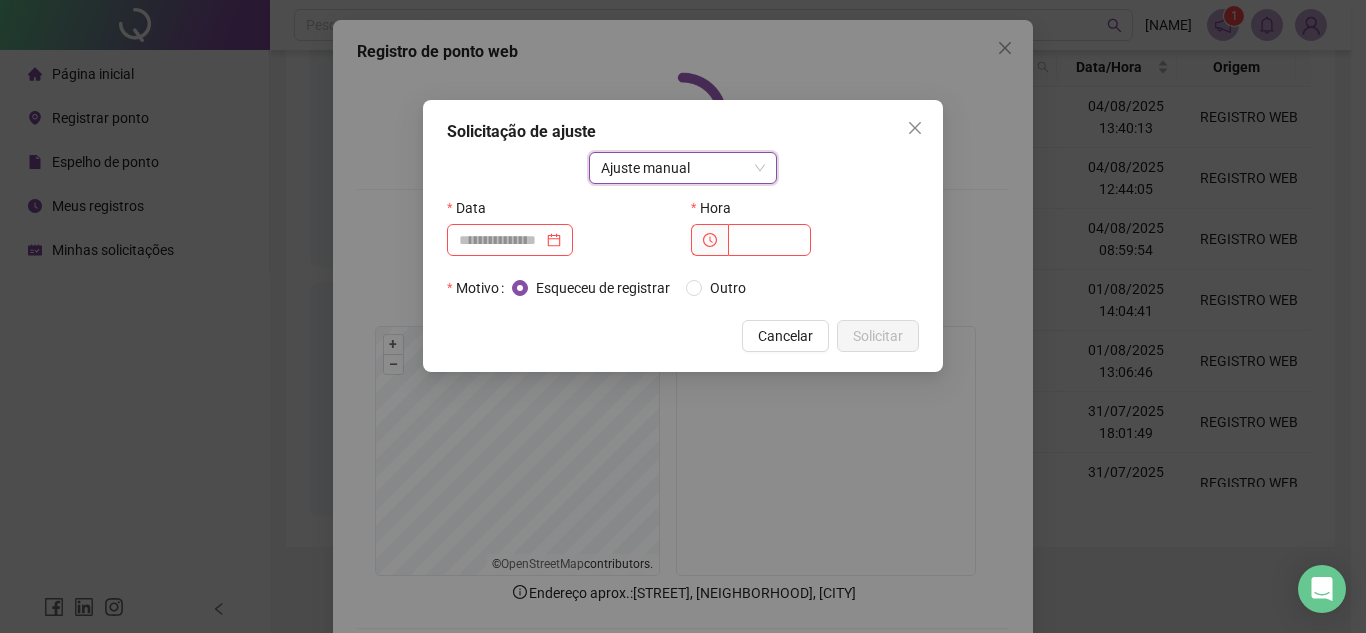 click on "Solicitação de ajuste Ajuste manual Ajuste manual Data Hora Motivo Esqueceu de registrar Outro Cancelar Solicitar" at bounding box center (683, 236) 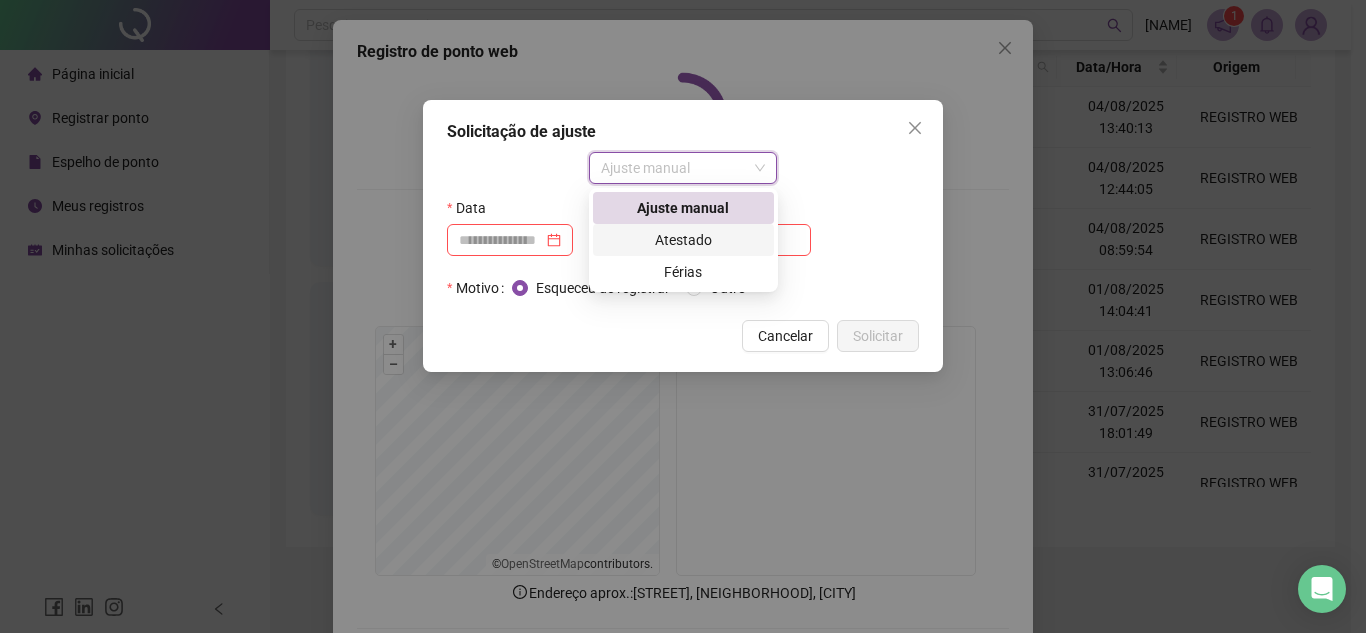 click on "Atestado" at bounding box center [683, 240] 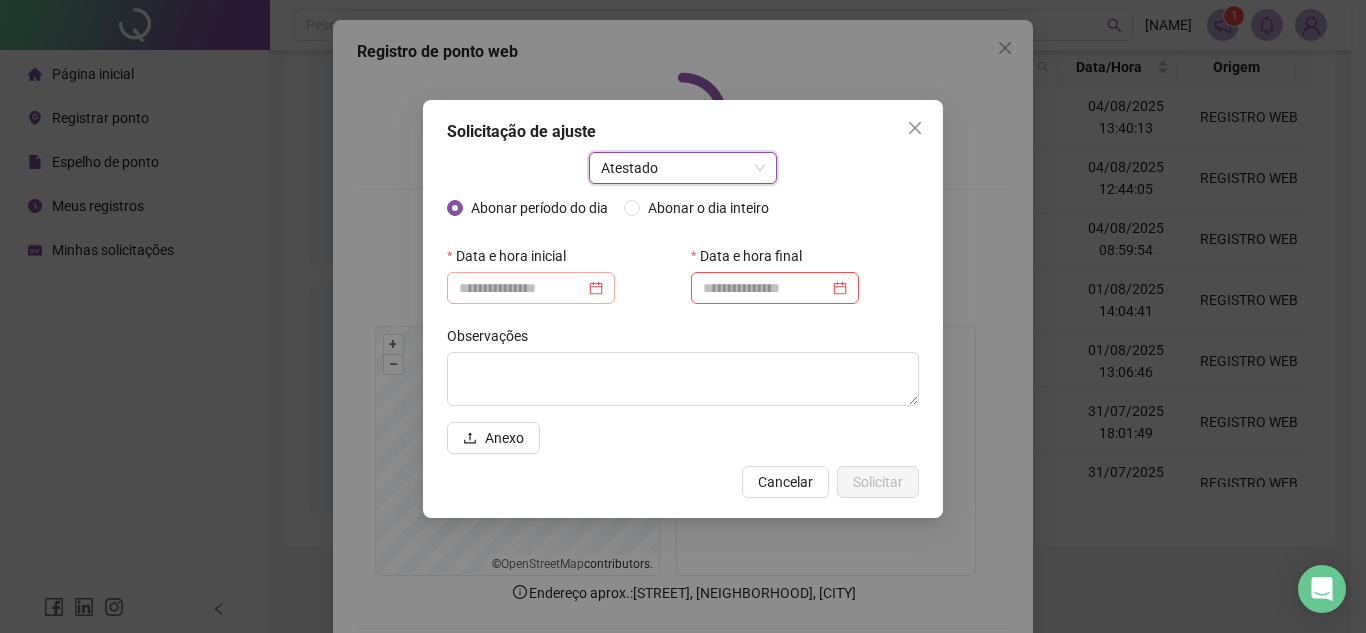 click at bounding box center (531, 288) 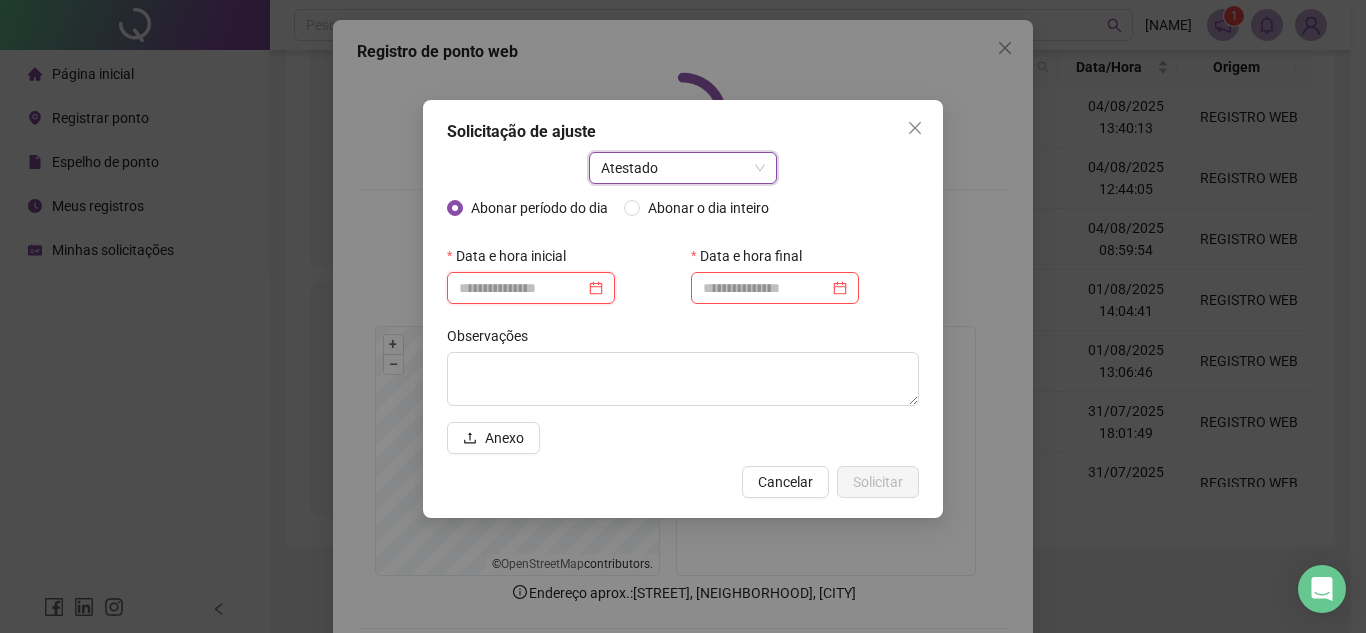 click at bounding box center [522, 288] 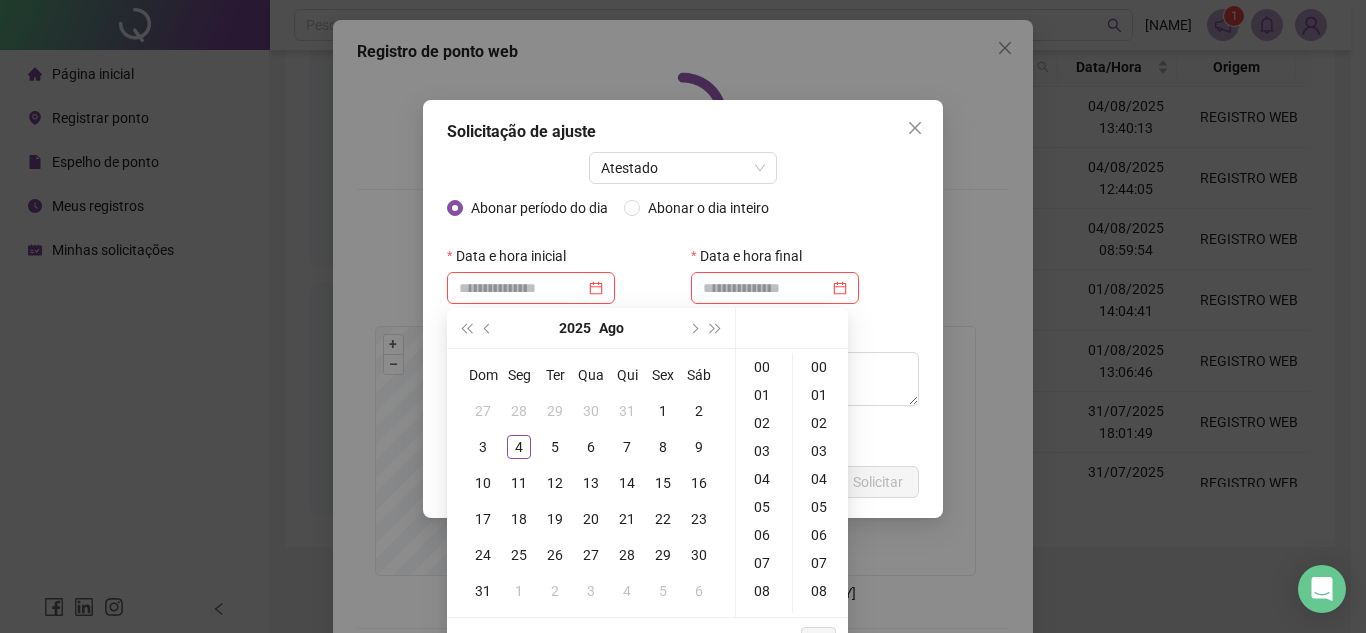 click on "Abonar período do dia Abonar o dia inteiro" at bounding box center [616, 208] 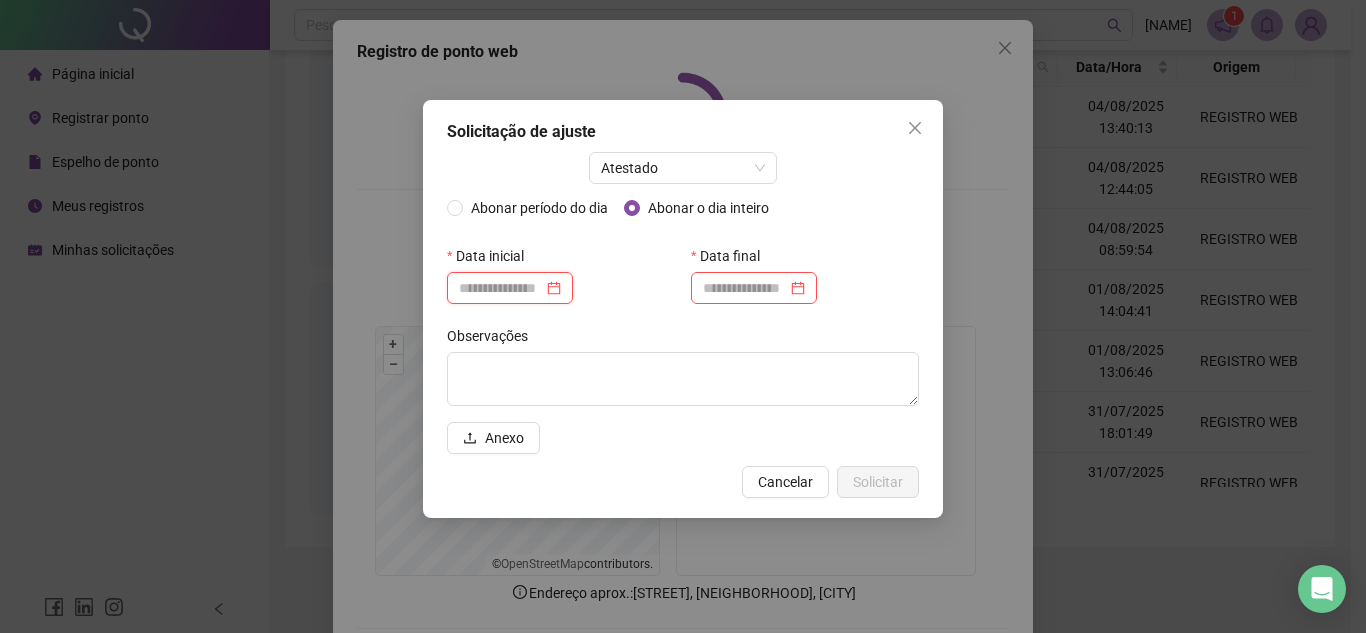 click at bounding box center [501, 288] 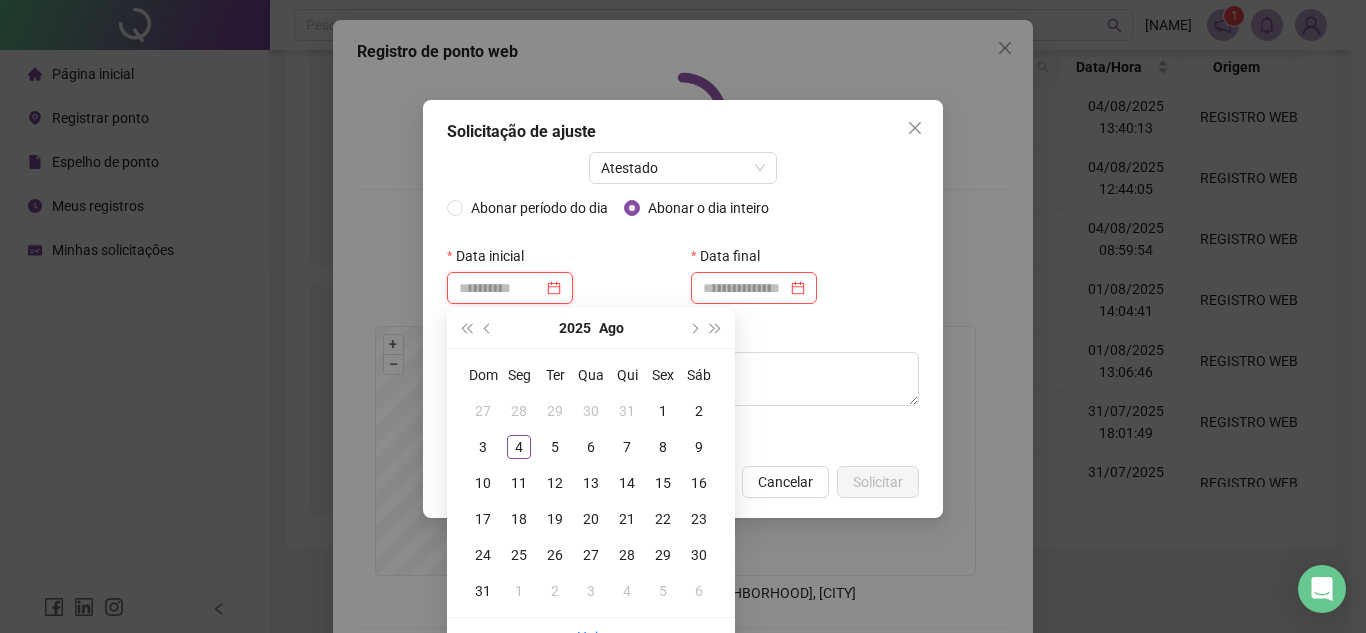 type on "**********" 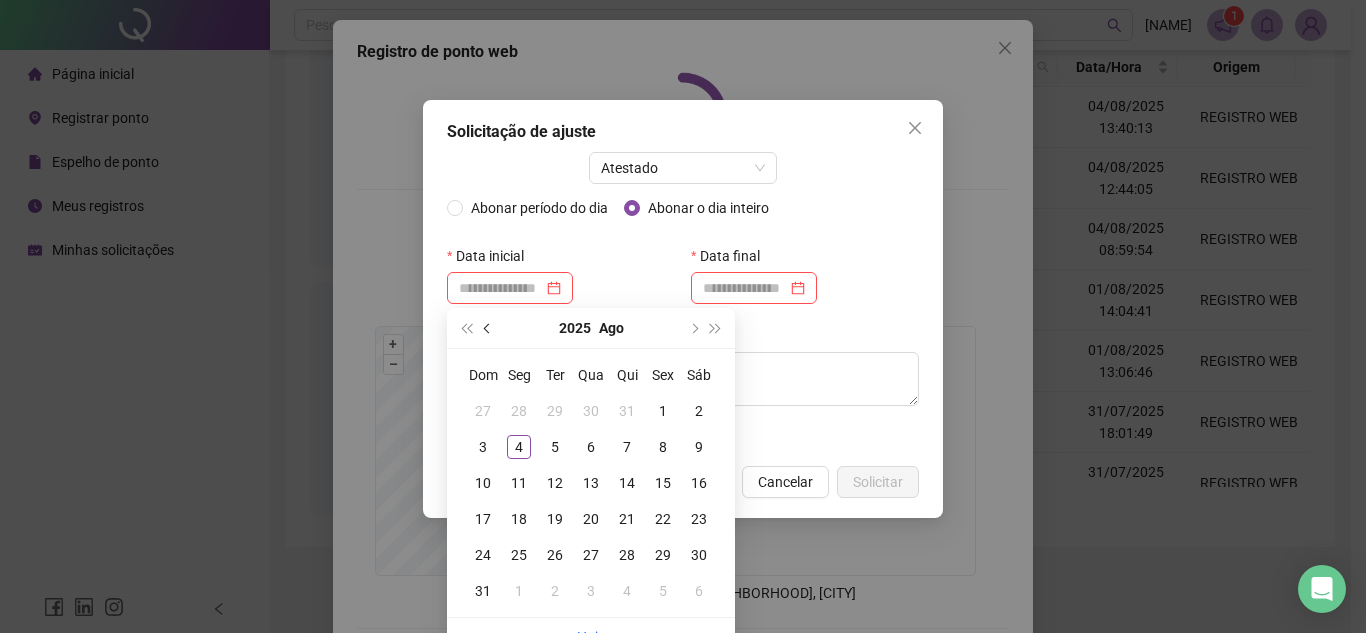 click at bounding box center [489, 328] 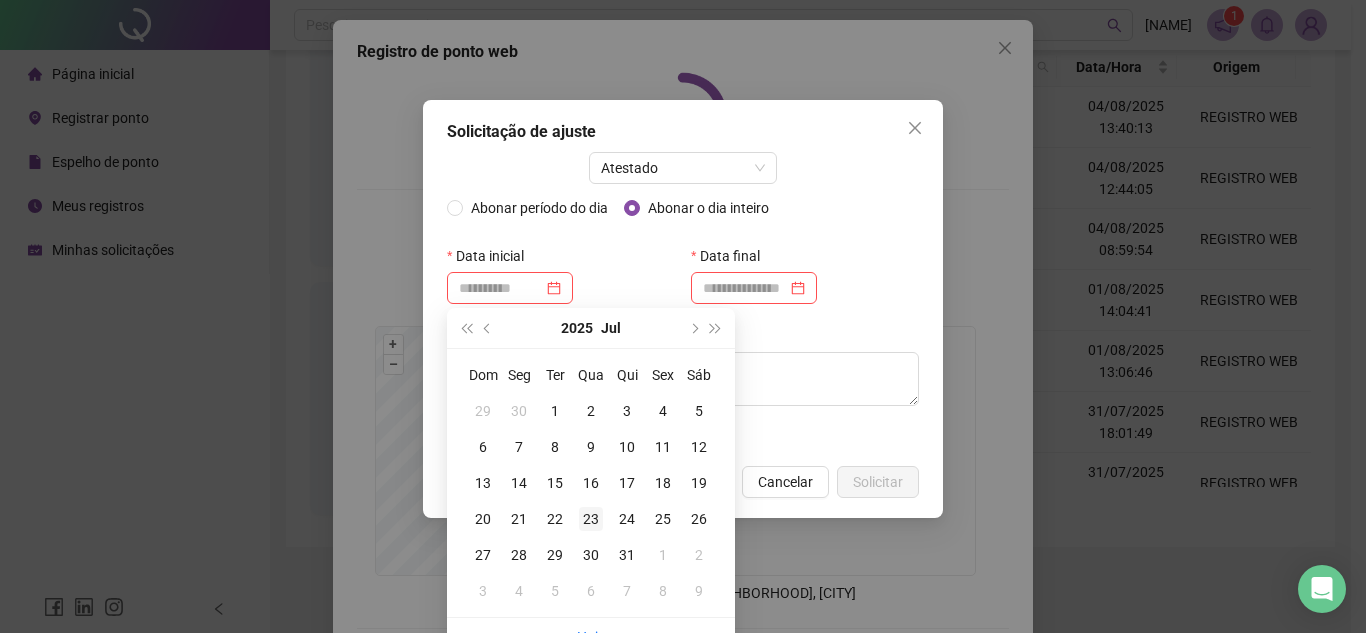 type on "**********" 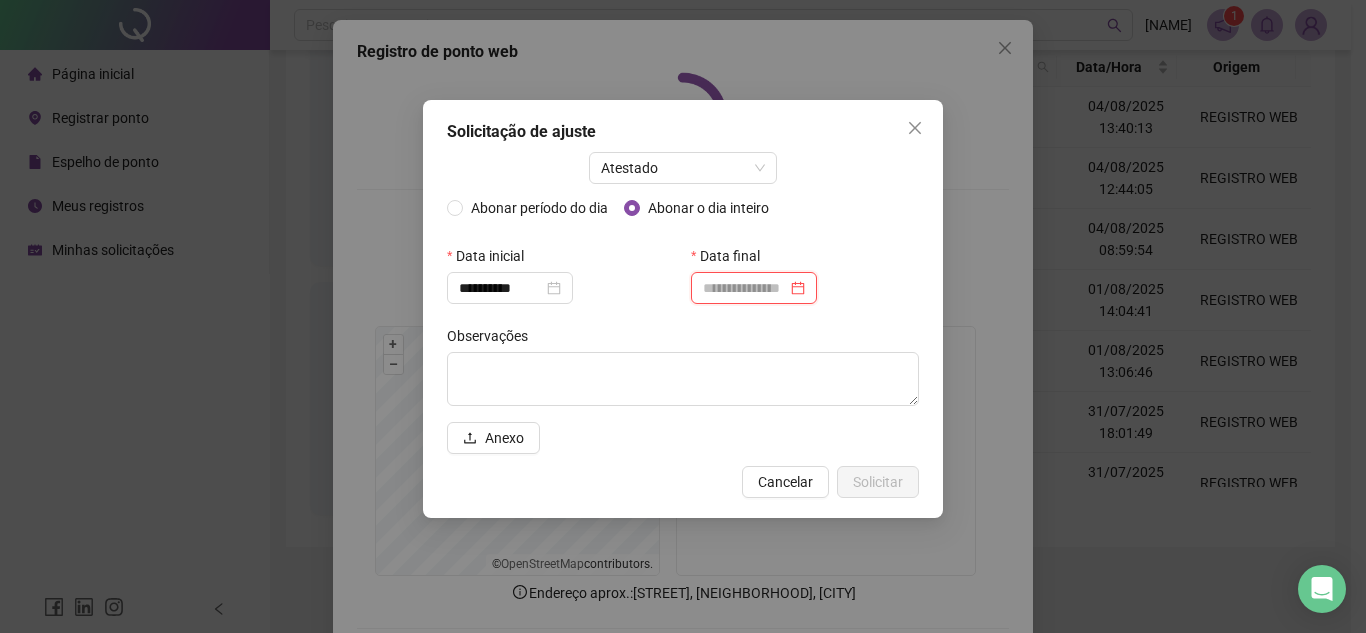 click at bounding box center [745, 288] 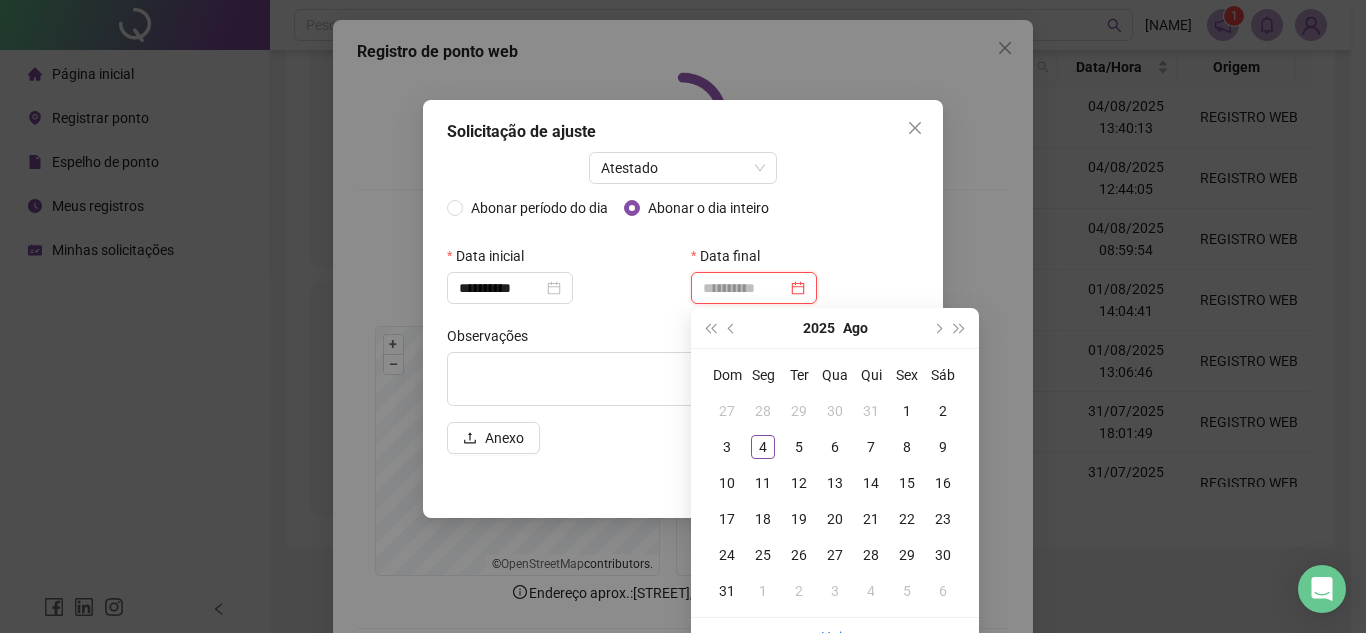 type on "**********" 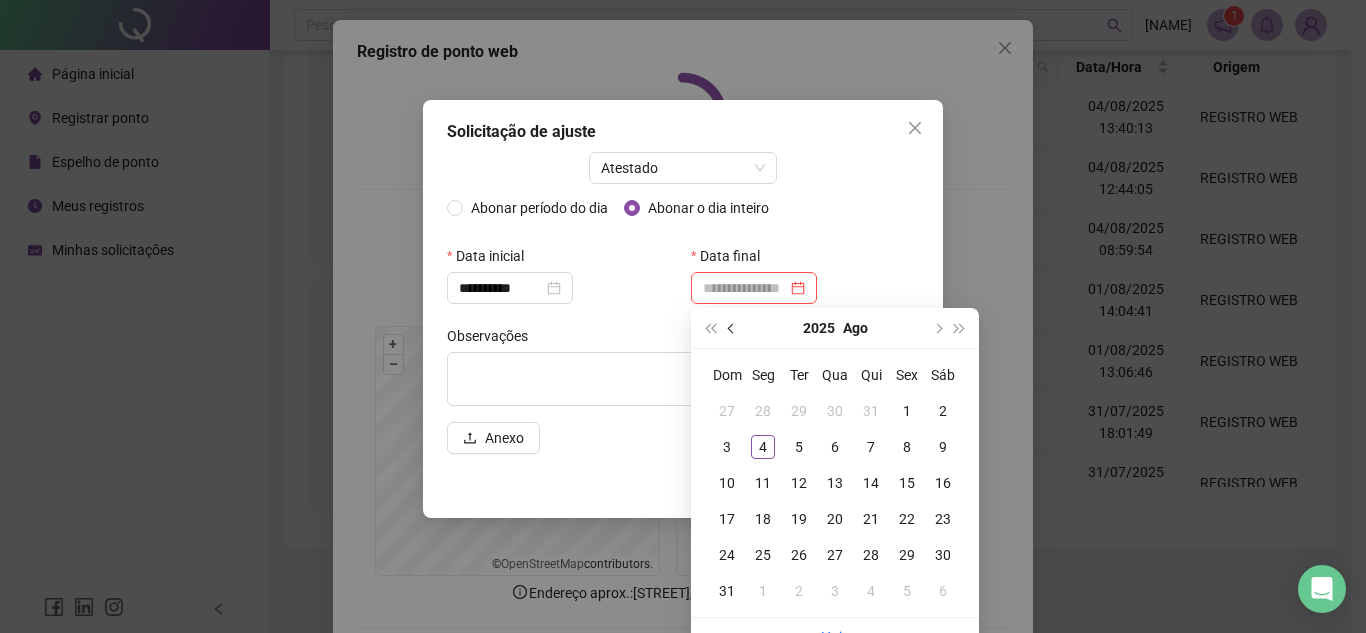 click at bounding box center [732, 328] 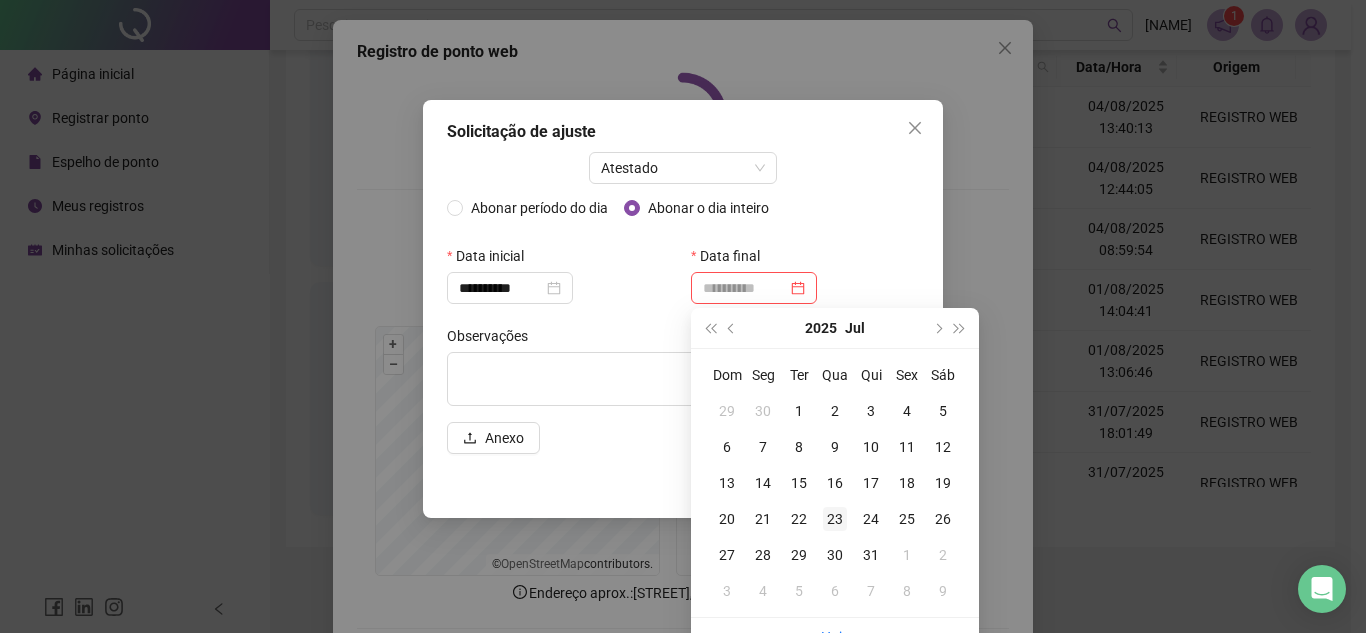 type on "**********" 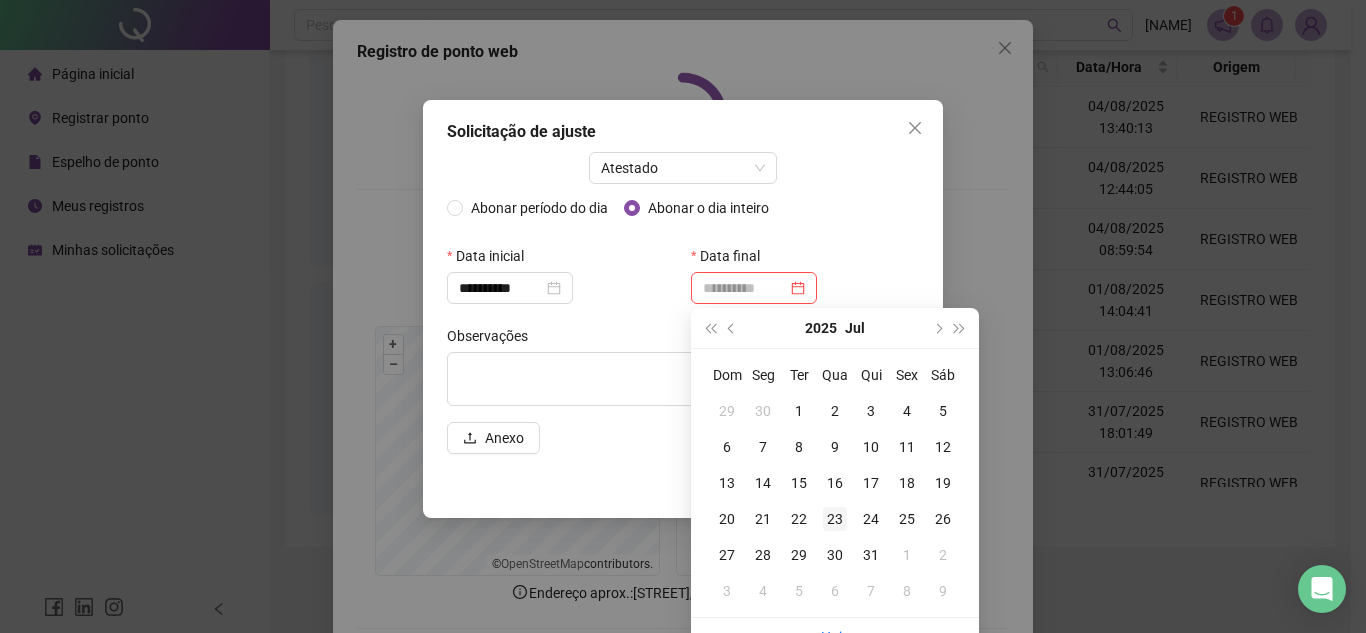 click on "23" at bounding box center [835, 519] 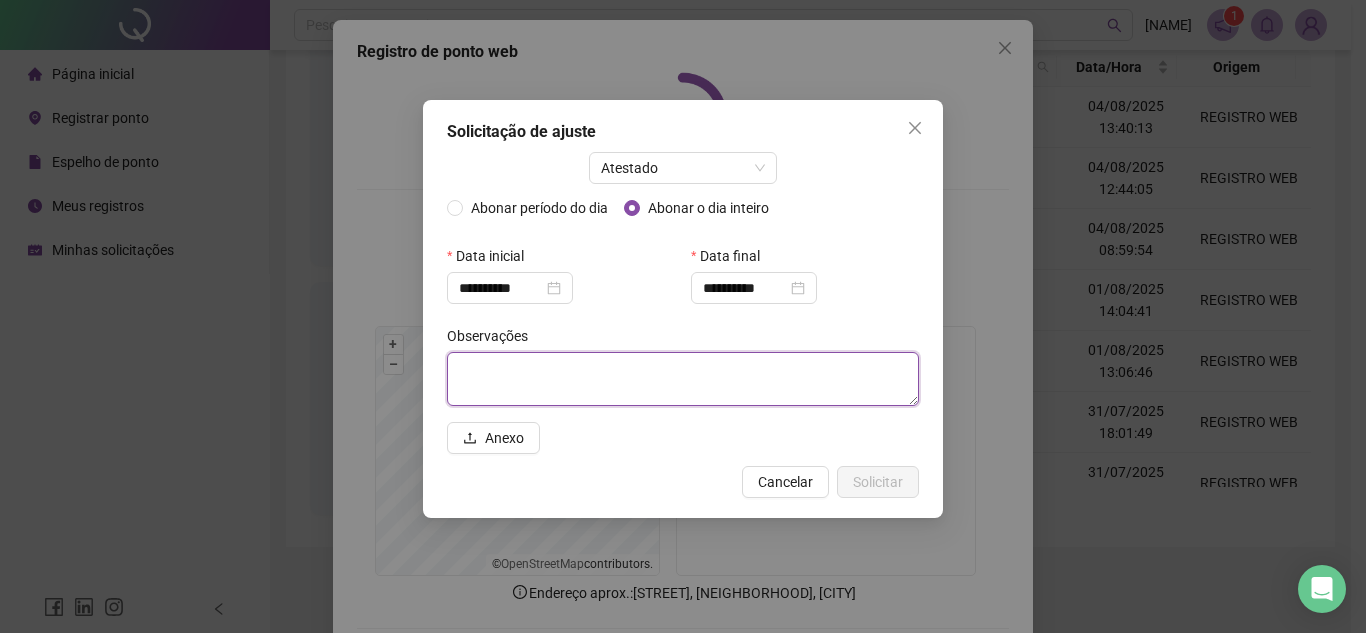 click at bounding box center [683, 379] 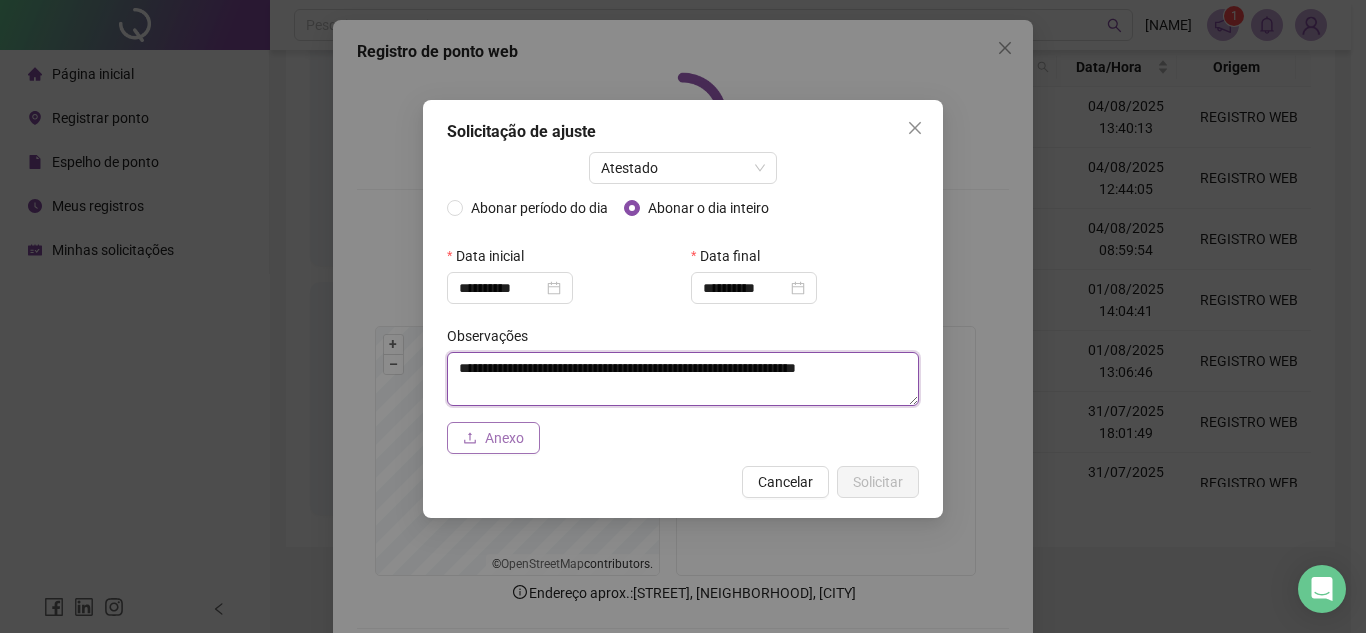 type on "**********" 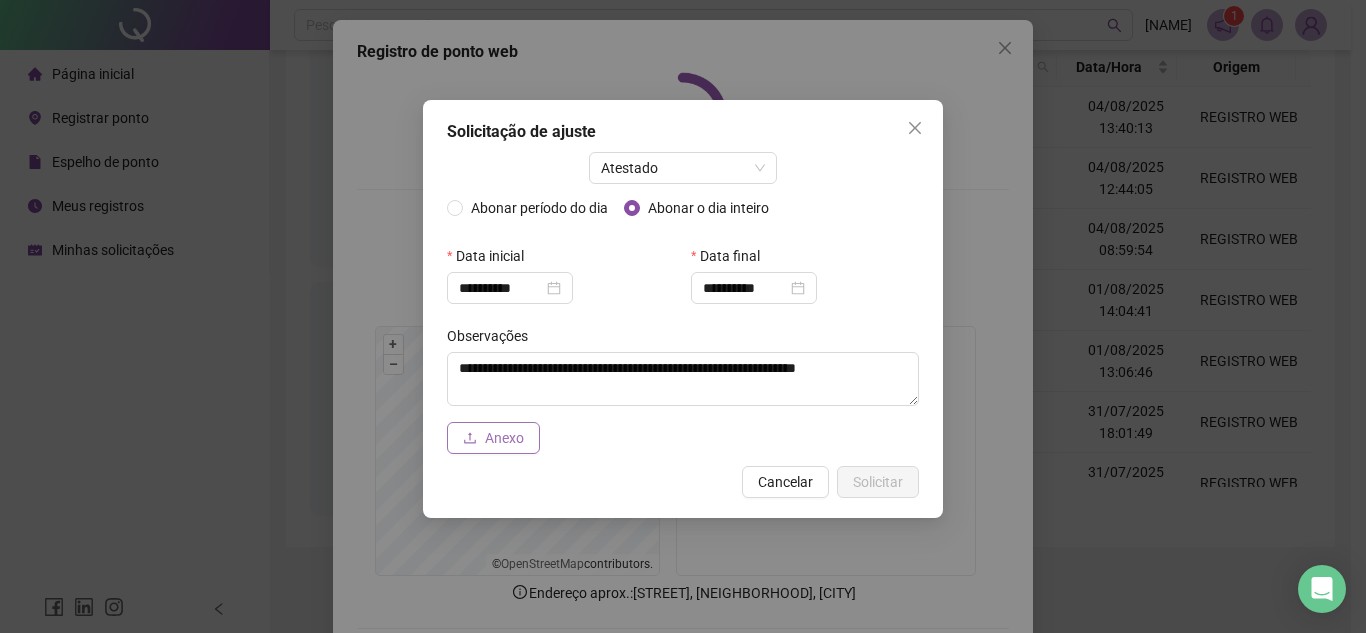 click on "Anexo" at bounding box center [493, 438] 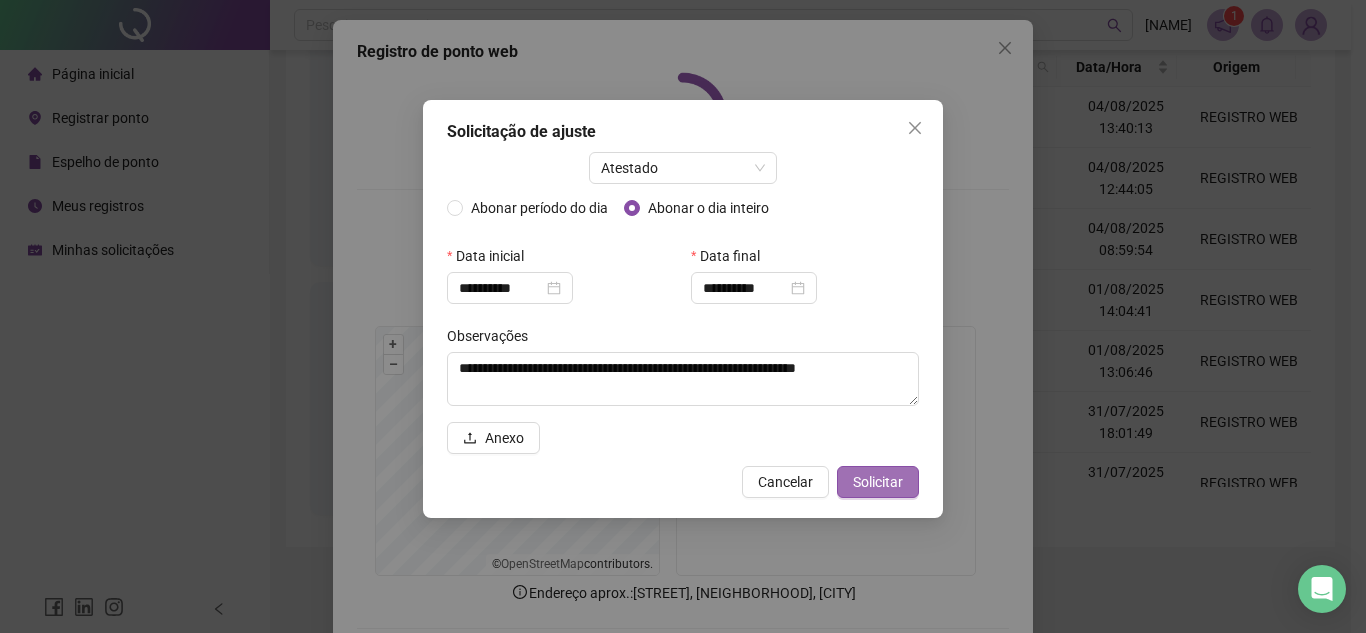 click on "Solicitar" at bounding box center (878, 482) 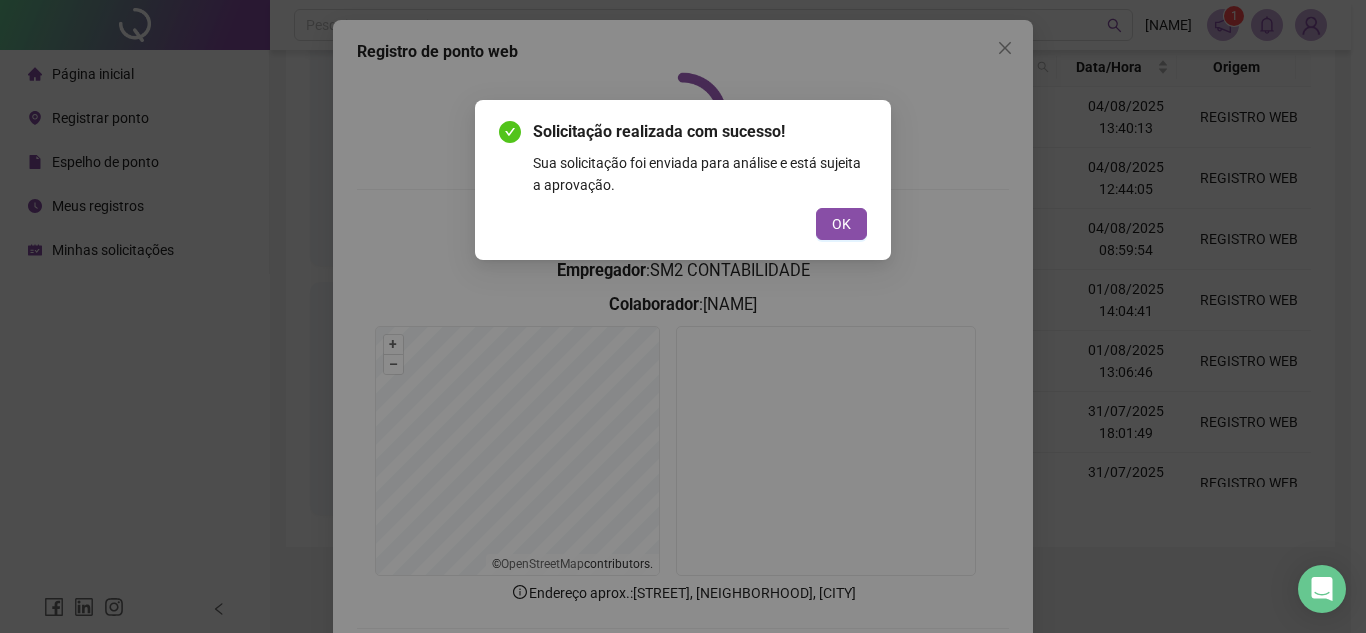 click on "Solicitação realizada com sucesso! Sua solicitação foi enviada para análise e está sujeita a aprovação. OK" at bounding box center [683, 180] 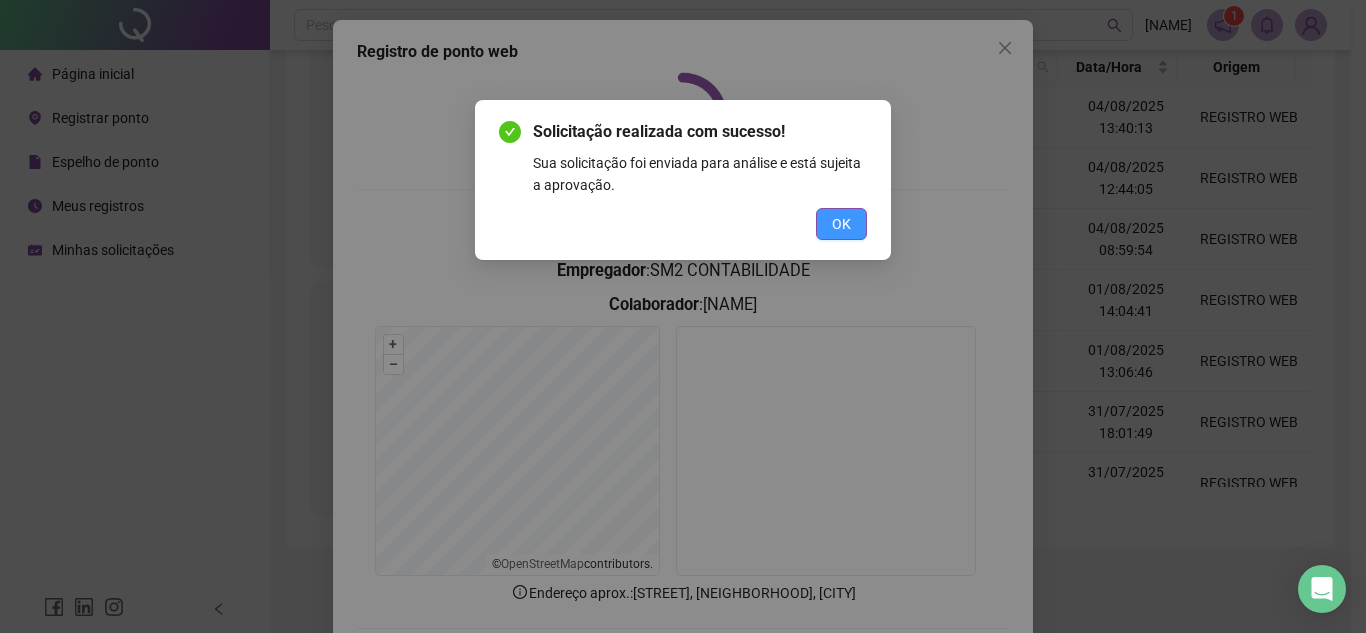 click on "OK" at bounding box center (841, 224) 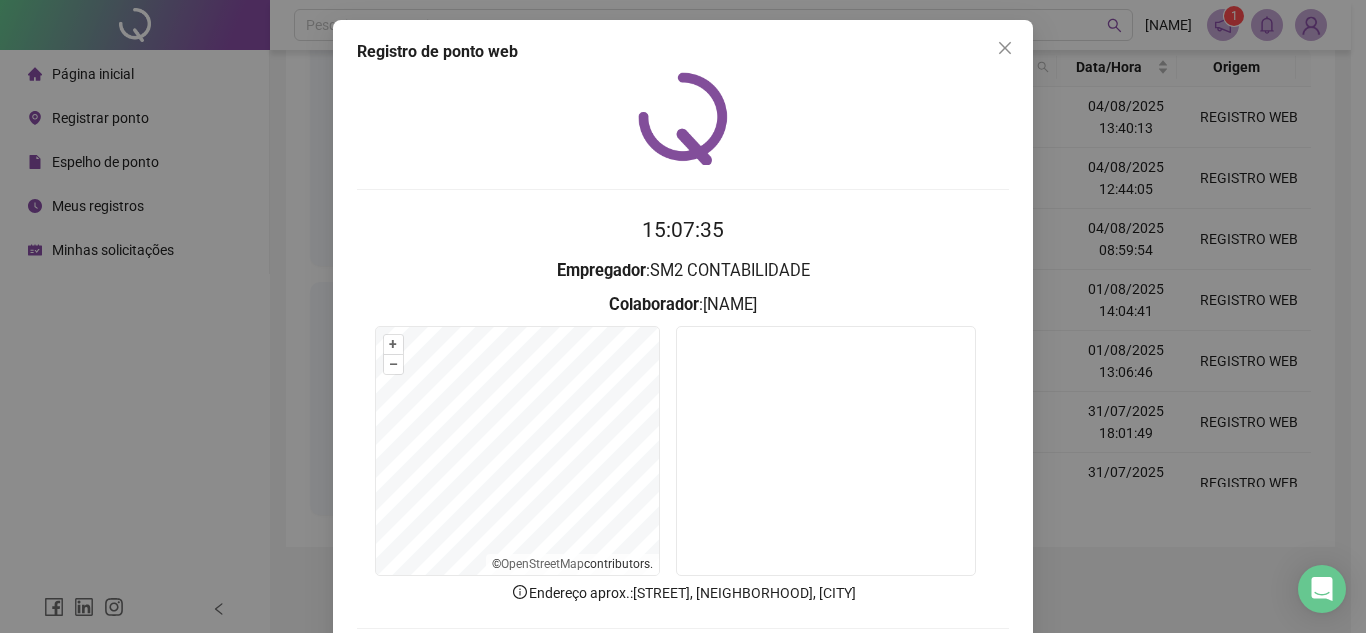 click on "Registro de ponto web [TIME] Empregador :  [COMPANY] Colaborador :  [NAME] + – ⇧ › ©  OpenStreetMap  contributors. Endereço aprox. :  [STREET], [NEIGHBORHOOD], [CITY] REGISTRAR PONTO SOLICITAR AJUSTE" at bounding box center (683, 316) 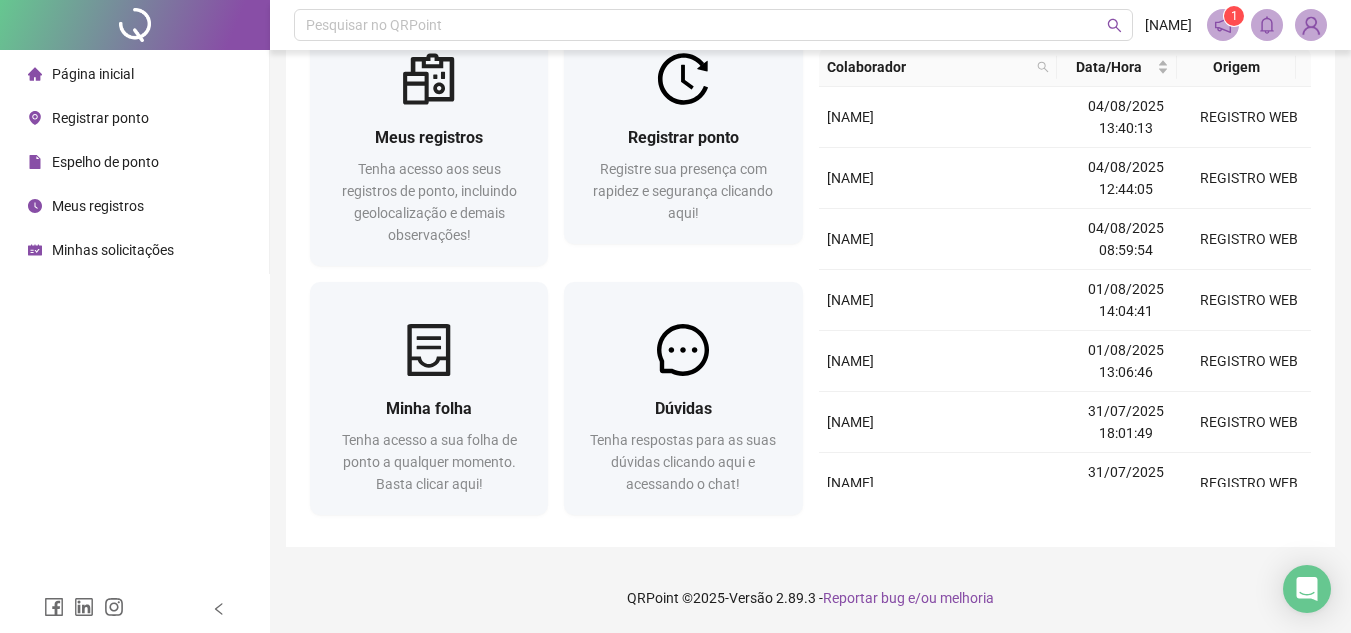 click on "Minhas solicitações" at bounding box center (101, 250) 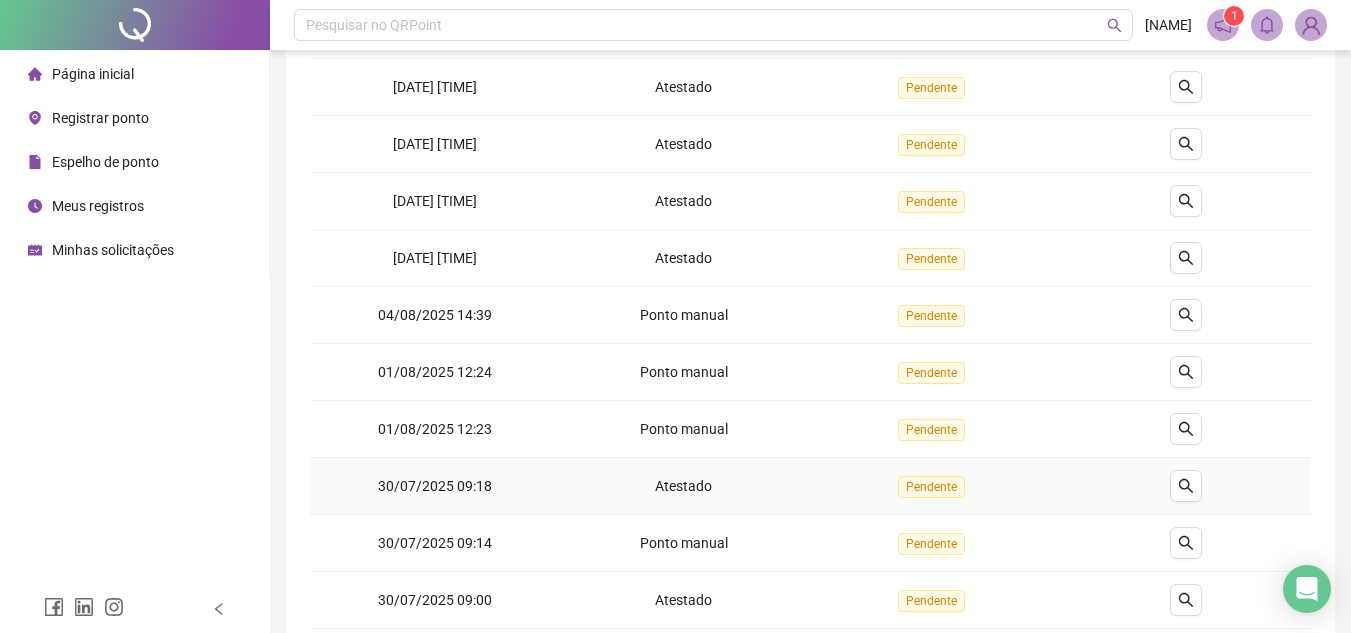 scroll, scrollTop: 0, scrollLeft: 0, axis: both 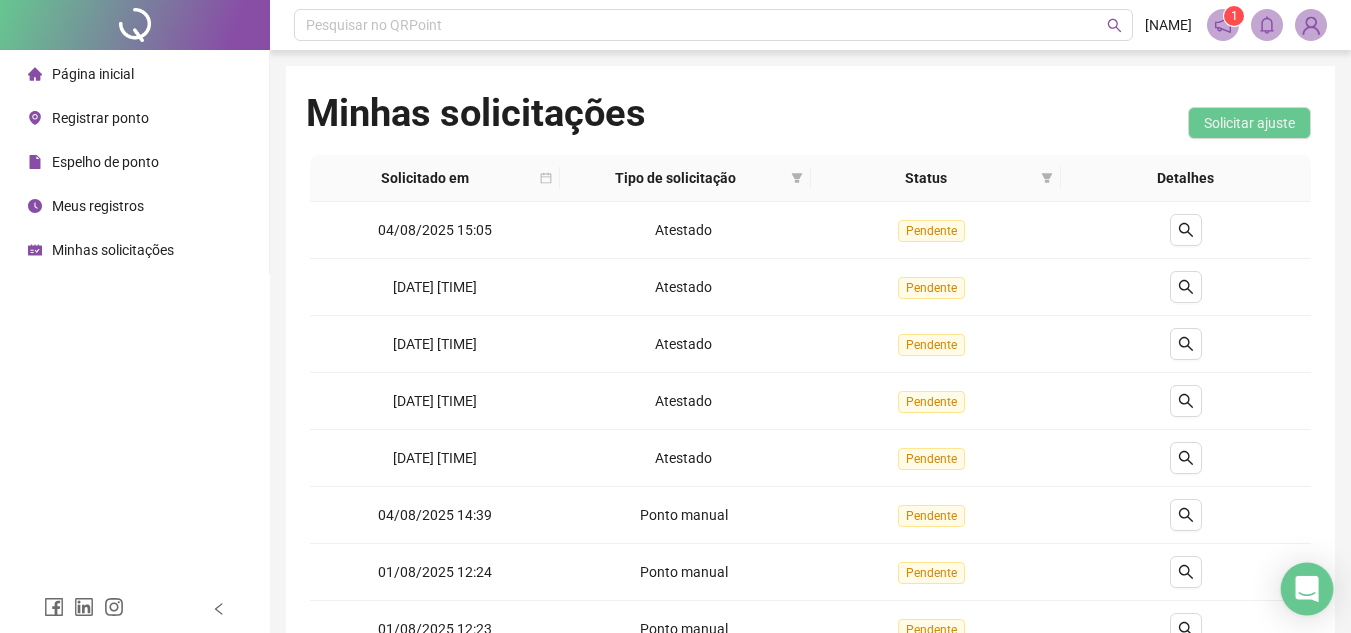 click at bounding box center [1307, 589] 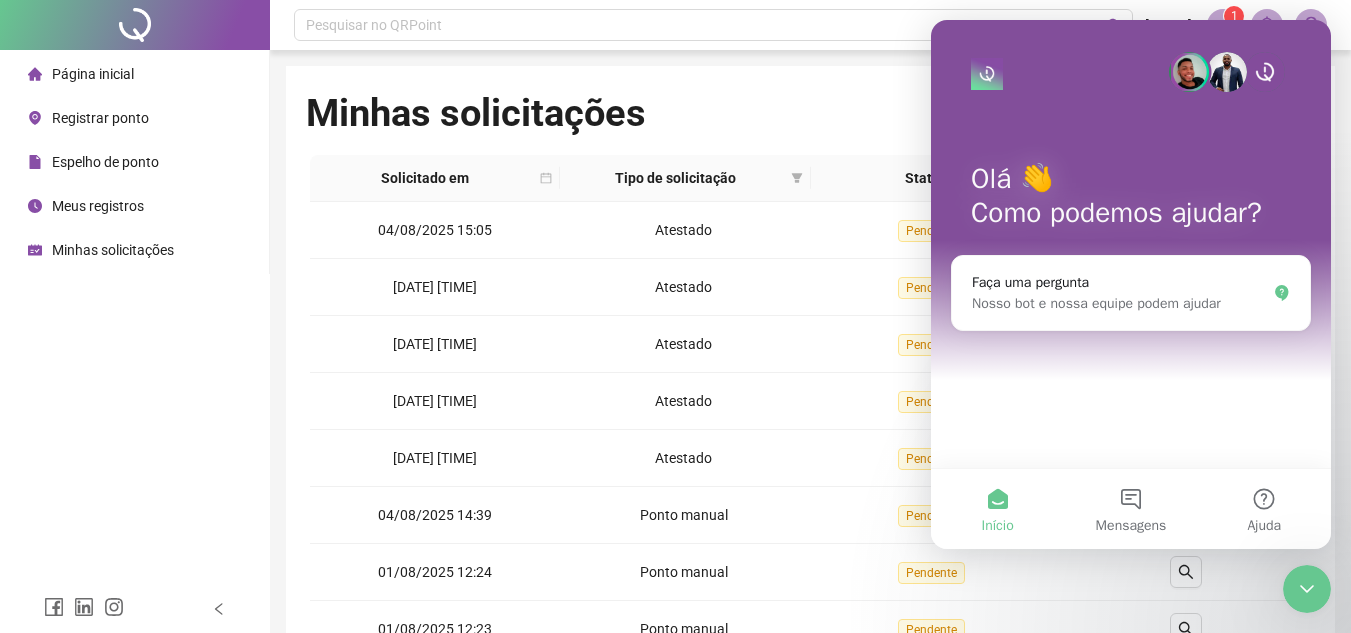 scroll, scrollTop: 0, scrollLeft: 0, axis: both 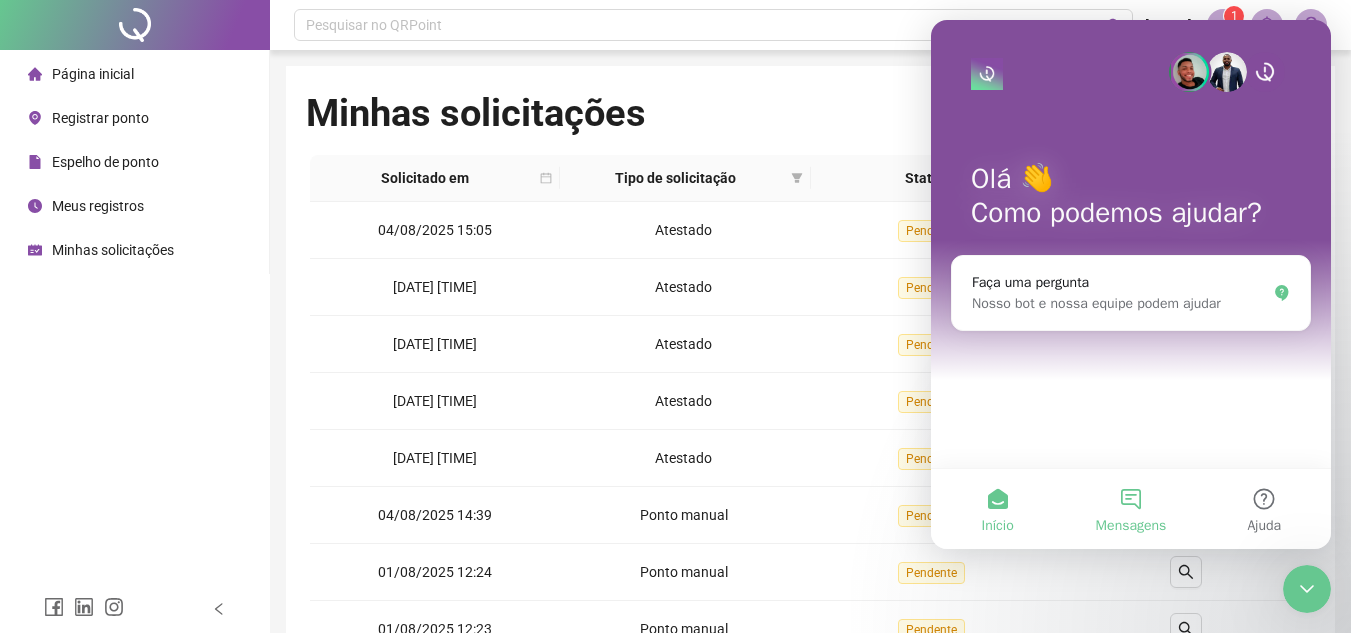 click on "Mensagens" at bounding box center (1130, 509) 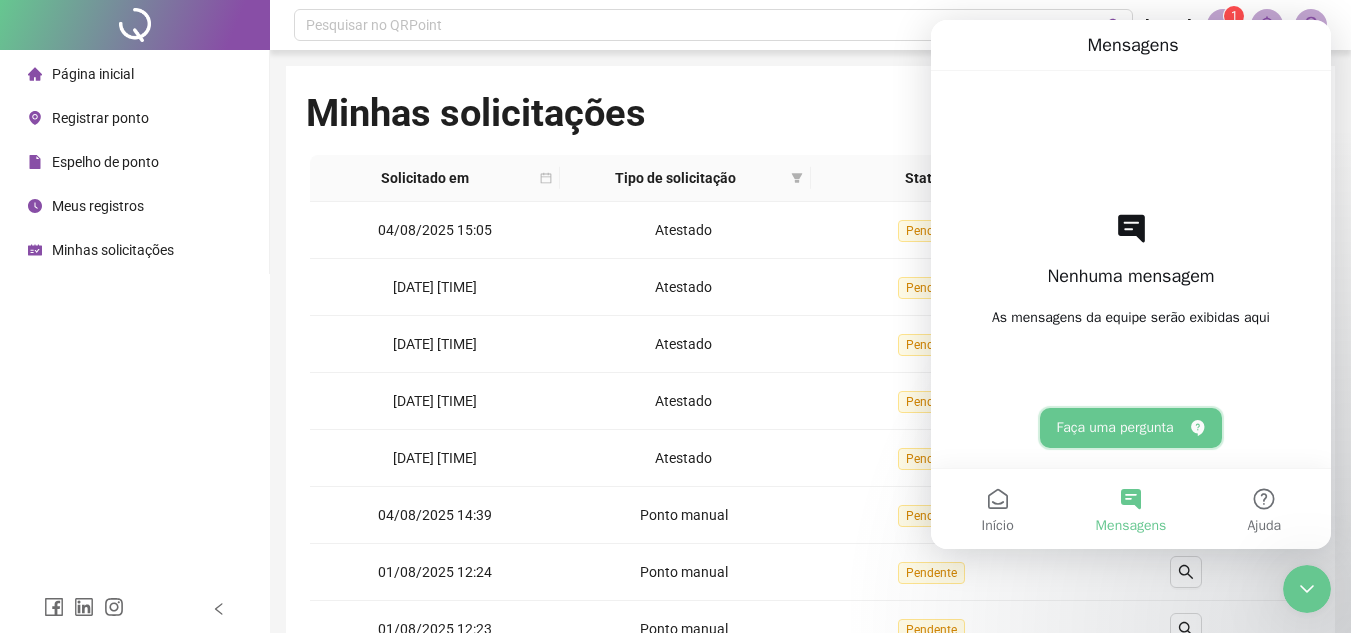 click on "Faça uma pergunta" at bounding box center [1130, 428] 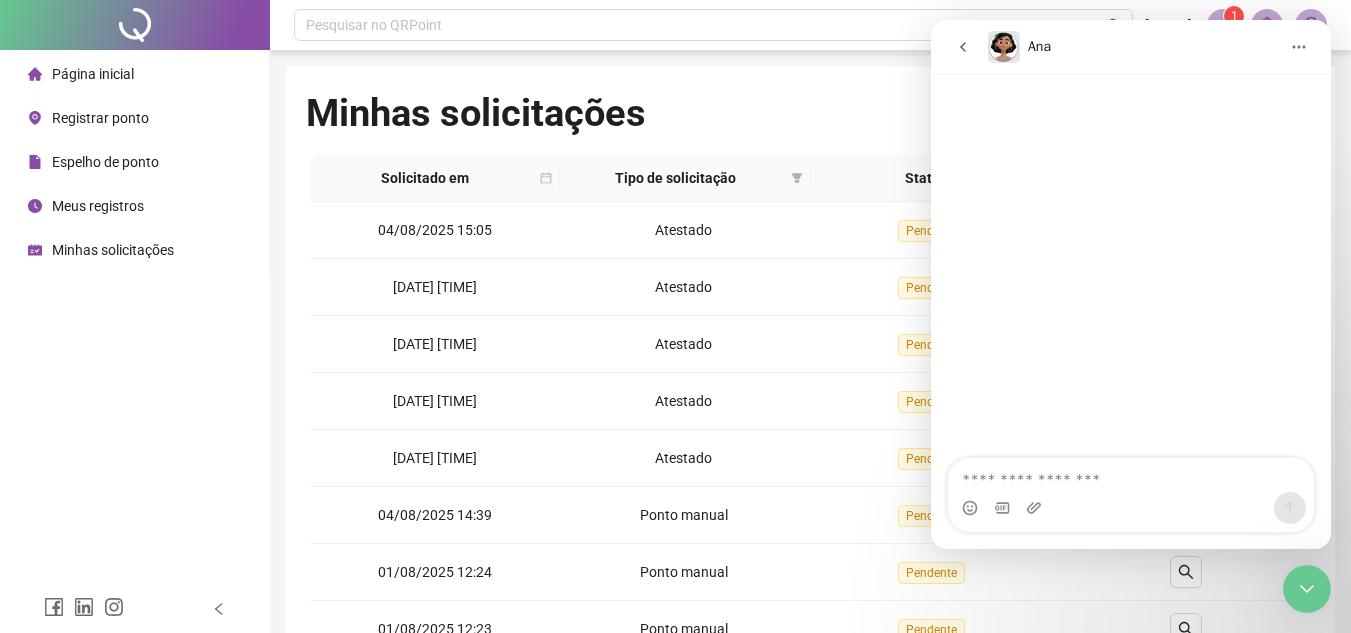 type on "*" 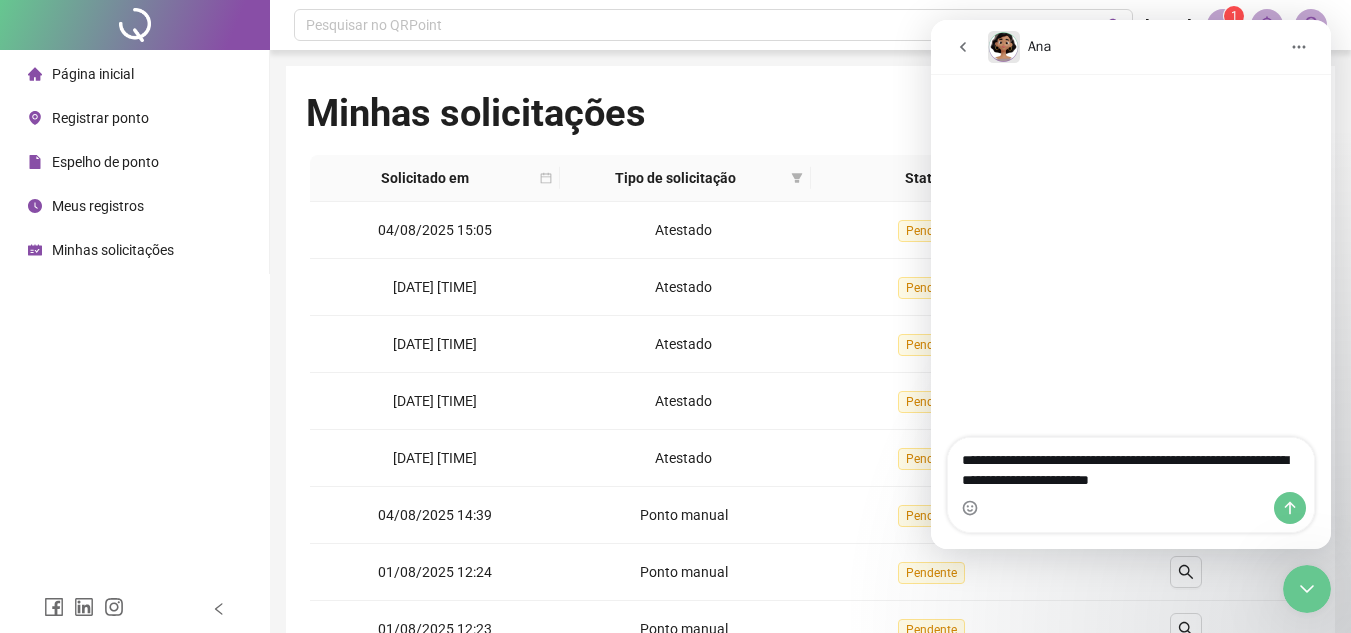 click on "**********" at bounding box center (1131, 465) 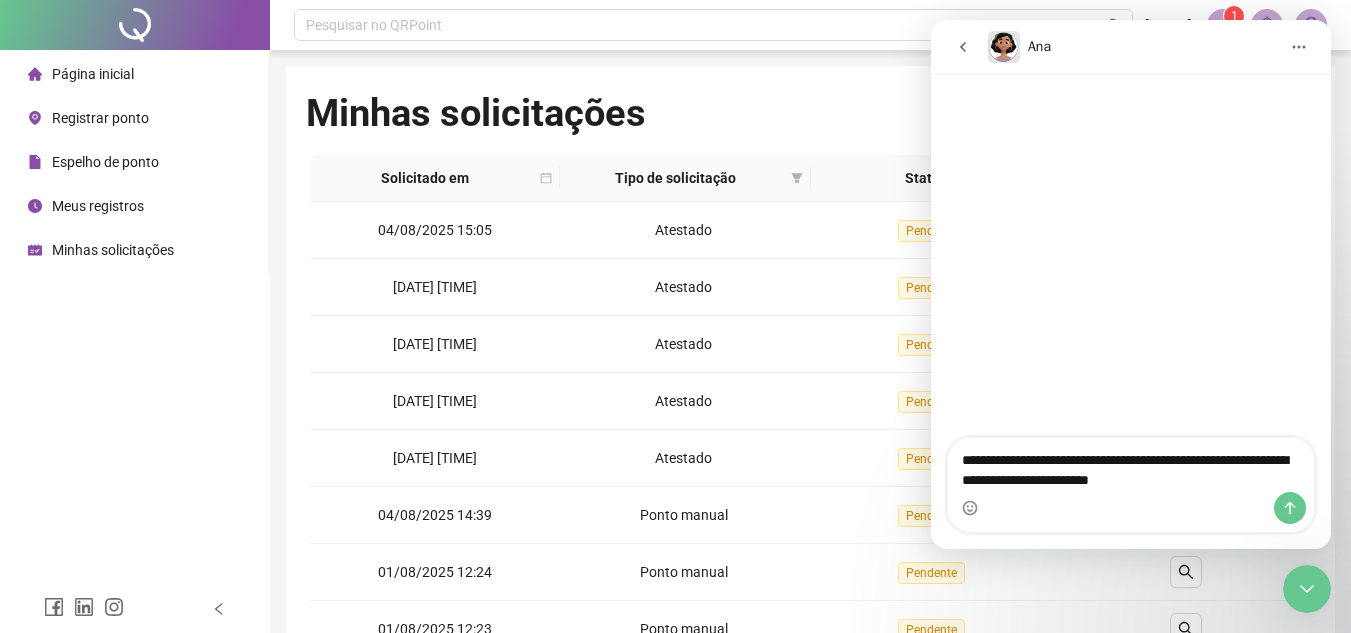 click on "**********" at bounding box center (1131, 465) 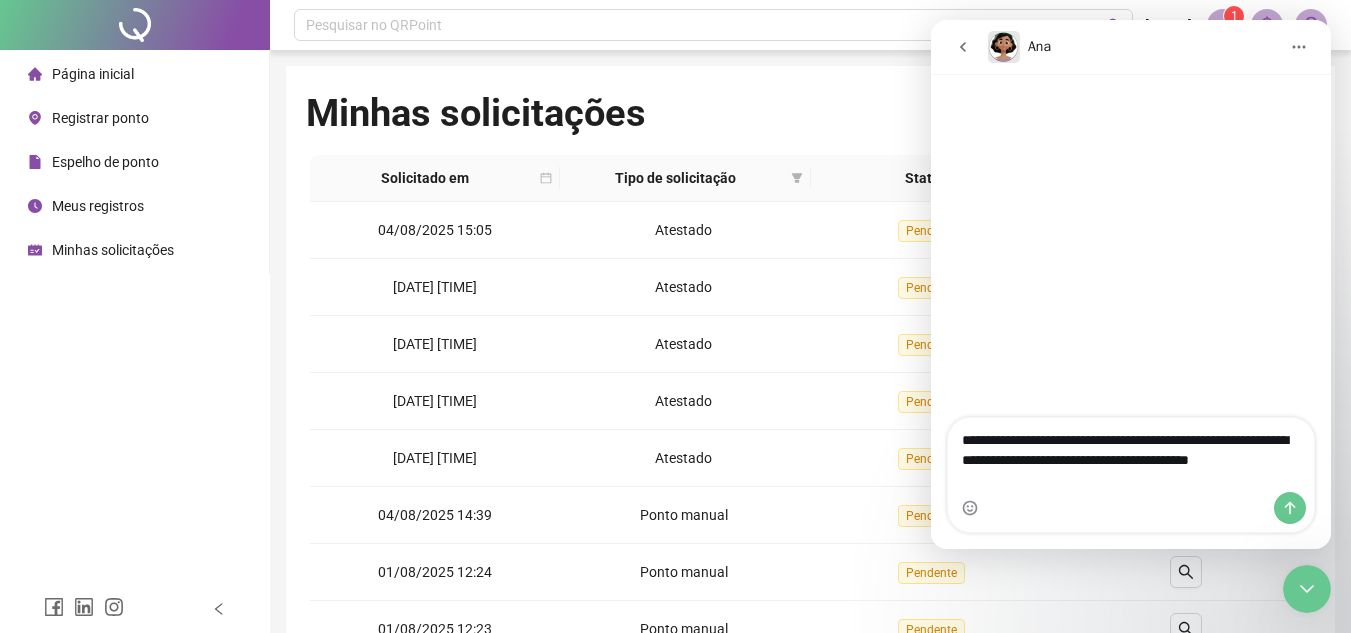 type on "**********" 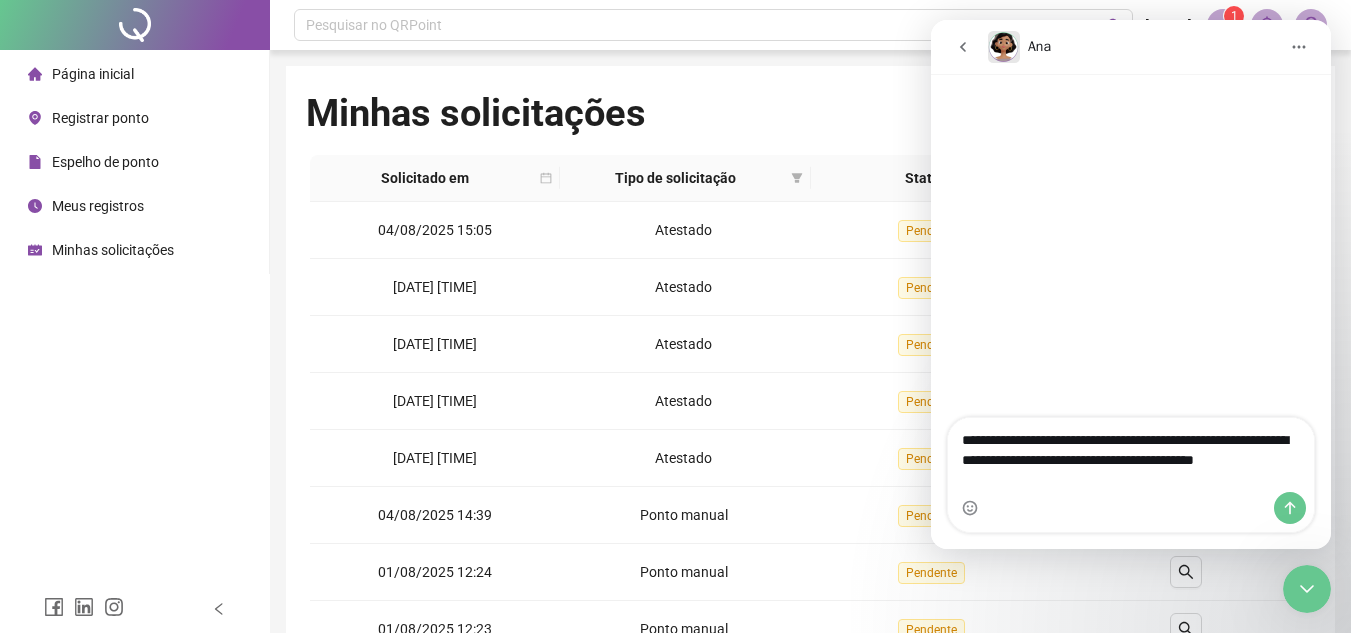 type 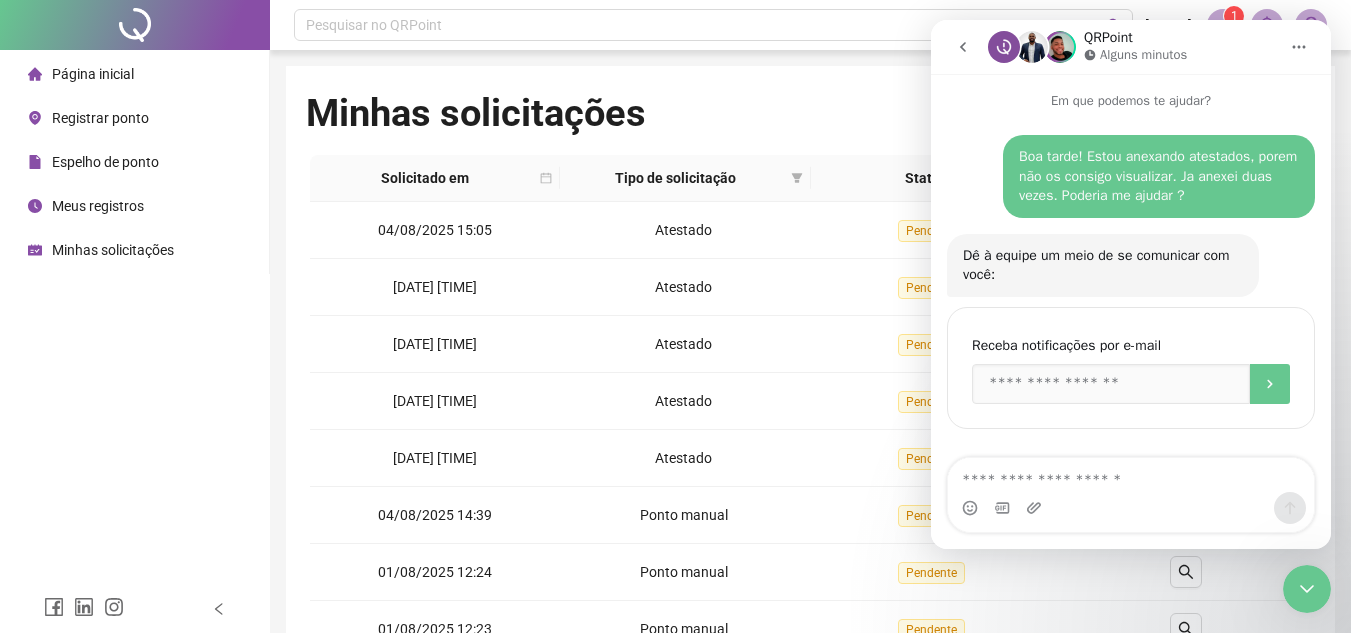 scroll, scrollTop: 1, scrollLeft: 0, axis: vertical 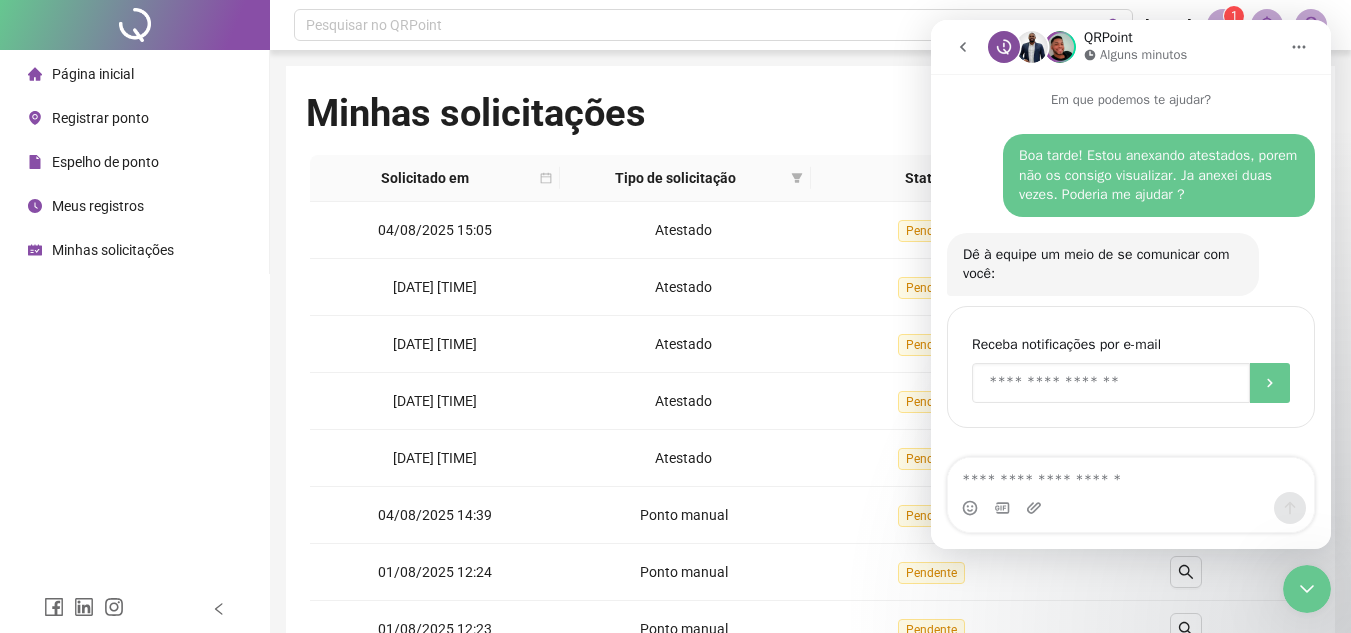 click at bounding box center [1111, 383] 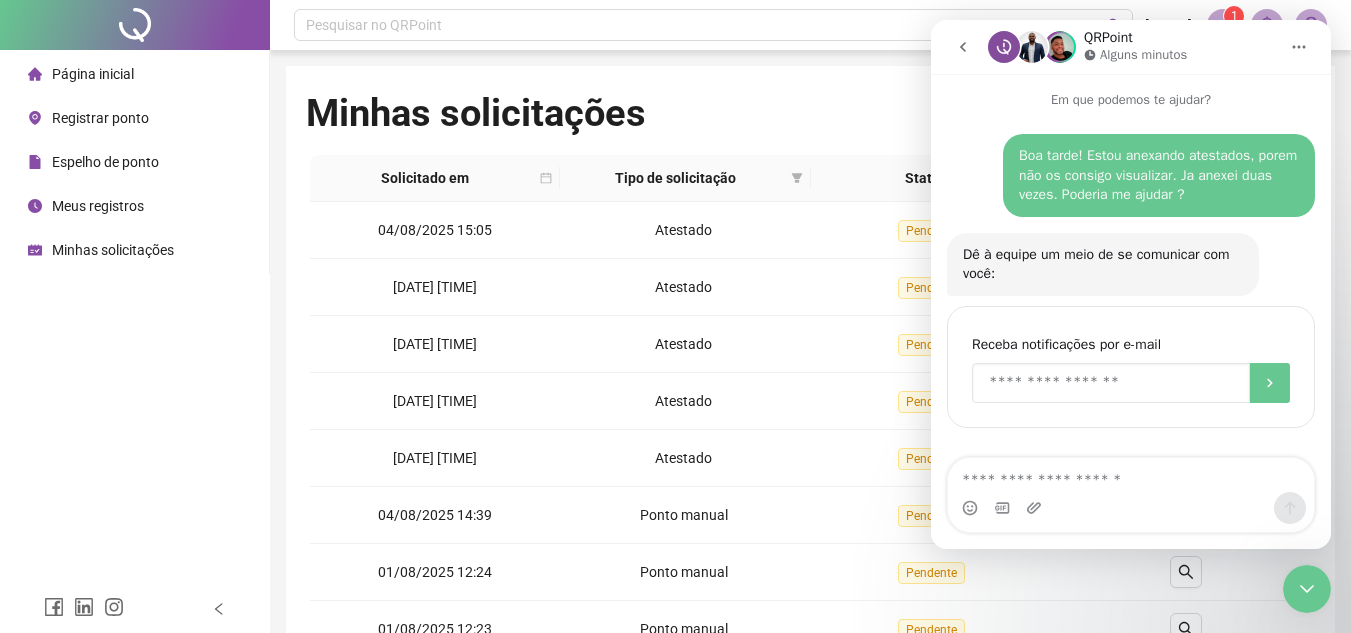 paste on "**********" 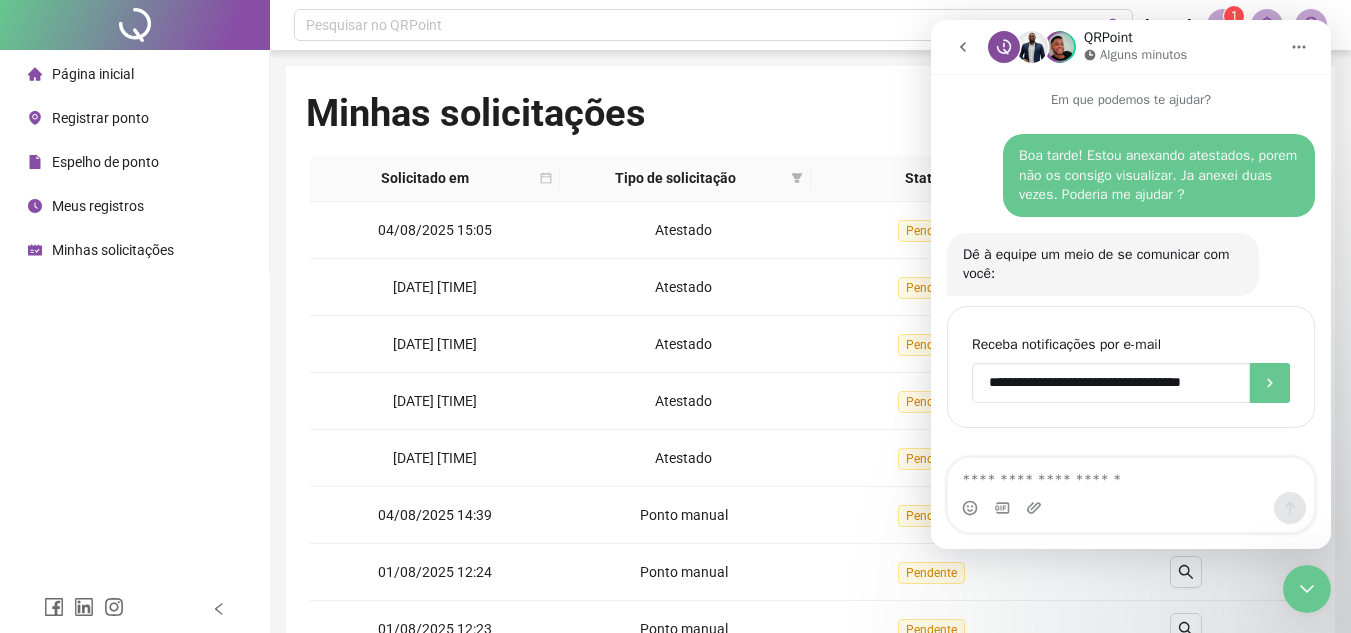 scroll, scrollTop: 0, scrollLeft: 7, axis: horizontal 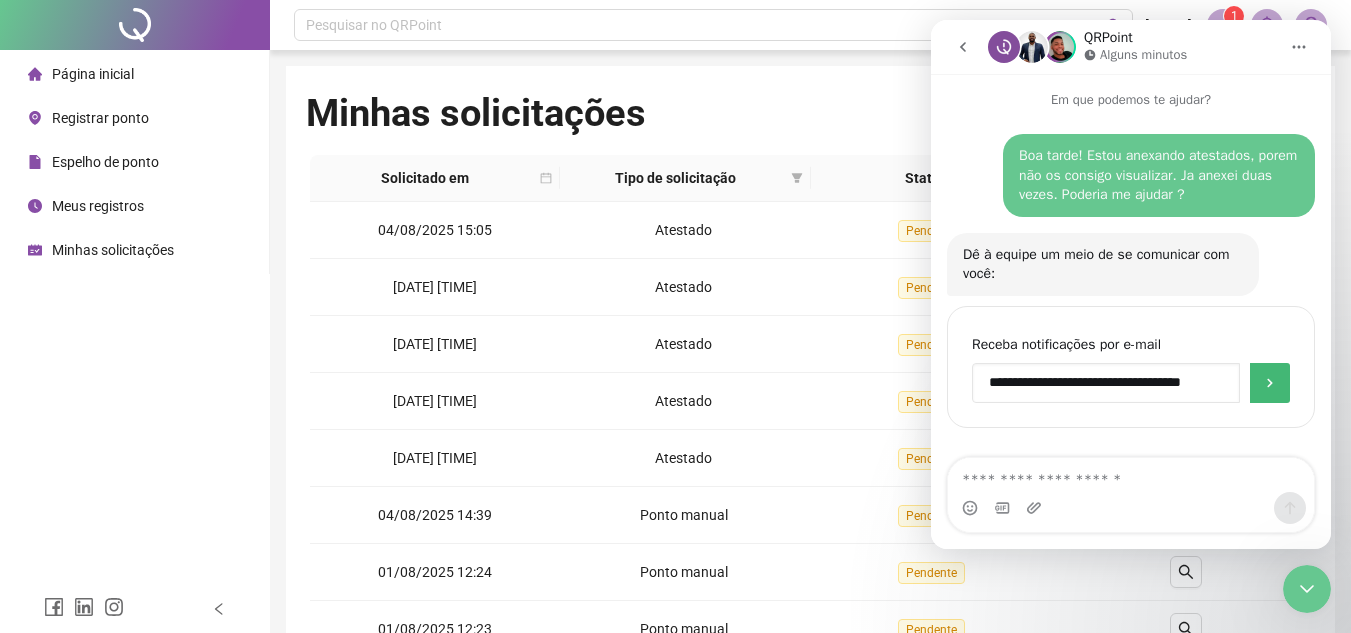 type on "**********" 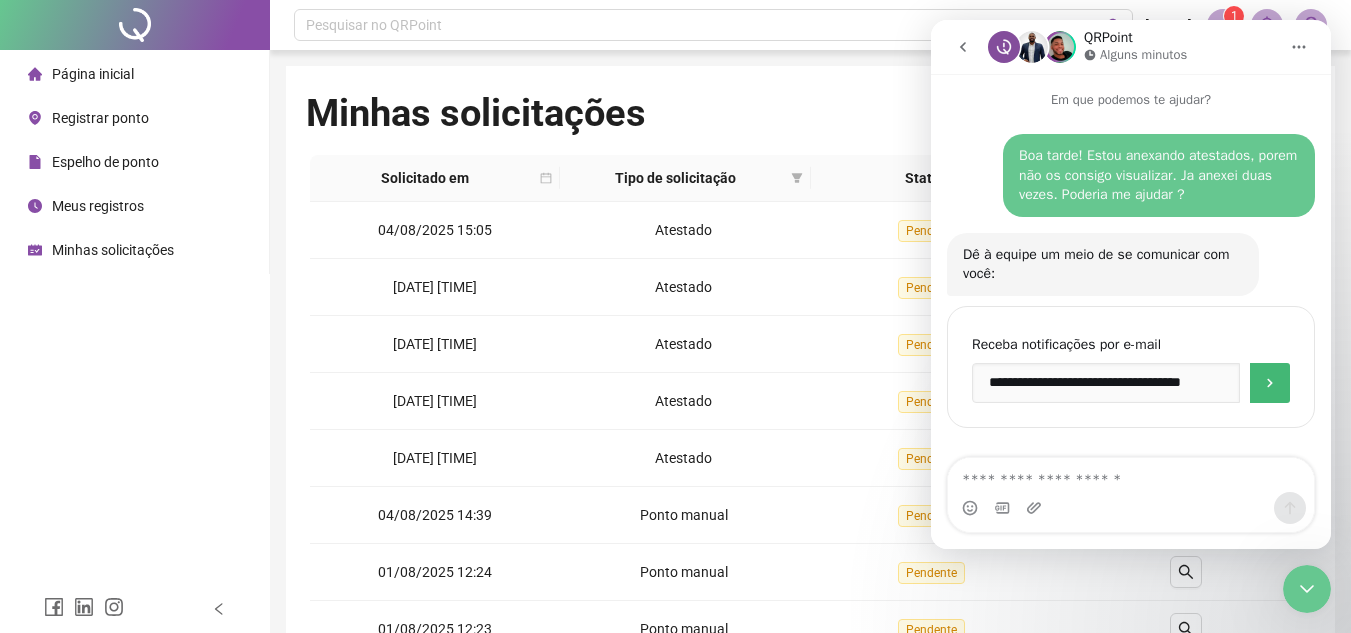 scroll, scrollTop: 0, scrollLeft: 0, axis: both 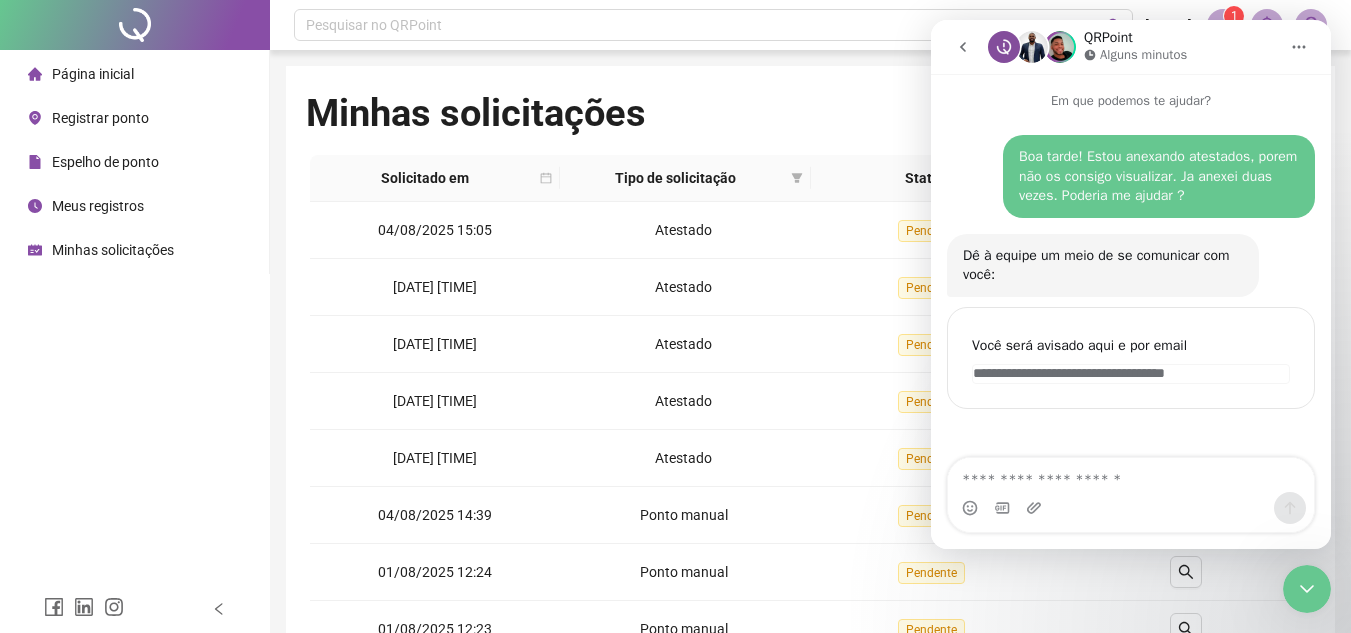 click at bounding box center [1131, 508] 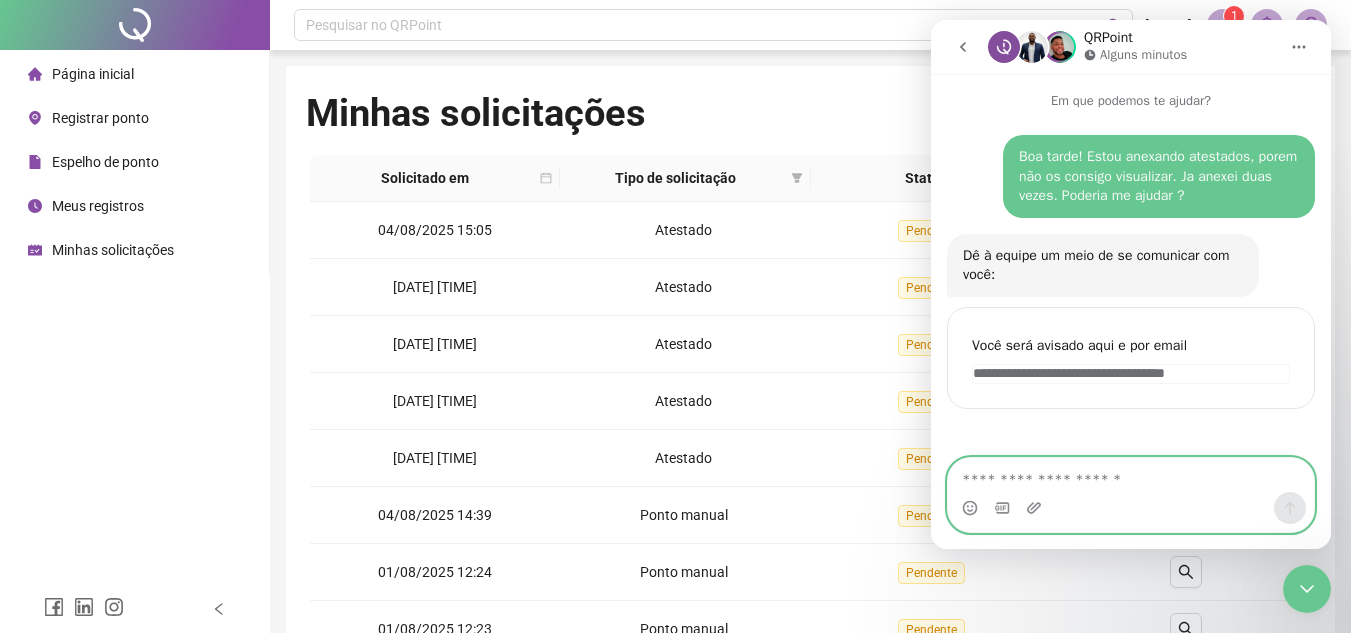 click at bounding box center (1131, 475) 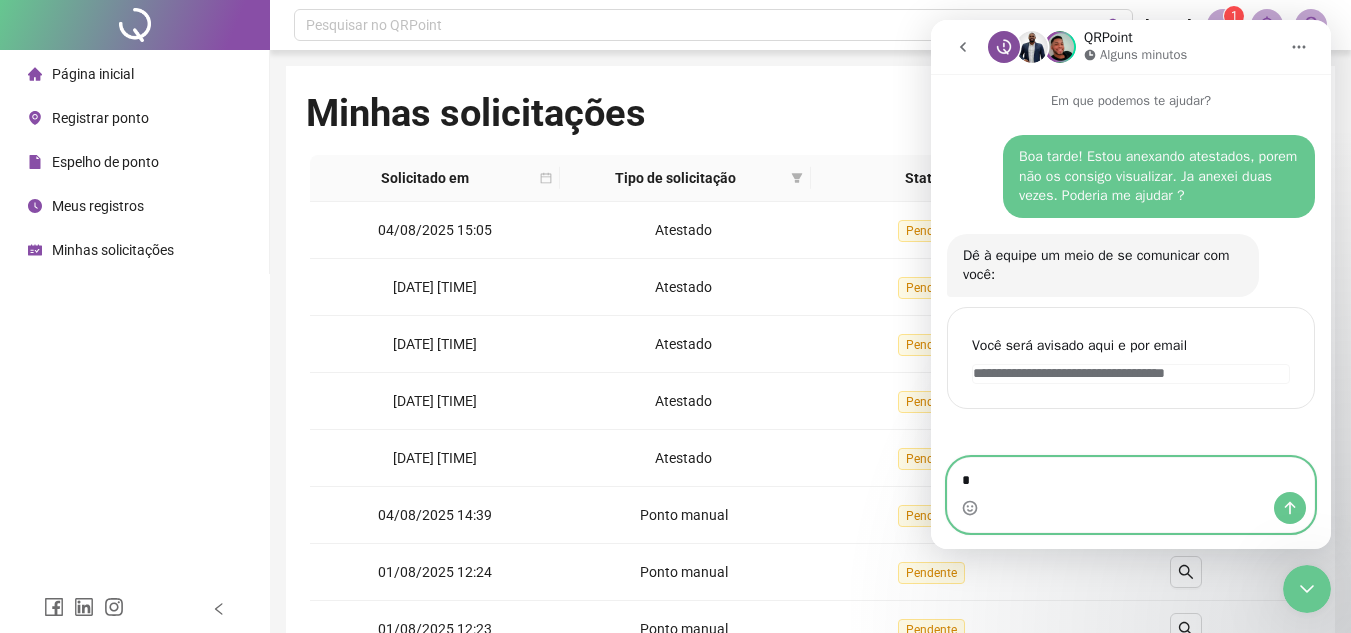 type on "**" 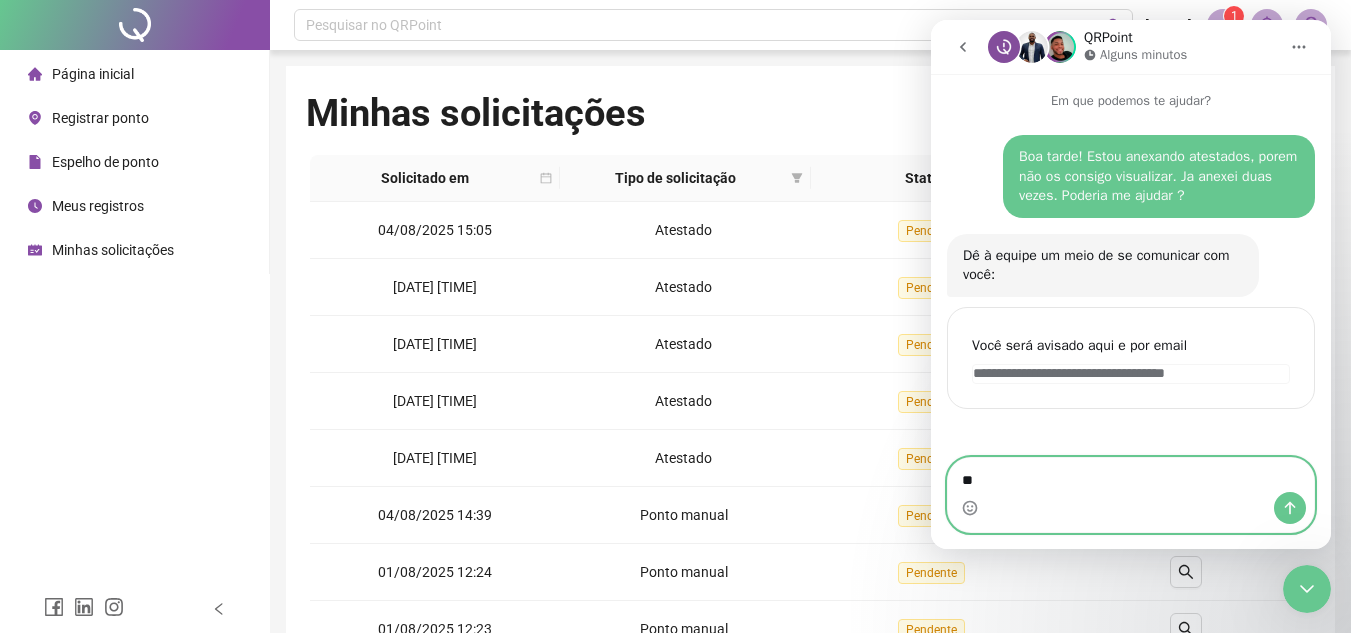 type 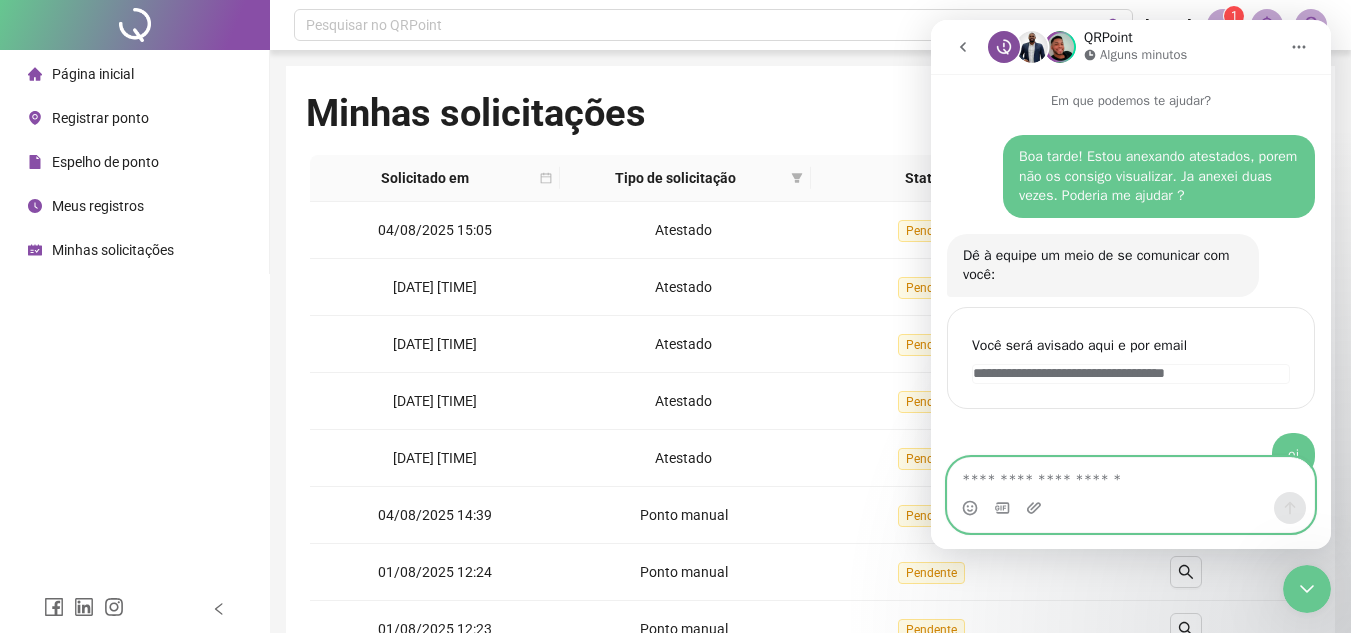 scroll, scrollTop: 41, scrollLeft: 0, axis: vertical 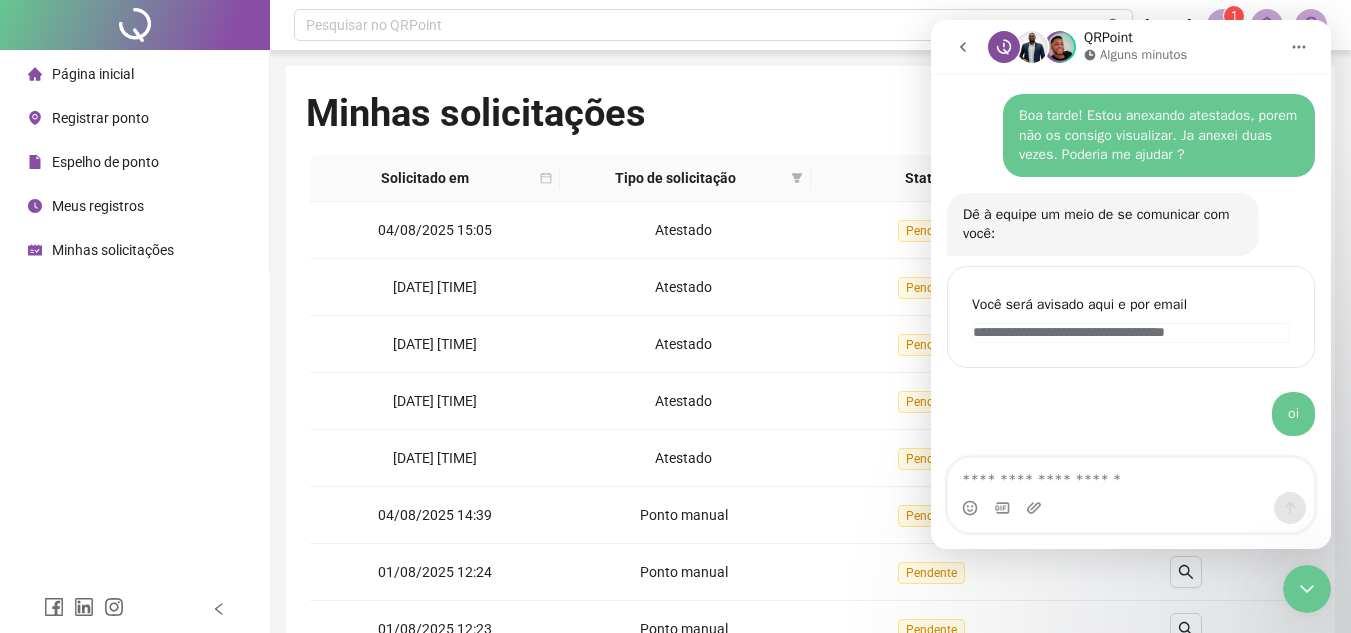 click at bounding box center (1060, 47) 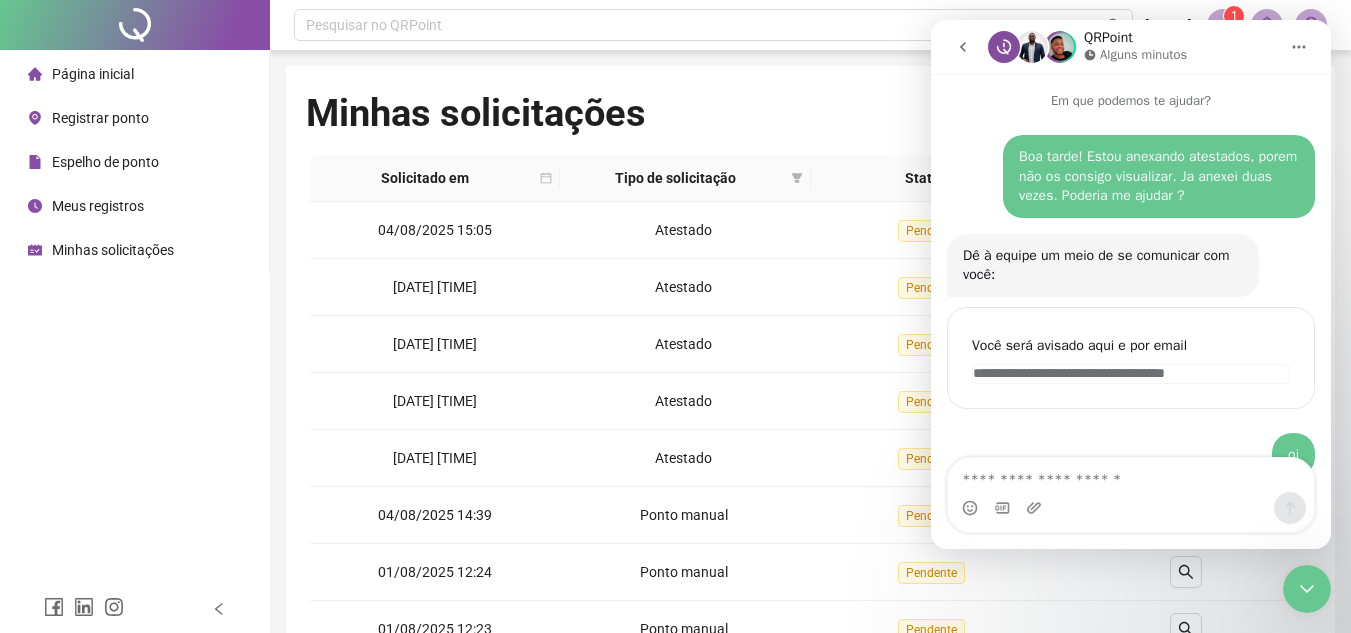 scroll, scrollTop: 41, scrollLeft: 0, axis: vertical 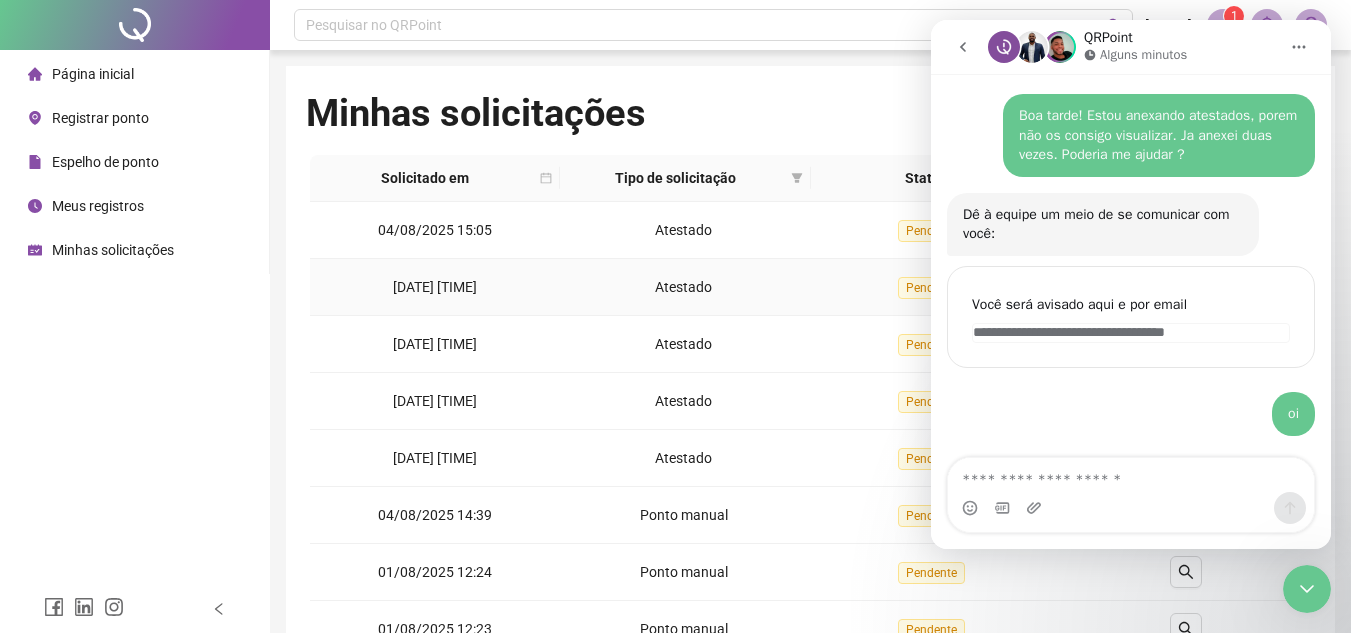 click on "Atestado" at bounding box center (685, 287) 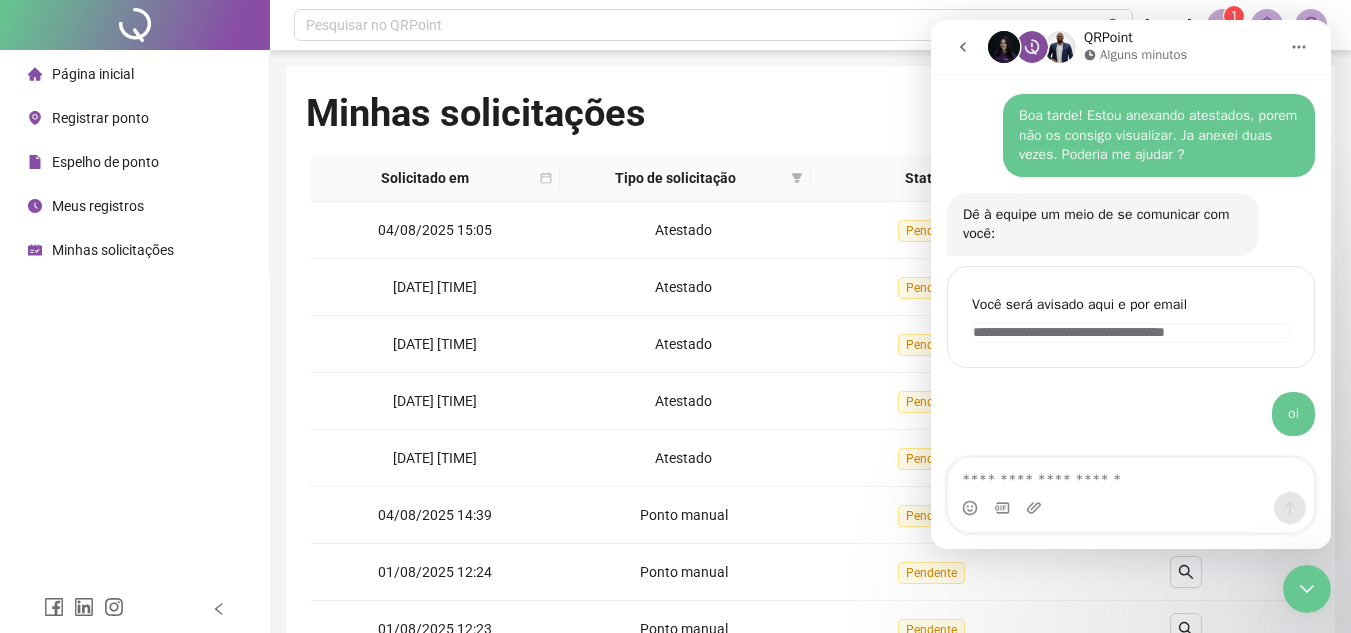 click on "Página inicial" at bounding box center (81, 74) 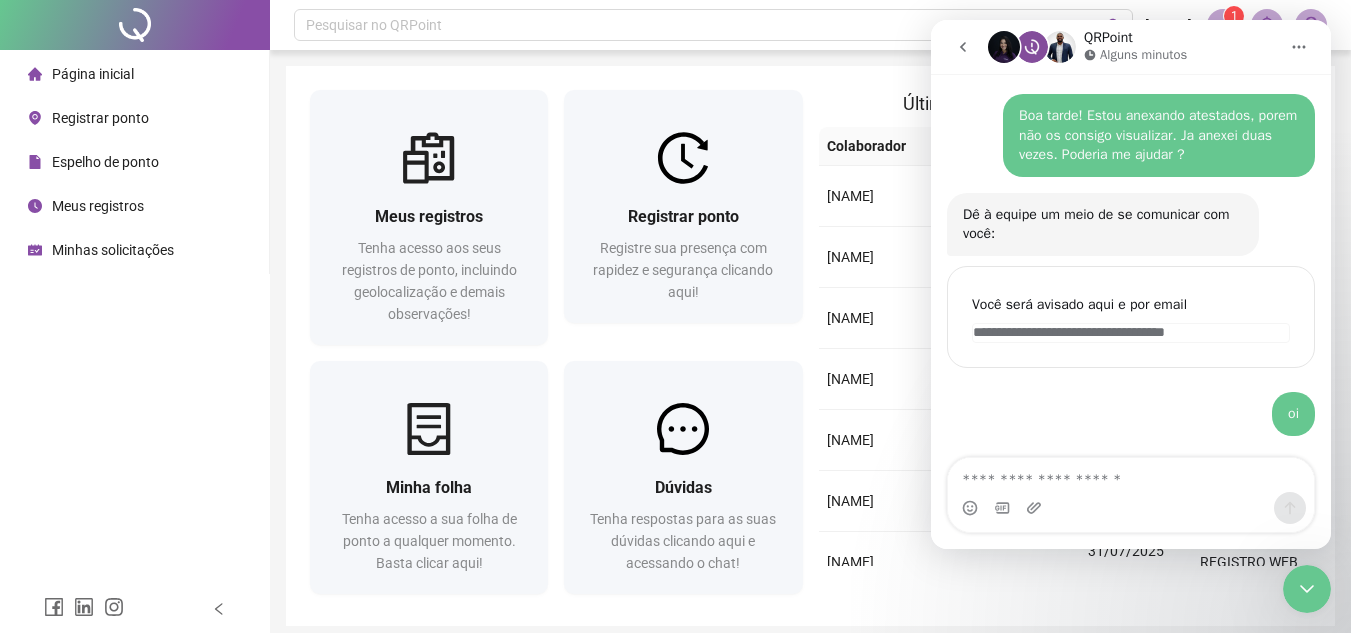 click on "Minhas solicitações" at bounding box center [101, 250] 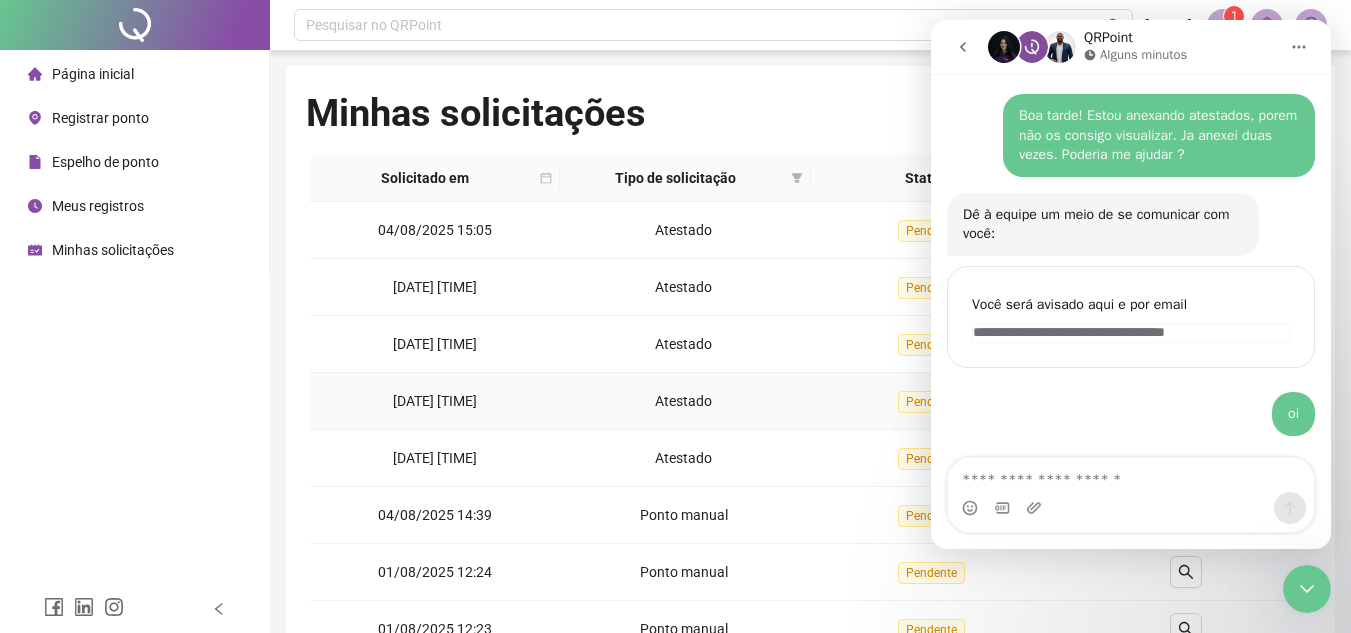 click on "Pendente" at bounding box center [936, 401] 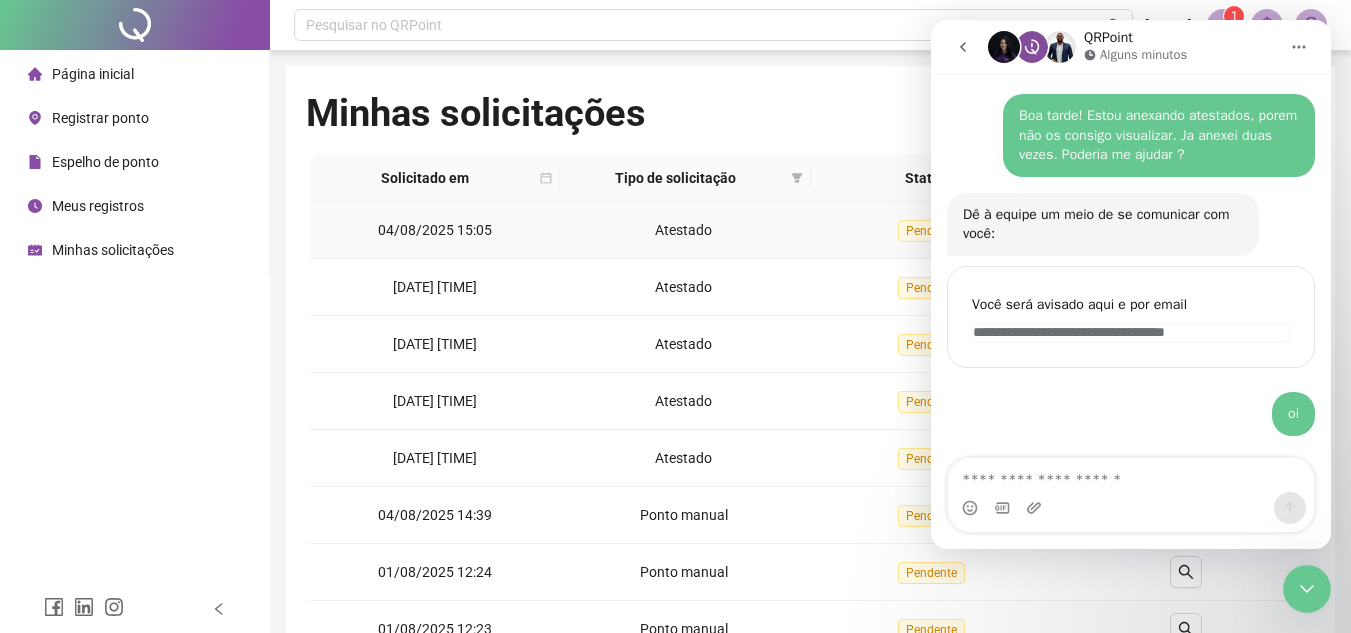 click on "Minhas solicitações Solicitar ajuste Solicitado em Tipo de solicitação Status Detalhes         [DATE] [TIME] Atestado   Pendente [DATE] [TIME] Atestado   Pendente [DATE] [TIME] Atestado   Pendente [DATE] [TIME] Atestado   Pendente [DATE] [TIME] Atestado   Pendente [DATE] [TIME] Ponto manual   Pendente [DATE] [TIME] Ponto manual   Pendente [DATE] [TIME] Ponto manual   Pendente [DATE] [TIME] Atestado   Pendente [DATE] [TIME] Ponto manual   Pendente [DATE] [TIME] Atestado   Pendente [DATE] [TIME] Ponto manual   Pendente 1 2 3 4 5 ••• 10" at bounding box center (810, 516) 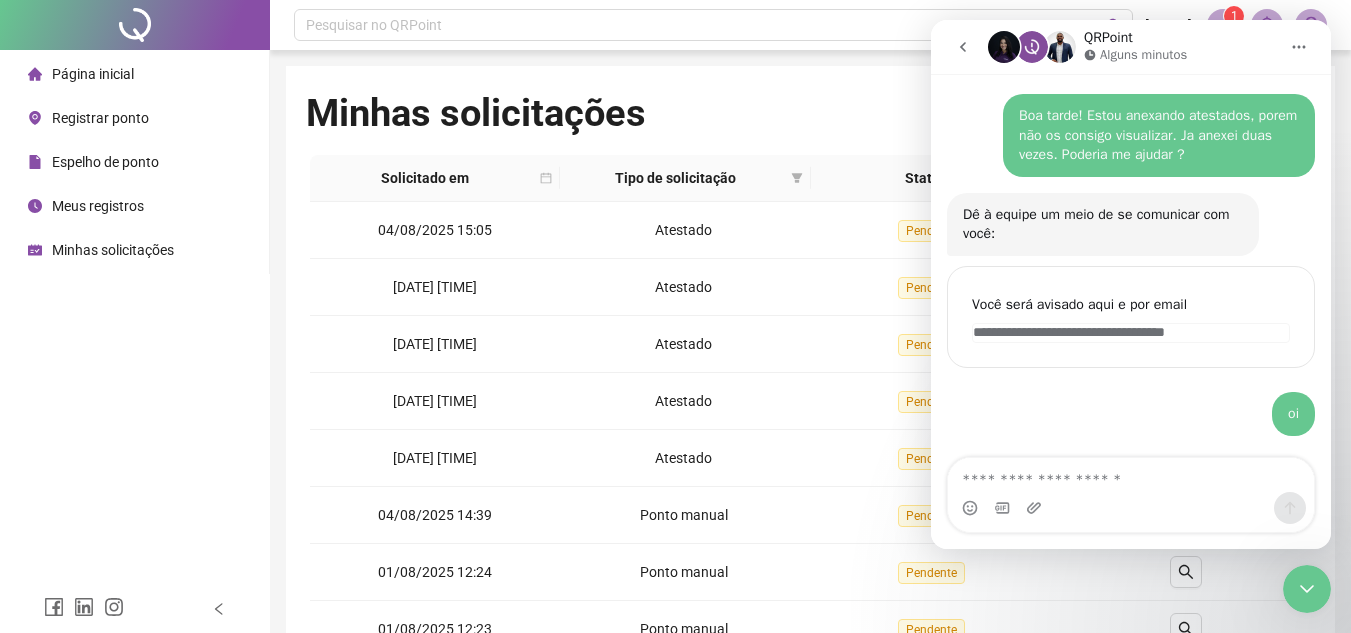 click at bounding box center (1299, 47) 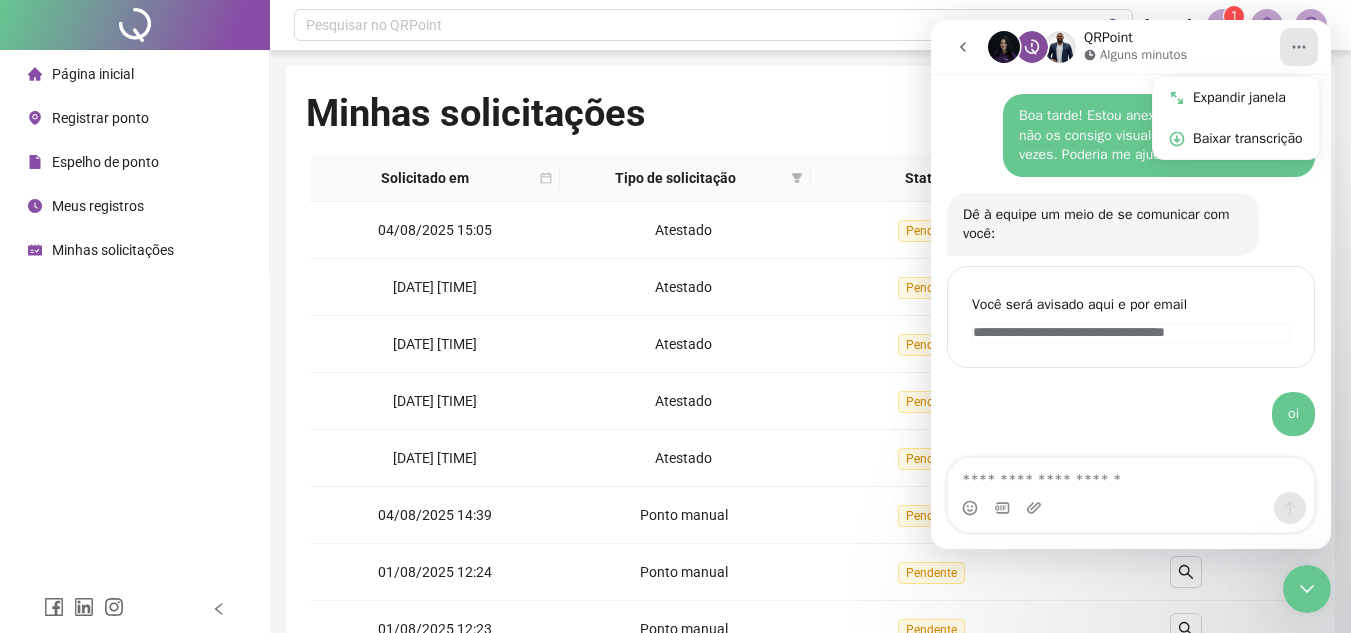 click on "Minhas solicitações Solicitar ajuste" at bounding box center (810, 122) 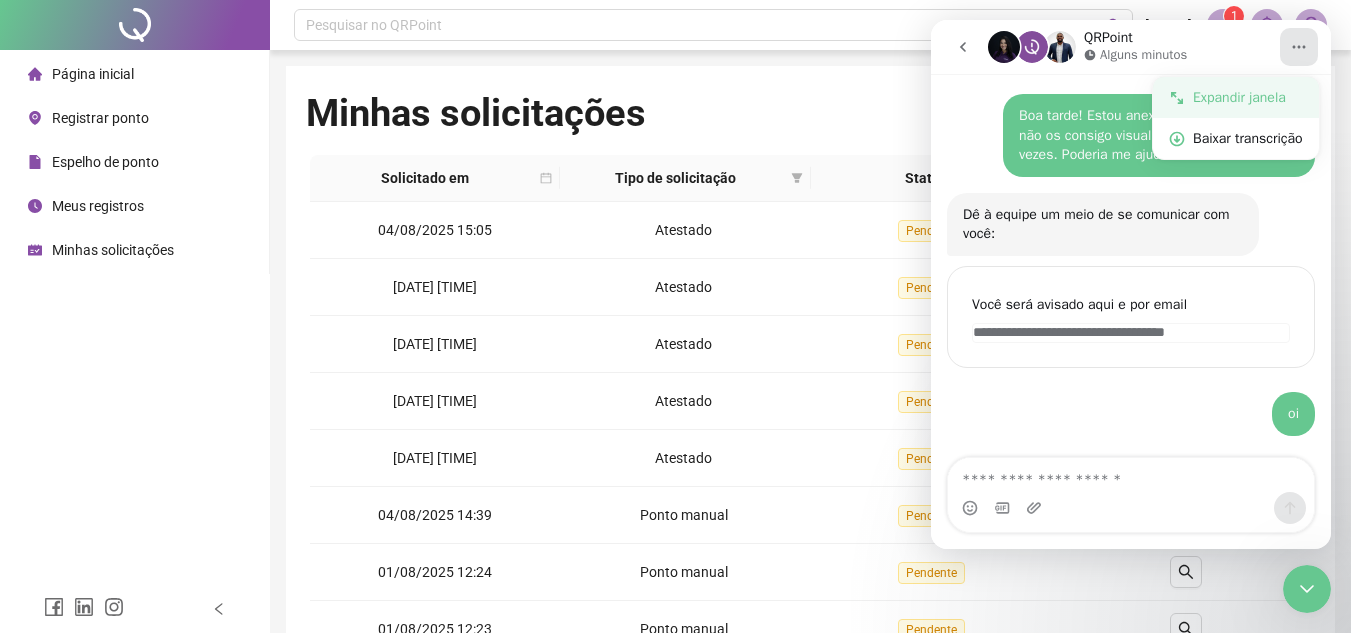 click on "Expandir janela" at bounding box center (1248, 97) 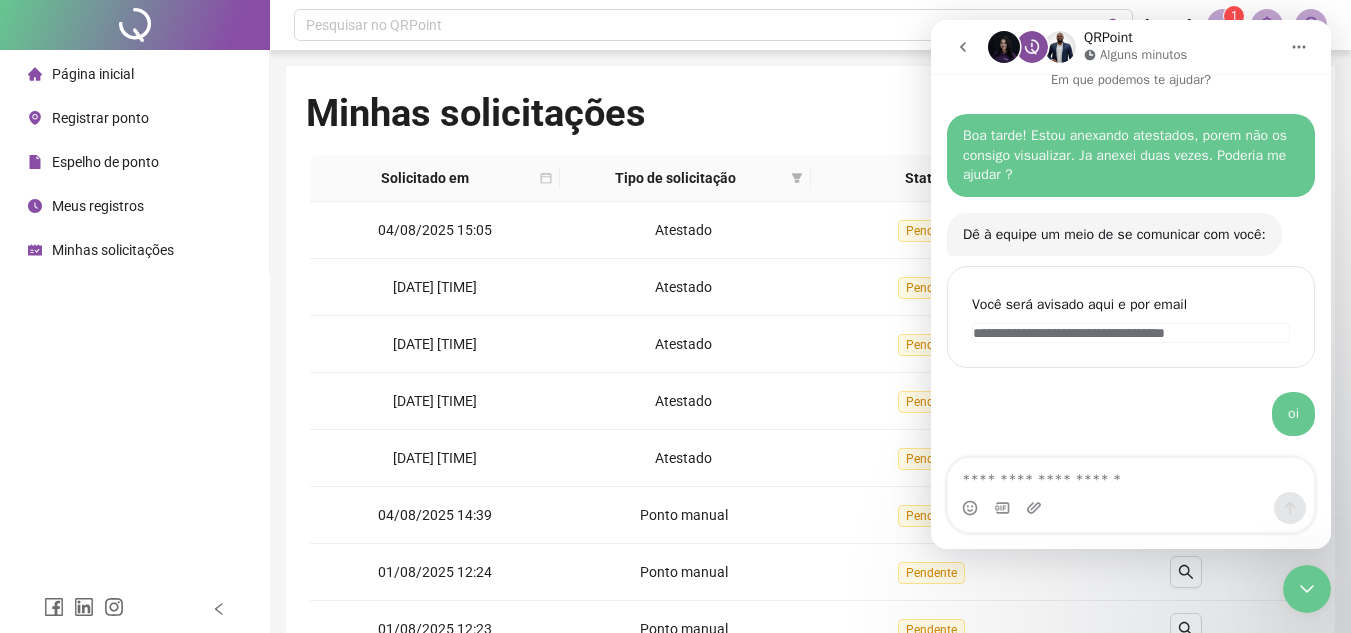 scroll, scrollTop: 1, scrollLeft: 0, axis: vertical 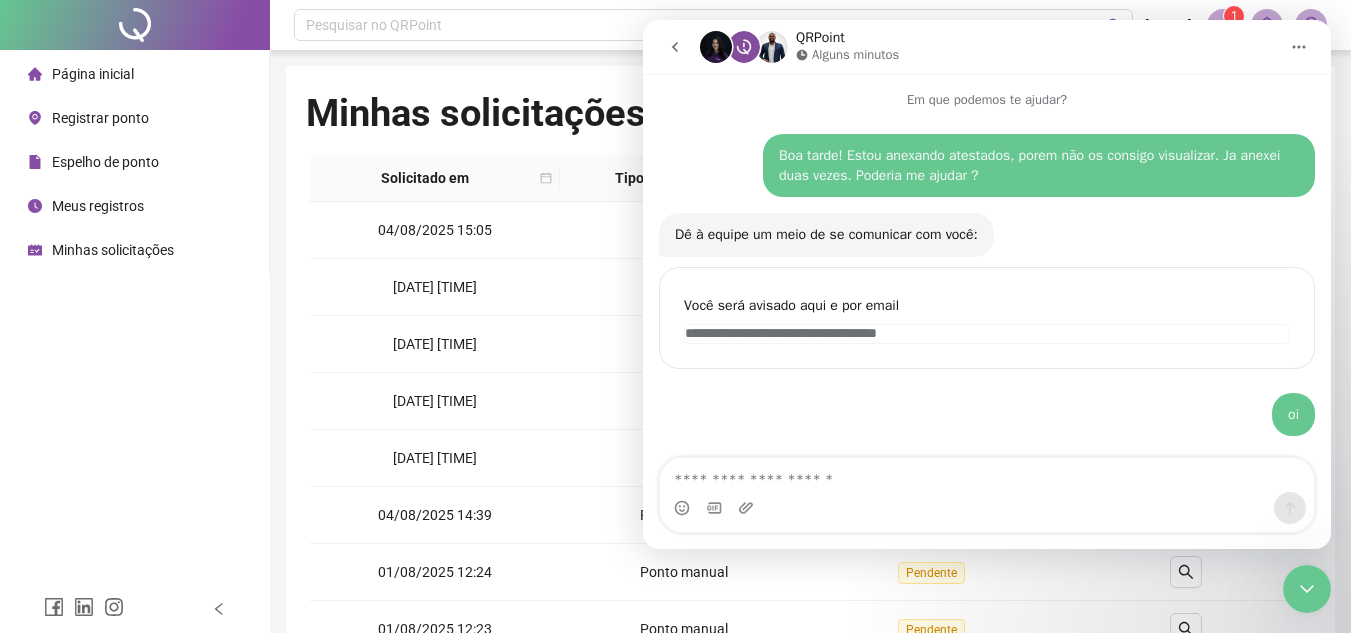 click at bounding box center (1299, 47) 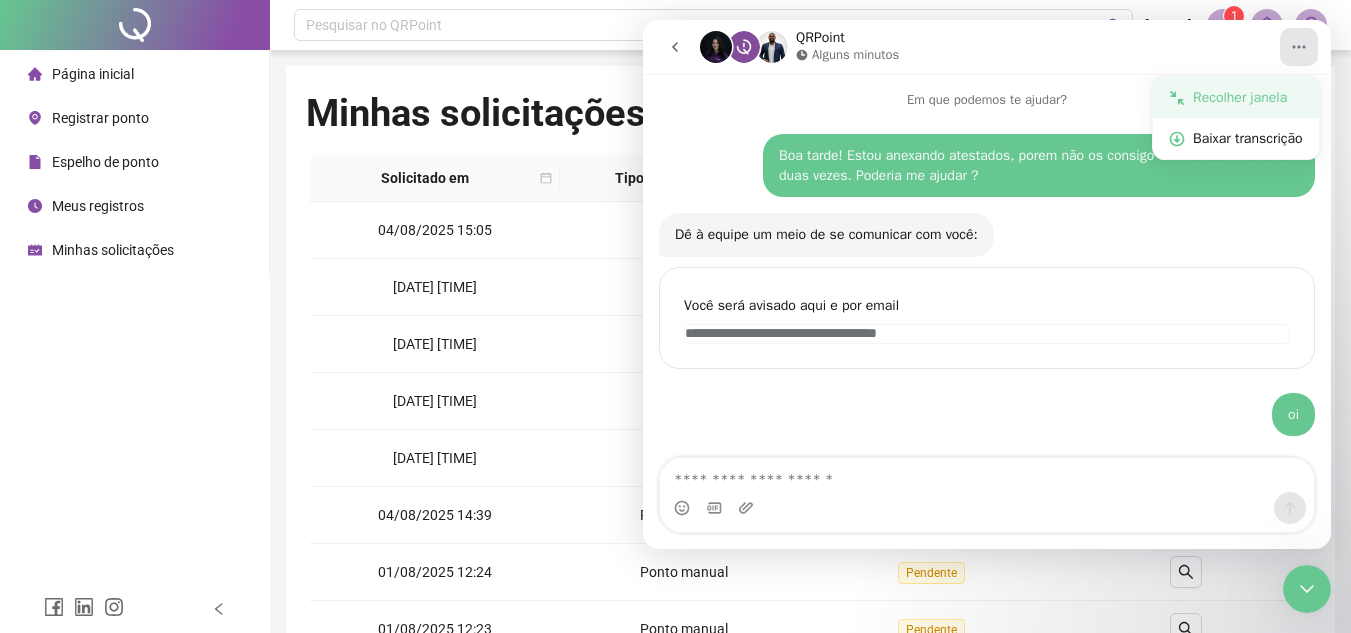 click on "Recolher janela" at bounding box center (1236, 97) 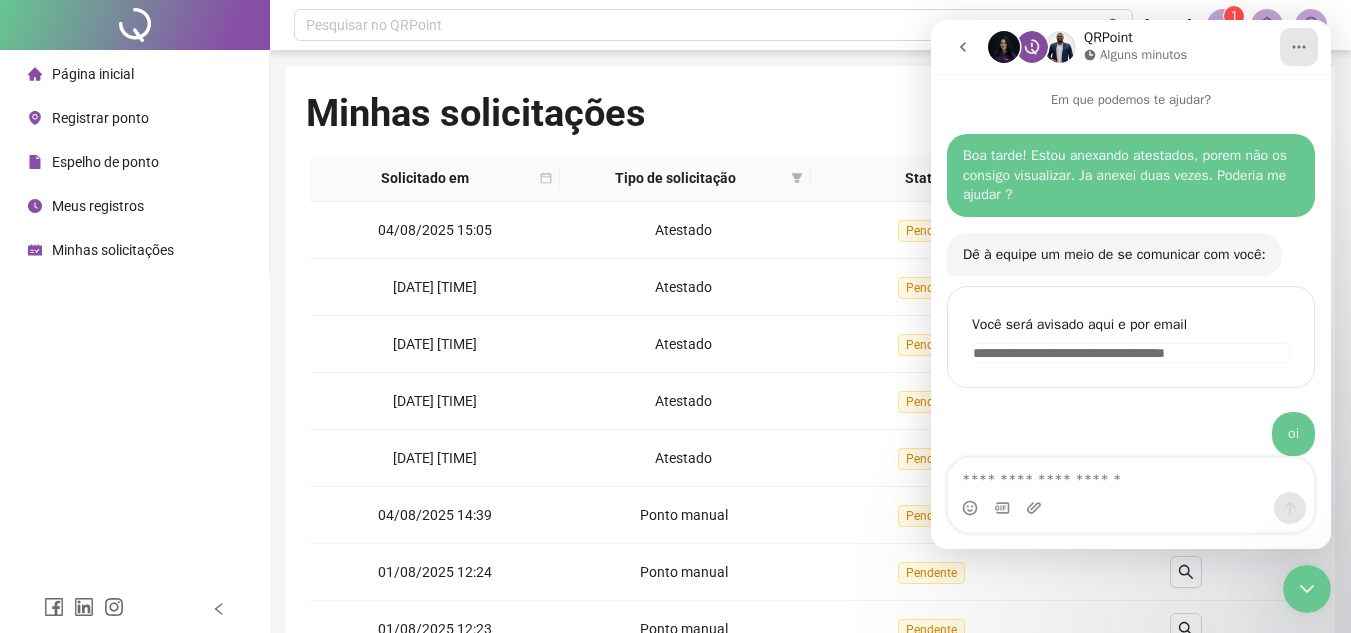 scroll, scrollTop: 41, scrollLeft: 0, axis: vertical 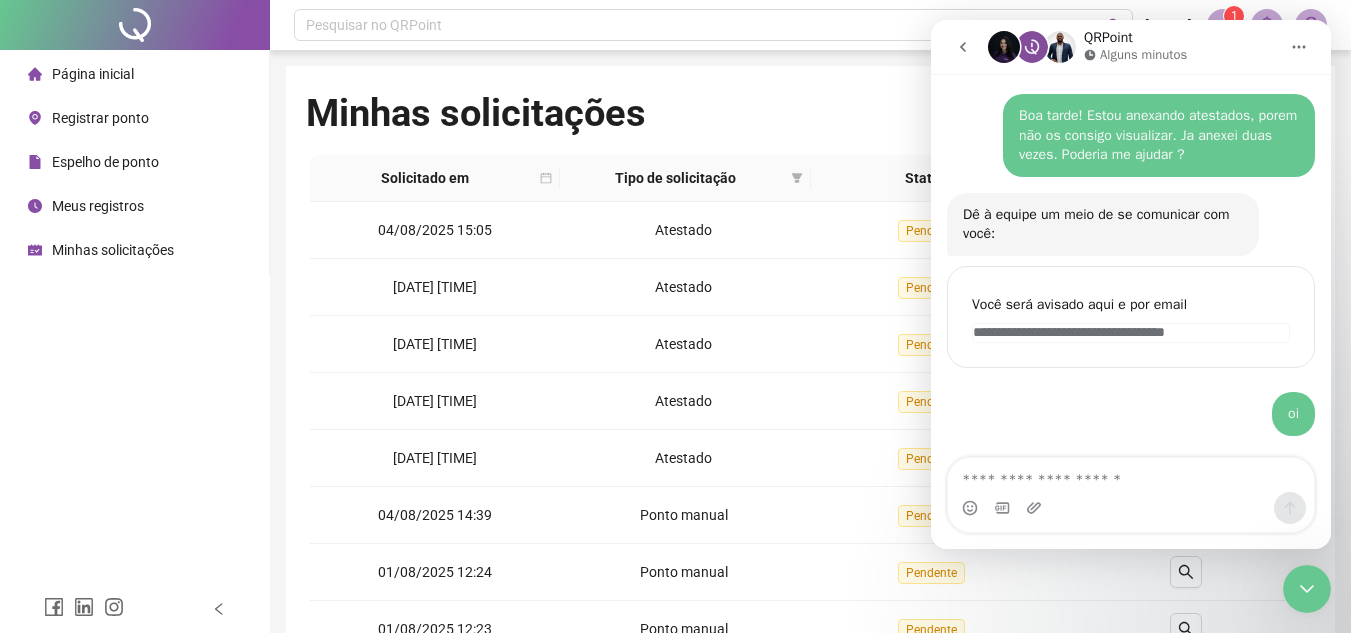 click at bounding box center [963, 47] 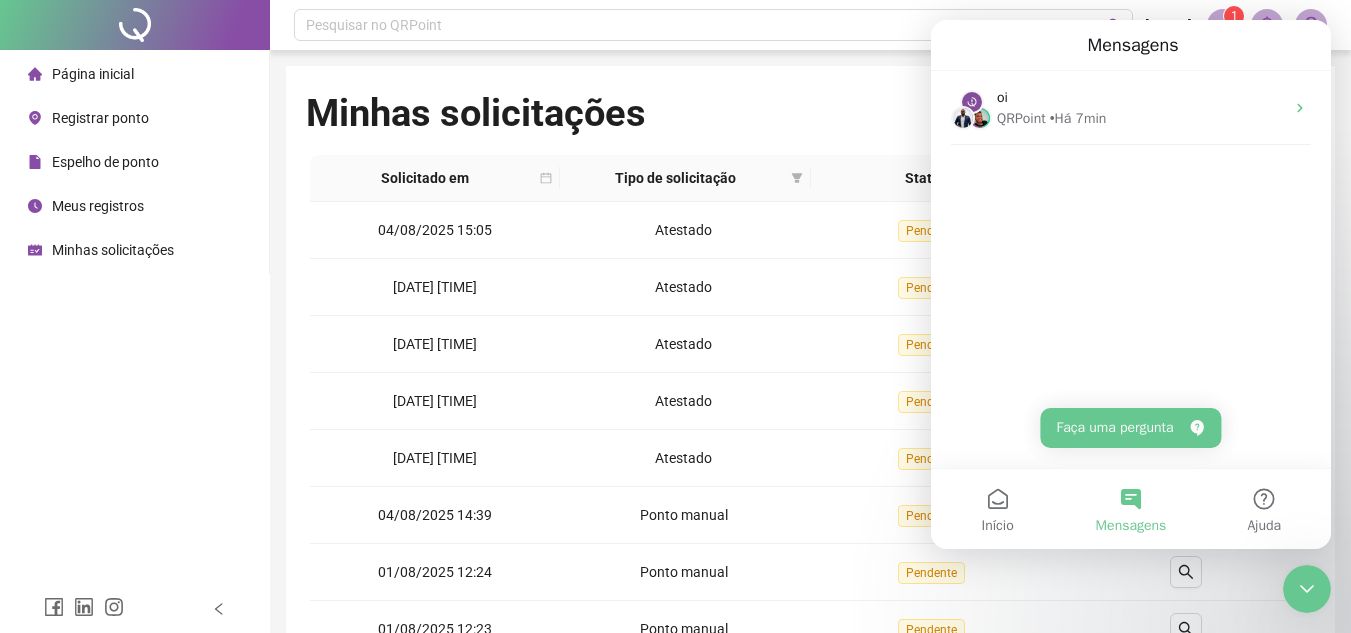 click on "Status" at bounding box center [926, 178] 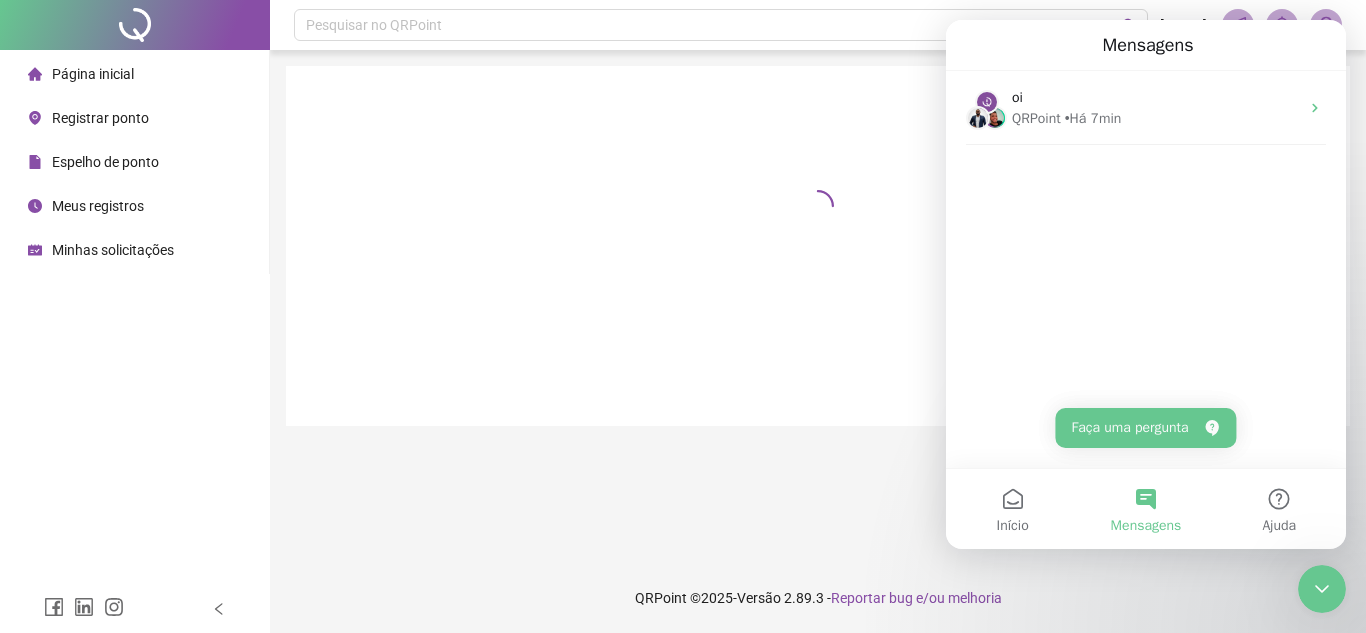 click at bounding box center (1238, 25) 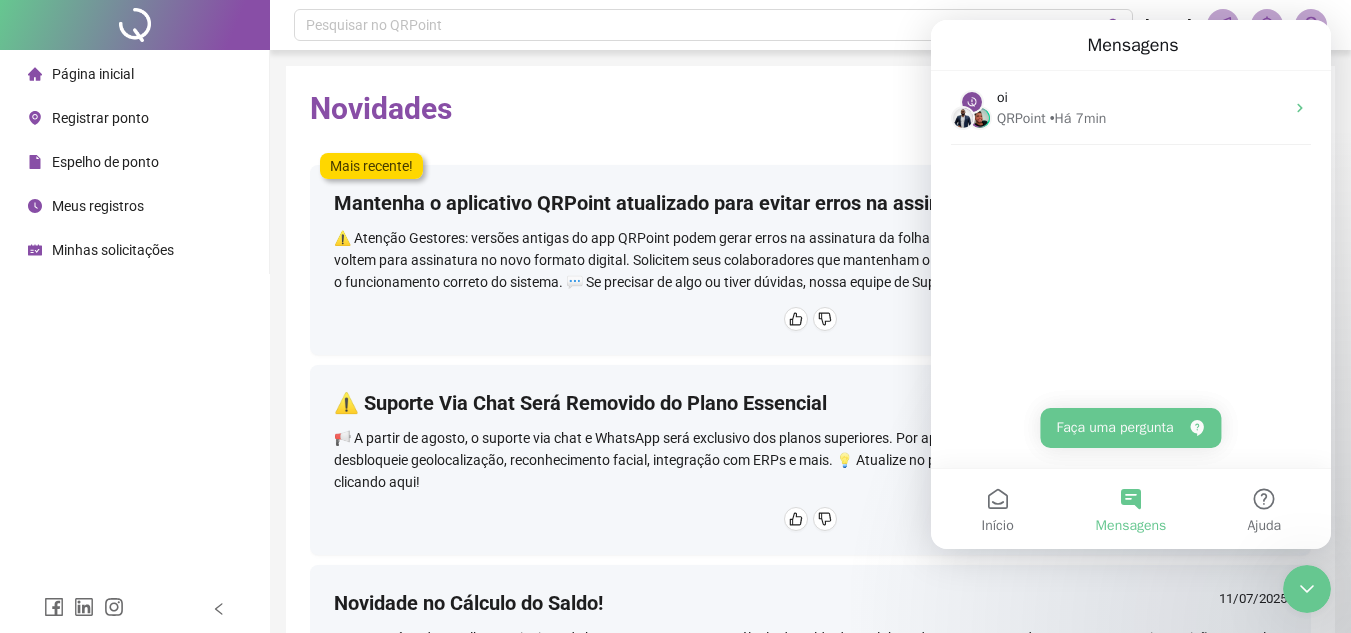 click on "Mais recente! Mantenha o aplicativo QRPoint atualizado para evitar erros na assinatura da folha! [DATE] ⚠️ Atenção Gestores: versões antigas do app QRPoint podem gerar erros na assinatura da folha.
🛠️ Estamos corrigindo para que folhas pendentes voltem para assinatura no novo formato digital. Solicitem seus colaboradores que mantenham o aplicativo sempre atualizado para evitar erros e garantir o funcionamento correto do sistema.
💬 Se precisar de algo ou tiver dúvidas, nossa equipe de Suporte está pronta para ajudar! ⚠️ Suporte Via Chat Será Removido do Plano Essencial [DATE] 📢 A partir de agosto, o suporte via chat e WhatsApp será exclusivo dos planos superiores.
Por apenas R$17 a mais, migre para o Plano Folha Completa e desbloqueie geolocalização, reconhecimento facial, integração com ERPs e mais.
💡 Atualize no painel financeiro ou fale conosco.
🔗 Saiba mais no blog clicando aqui! Novidade no Cálculo do Saldo! [DATE] Ajustes da folha com período ampliado!" at bounding box center (810, 459) 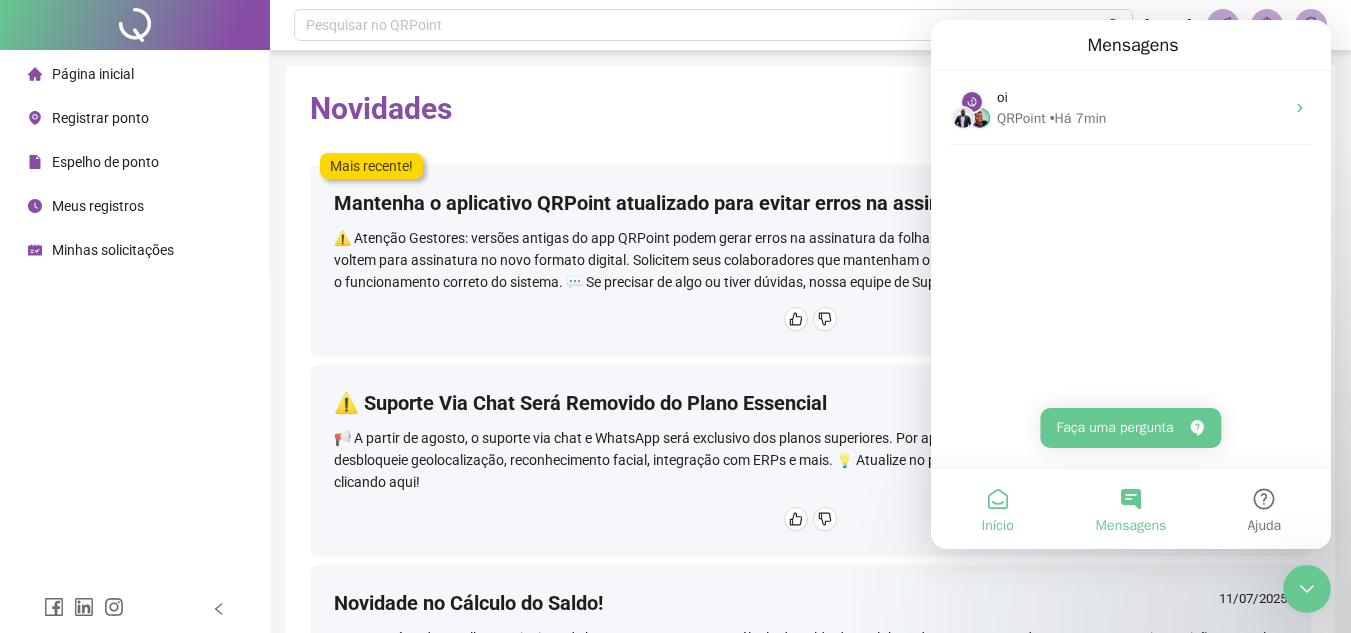 click on "Início" at bounding box center [997, 509] 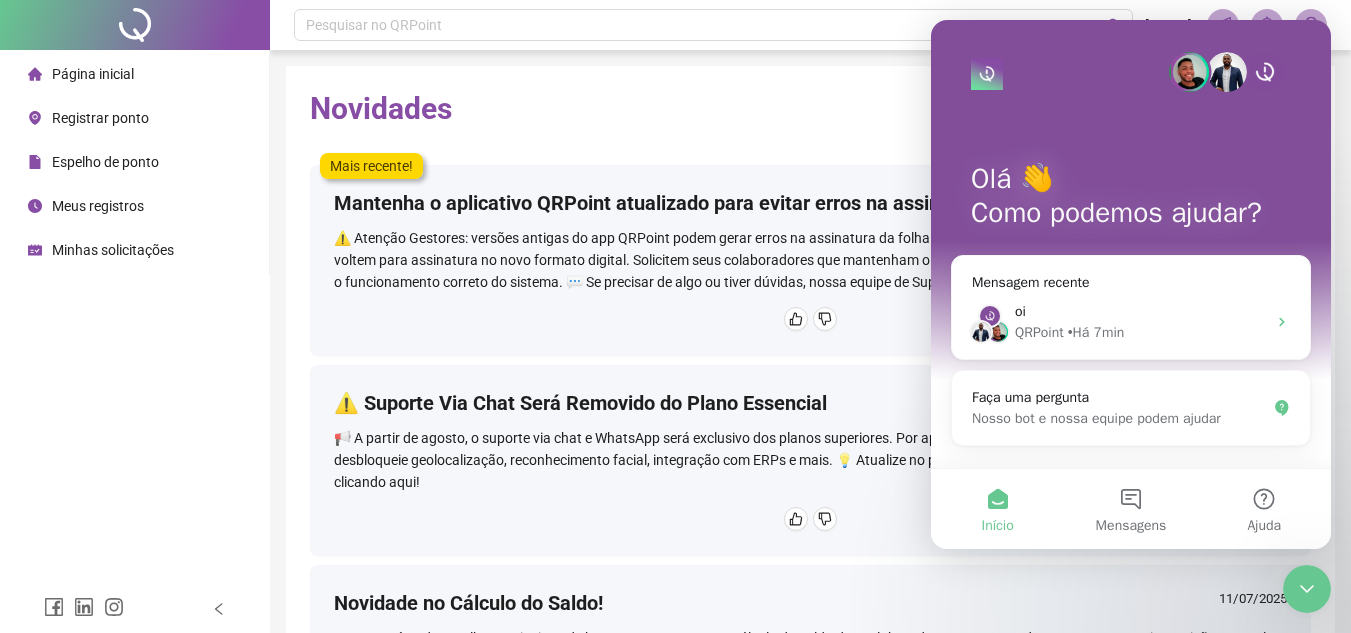 click on "Mantenha o aplicativo QRPoint atualizado para evitar erros na assinatura da folha!" at bounding box center [701, 203] 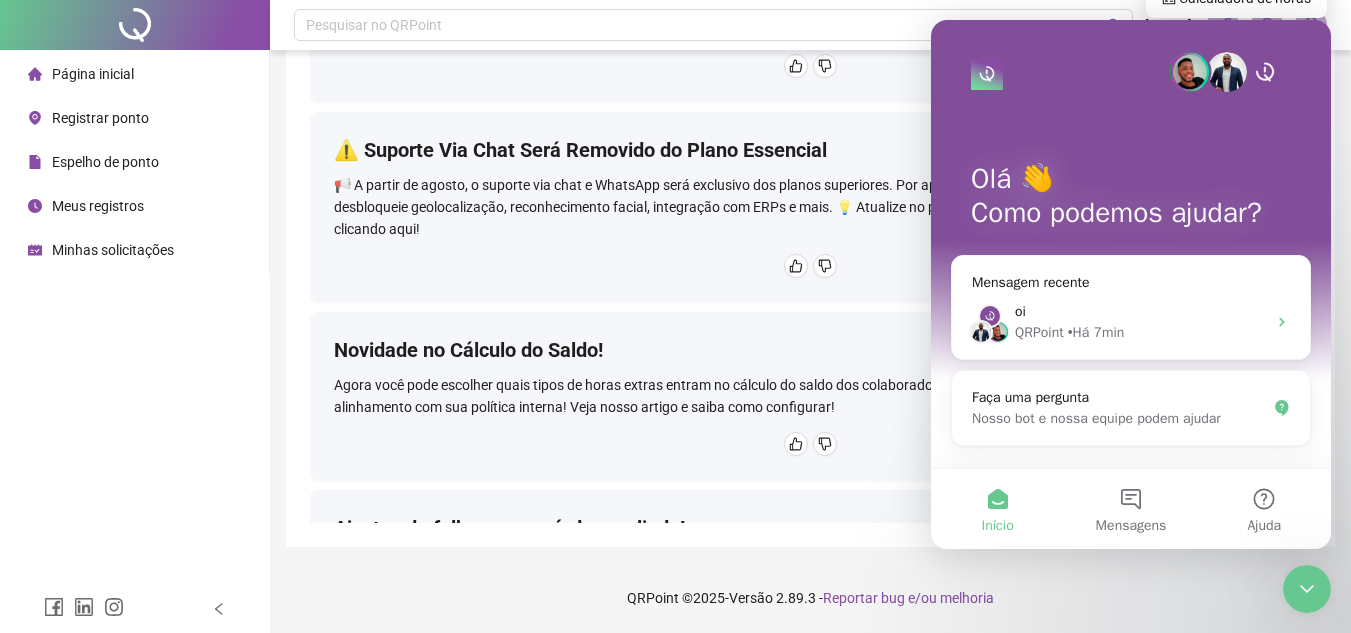 scroll, scrollTop: 0, scrollLeft: 0, axis: both 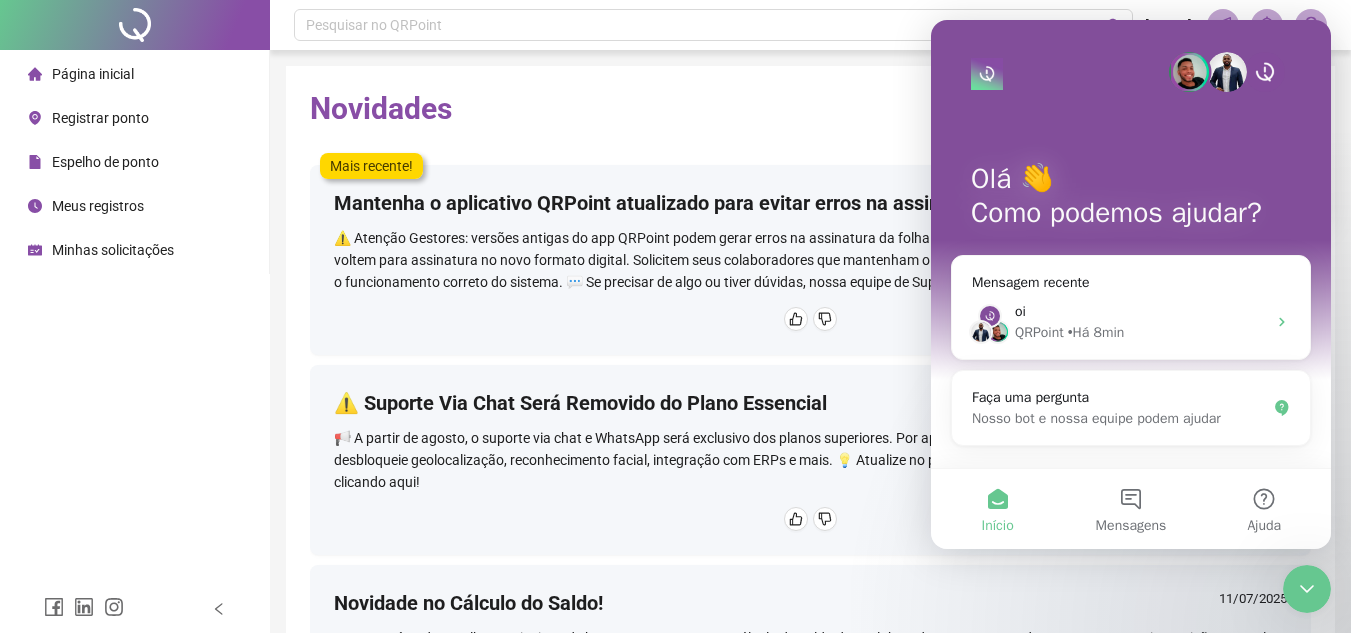 click 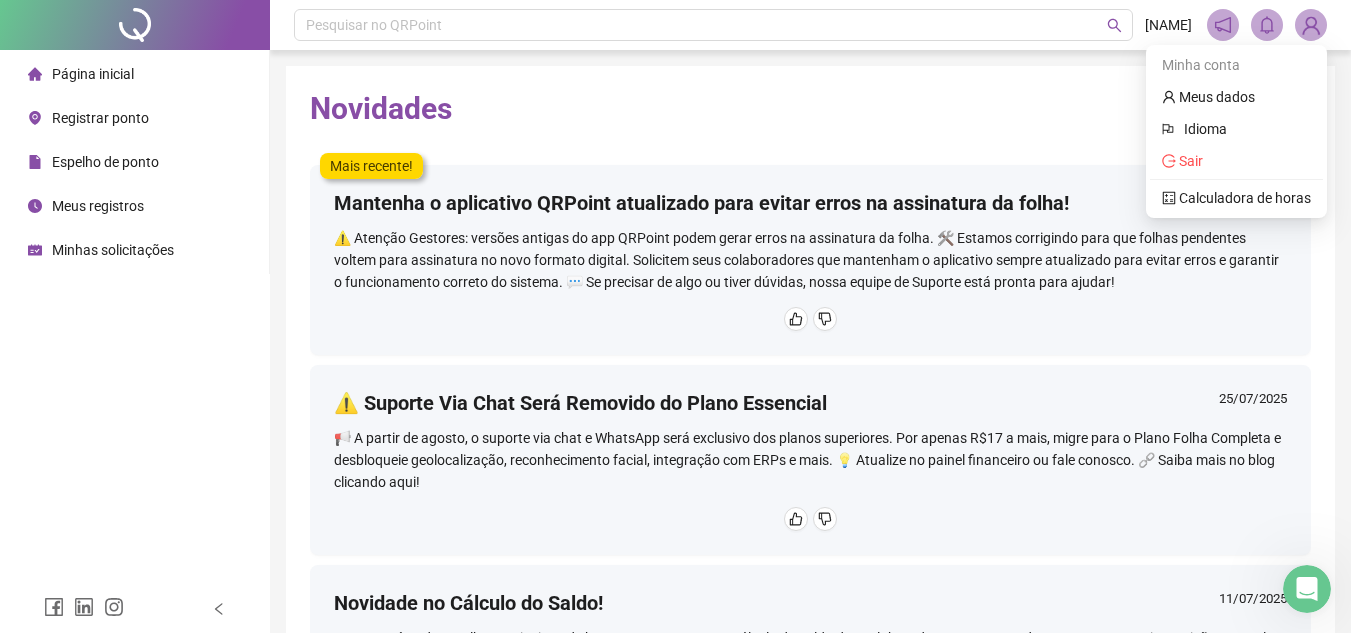 scroll, scrollTop: 0, scrollLeft: 0, axis: both 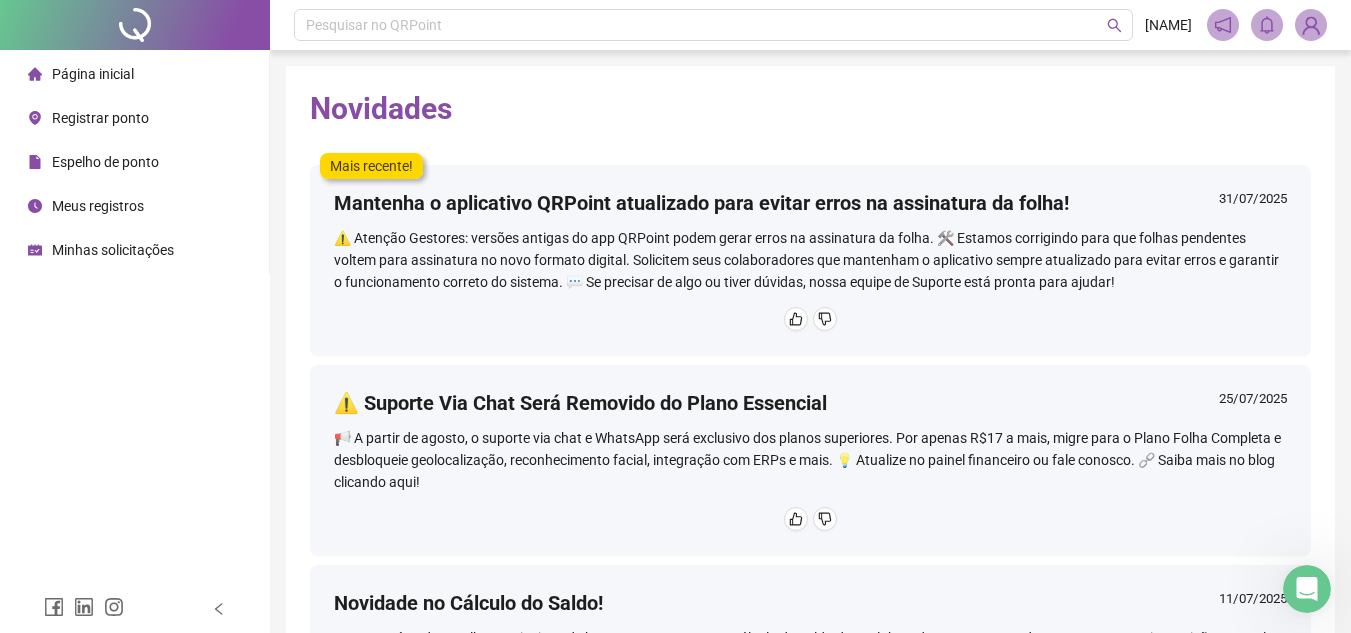 click on "Página inicial" at bounding box center [93, 74] 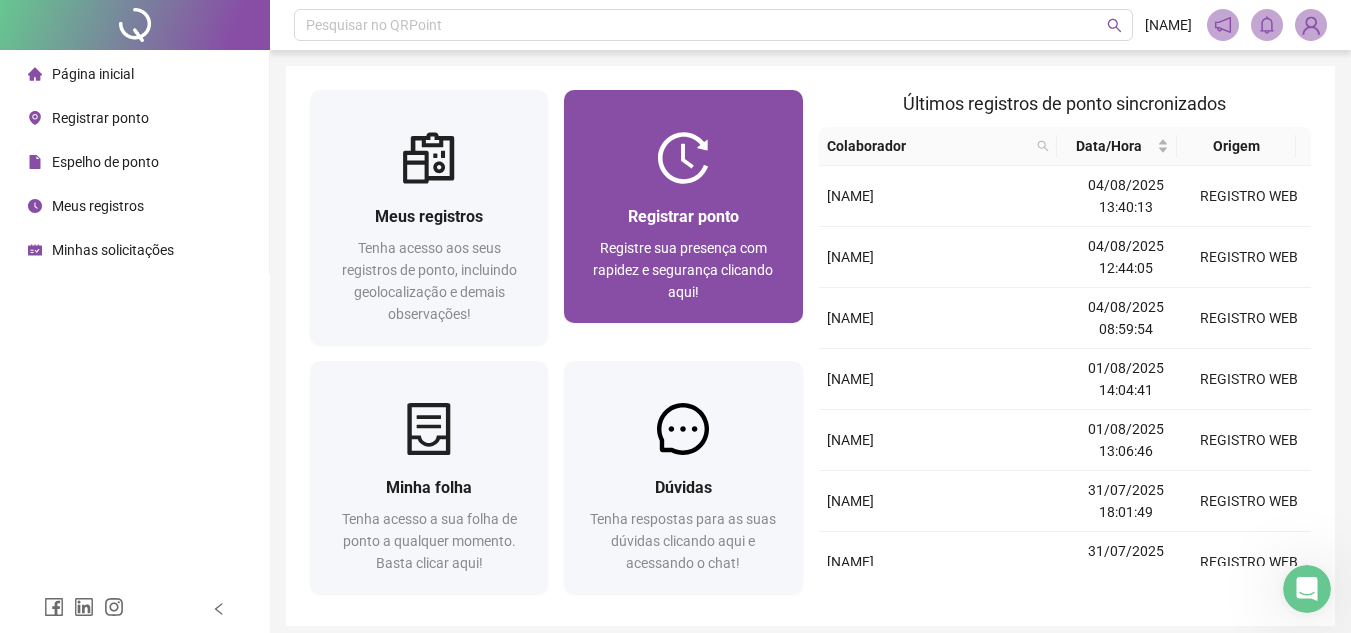 click on "Registre sua presença com rapidez e segurança clicando aqui!" at bounding box center [683, 270] 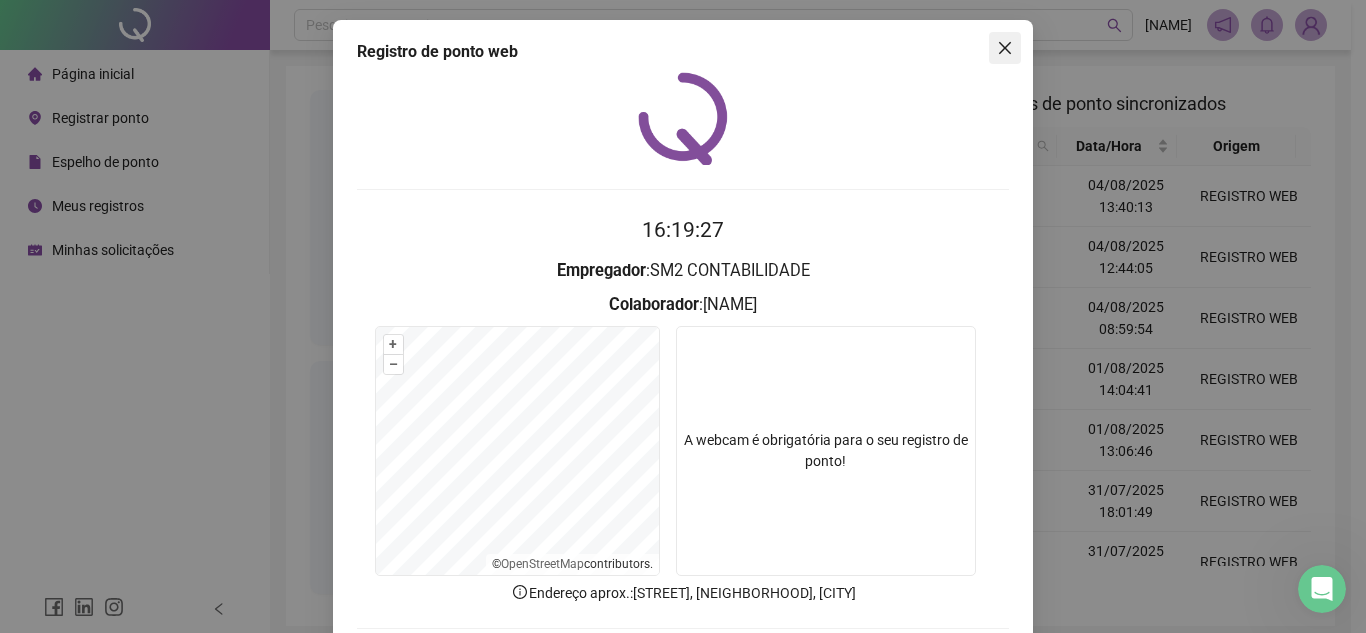 click at bounding box center (1005, 48) 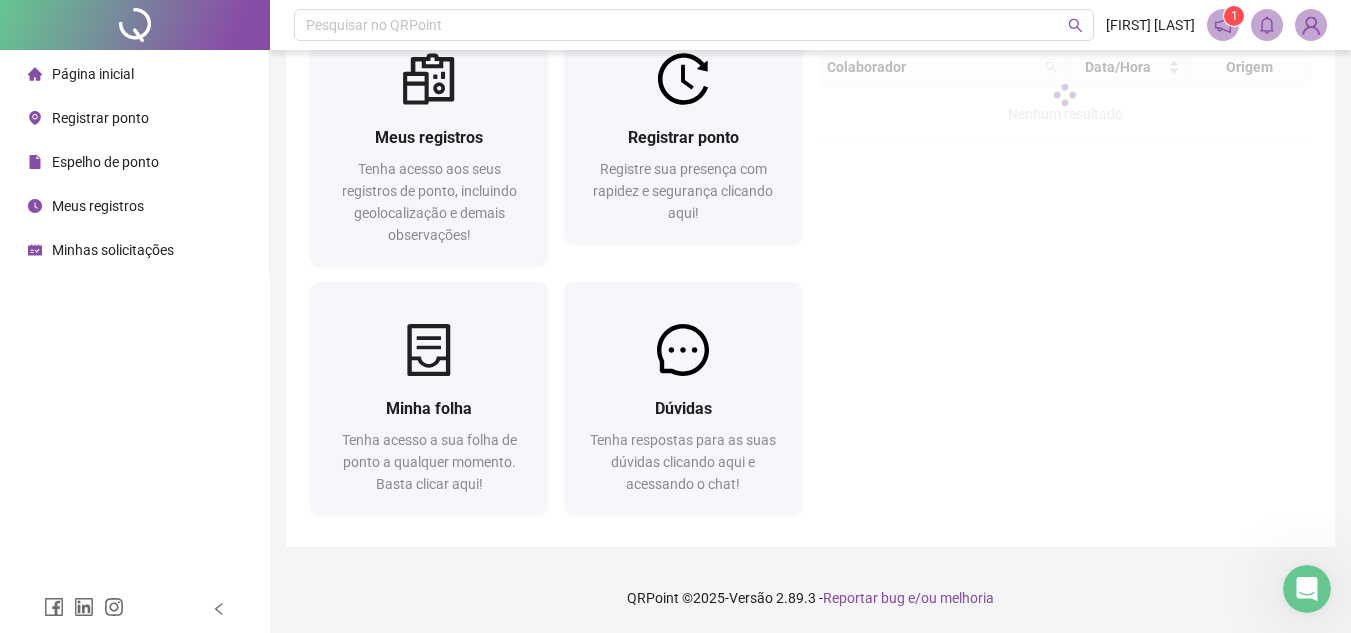 scroll, scrollTop: 0, scrollLeft: 0, axis: both 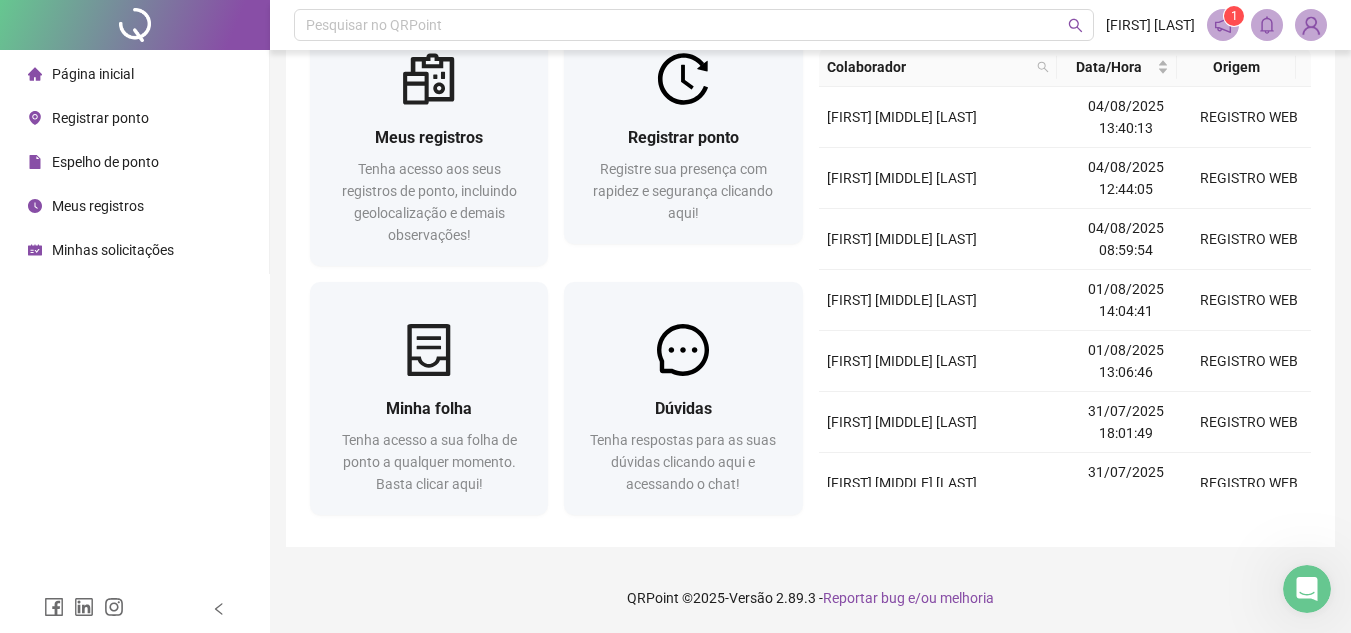 click on "Minhas solicitações" at bounding box center [113, 250] 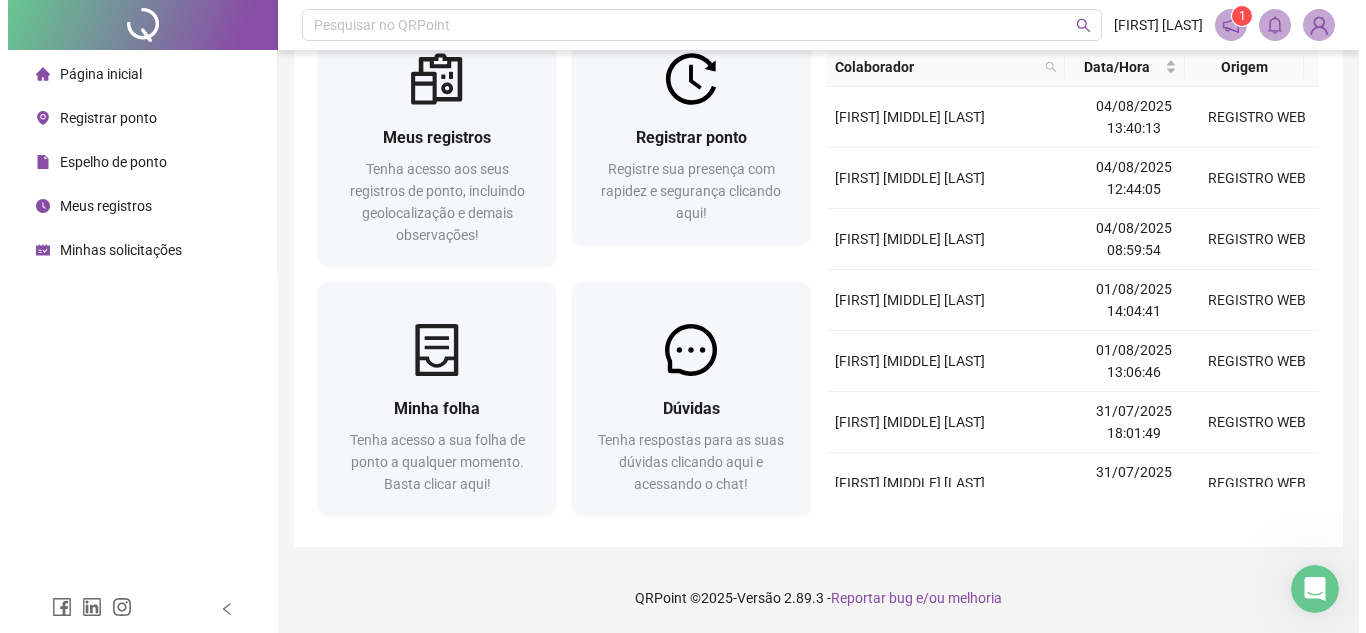 scroll, scrollTop: 0, scrollLeft: 0, axis: both 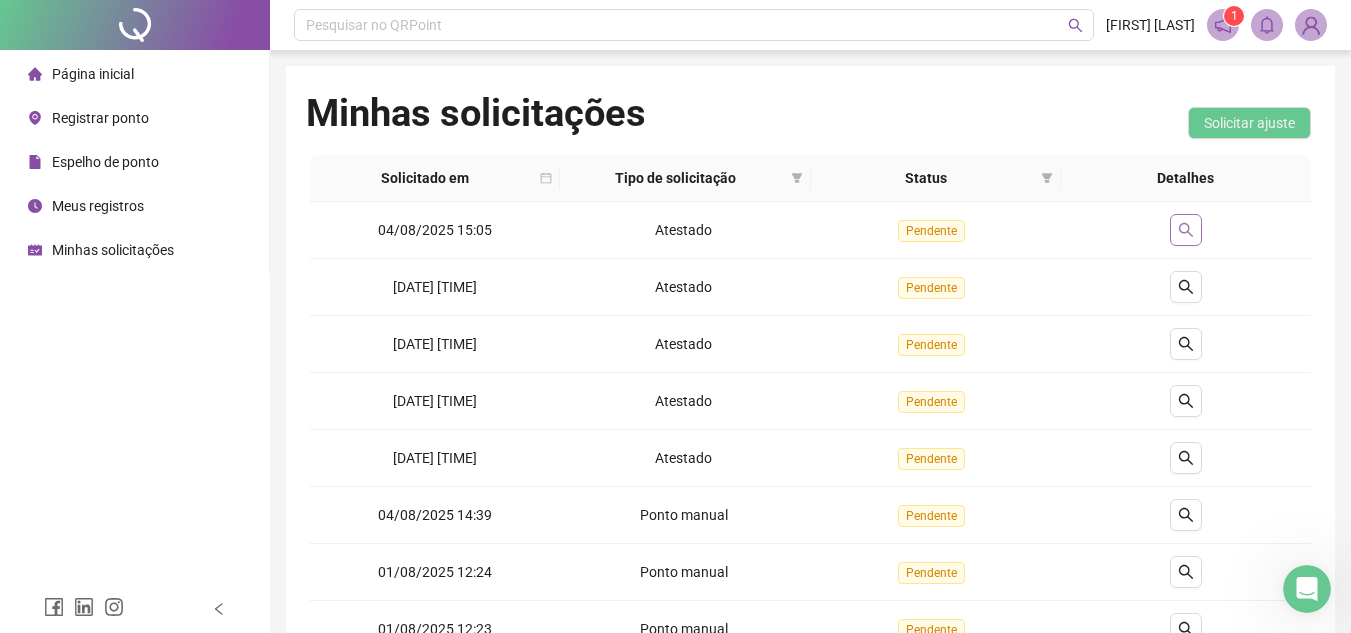 click 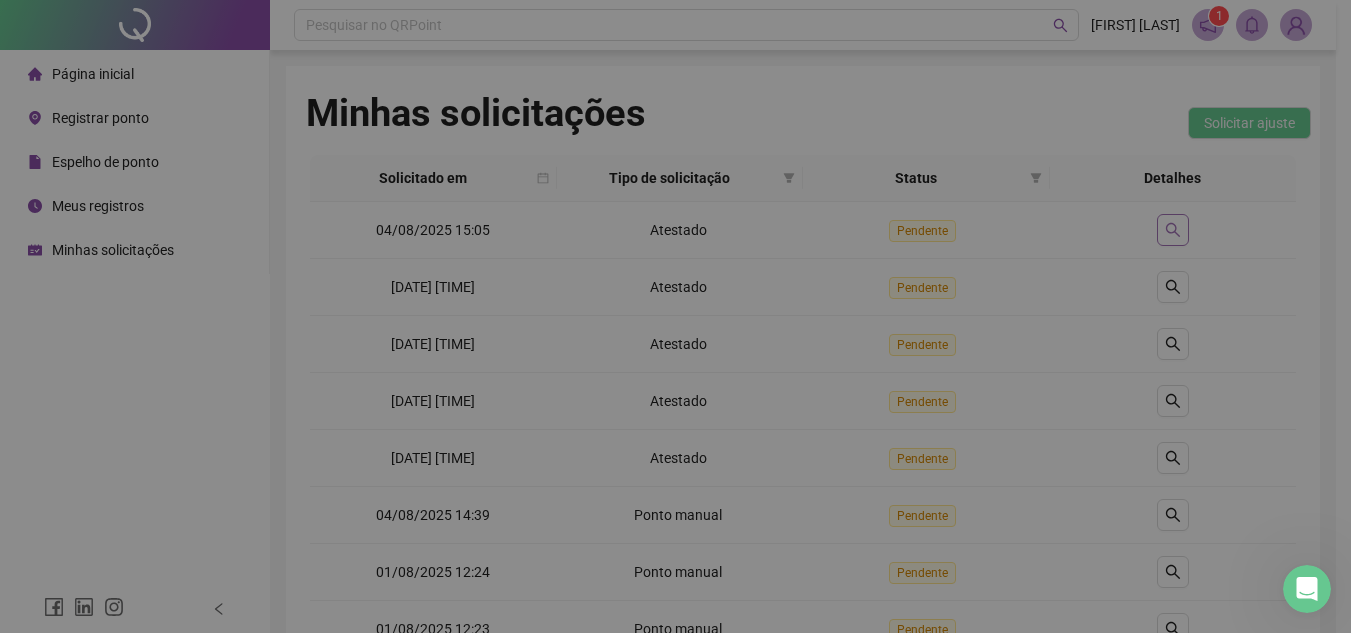 click on "**********" at bounding box center (675, 316) 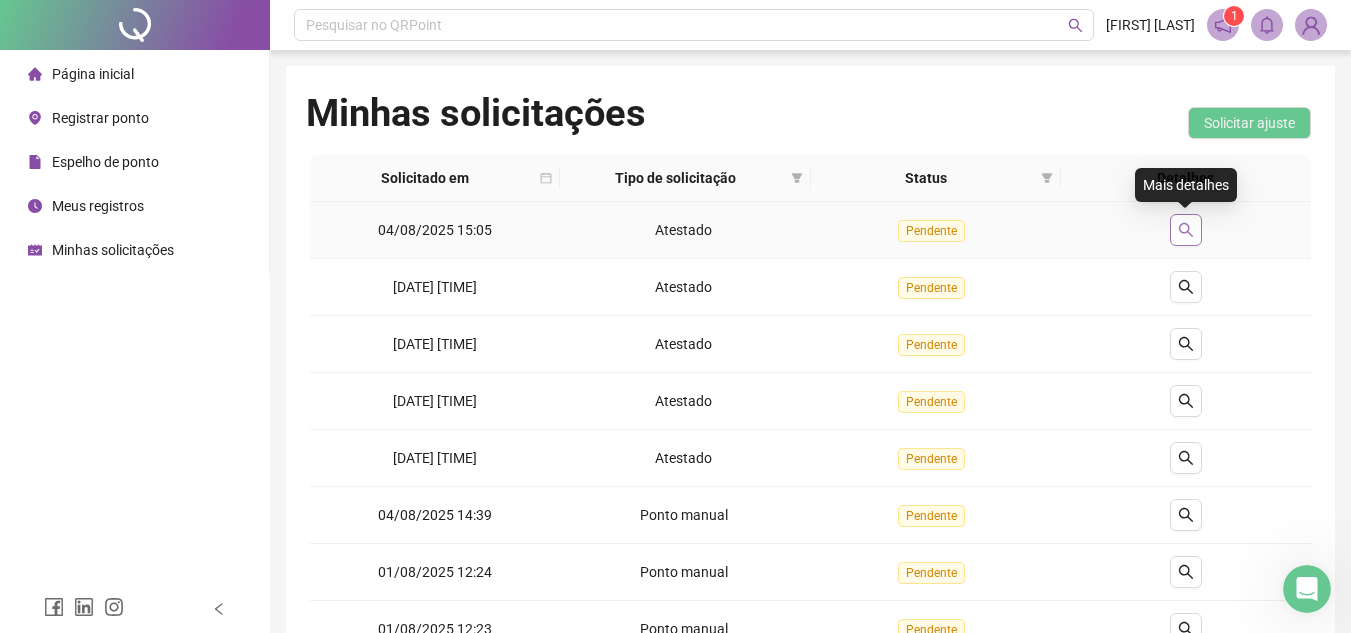 click 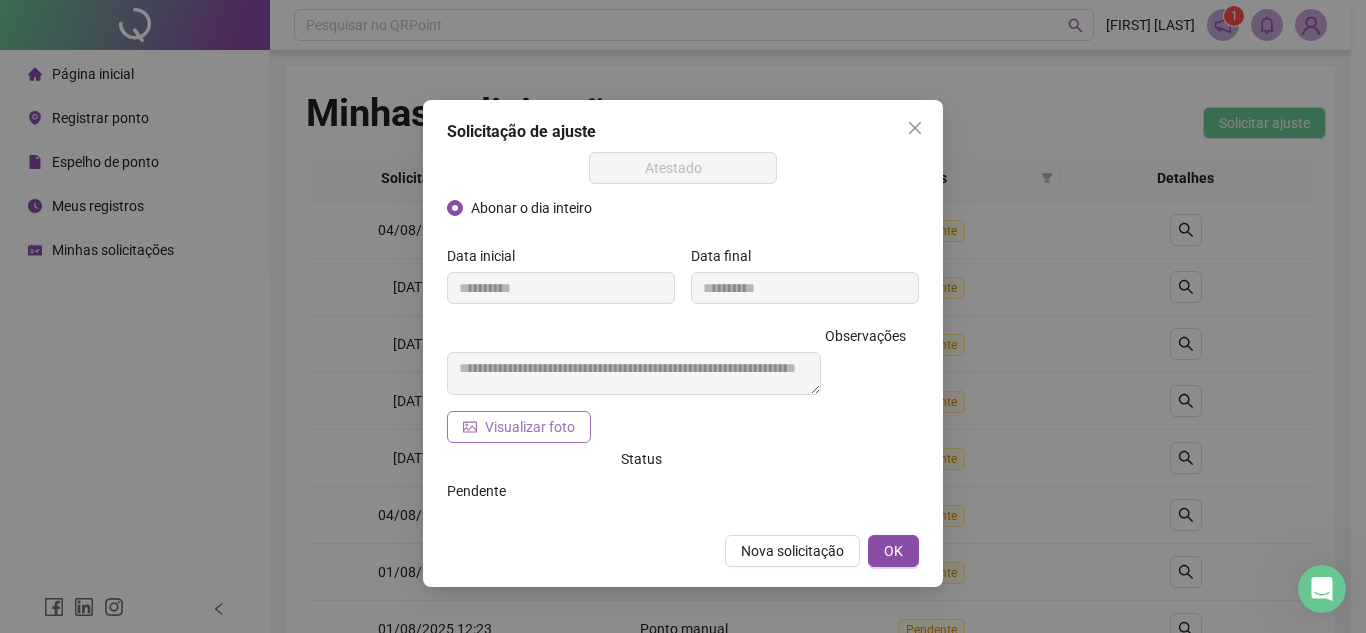 click on "Visualizar foto" at bounding box center [530, 427] 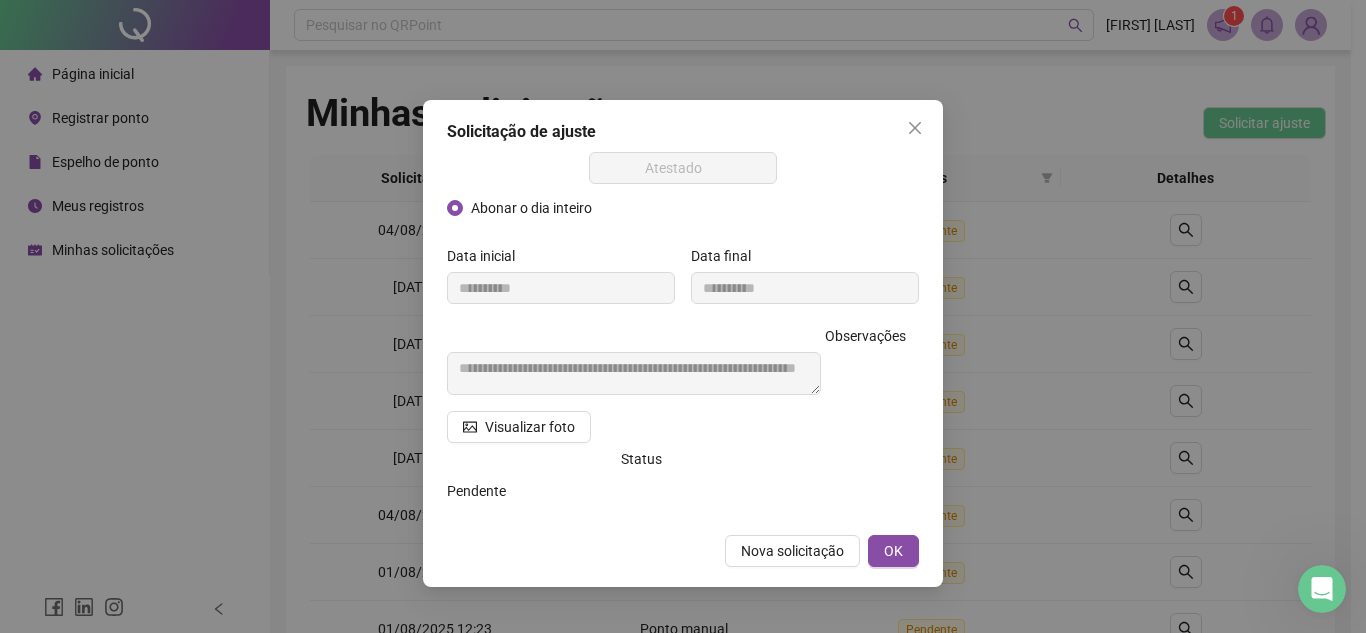 click on "**********" at bounding box center (683, 316) 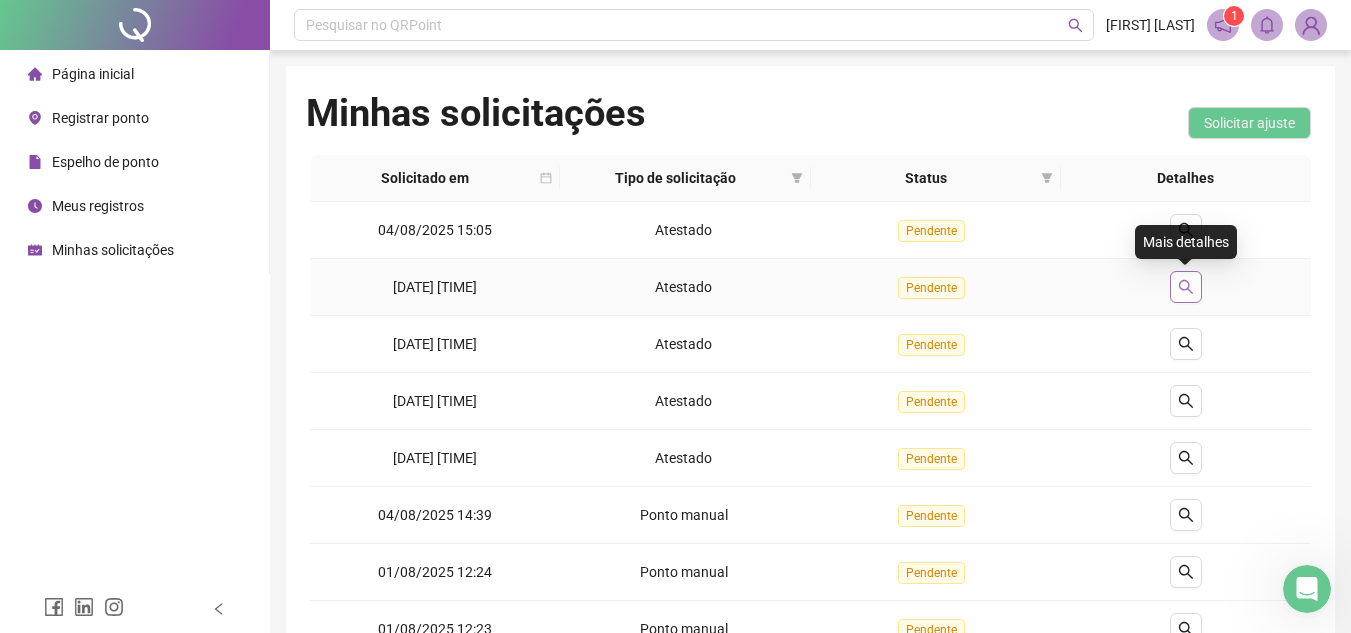 click 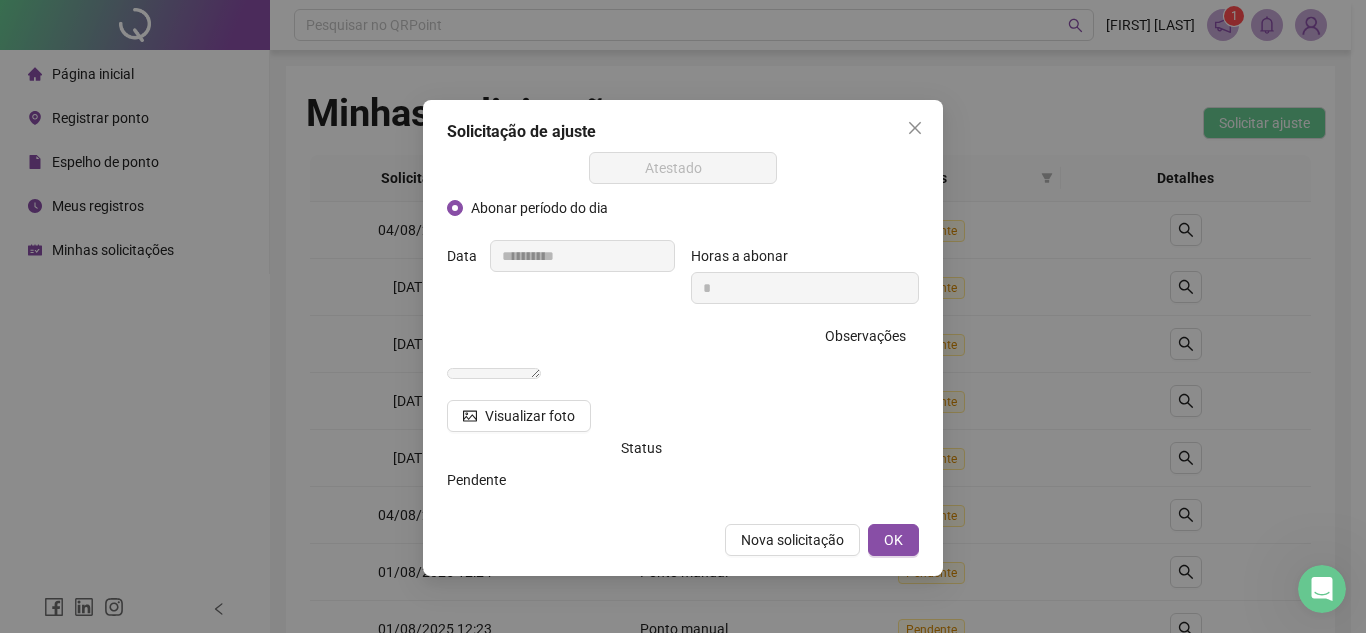 click on "Status" at bounding box center (561, 448) 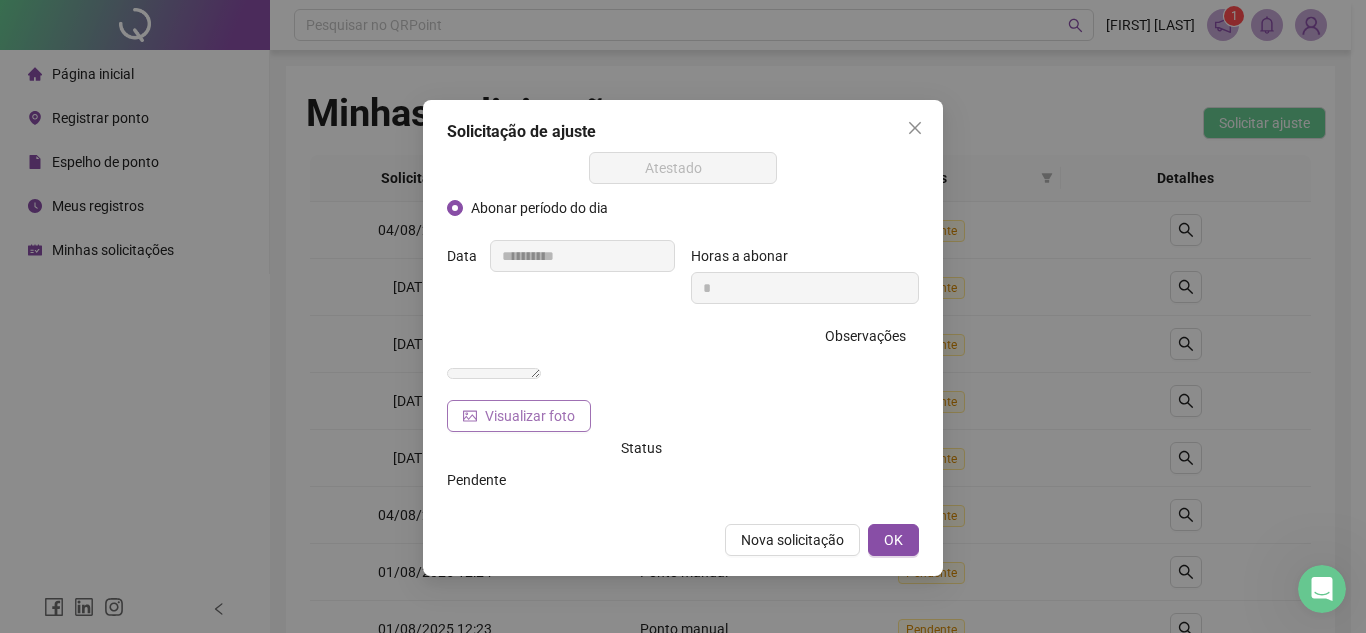 click on "Visualizar foto" at bounding box center [530, 416] 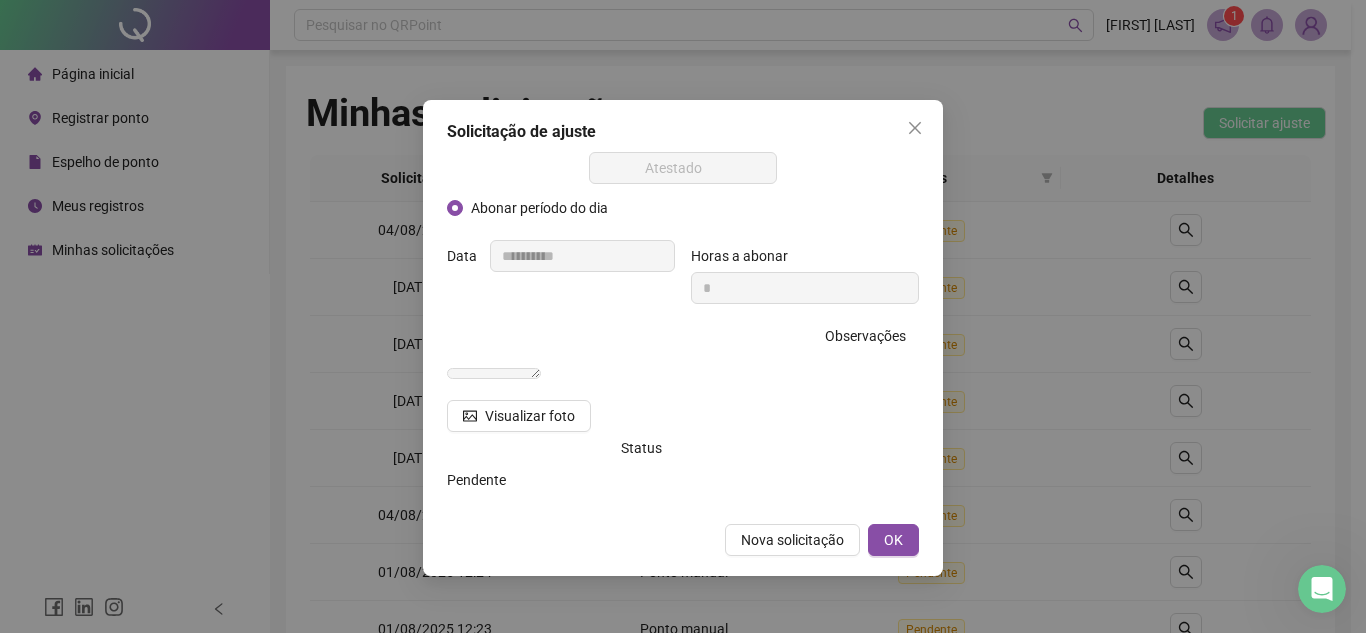 click on "**********" at bounding box center [683, 316] 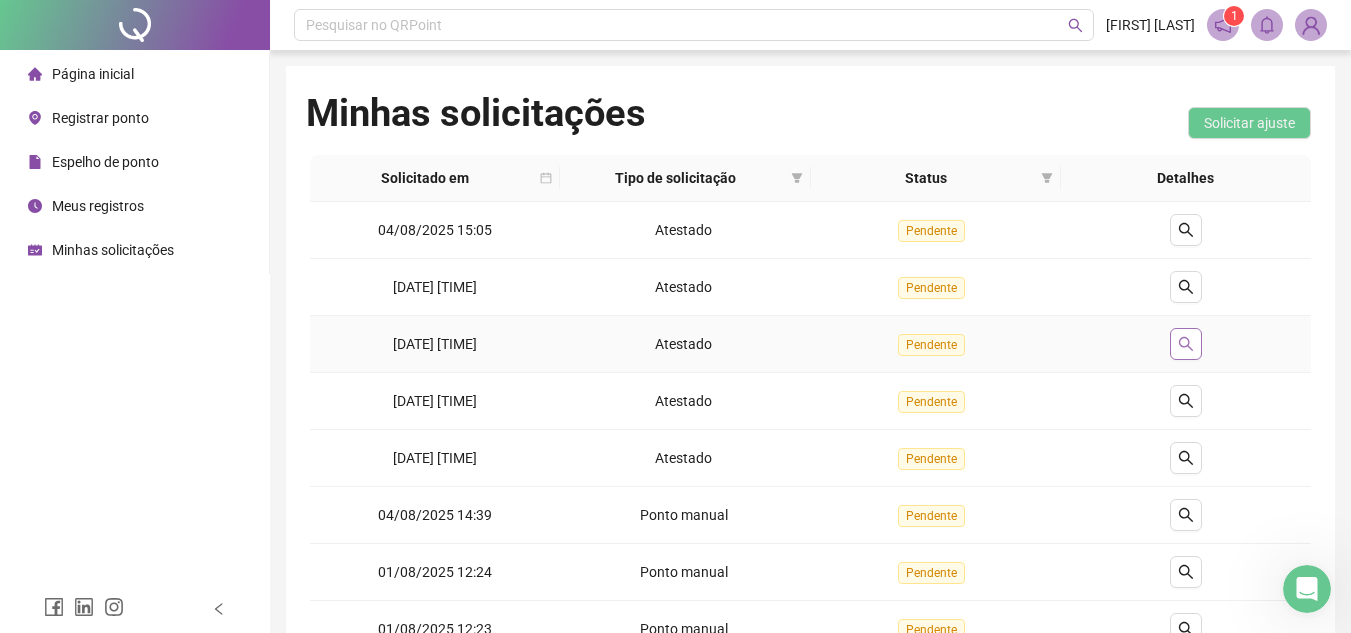 click at bounding box center [1186, 344] 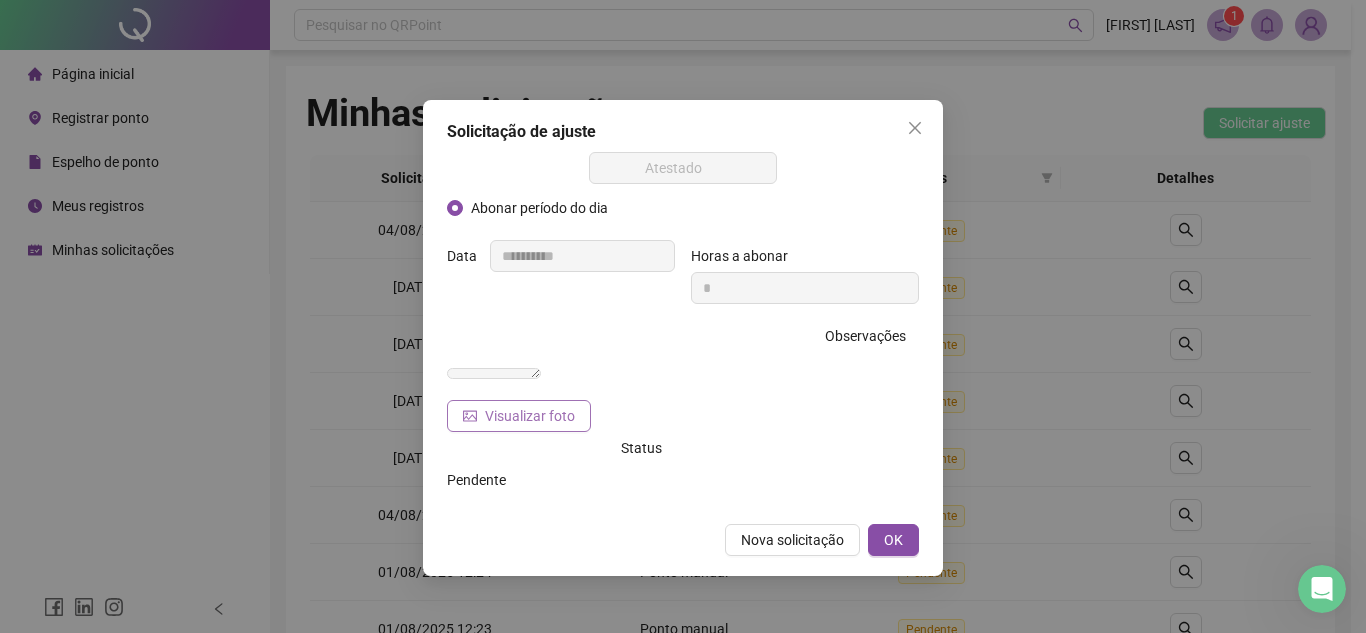 click on "Visualizar foto" at bounding box center (530, 416) 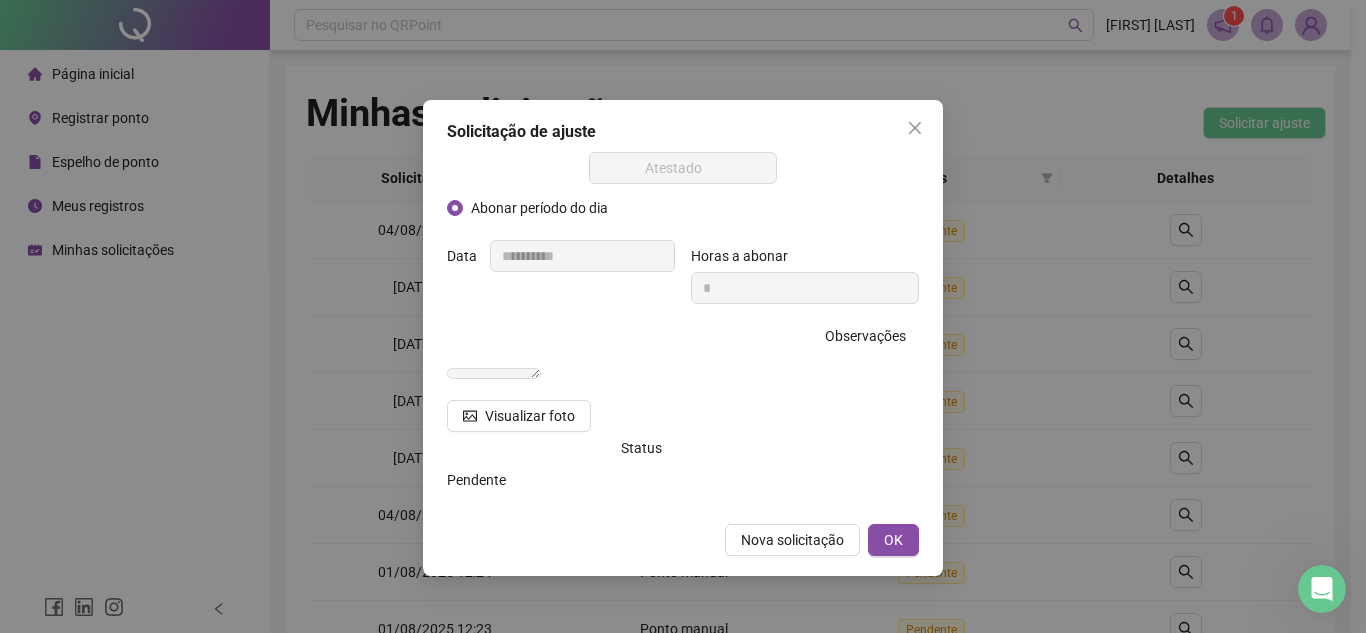 click on "**********" at bounding box center (683, 316) 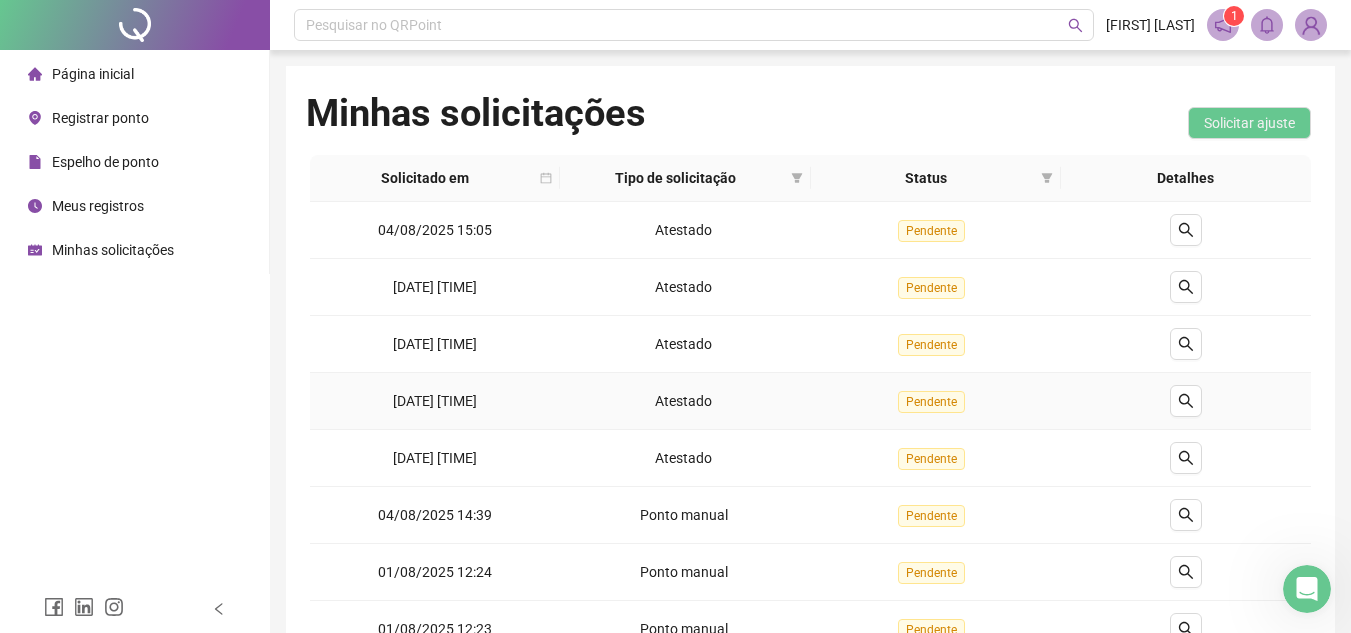 click at bounding box center (1186, 401) 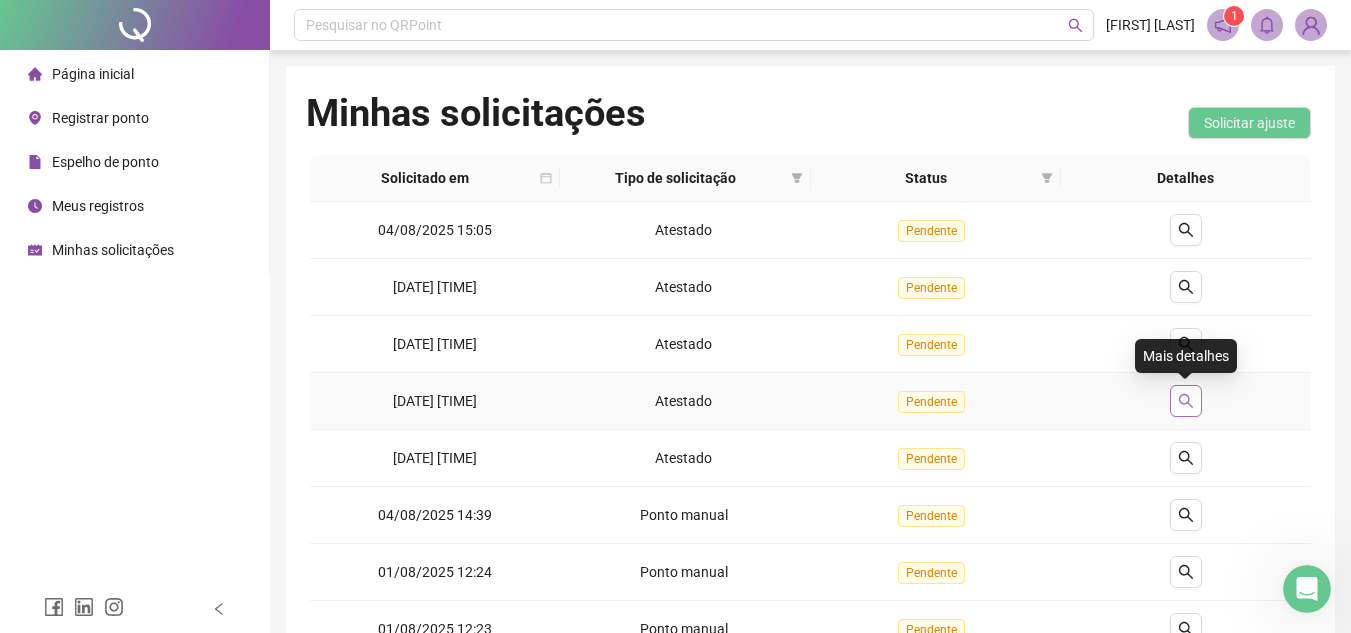 click at bounding box center (1186, 401) 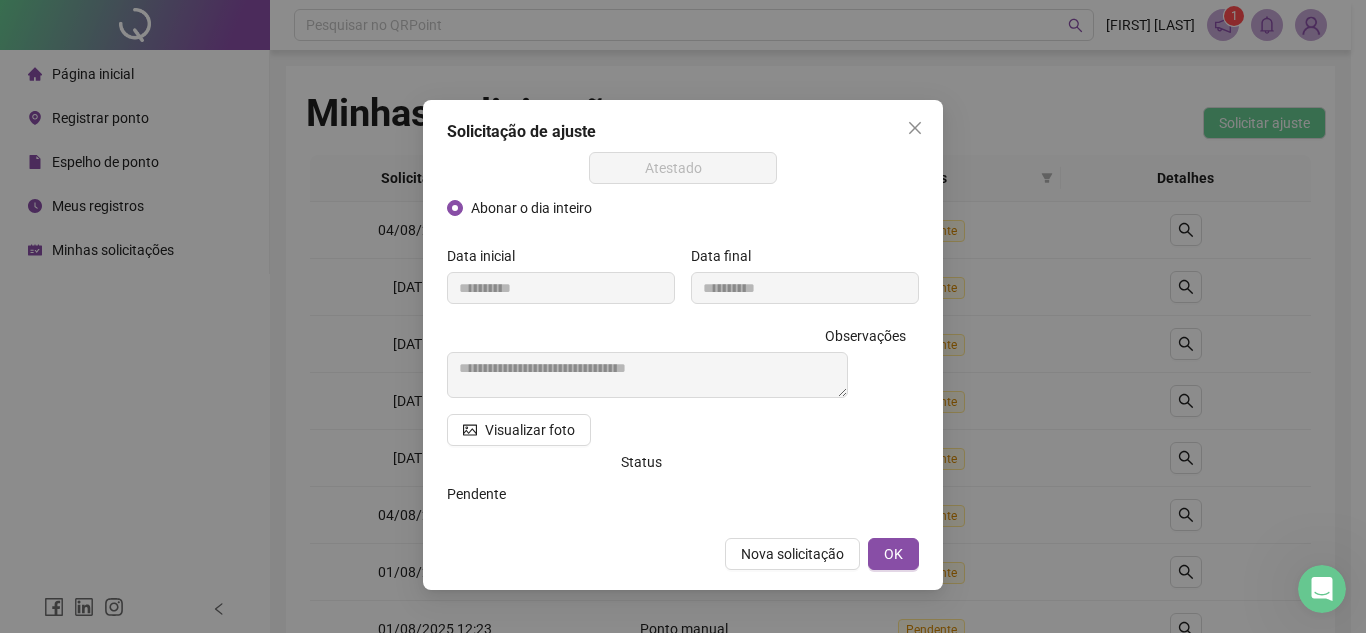 click on "Status" at bounding box center (561, 462) 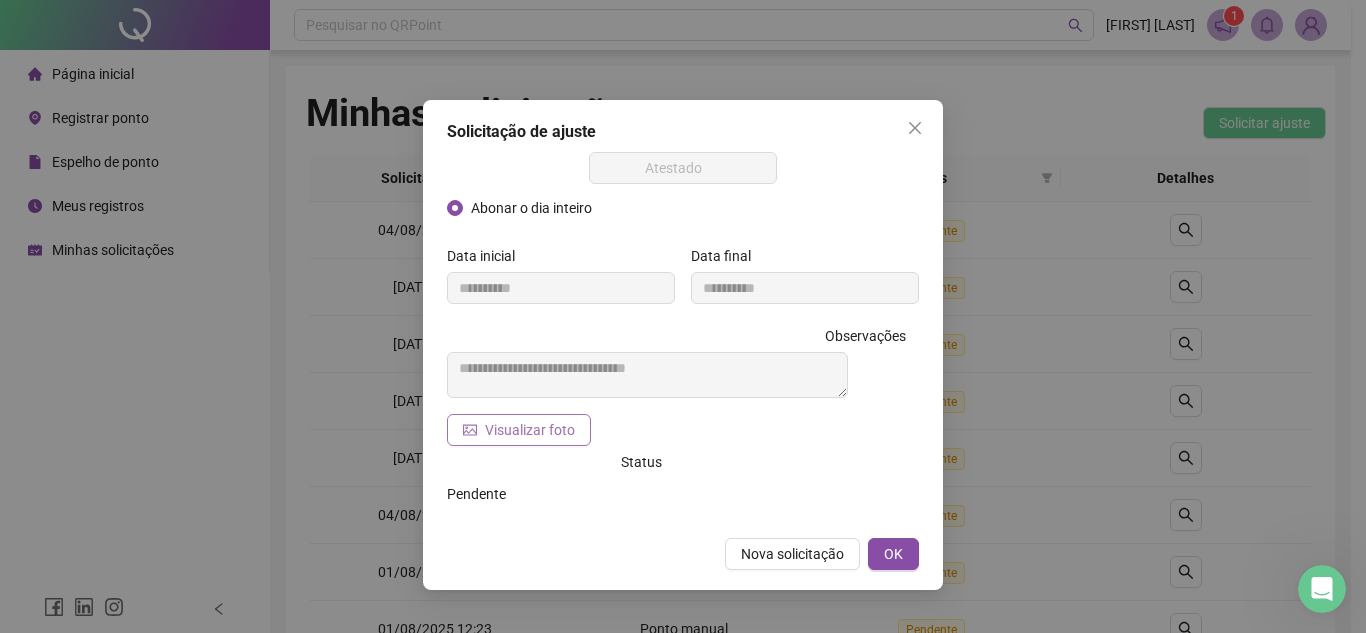 click on "Visualizar foto" at bounding box center [530, 430] 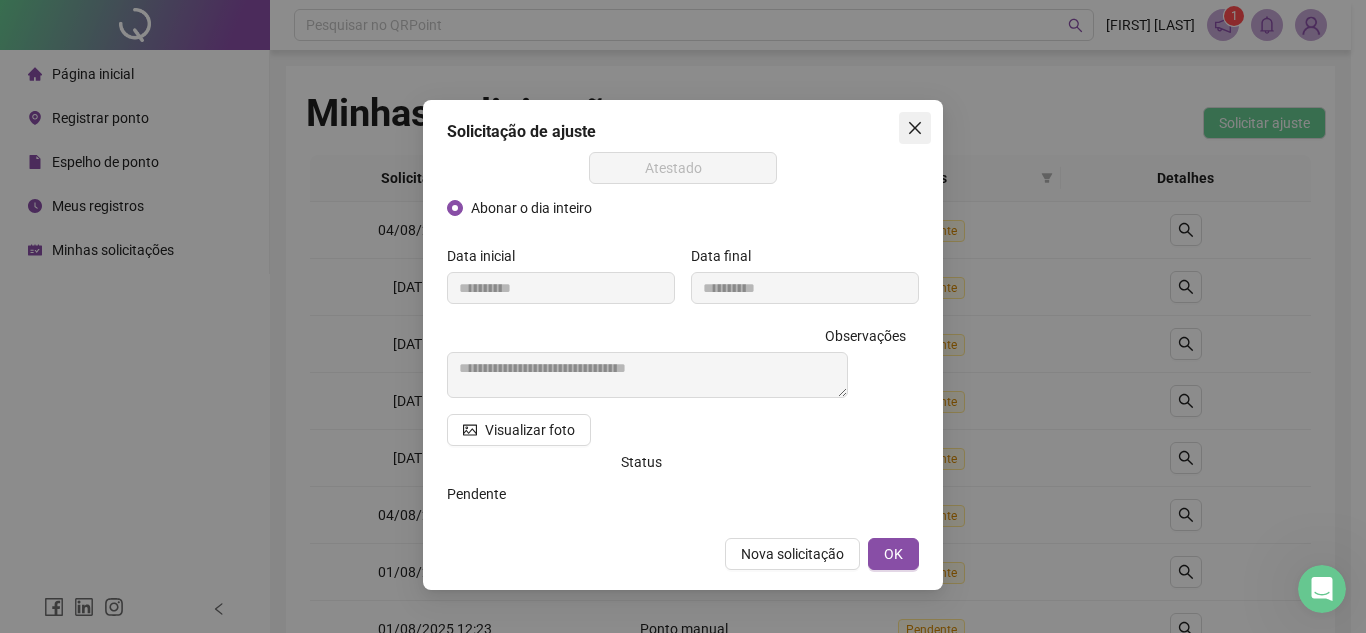 click at bounding box center [915, 128] 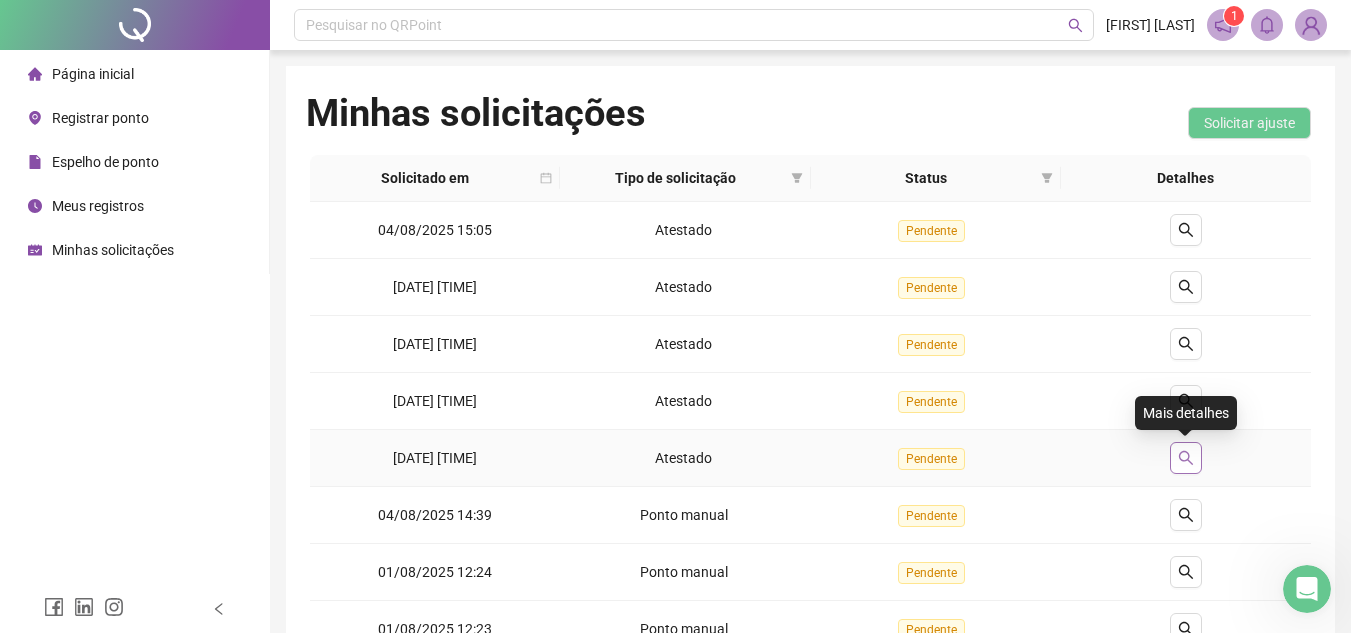 click 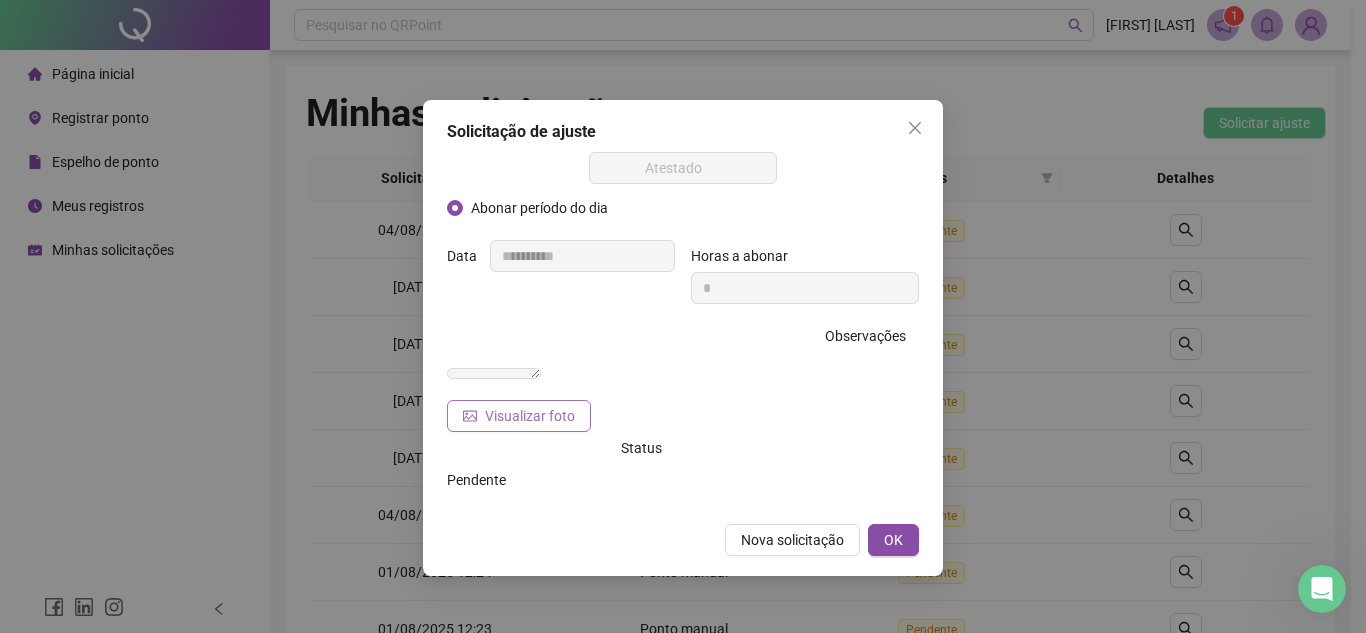 click on "Visualizar foto" at bounding box center [530, 416] 